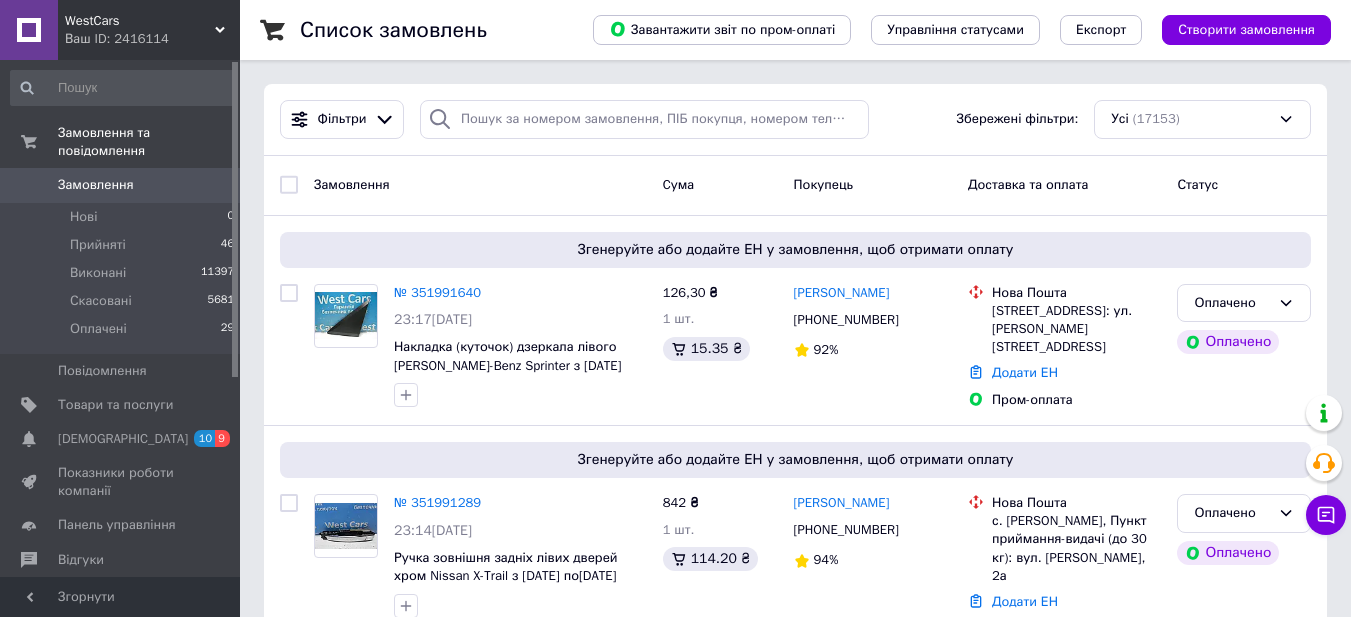 scroll, scrollTop: 0, scrollLeft: 0, axis: both 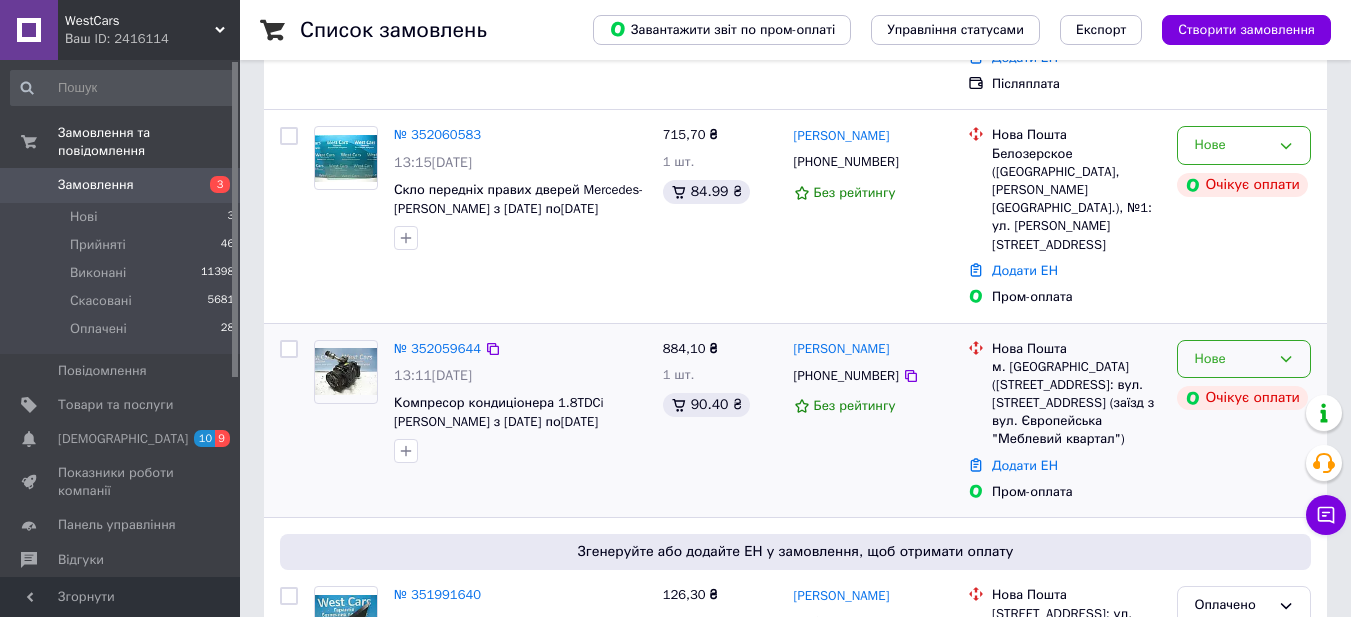 click 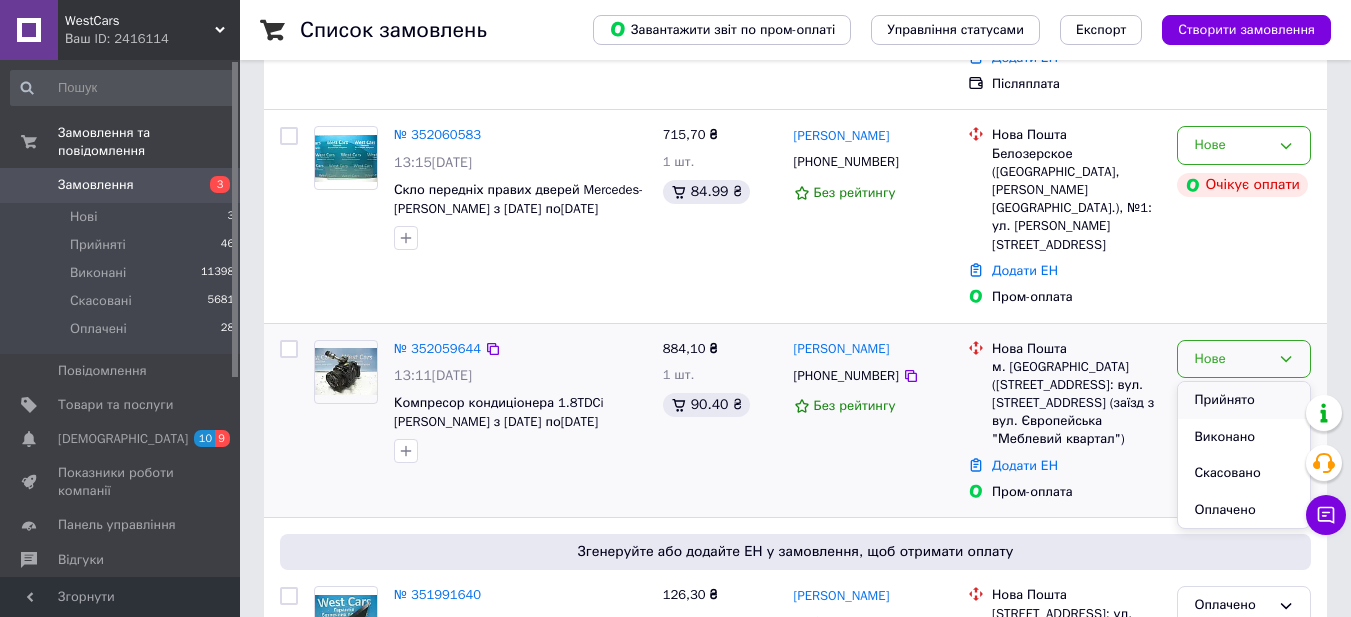 click on "Прийнято" at bounding box center (1244, 400) 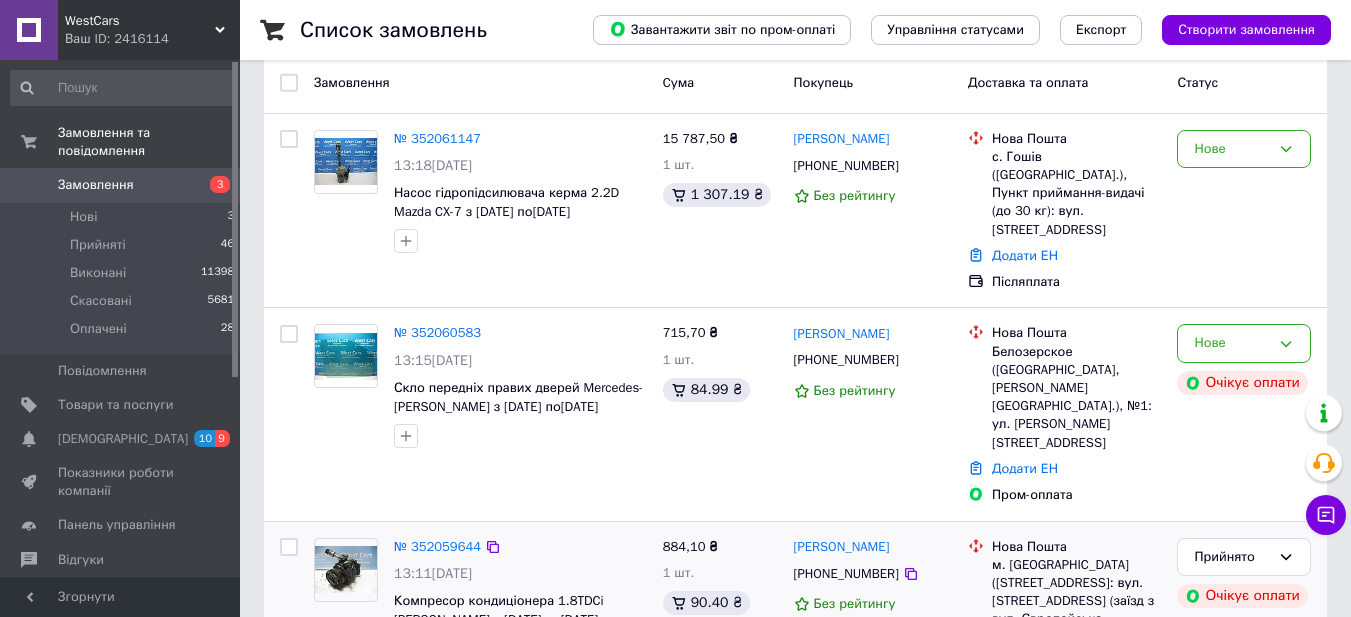 scroll, scrollTop: 100, scrollLeft: 0, axis: vertical 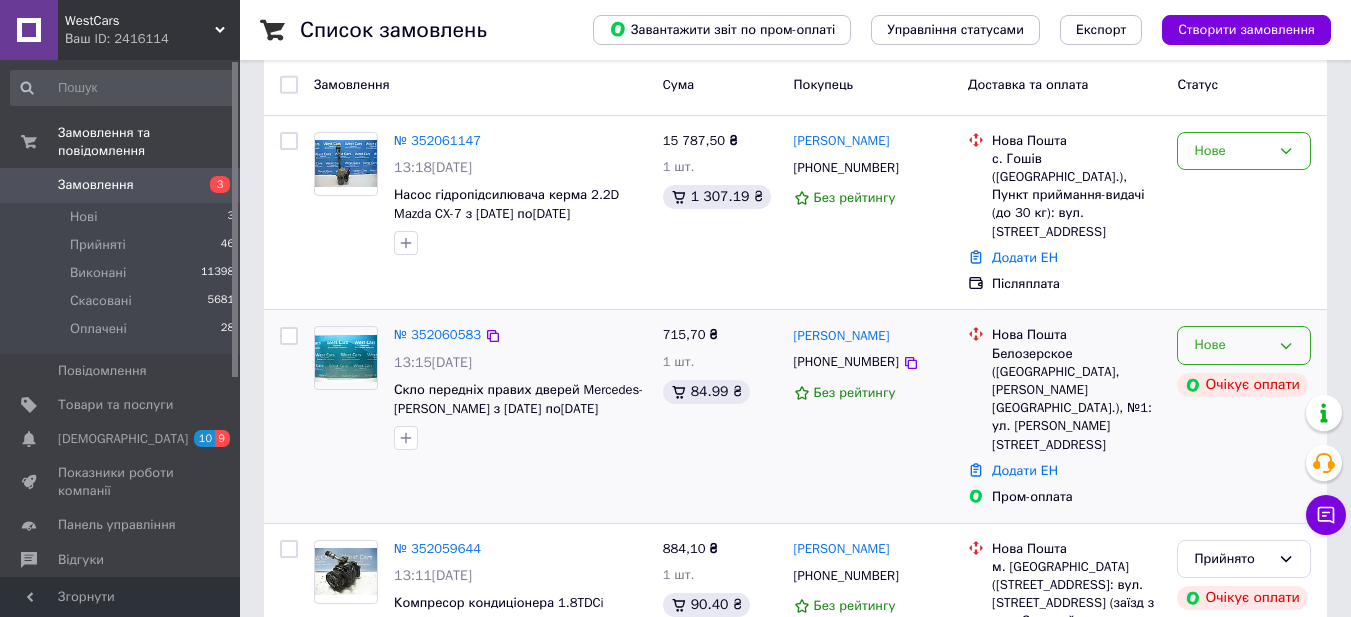 click on "Нове" at bounding box center (1244, 345) 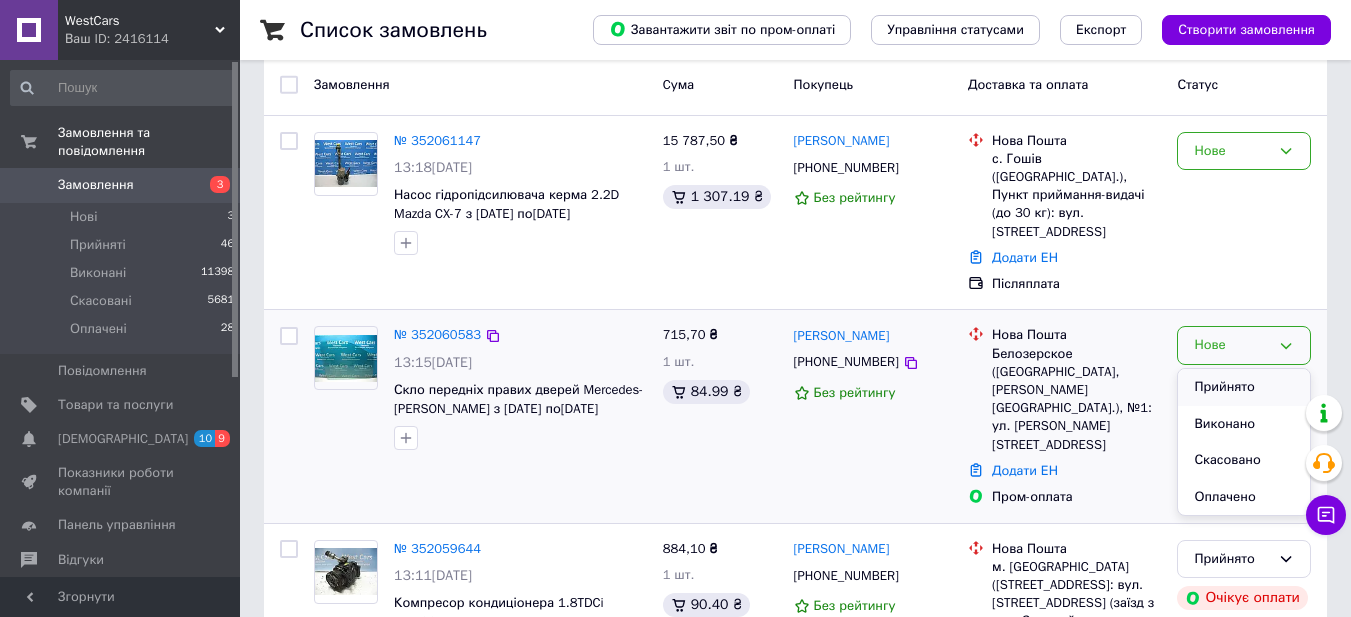 click on "Прийнято" at bounding box center [1244, 387] 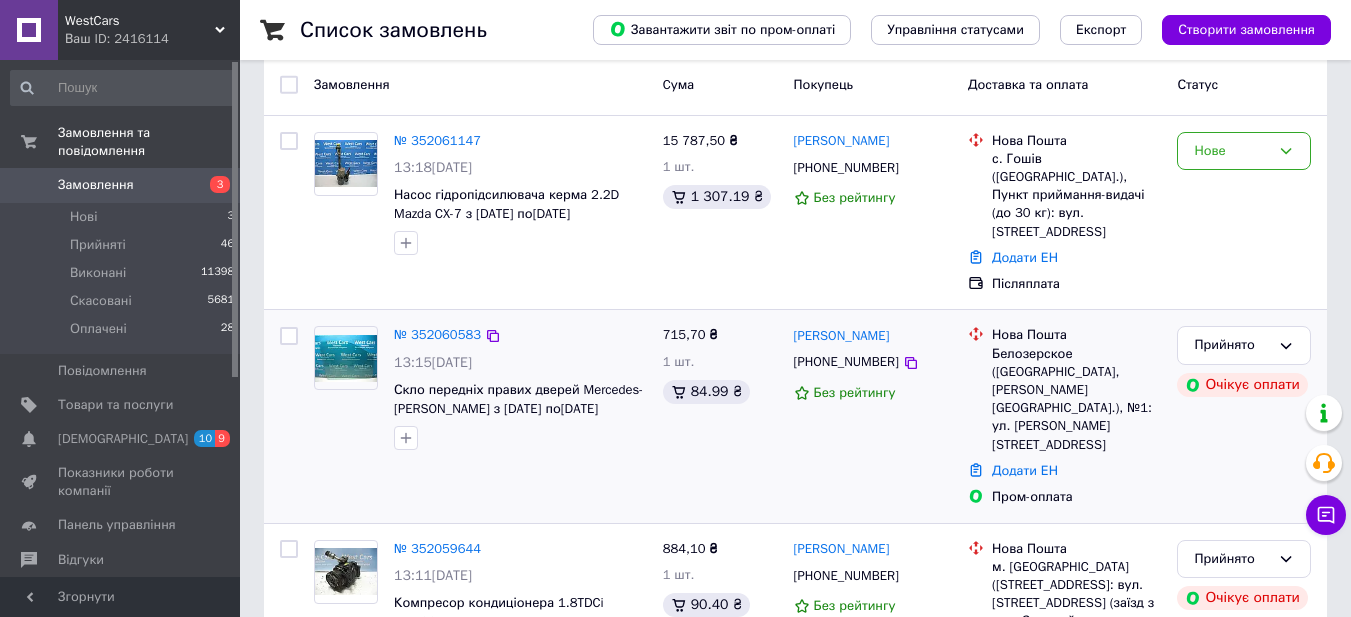 click on "+380669736925" at bounding box center (846, 362) 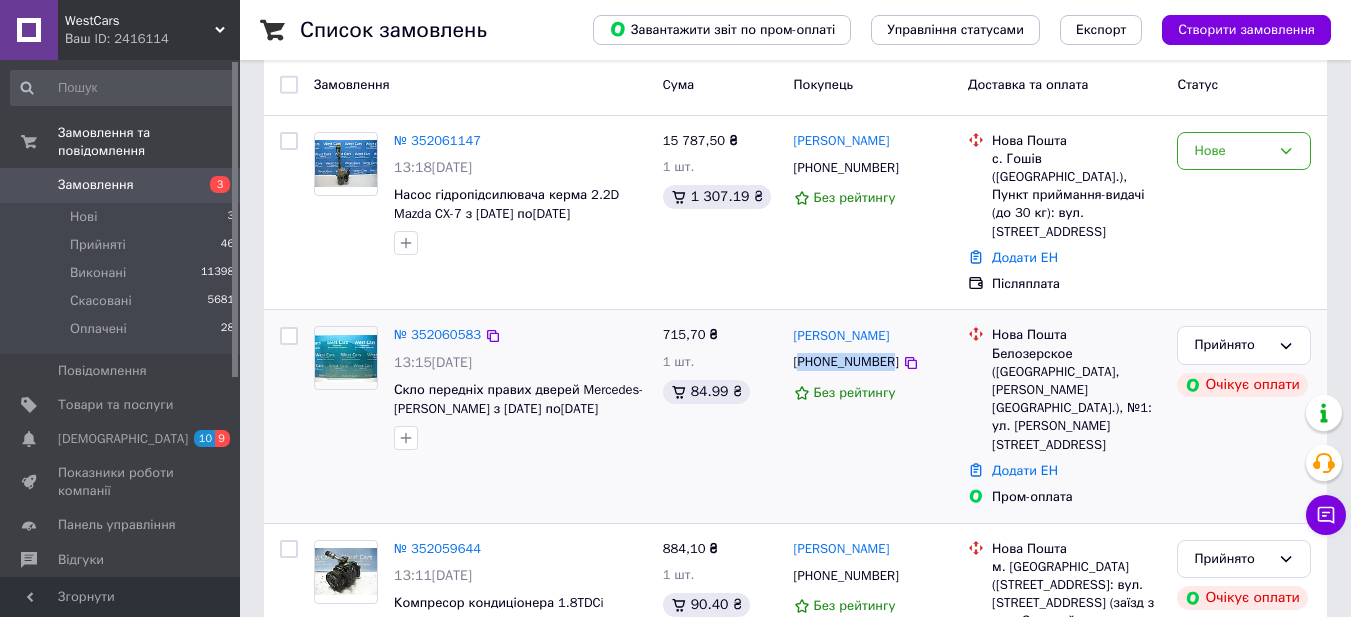 click on "+380669736925" at bounding box center (846, 362) 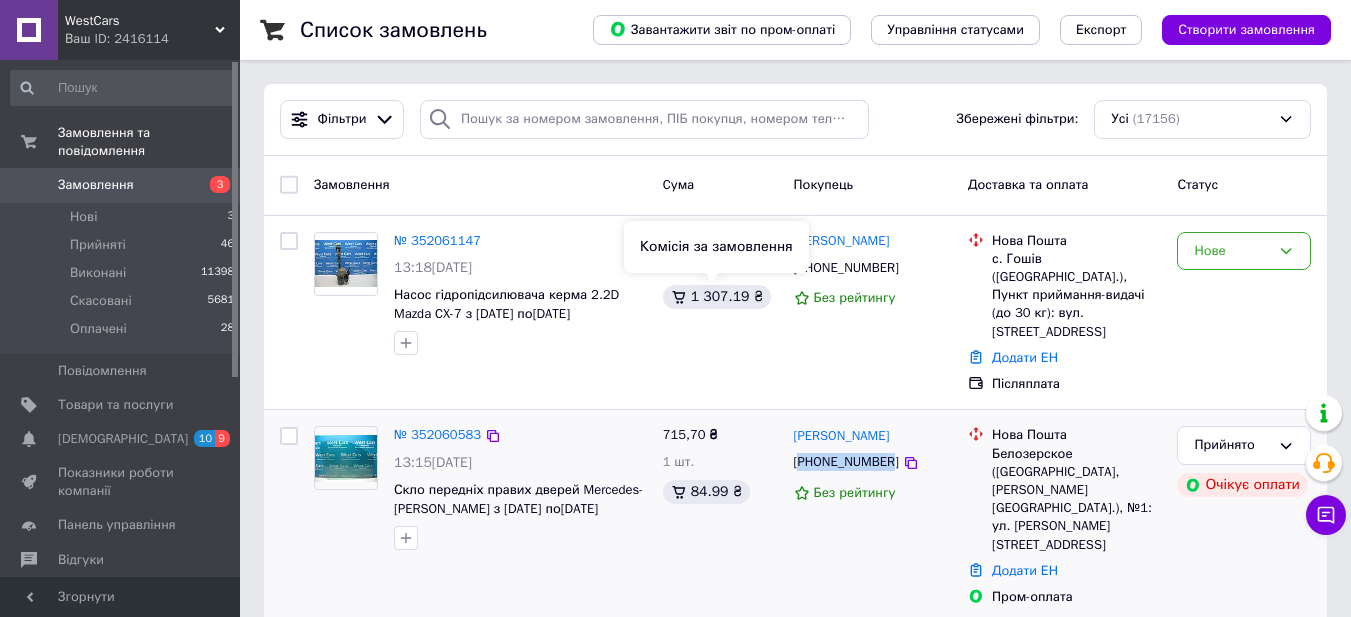 scroll, scrollTop: 200, scrollLeft: 0, axis: vertical 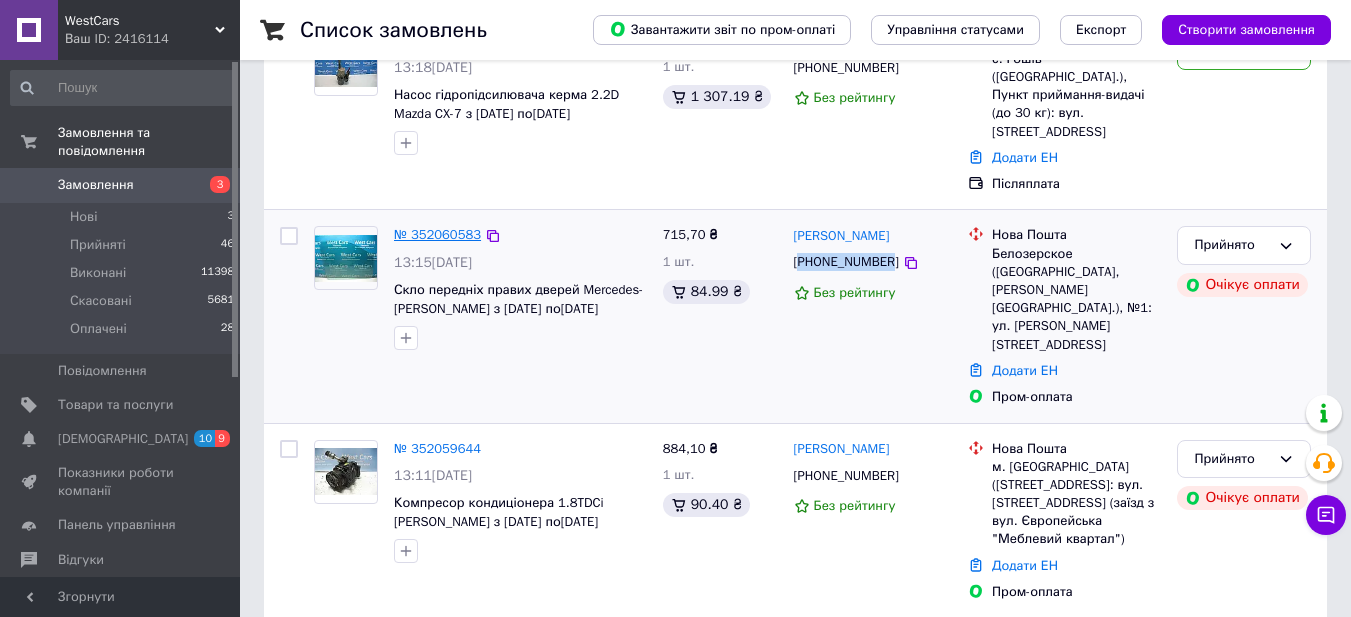 click on "№ 352060583" at bounding box center [437, 234] 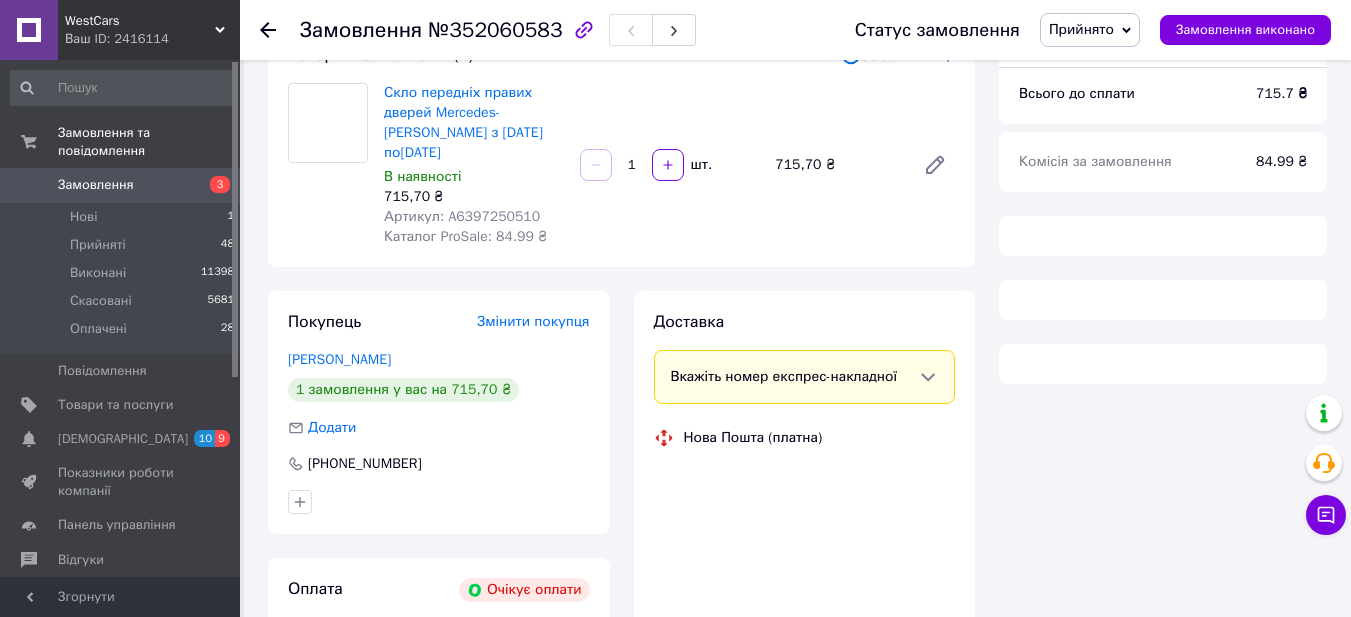scroll, scrollTop: 421, scrollLeft: 0, axis: vertical 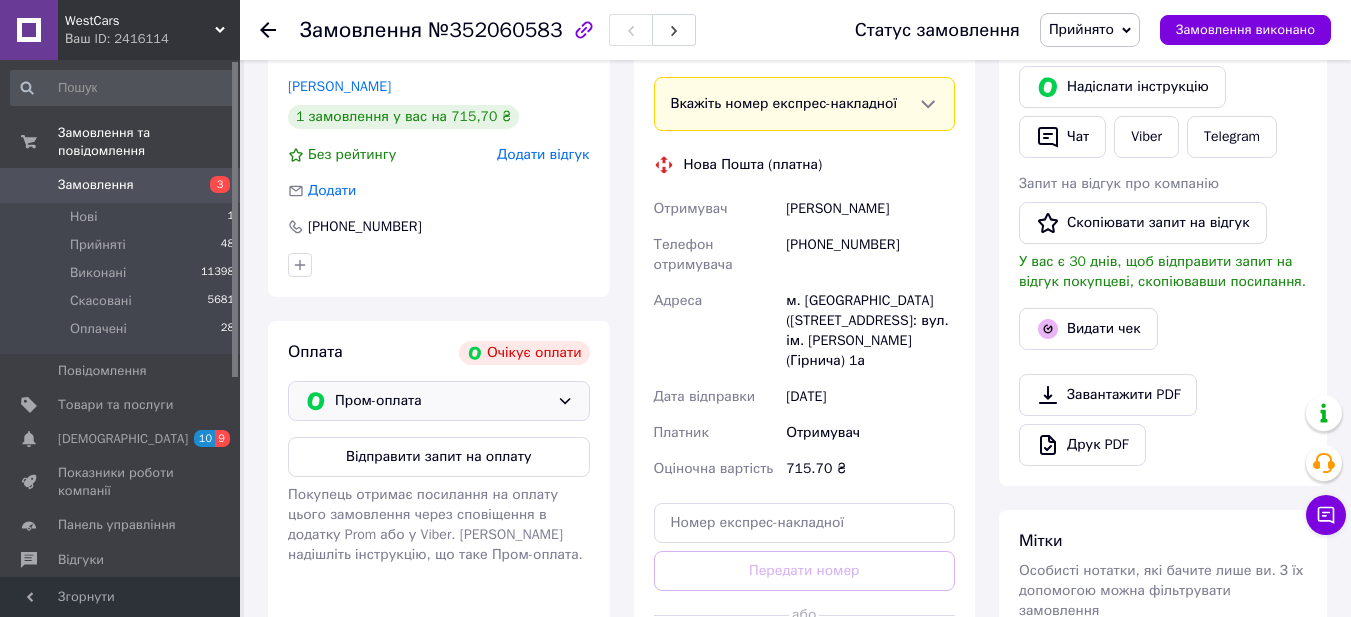 click on "Пром-оплата" at bounding box center [442, 401] 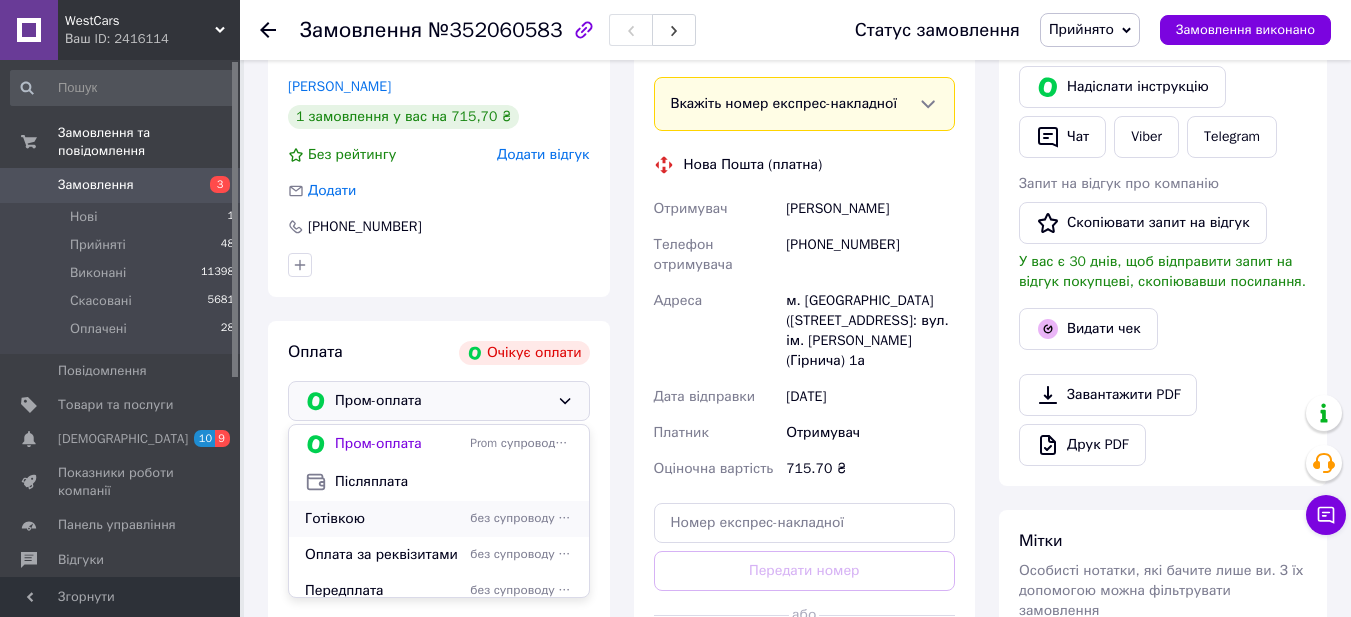 click on "Готівкою без супроводу Prom" at bounding box center [439, 519] 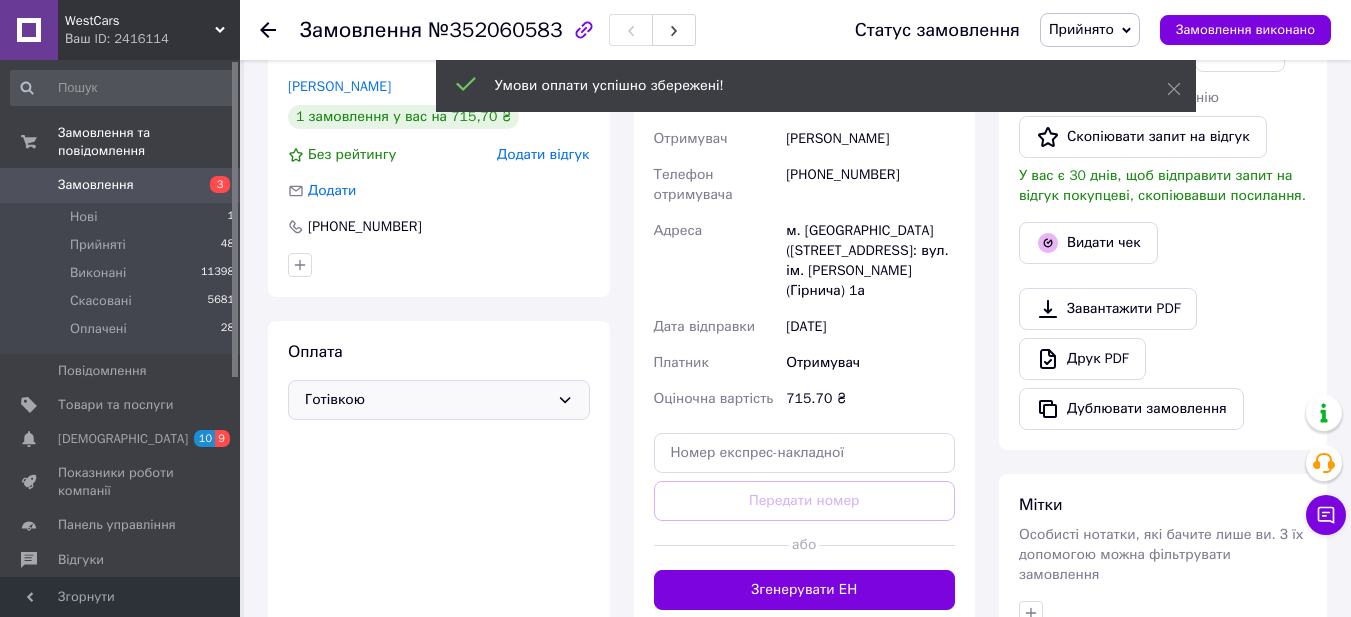click on "Замовлення 3" at bounding box center (123, 185) 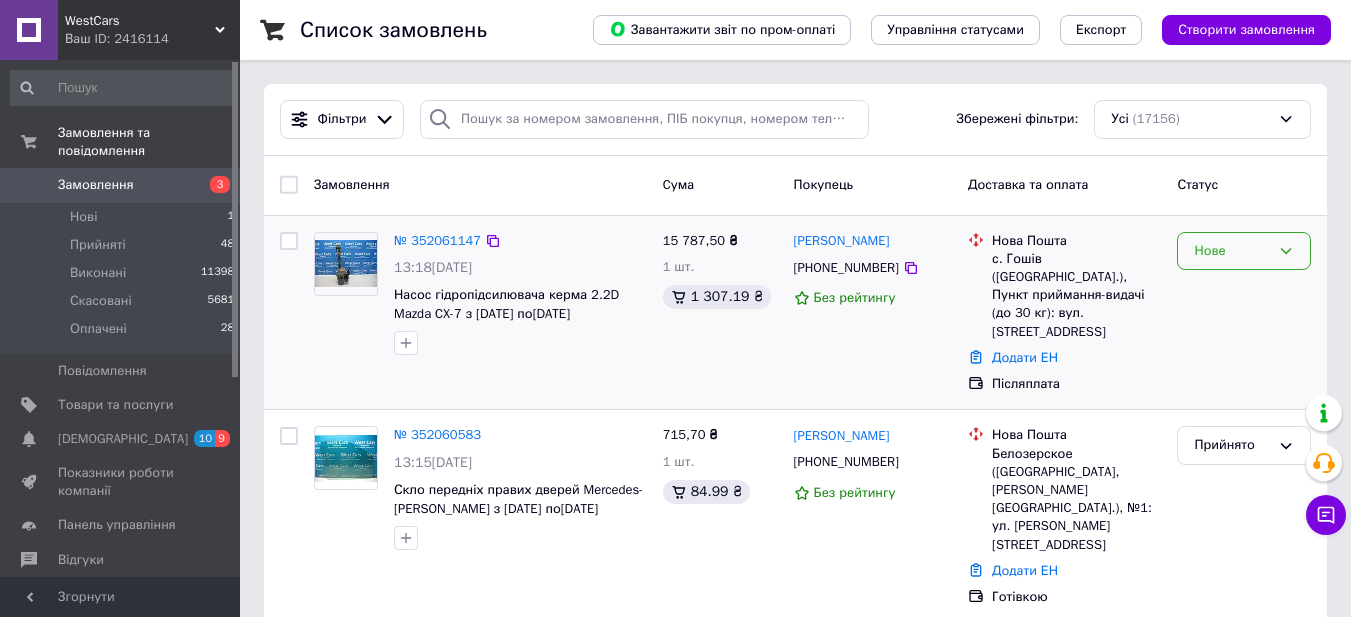 click on "Нове" at bounding box center (1232, 251) 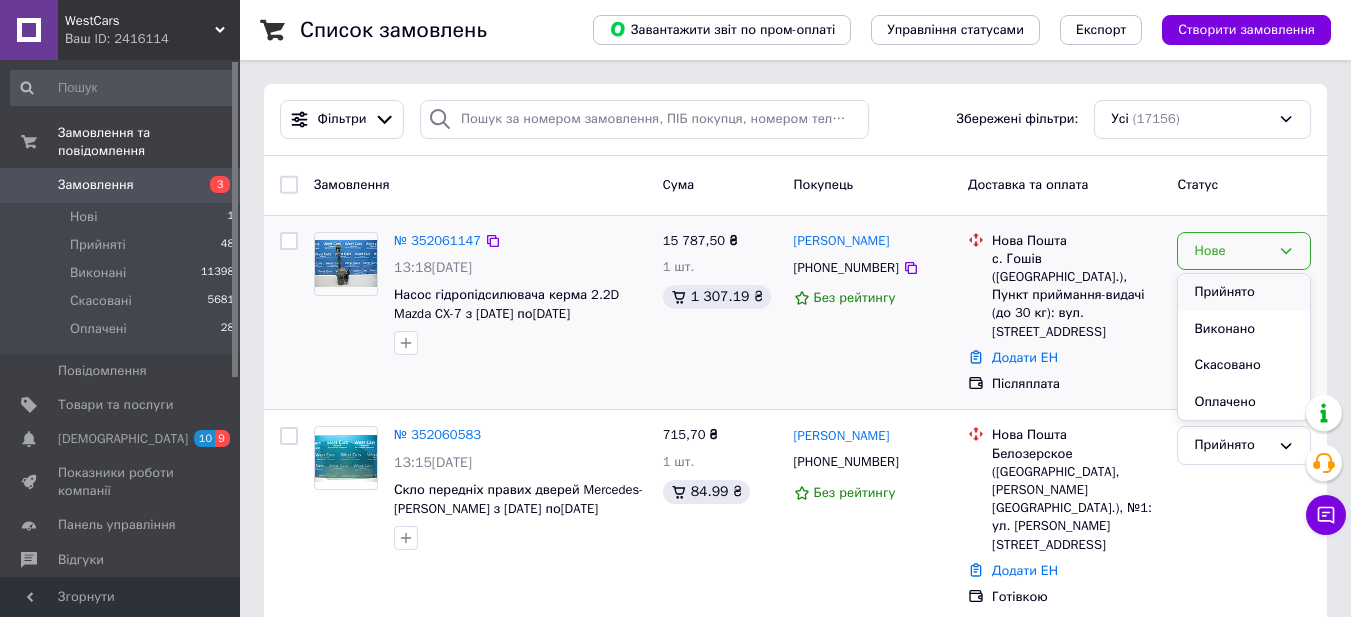 click on "Прийнято" at bounding box center (1244, 292) 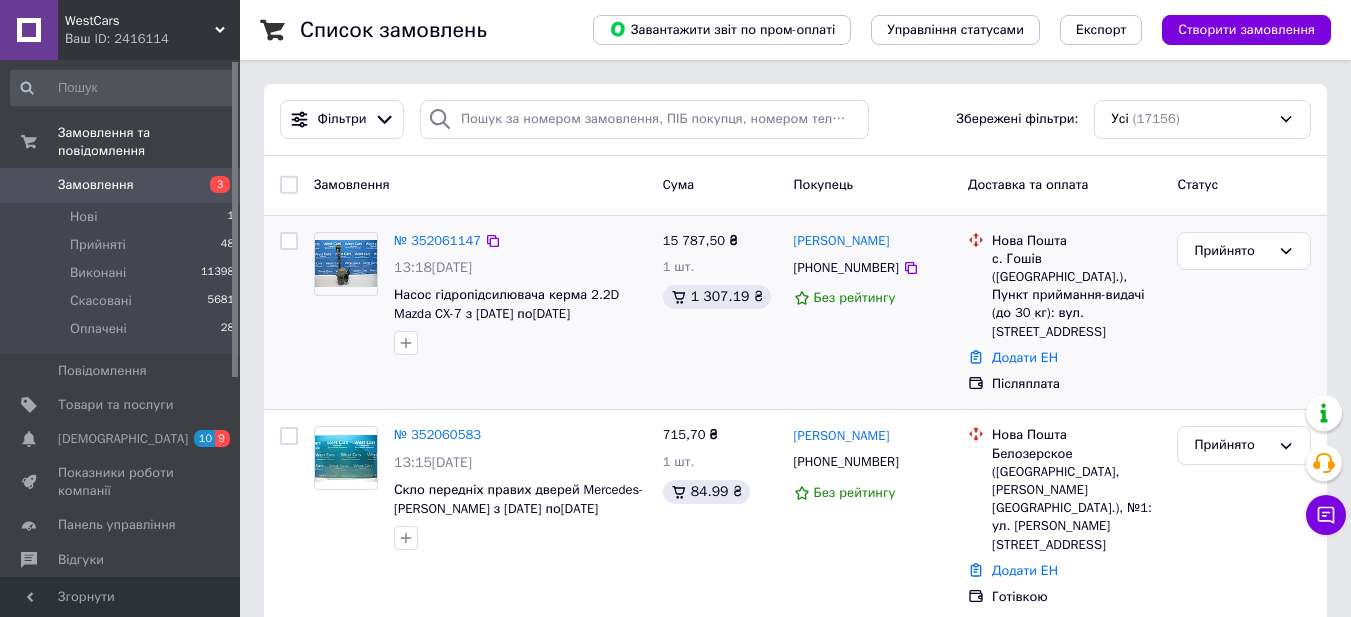click on "+380965626316" at bounding box center (846, 268) 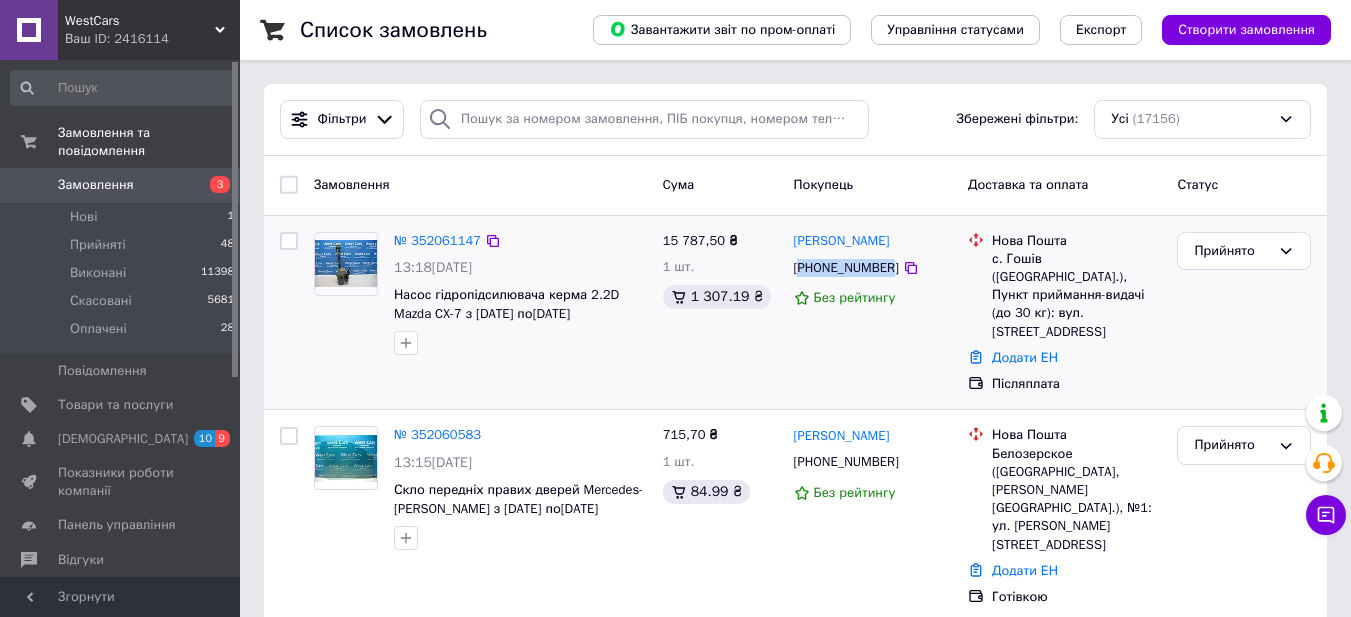 click on "+380965626316" at bounding box center (846, 268) 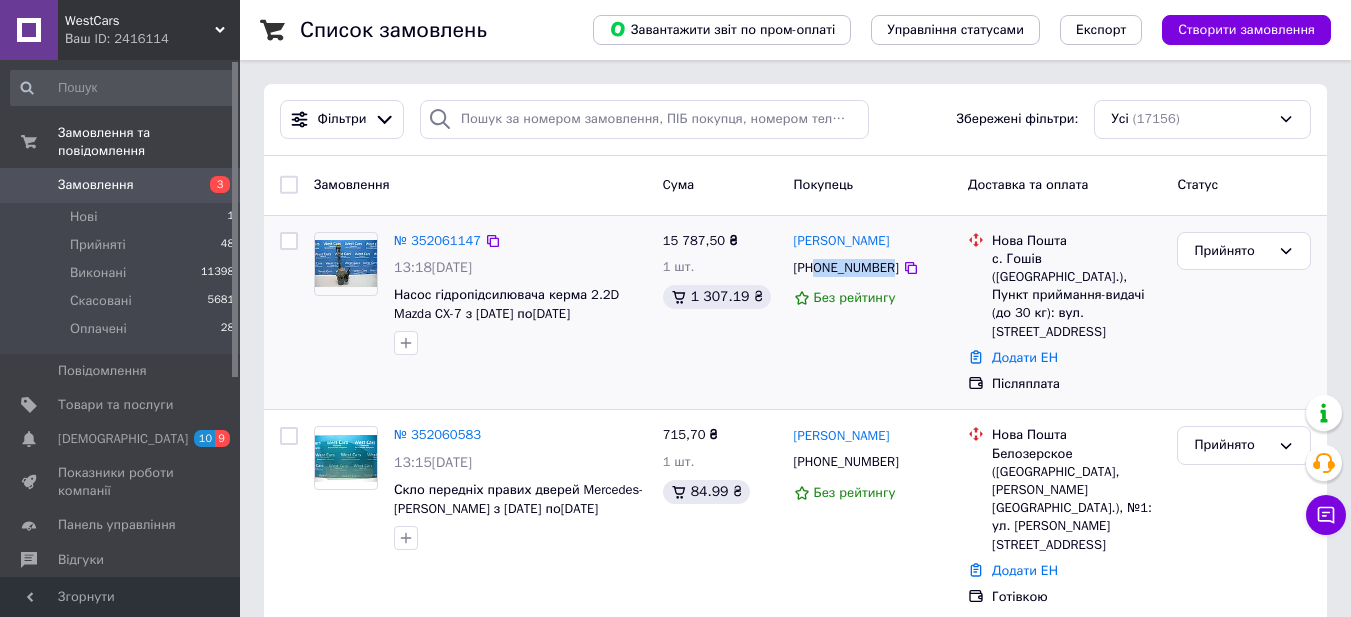 drag, startPoint x: 814, startPoint y: 272, endPoint x: 885, endPoint y: 271, distance: 71.00704 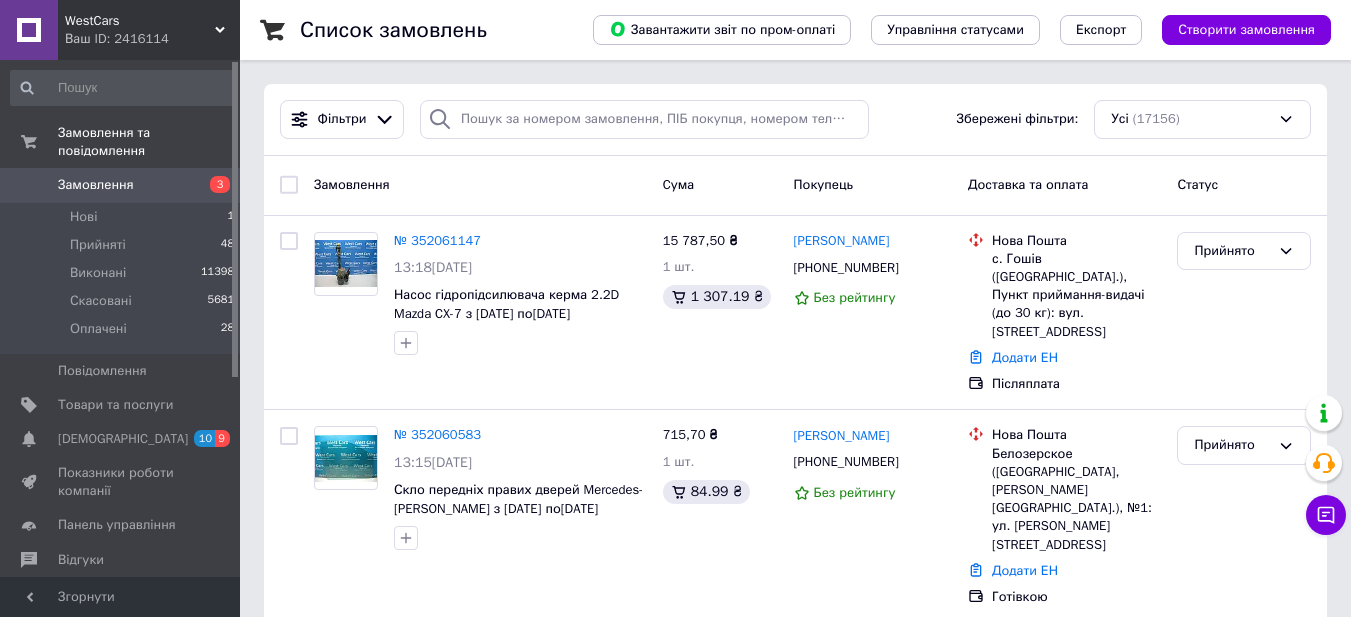 click on "WestCars Ваш ID: 2416114" at bounding box center (149, 30) 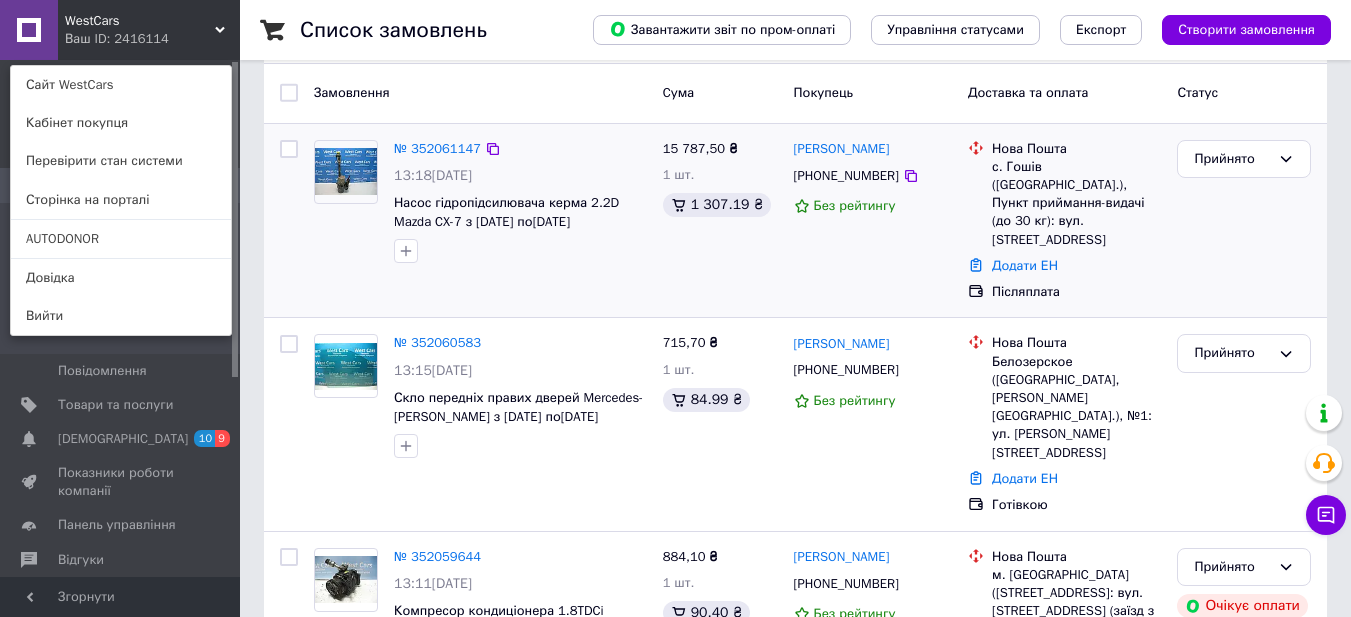 scroll, scrollTop: 200, scrollLeft: 0, axis: vertical 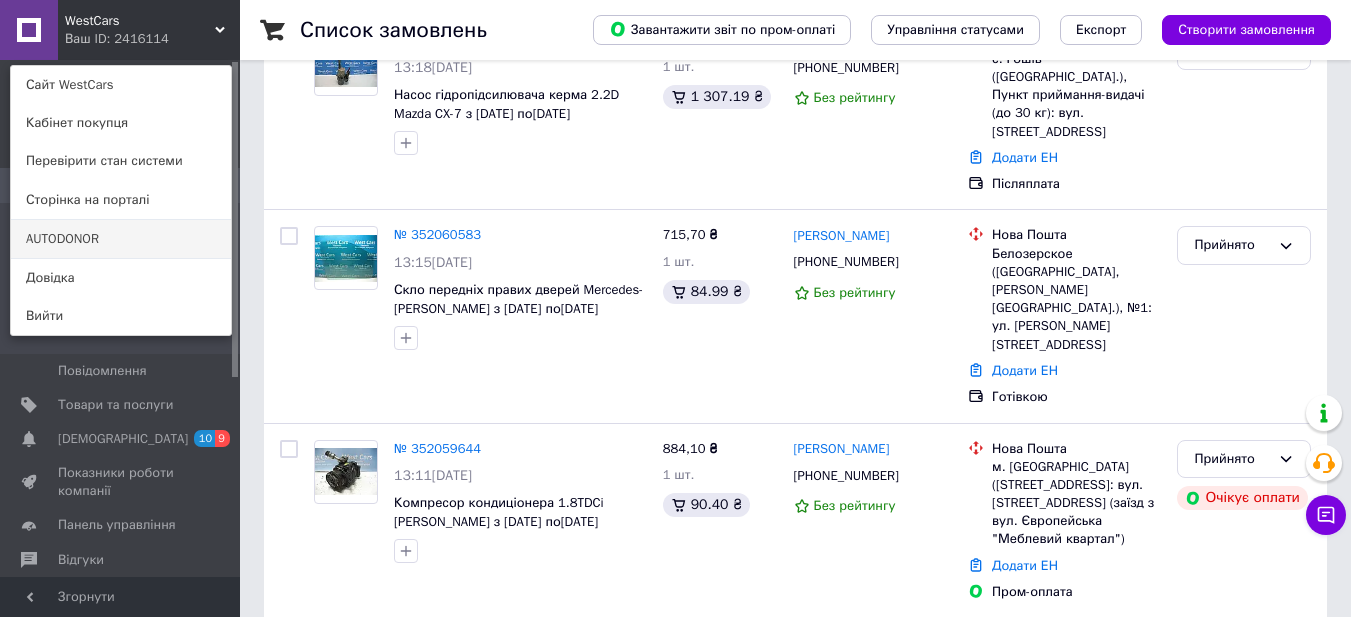 click on "AUTODONOR" at bounding box center [121, 239] 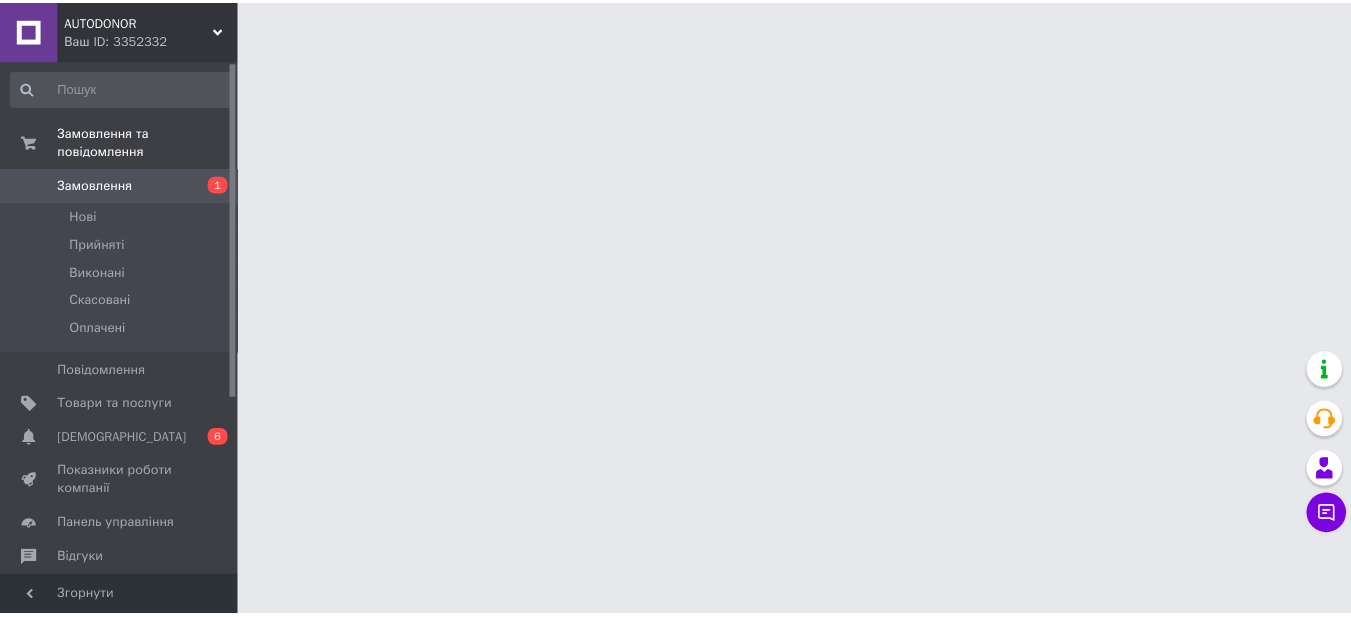 scroll, scrollTop: 0, scrollLeft: 0, axis: both 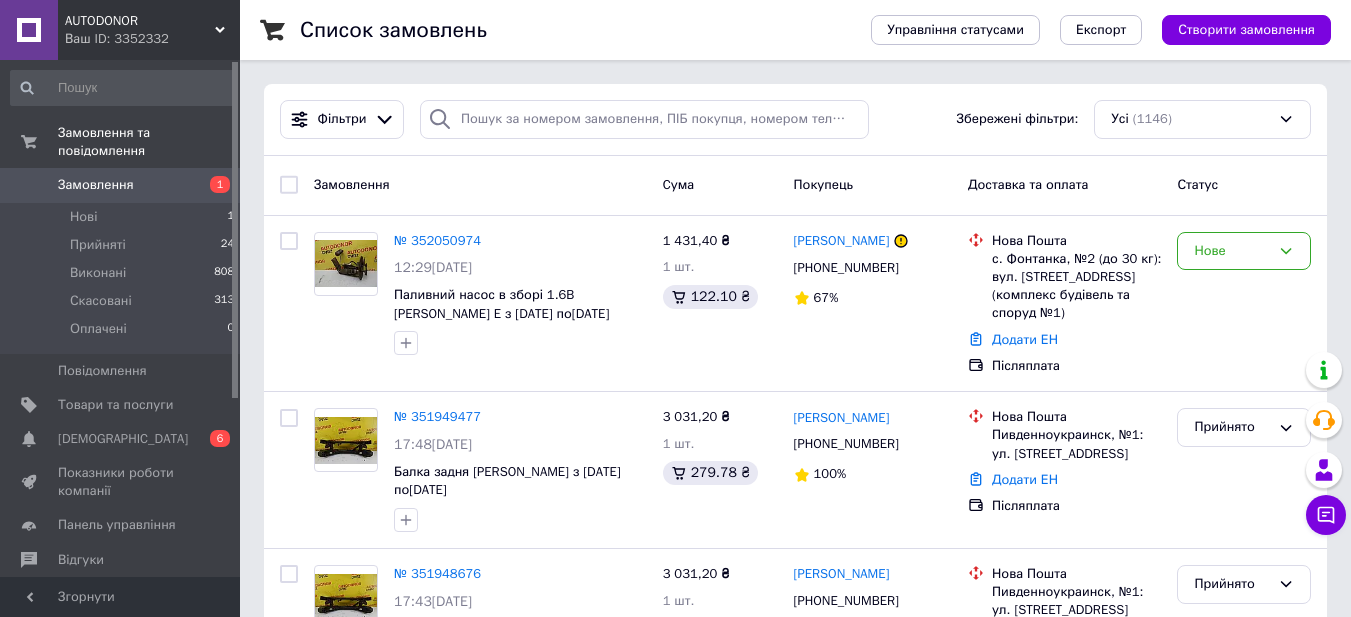 click on "AUTODONOR" at bounding box center (140, 21) 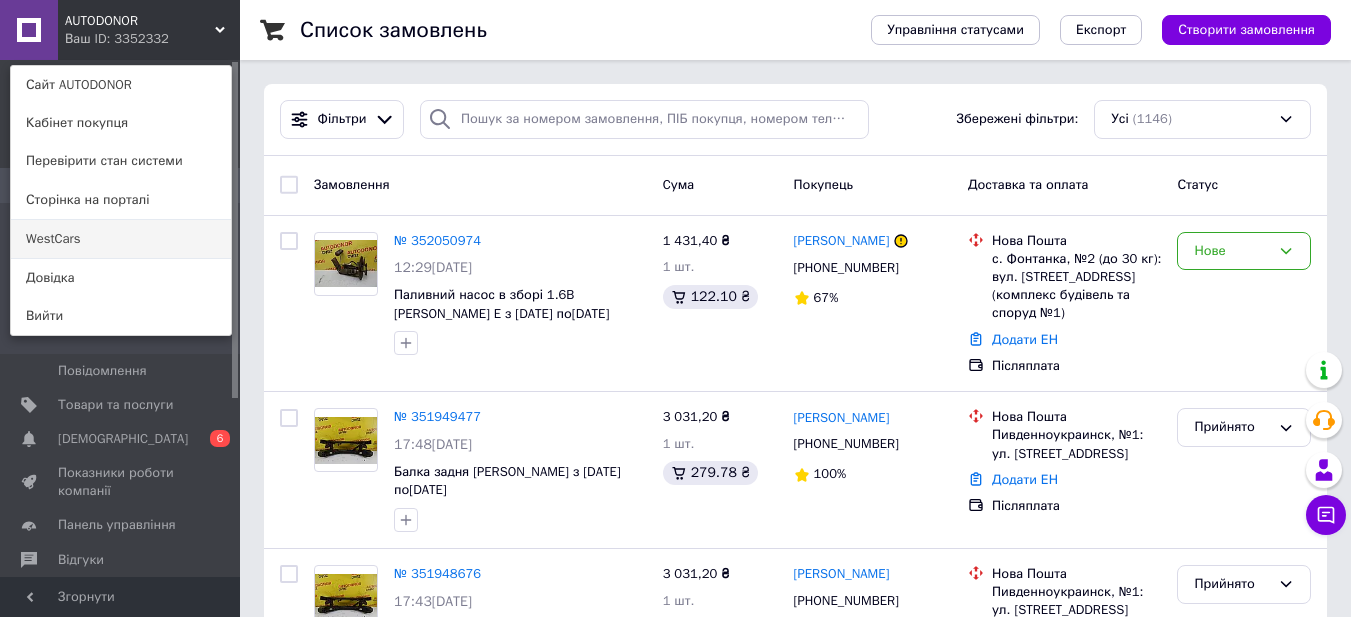 click on "WestCars" at bounding box center [121, 239] 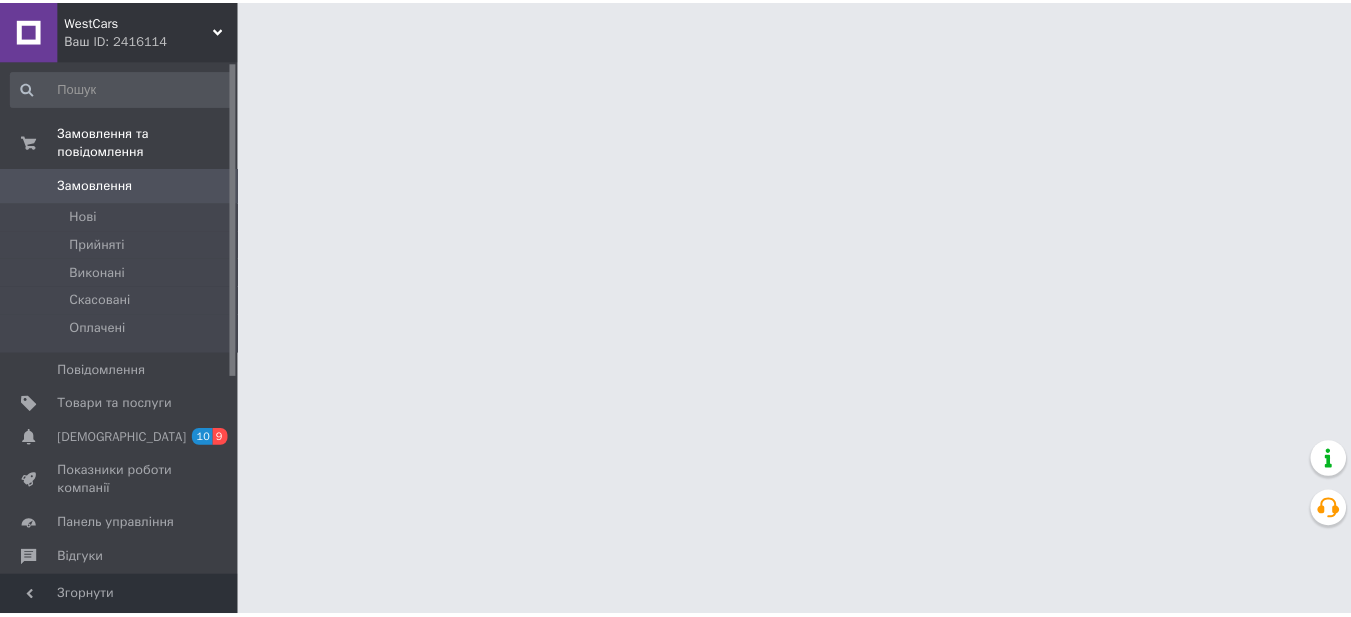 scroll, scrollTop: 0, scrollLeft: 0, axis: both 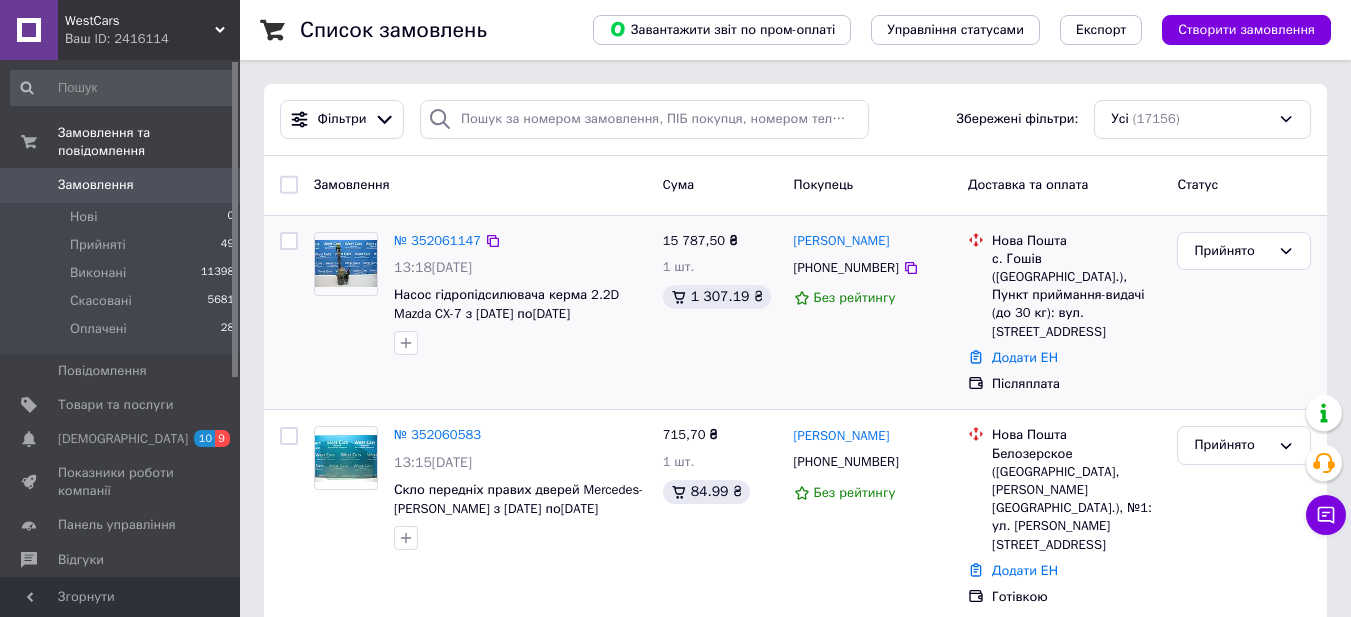 click on "[PHONE_NUMBER]" at bounding box center (846, 268) 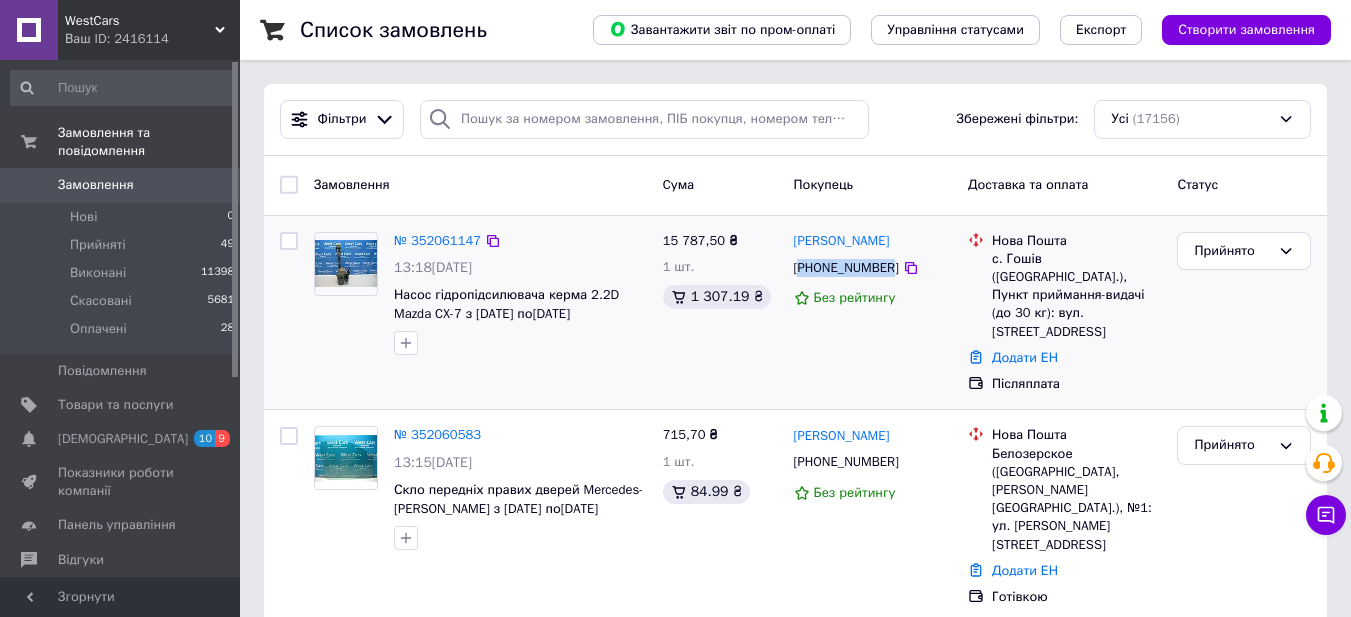 click on "+380965626316" at bounding box center [846, 268] 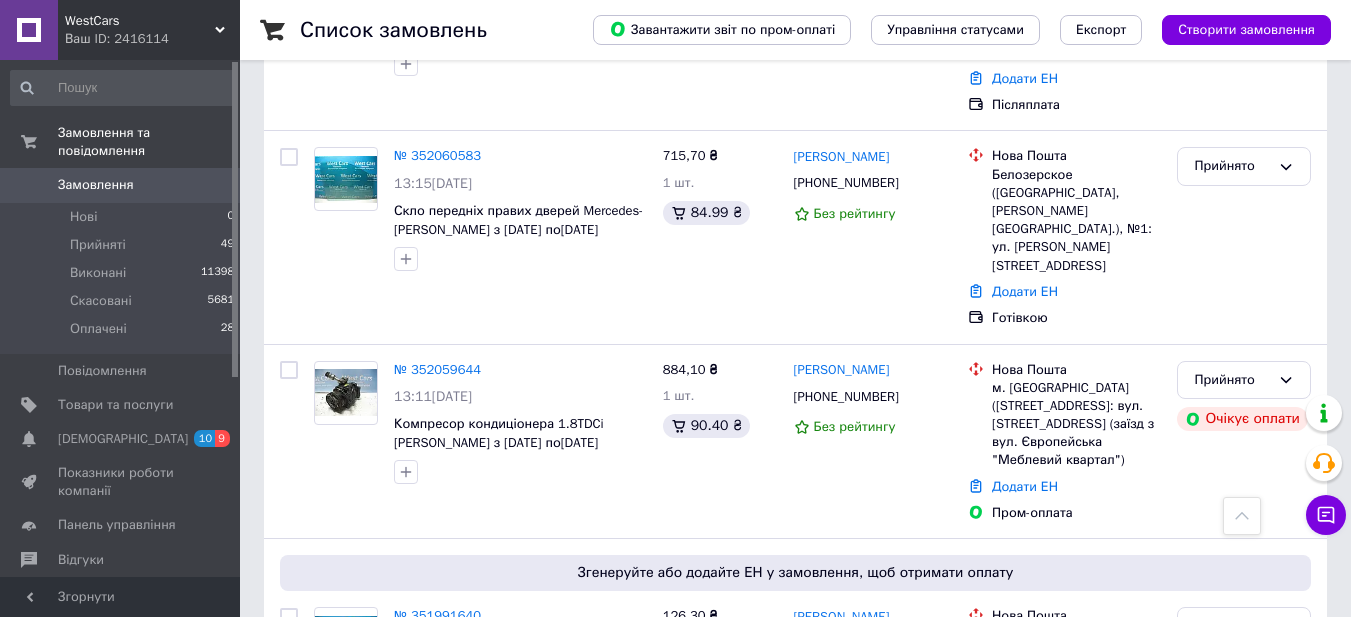 scroll, scrollTop: 100, scrollLeft: 0, axis: vertical 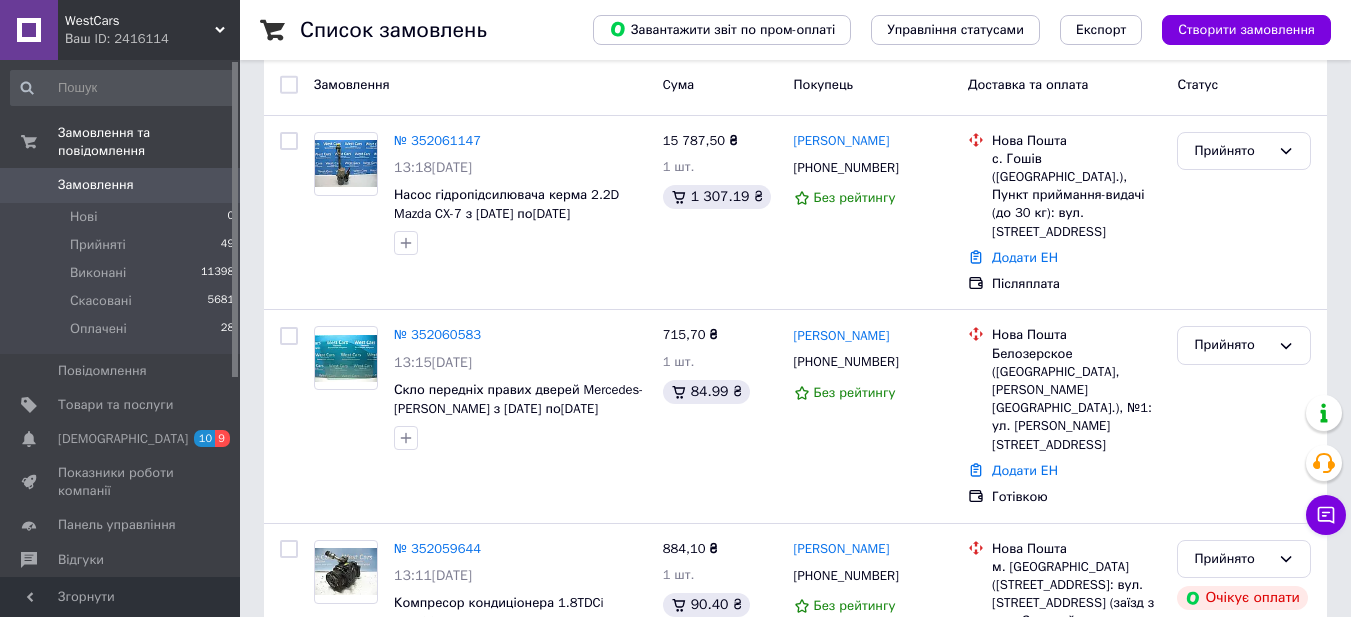 click on "WestCars Ваш ID: 2416114" at bounding box center (149, 30) 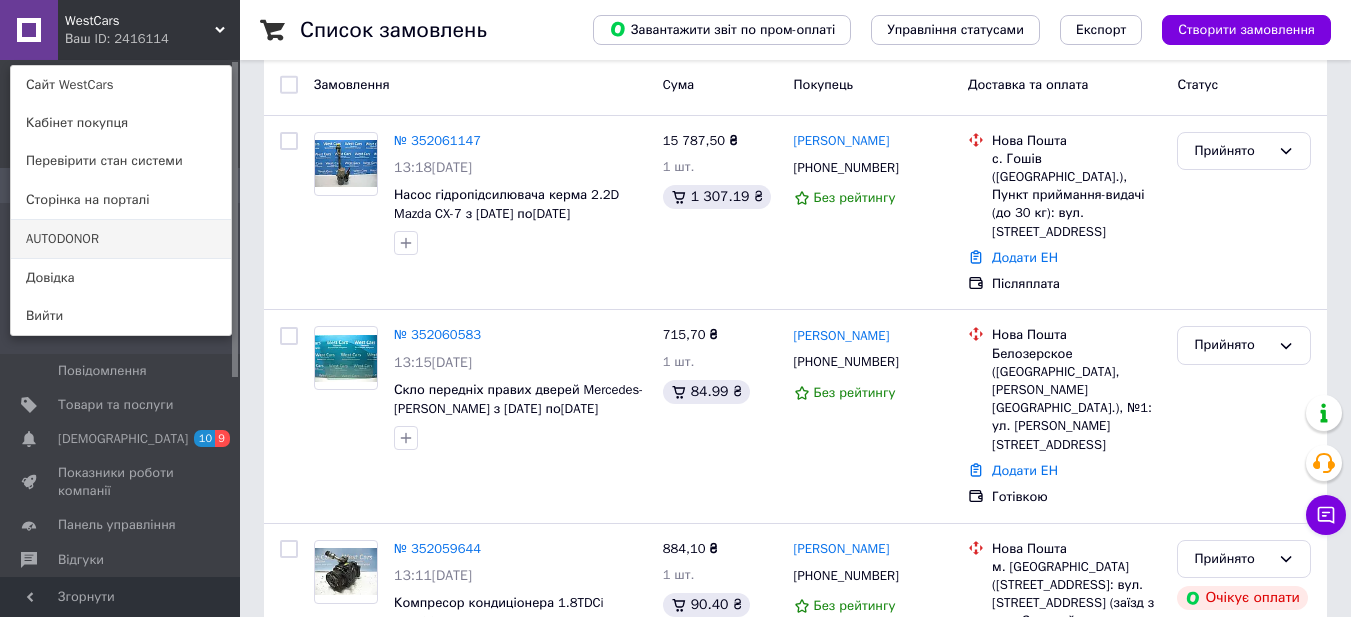click on "AUTODONOR" at bounding box center (121, 239) 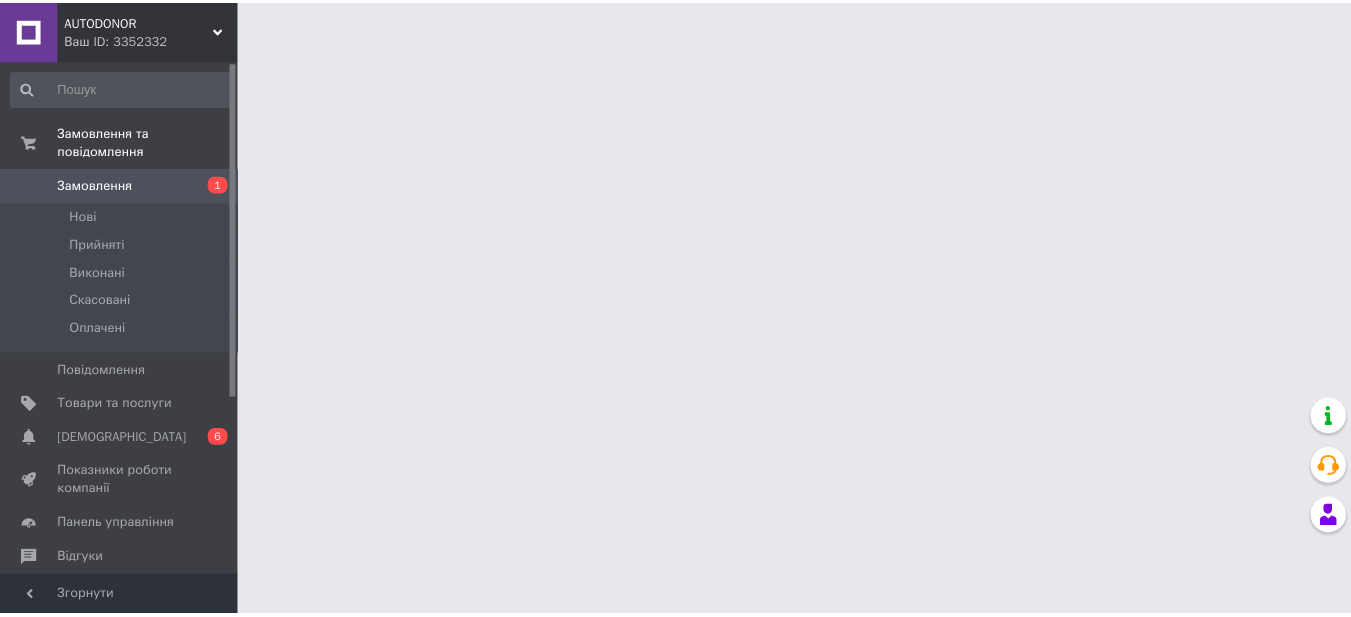 scroll, scrollTop: 0, scrollLeft: 0, axis: both 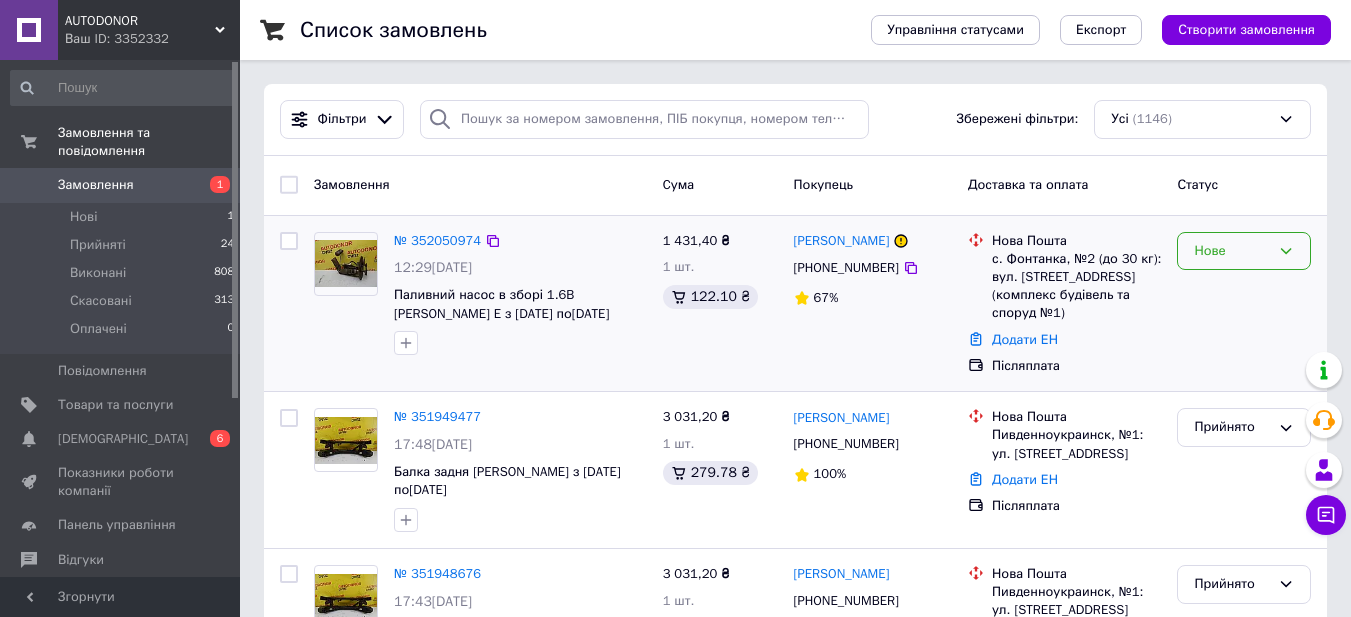 click on "Нове" at bounding box center [1232, 251] 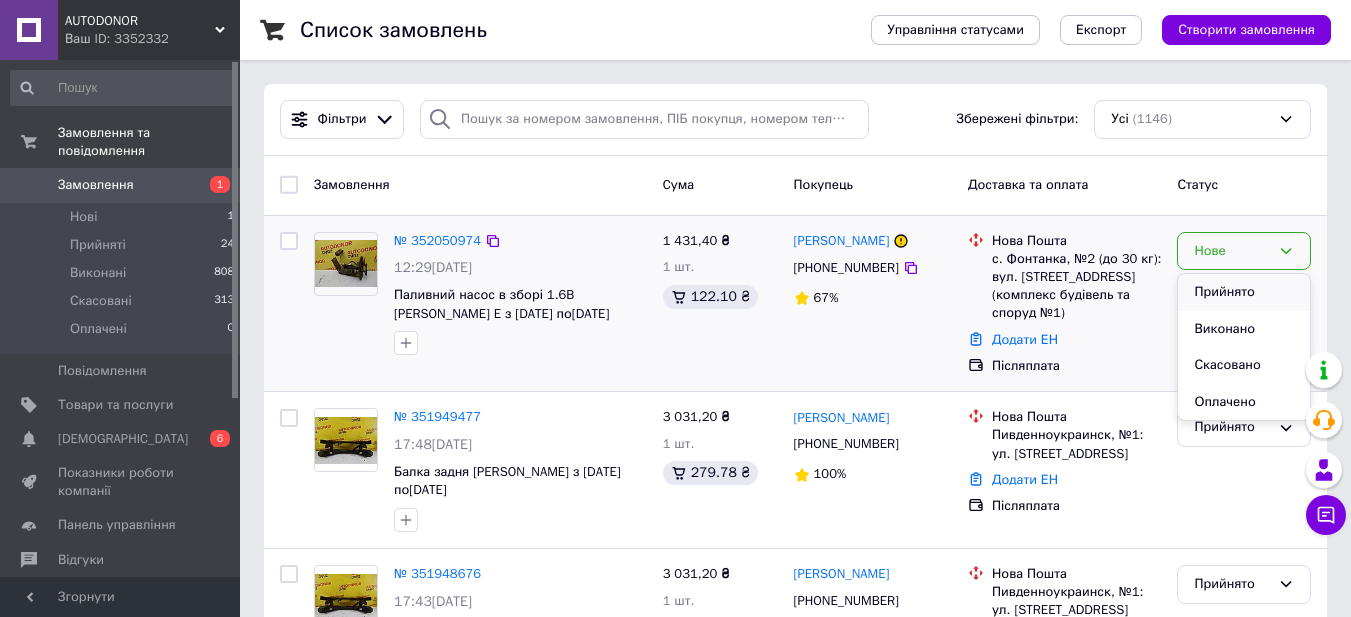 click on "Прийнято" at bounding box center [1244, 292] 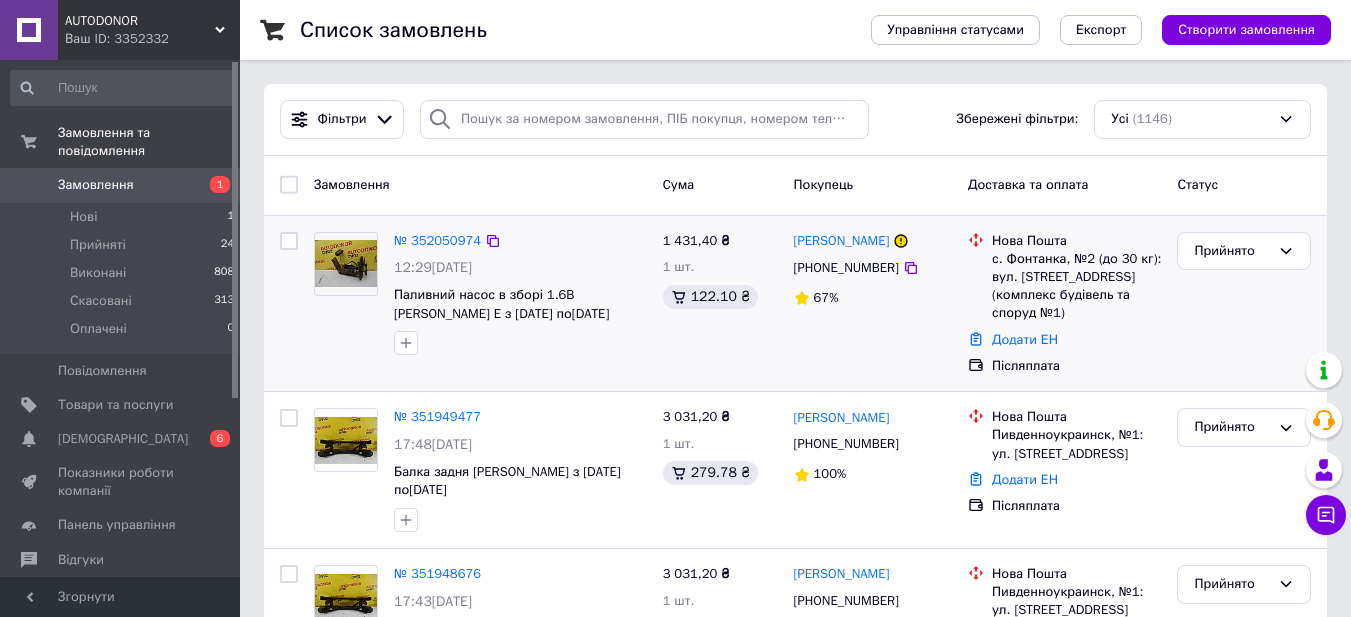 click on "[PHONE_NUMBER]" at bounding box center [846, 268] 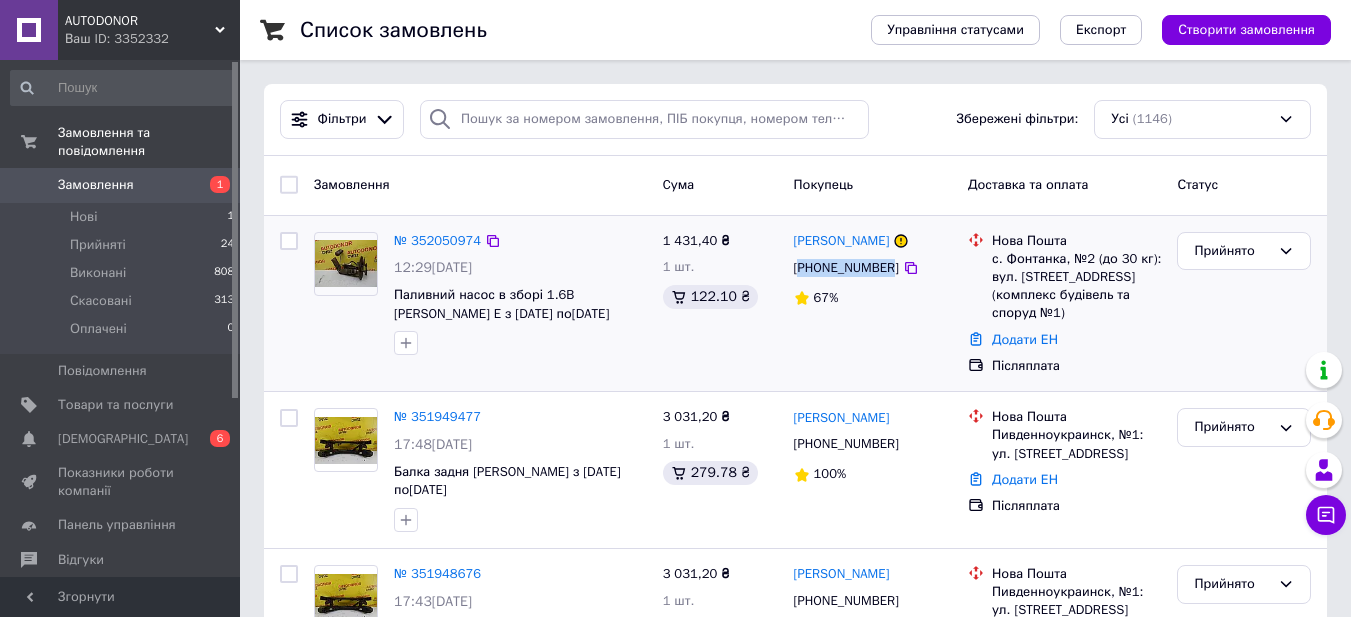 click on "[PHONE_NUMBER]" at bounding box center [846, 268] 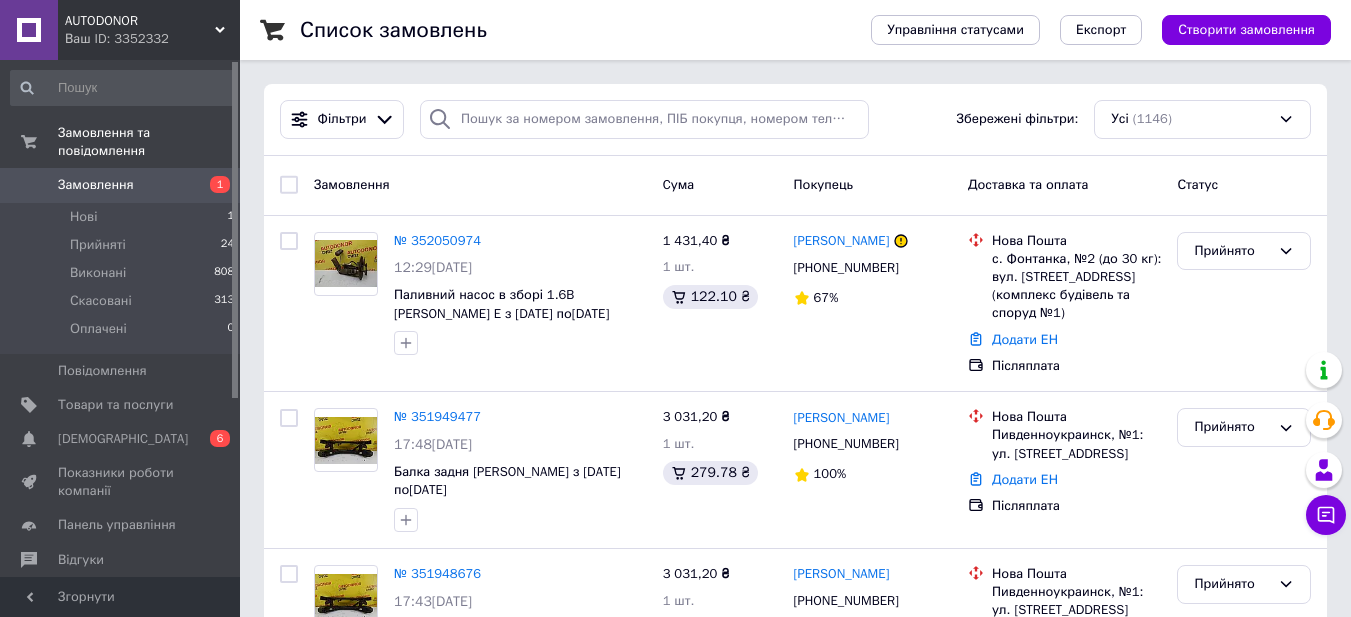 click on "AUTODONOR" at bounding box center (140, 21) 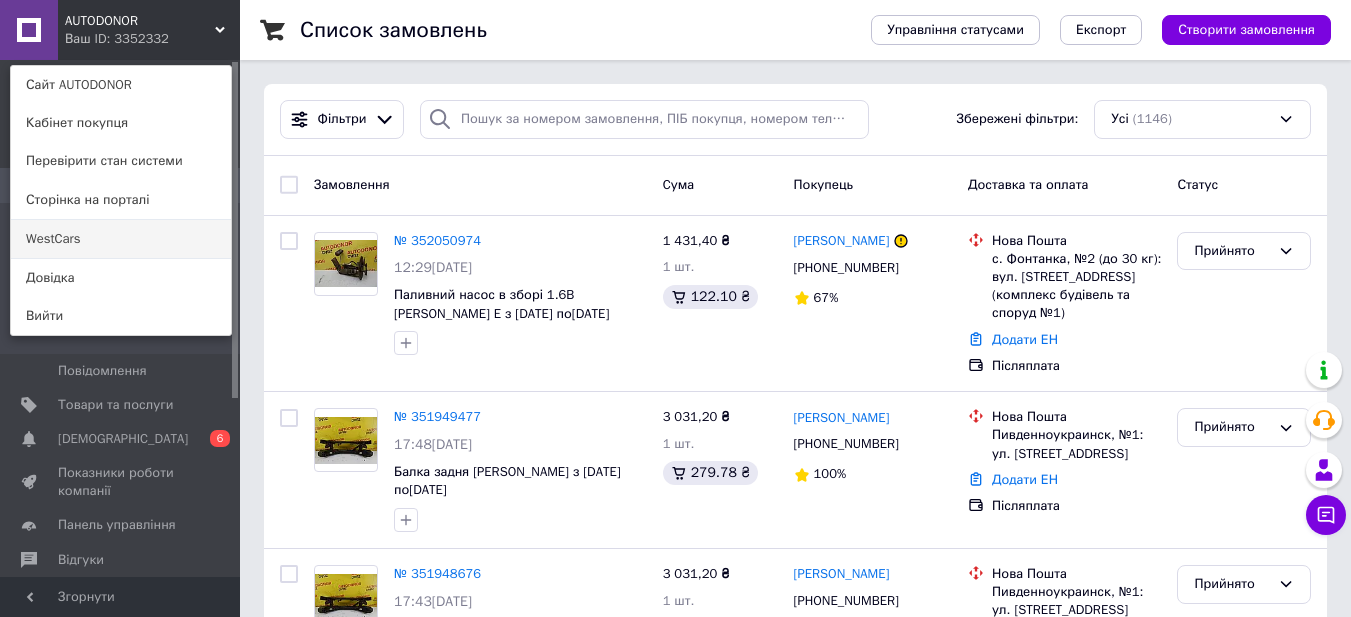 click on "WestCars" at bounding box center [121, 239] 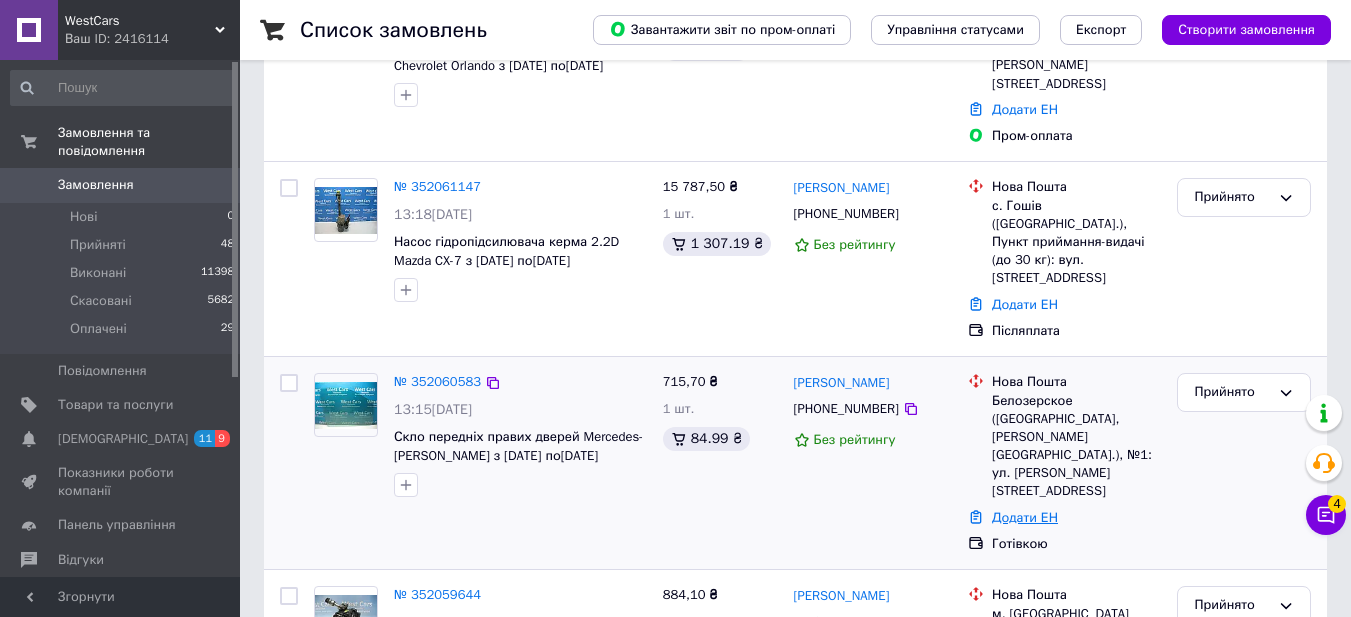 scroll, scrollTop: 0, scrollLeft: 0, axis: both 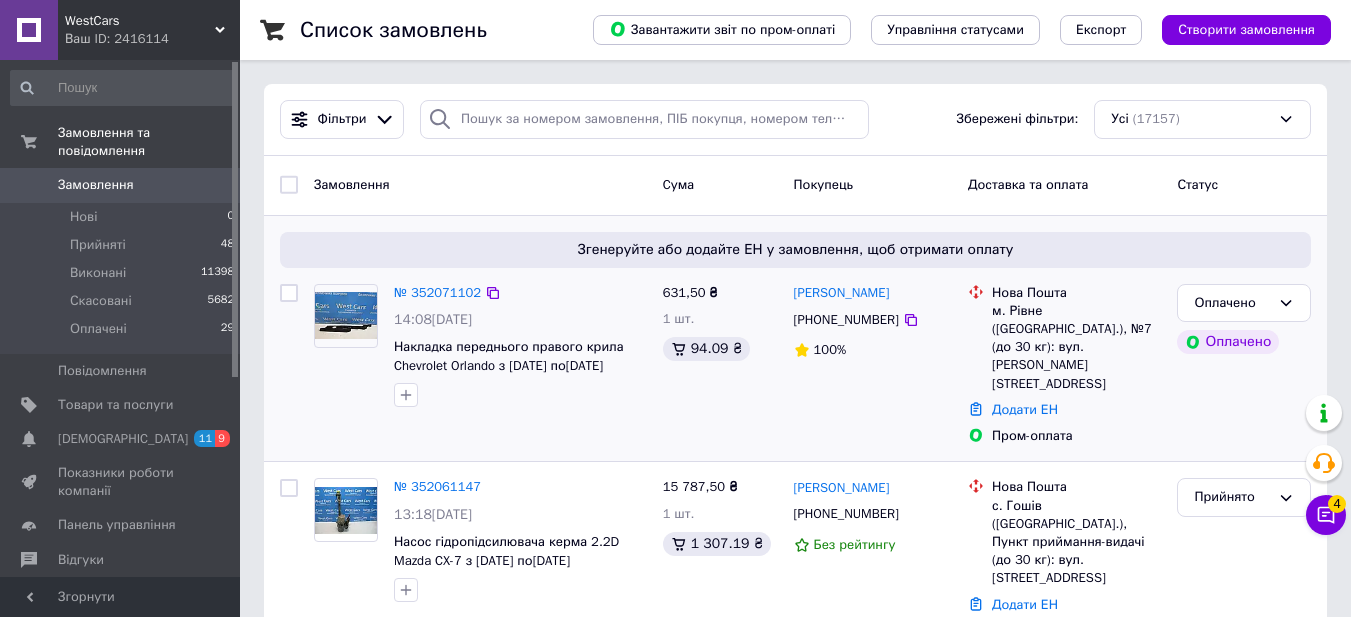 click on "[PHONE_NUMBER]" at bounding box center [846, 320] 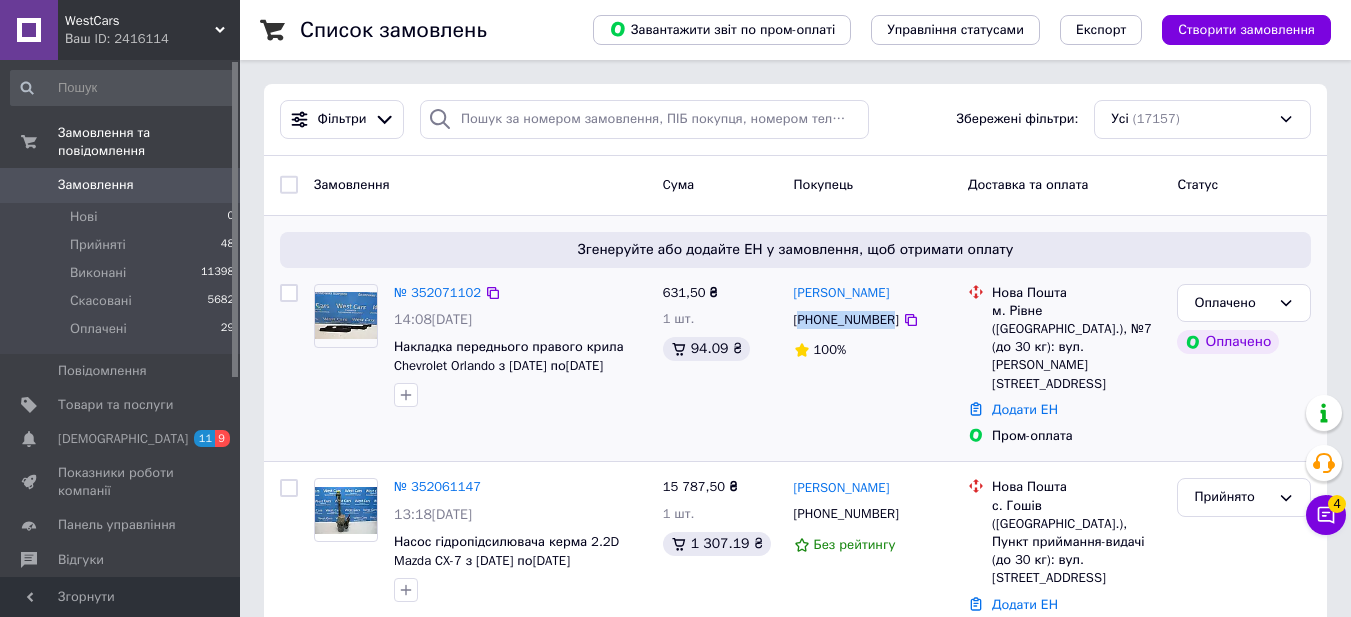 click on "[PHONE_NUMBER]" at bounding box center (846, 320) 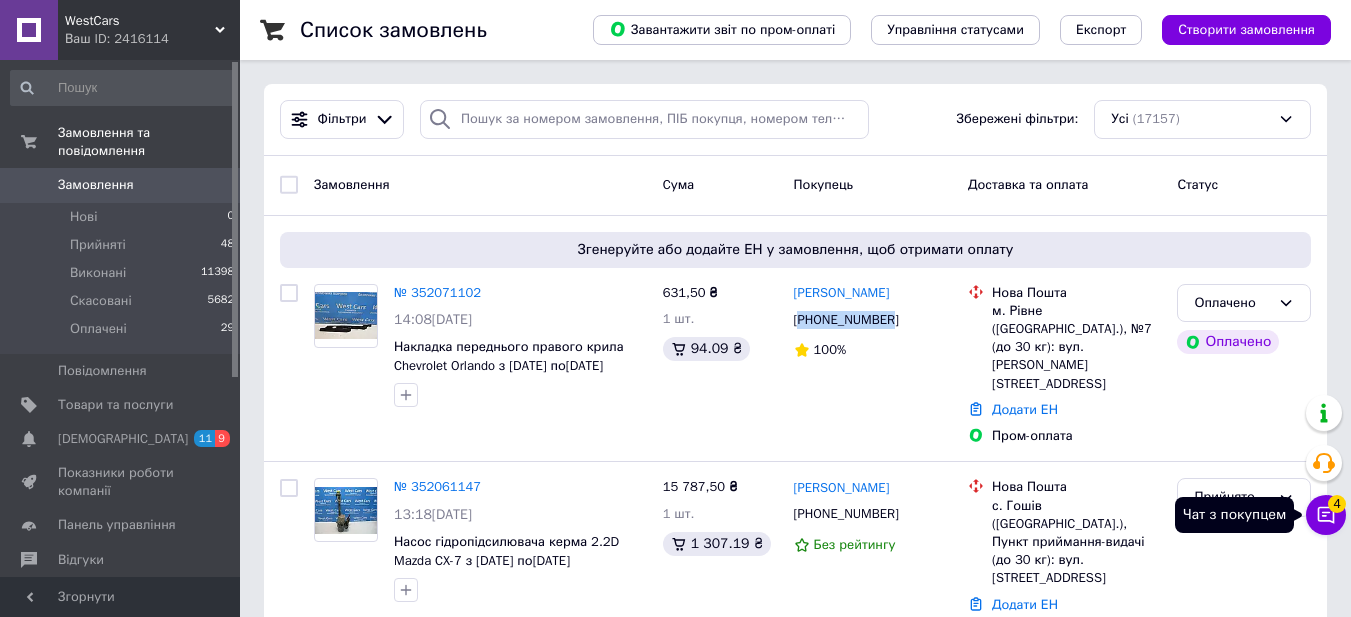 click on "Чат з покупцем 4" at bounding box center [1326, 515] 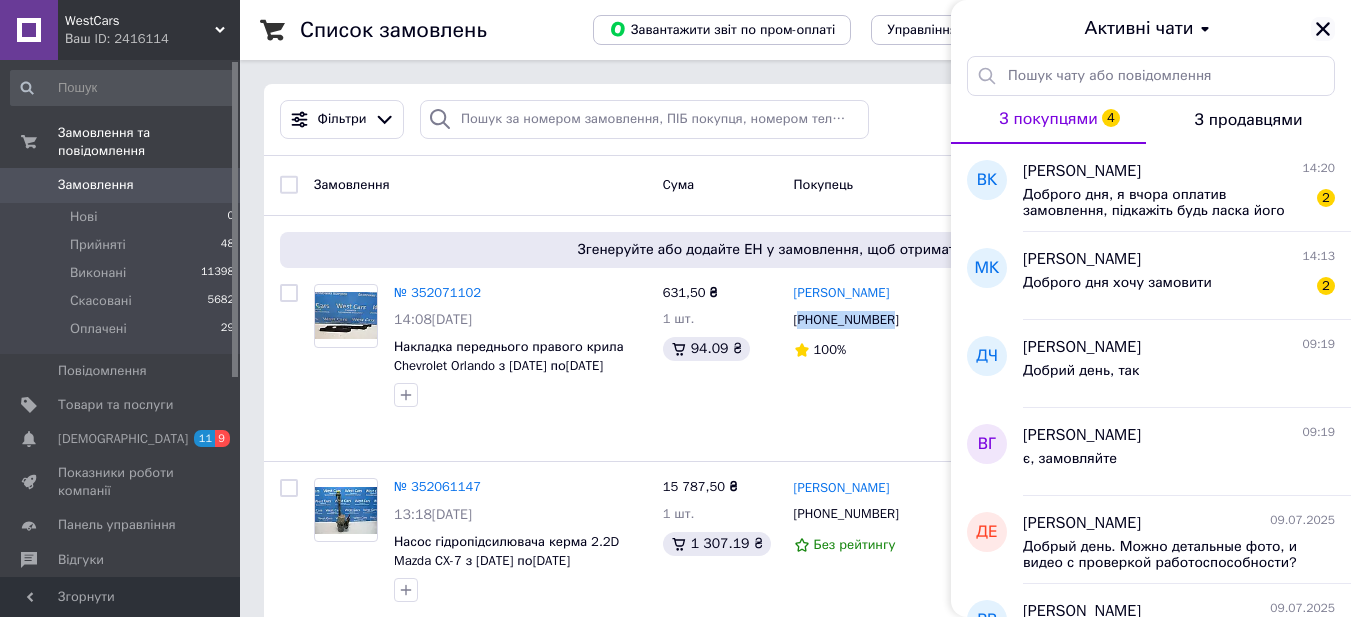 click 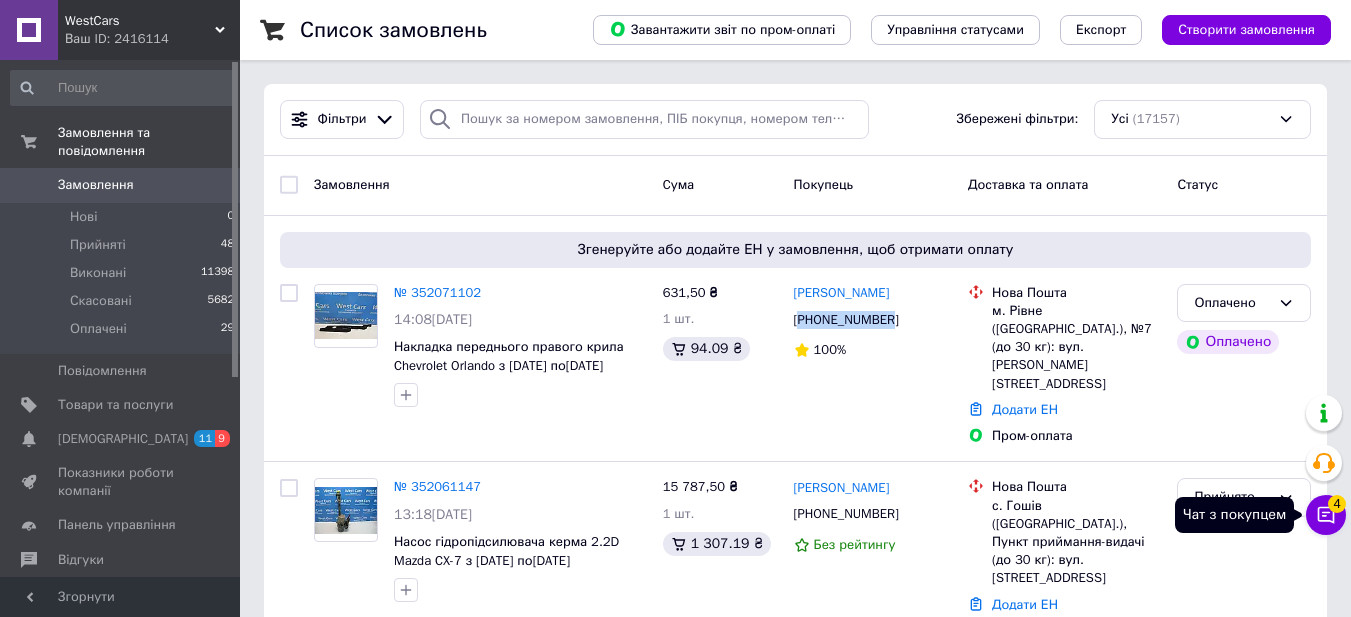 click on "Чат з покупцем 4" at bounding box center [1326, 515] 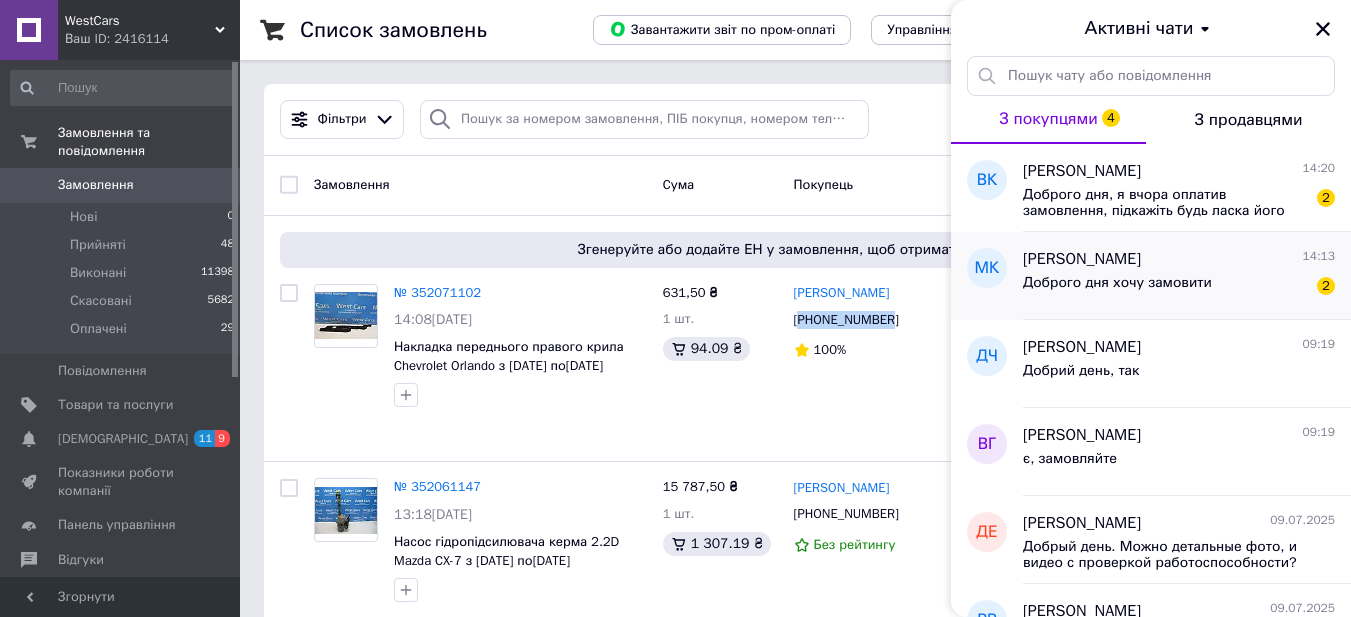 click on "Доброго дня хочу замовити" at bounding box center (1117, 289) 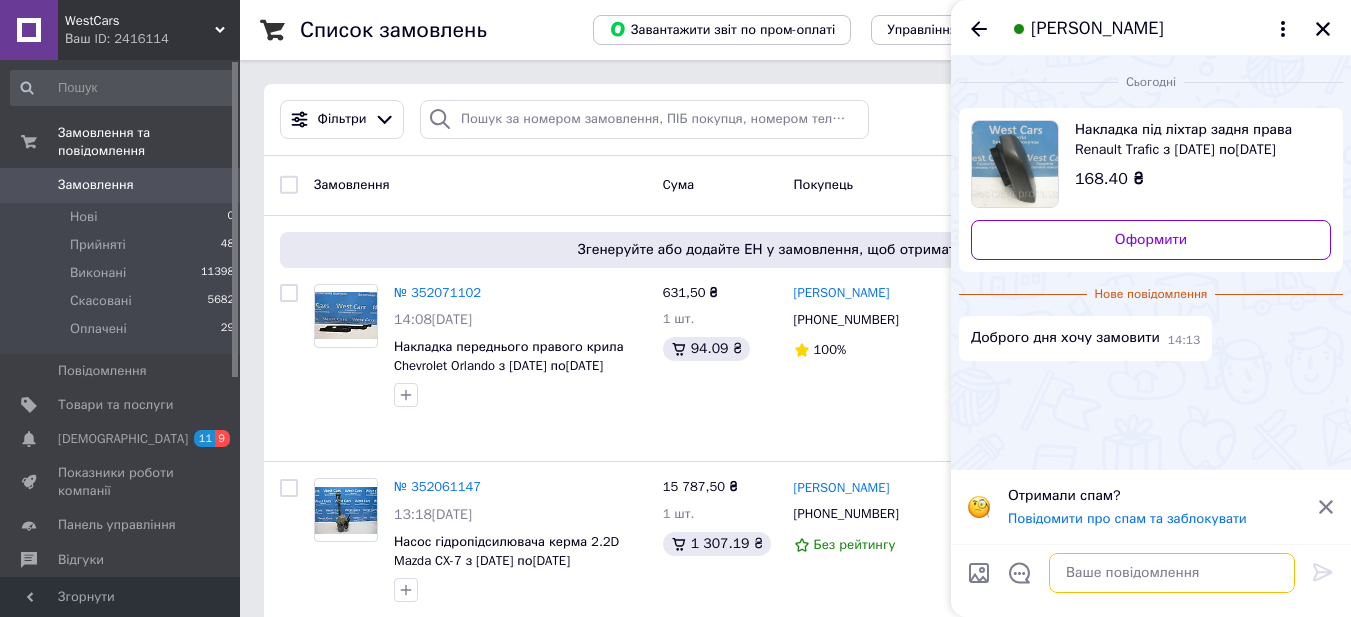 click at bounding box center (1172, 573) 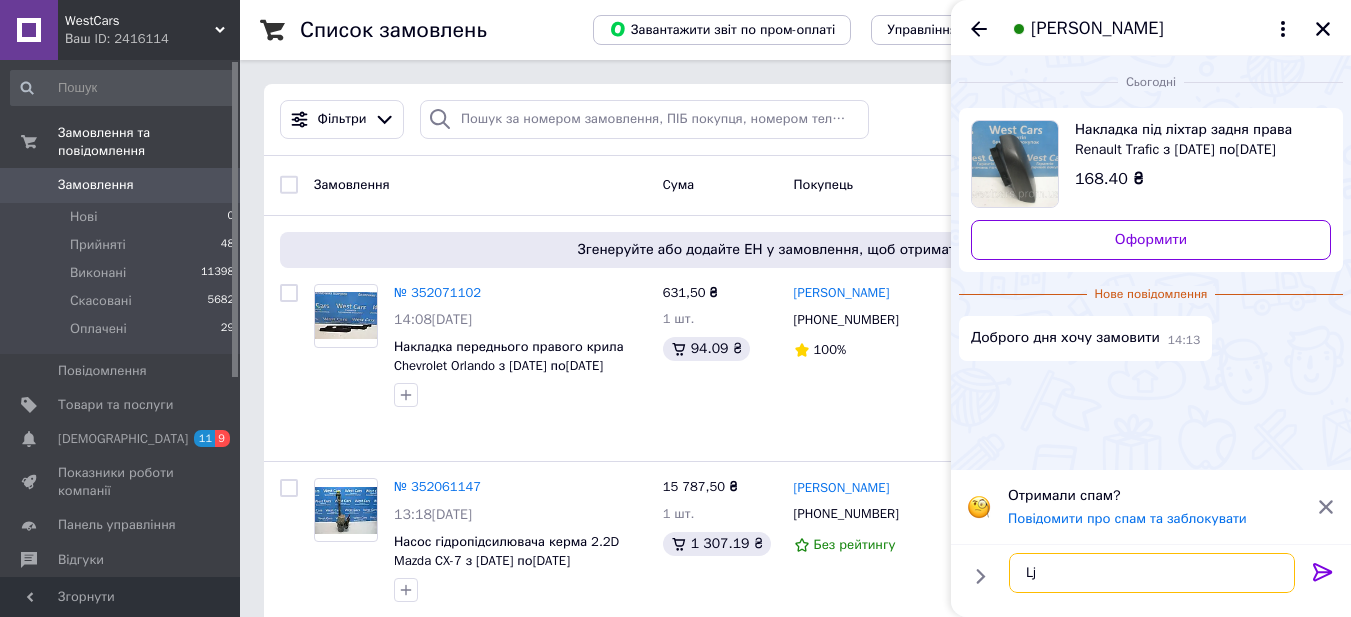 type on "L" 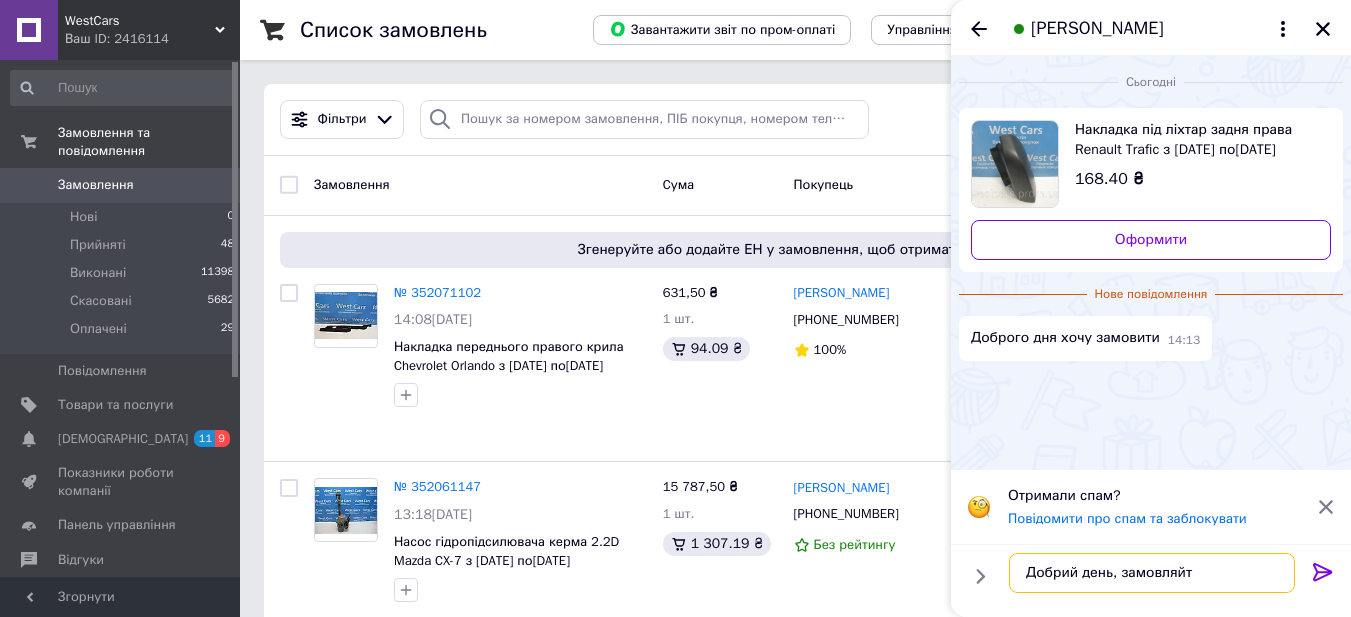 type on "Добрий день, замовляйте" 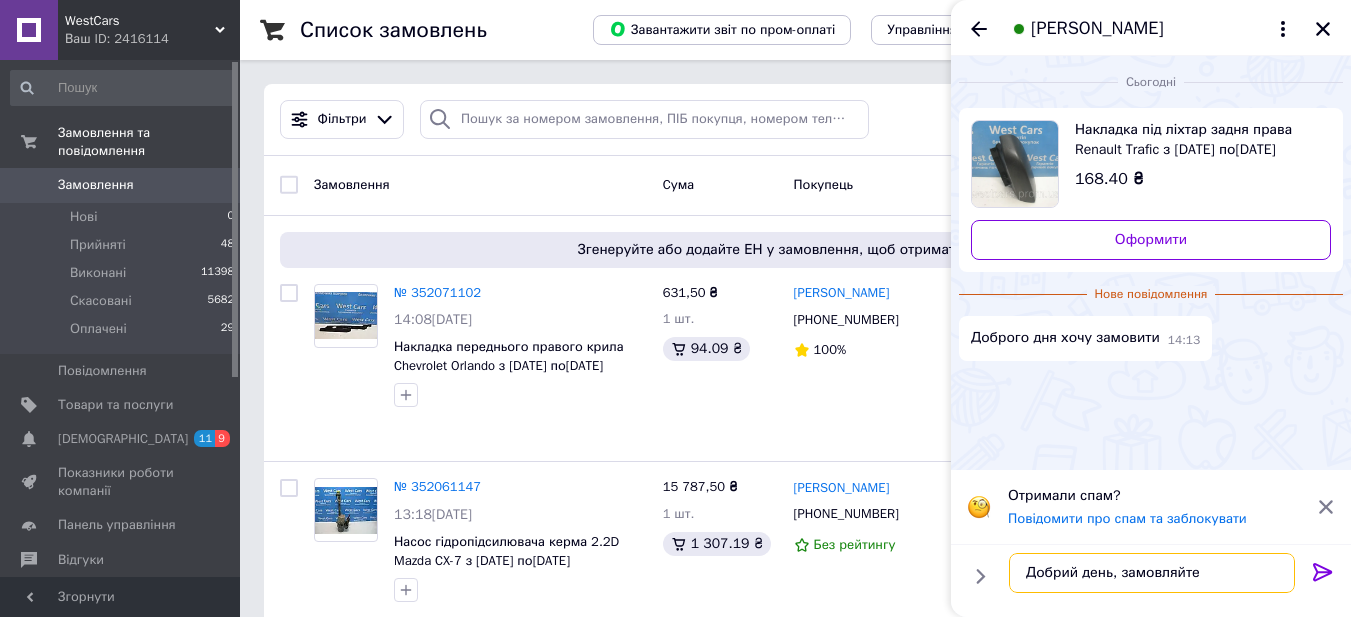 type 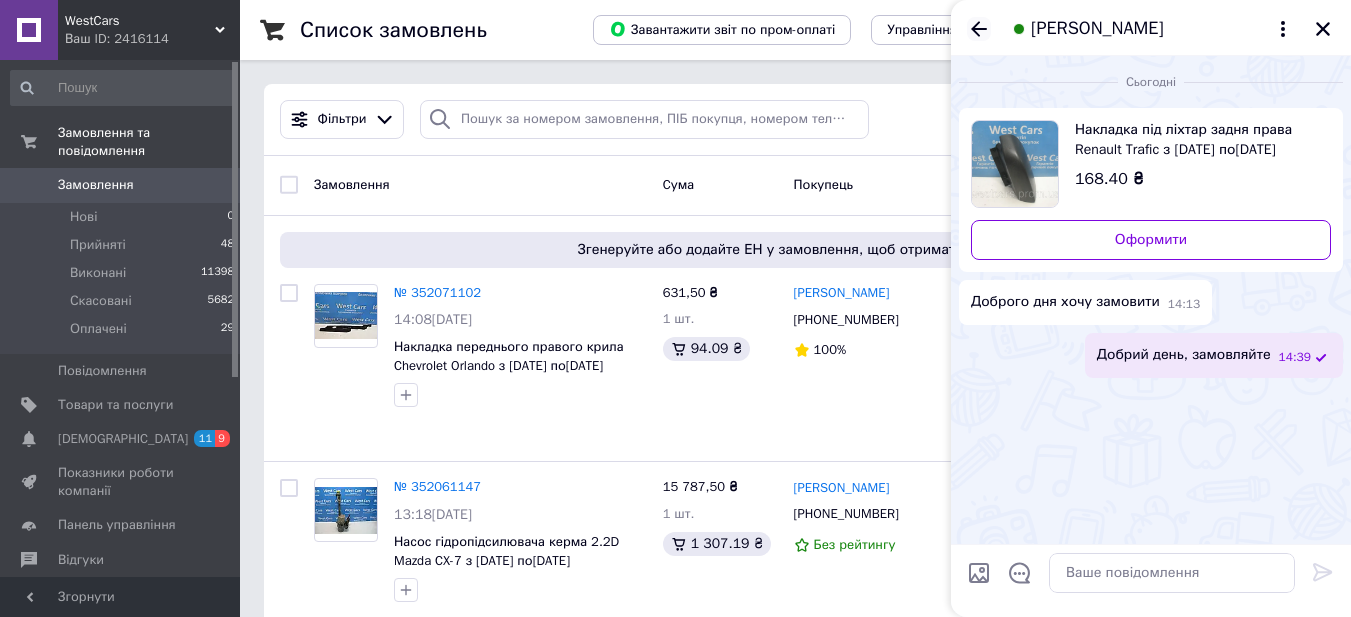 click 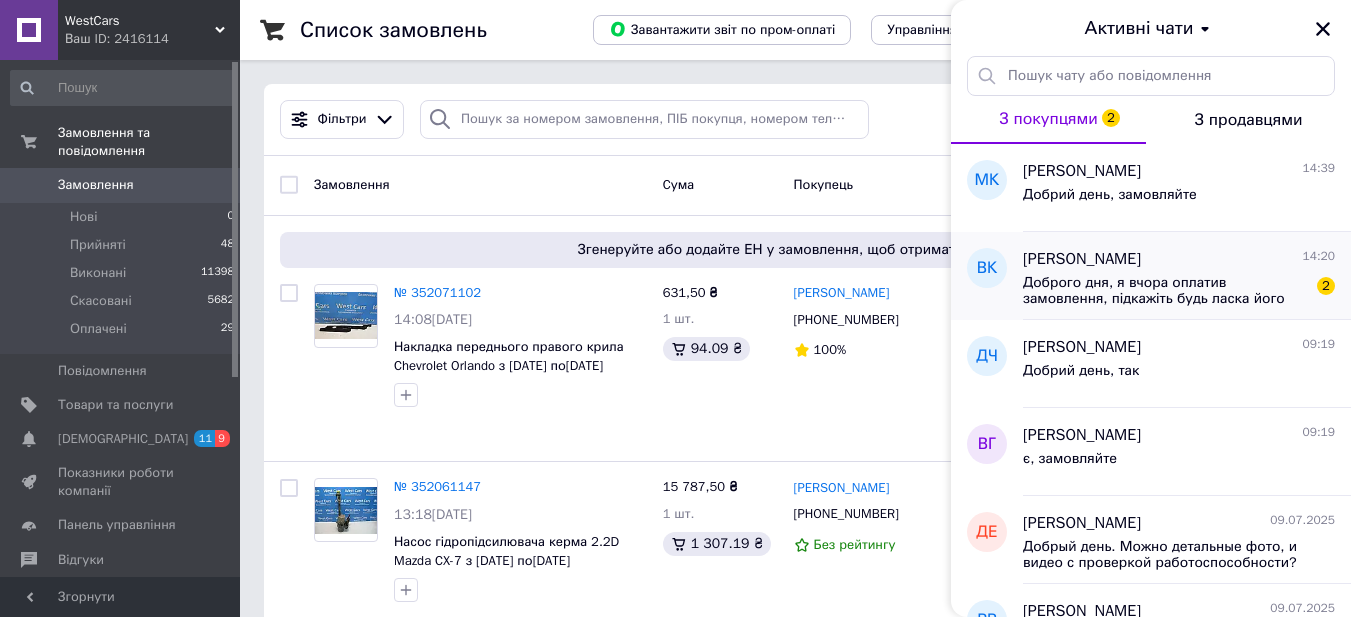click on "Доброго дня, я вчора оплатив замовлення, підкажіть будь ласка його статус" at bounding box center (1165, 291) 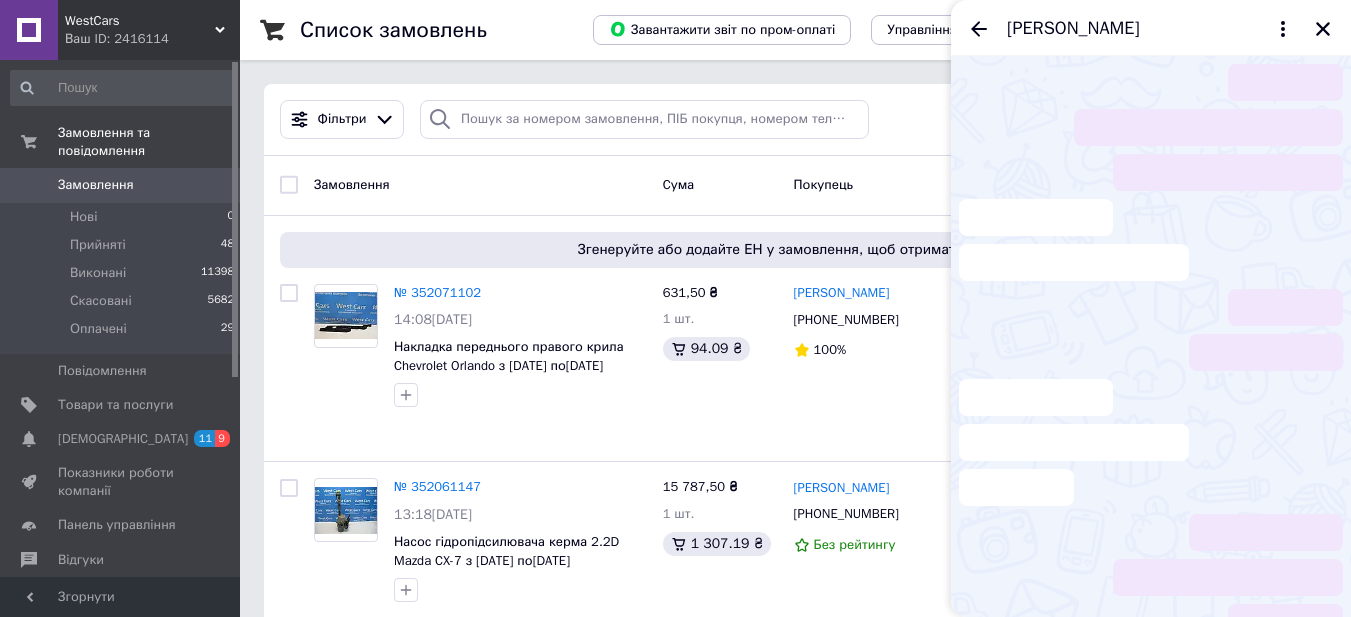 scroll, scrollTop: 69, scrollLeft: 0, axis: vertical 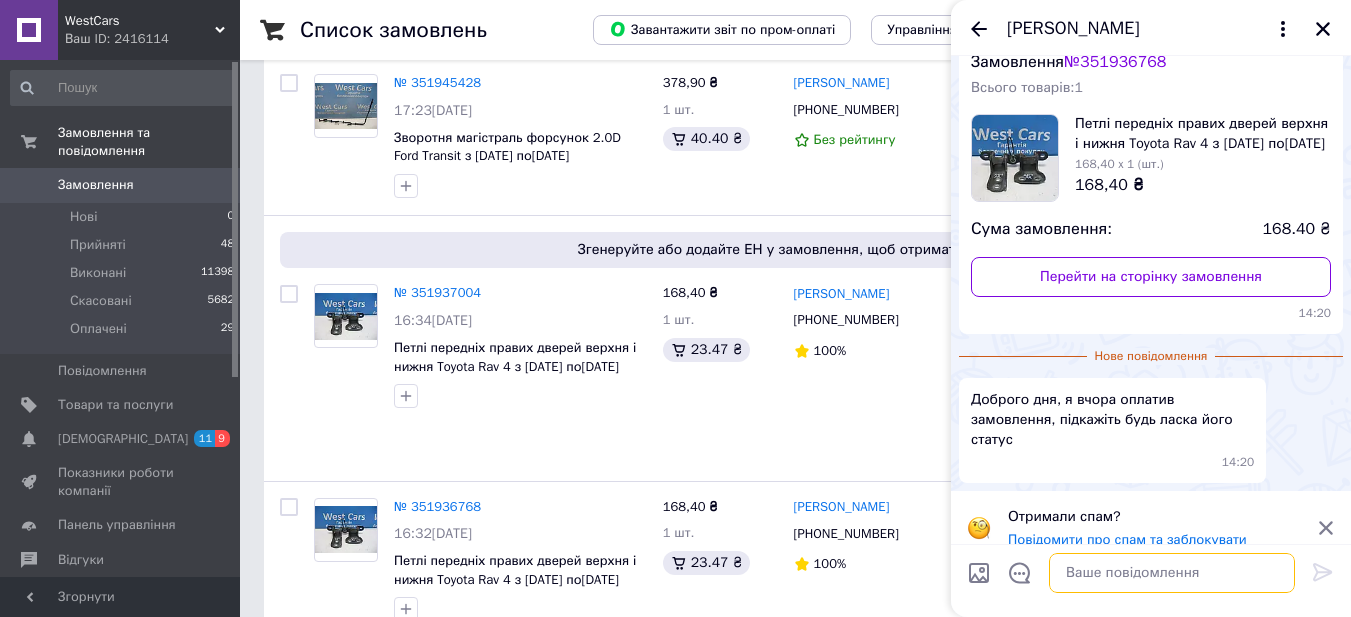 click at bounding box center [1172, 573] 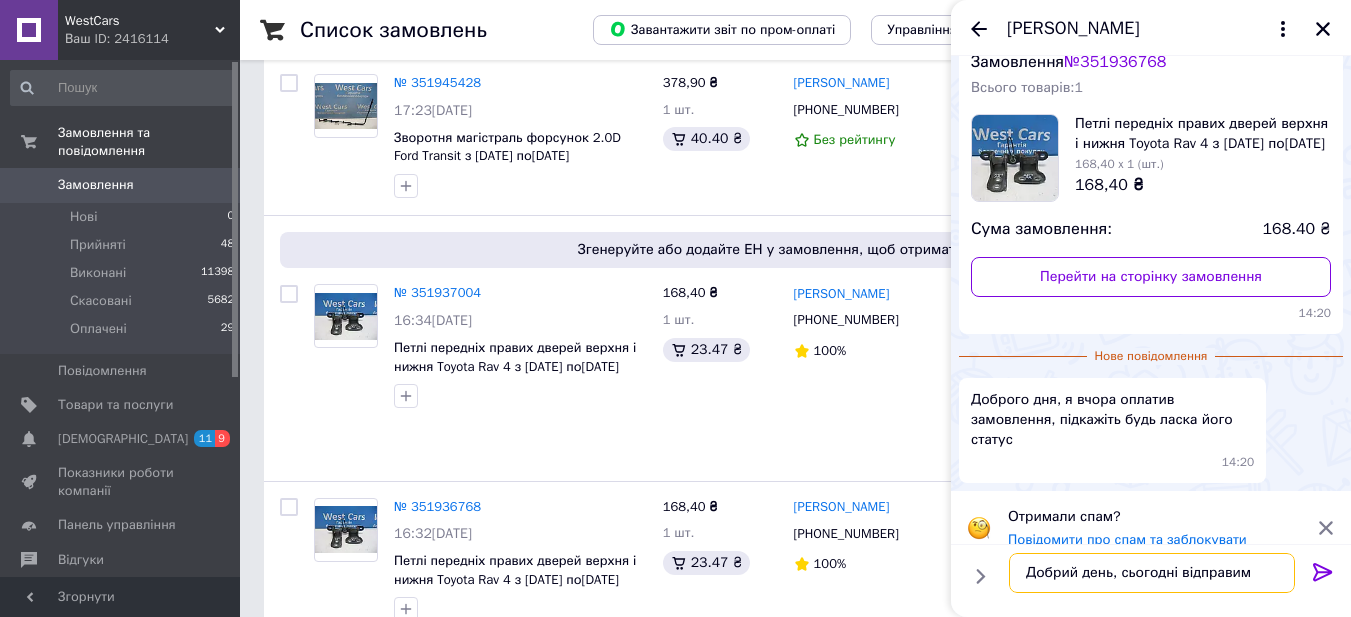 type on "Добрий день, сьогодні відправимо" 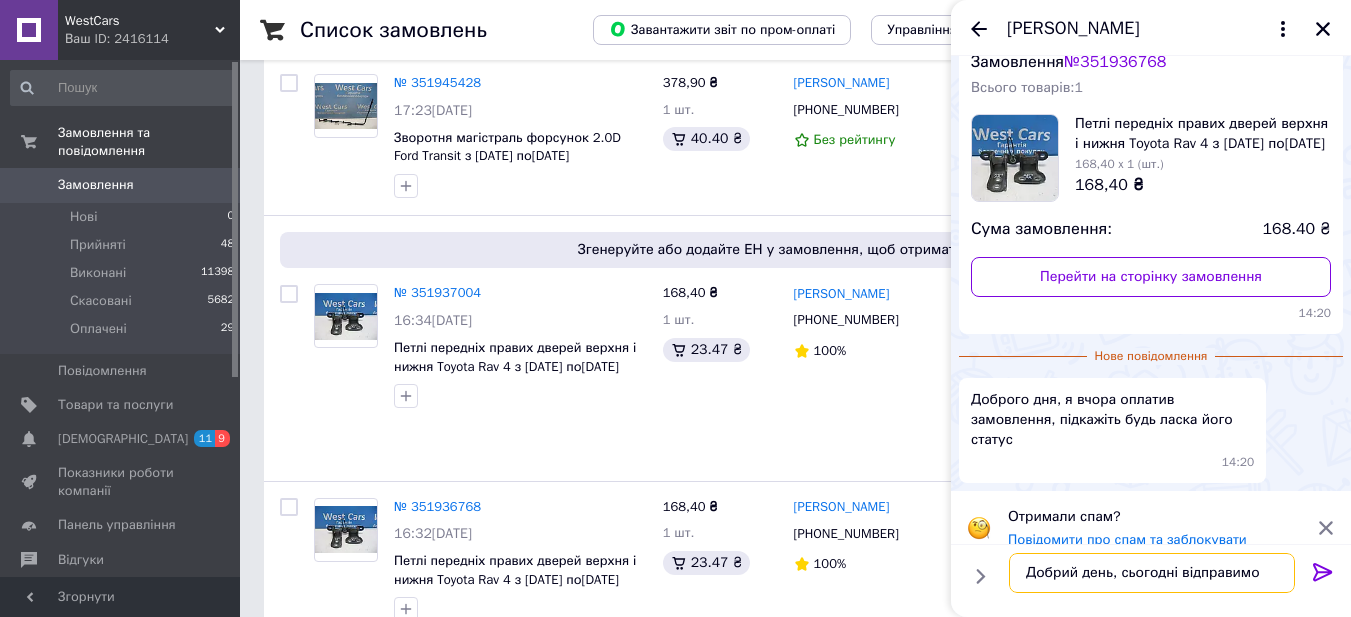 type 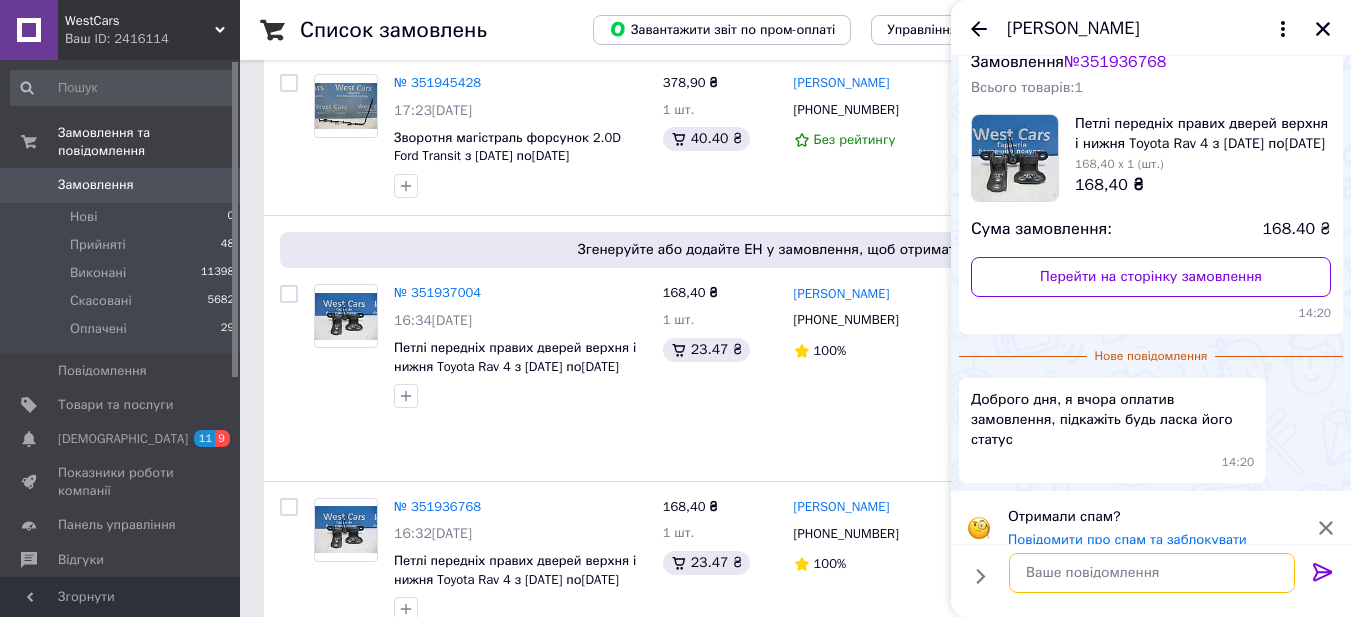 scroll, scrollTop: 13, scrollLeft: 0, axis: vertical 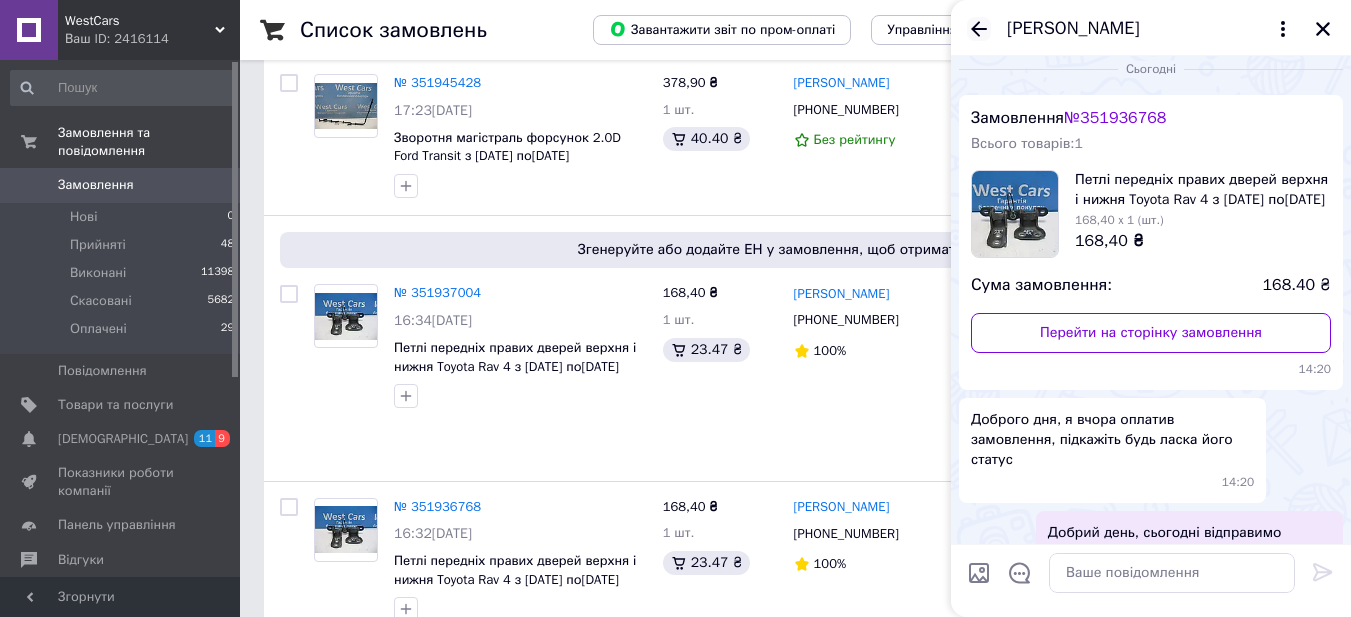 click 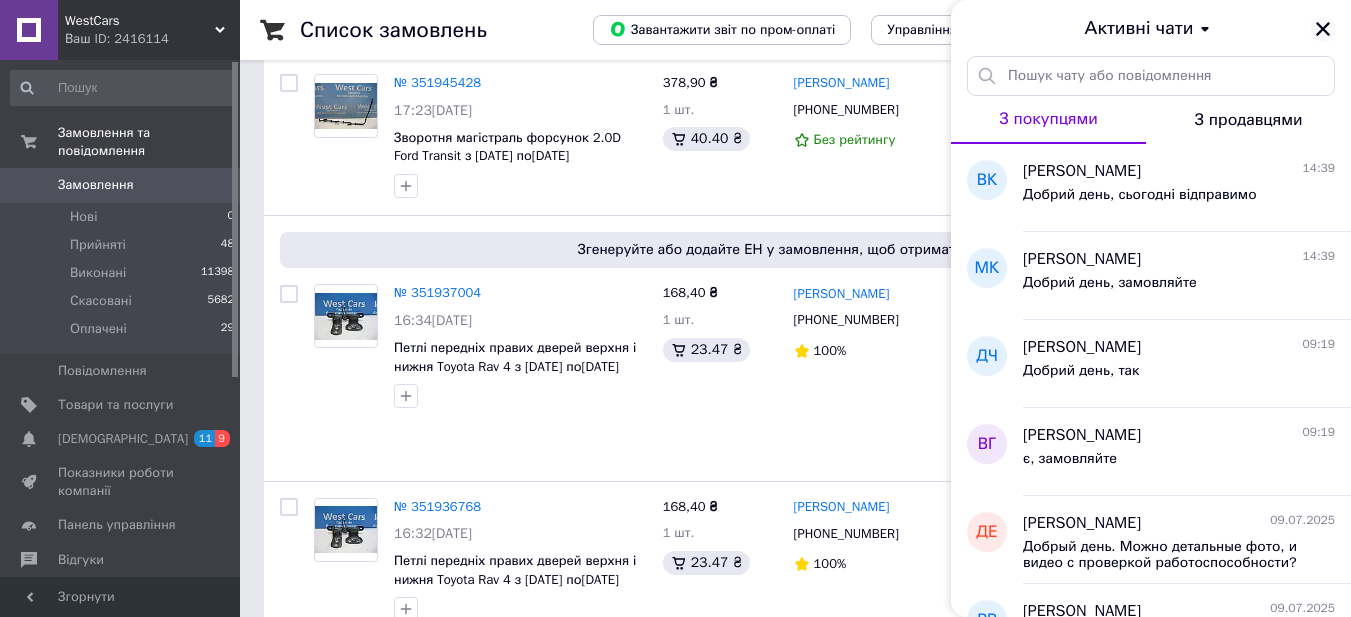 click 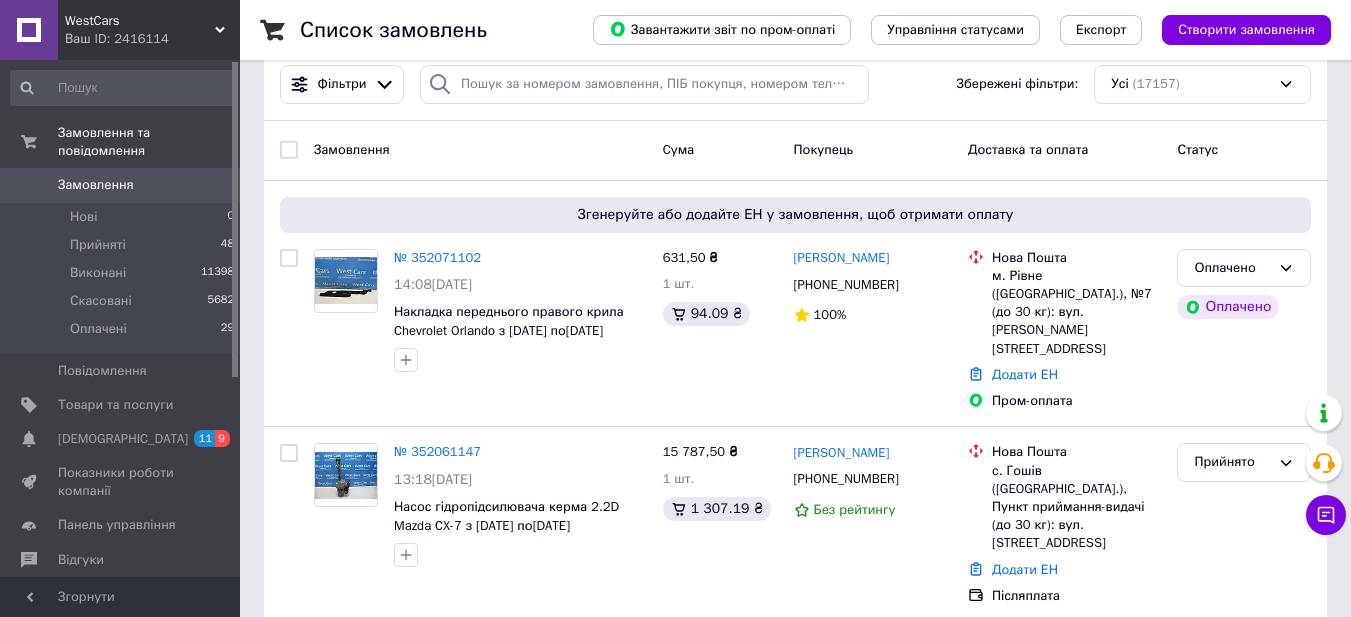 scroll, scrollTop: 0, scrollLeft: 0, axis: both 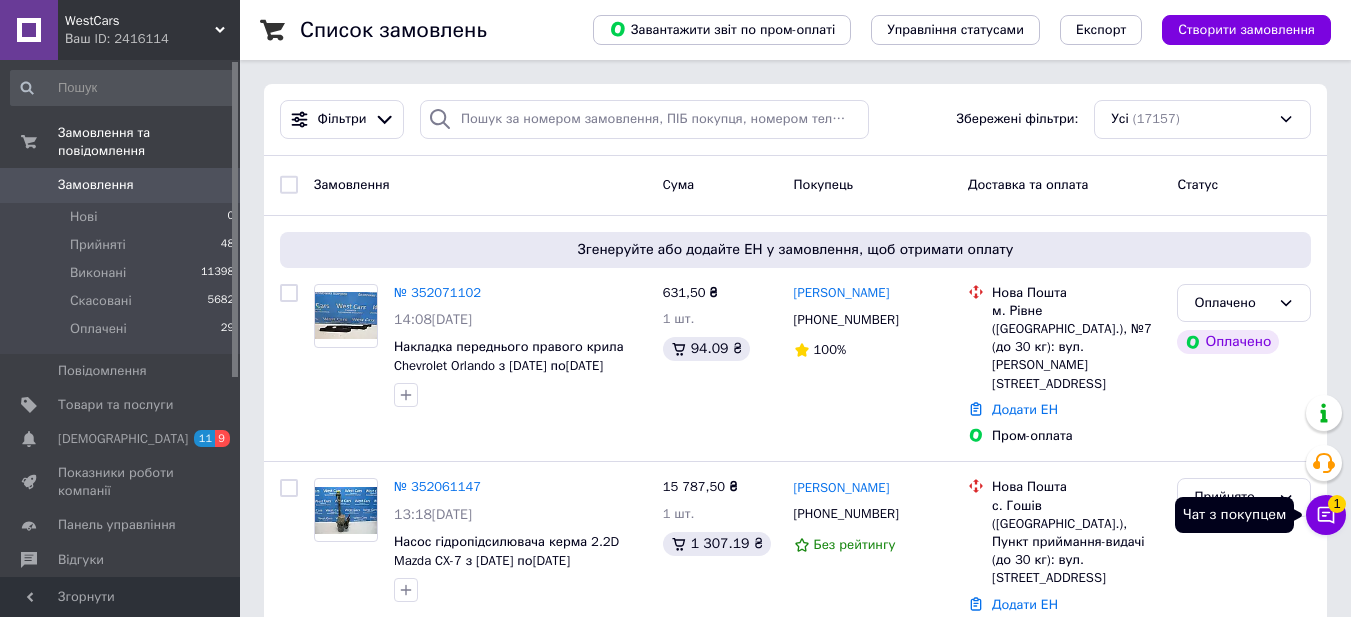 click 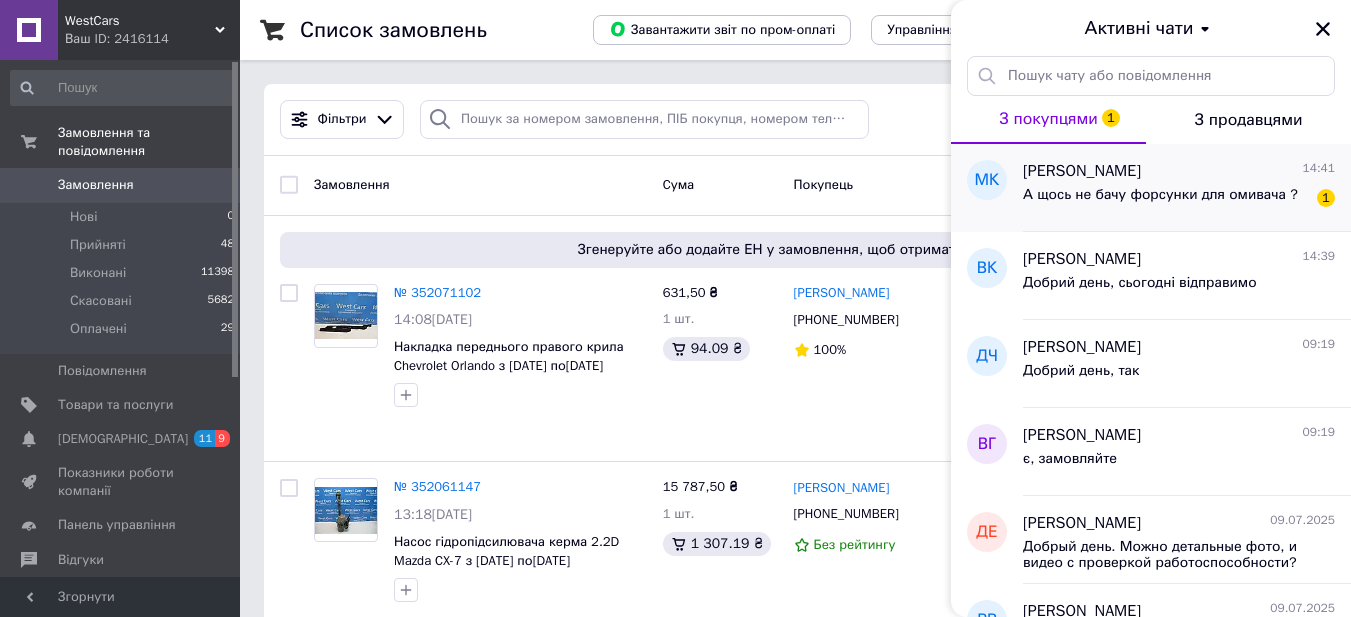 click on "А щось не бачу форсунки для омивача ?" at bounding box center [1160, 195] 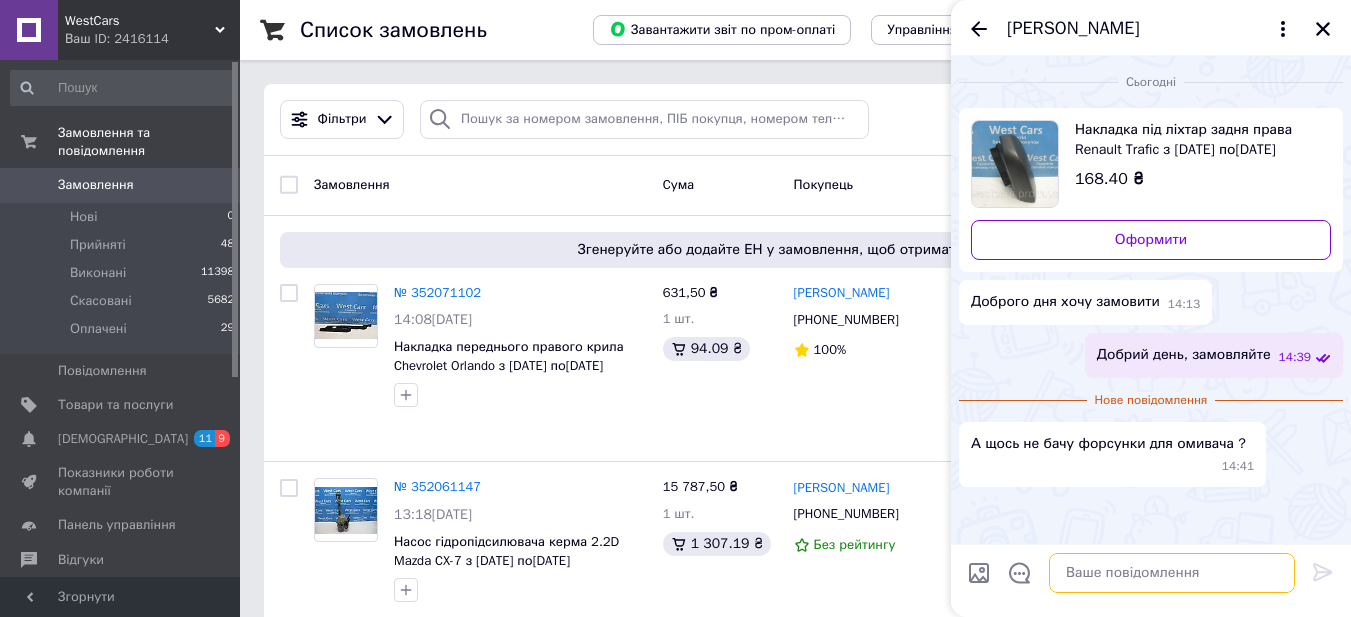 click at bounding box center (1172, 573) 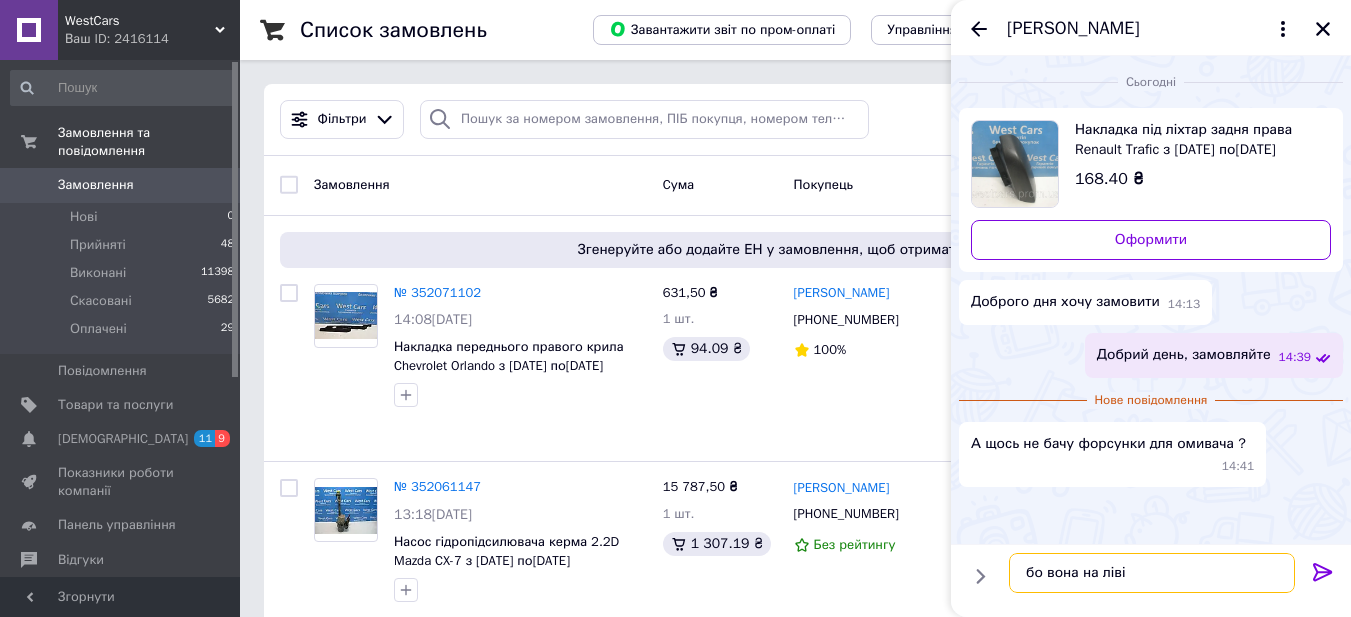type on "бо вона на лівій" 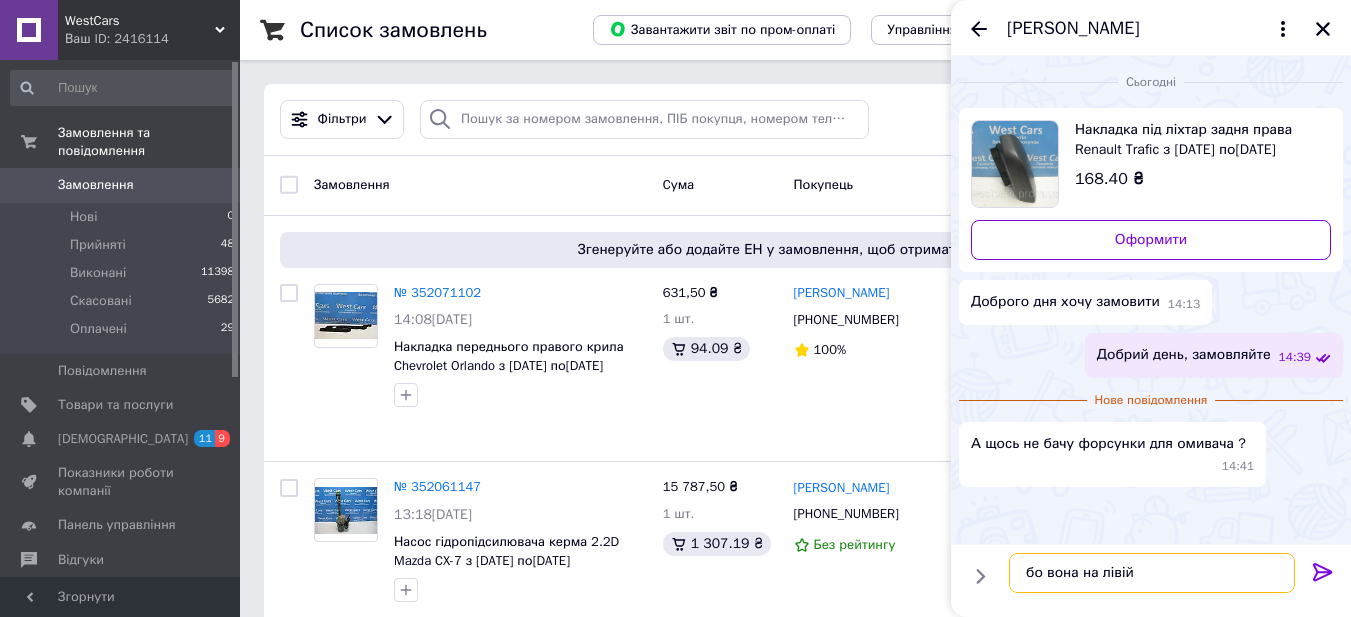 type 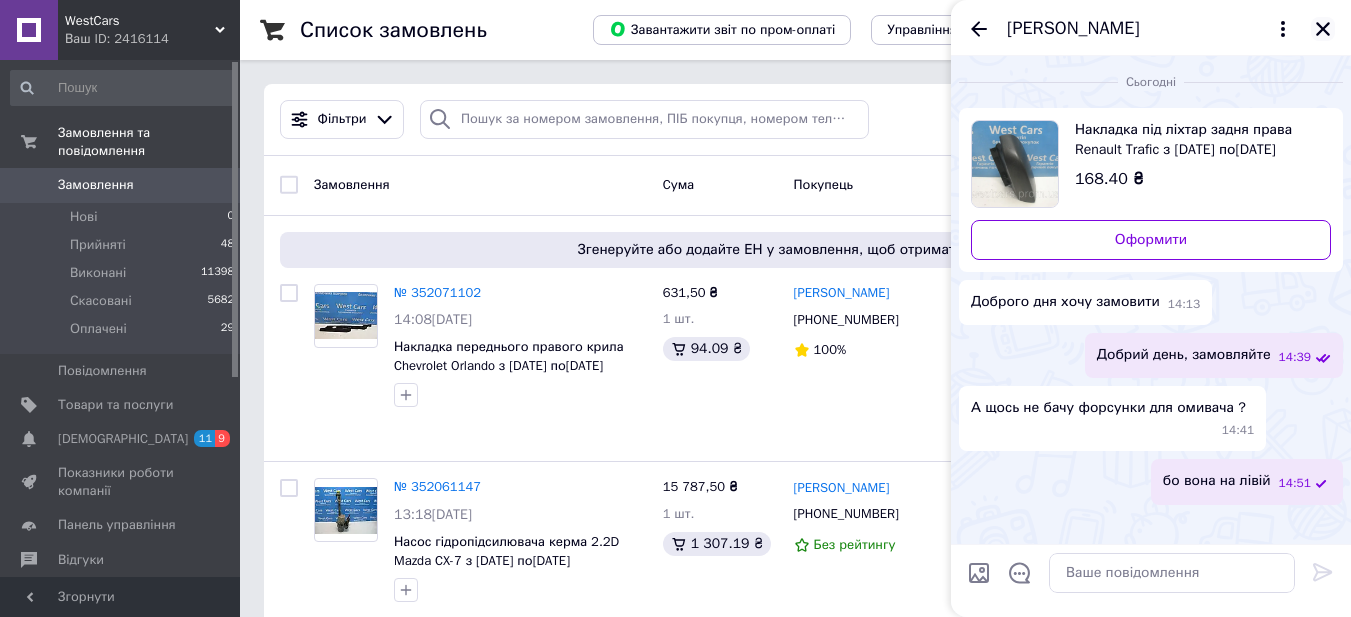 click 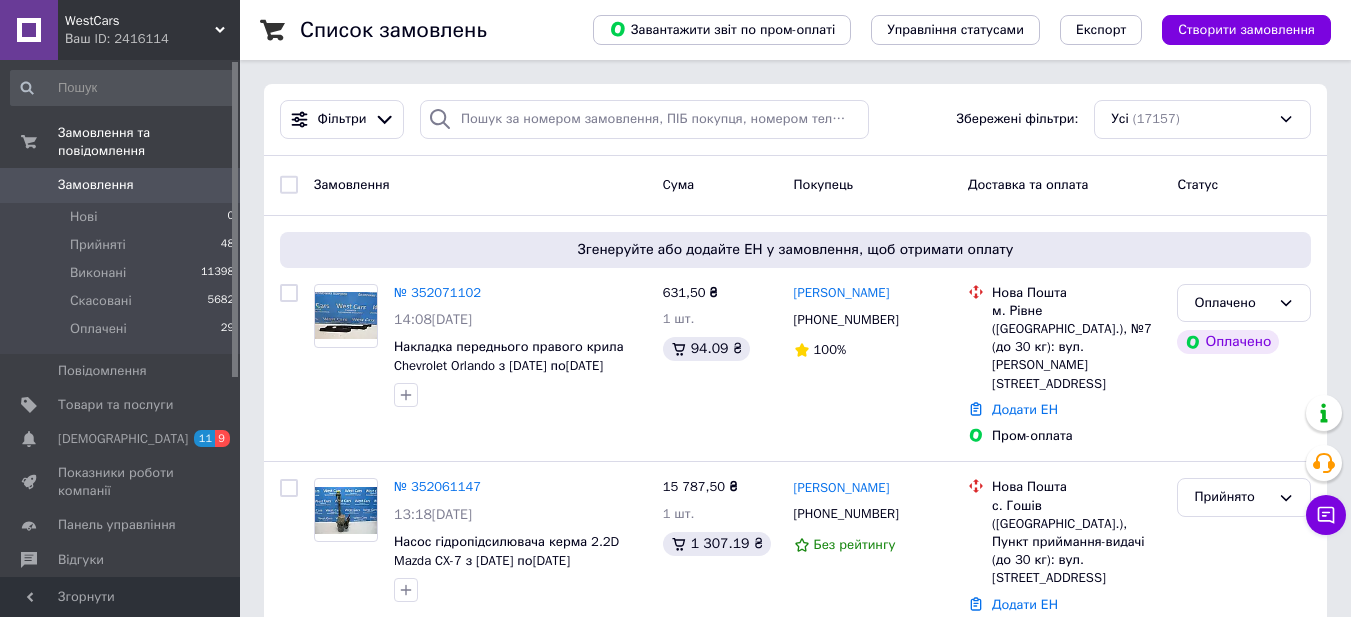 click 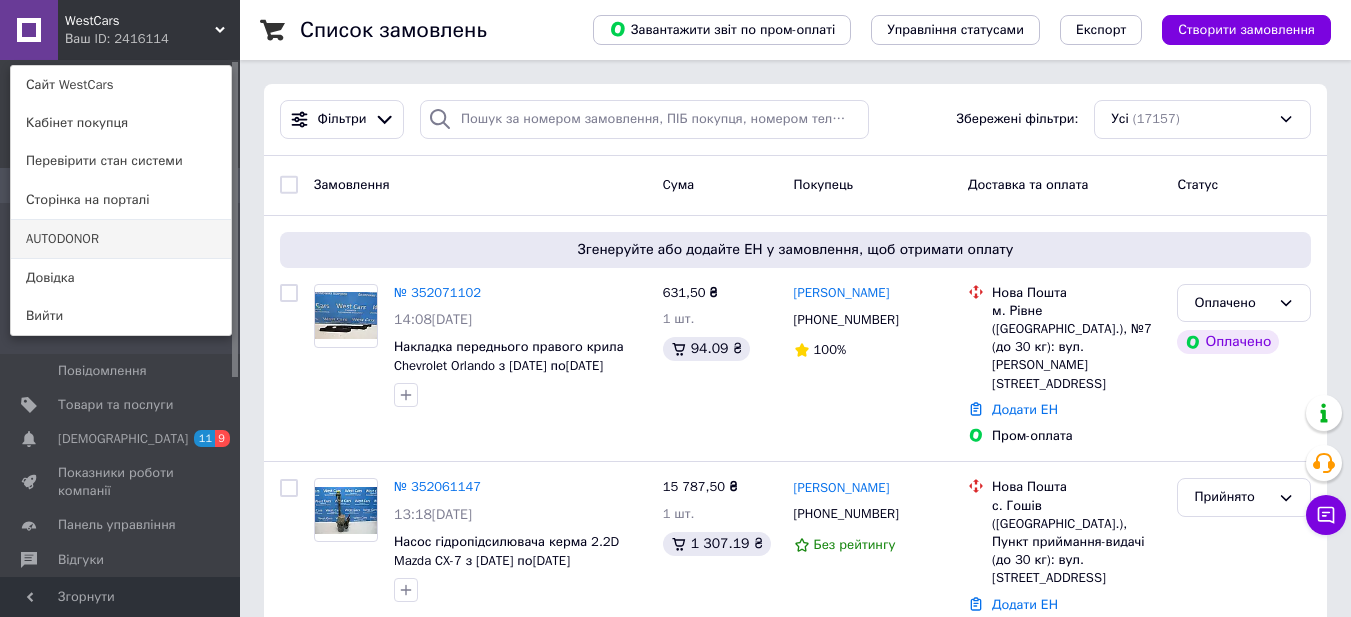 click on "AUTODONOR" at bounding box center [121, 239] 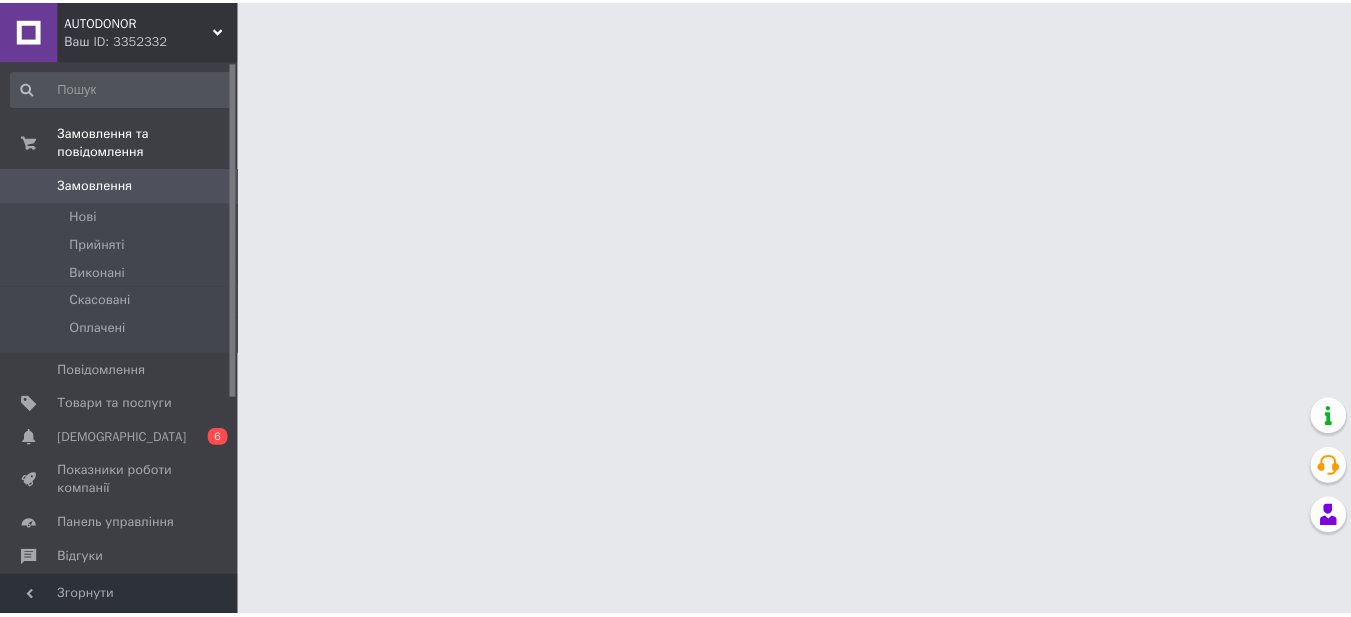 scroll, scrollTop: 0, scrollLeft: 0, axis: both 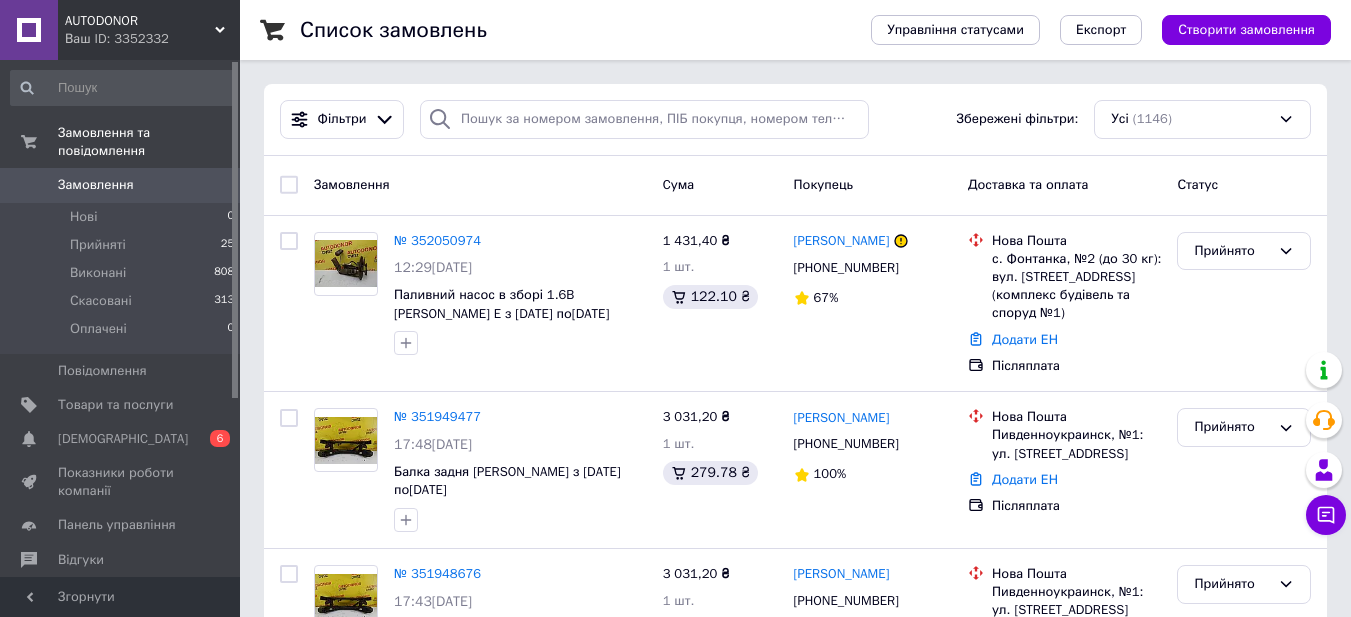 click on "Ваш ID: 3352332" at bounding box center (152, 39) 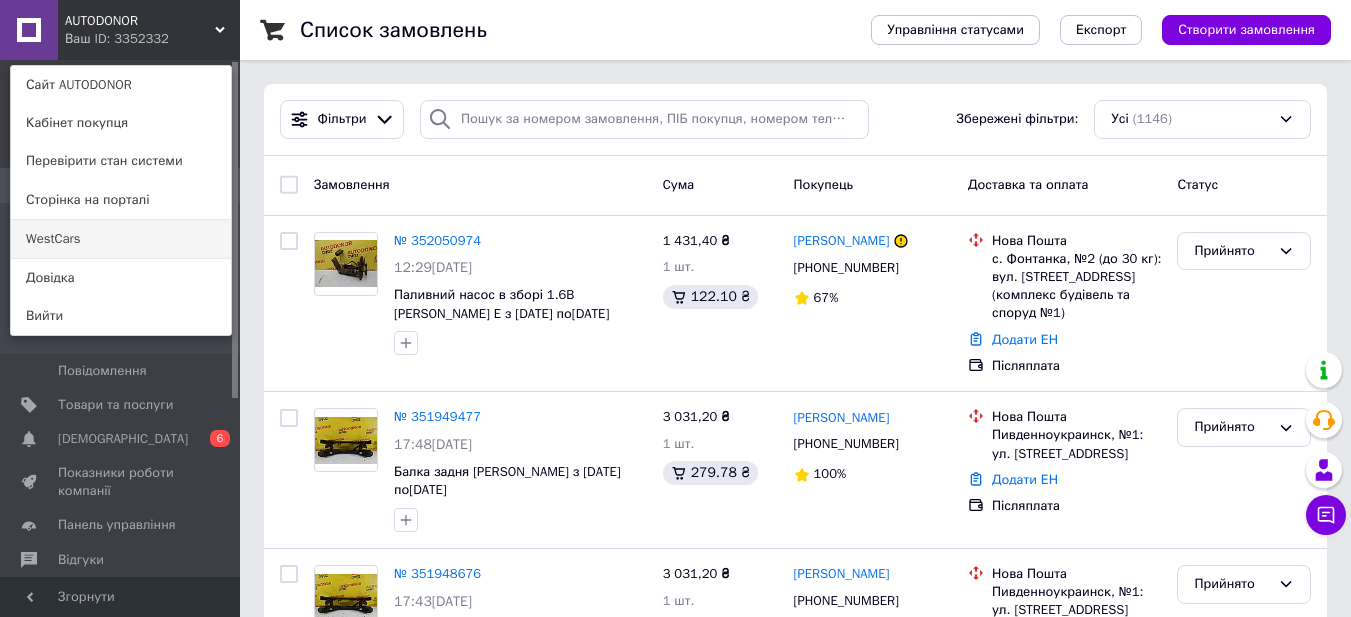 click on "WestCars" at bounding box center (121, 239) 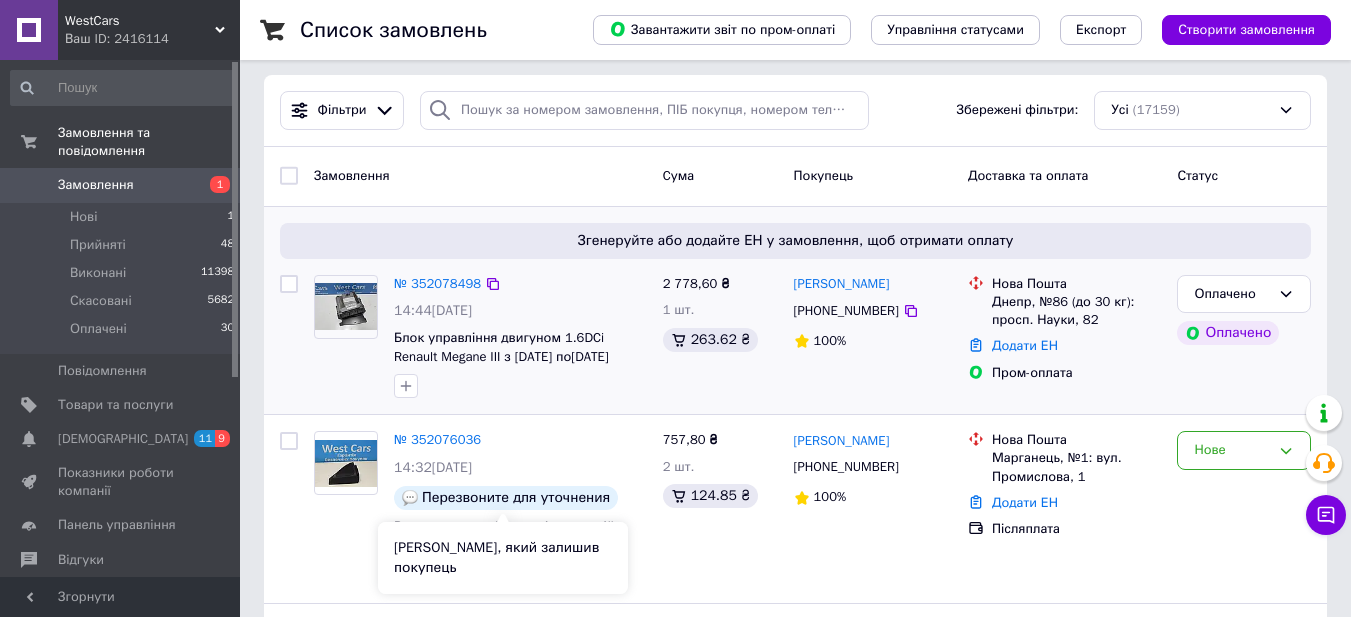 scroll, scrollTop: 0, scrollLeft: 0, axis: both 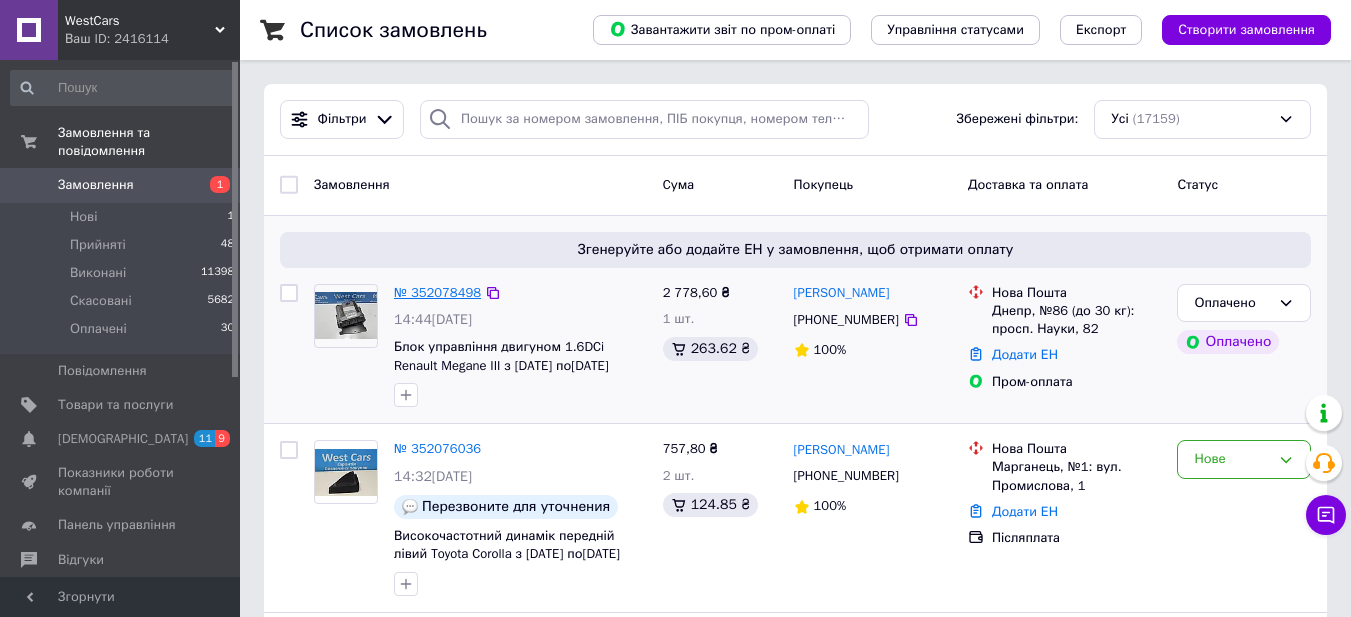 click on "№ 352078498" at bounding box center (437, 292) 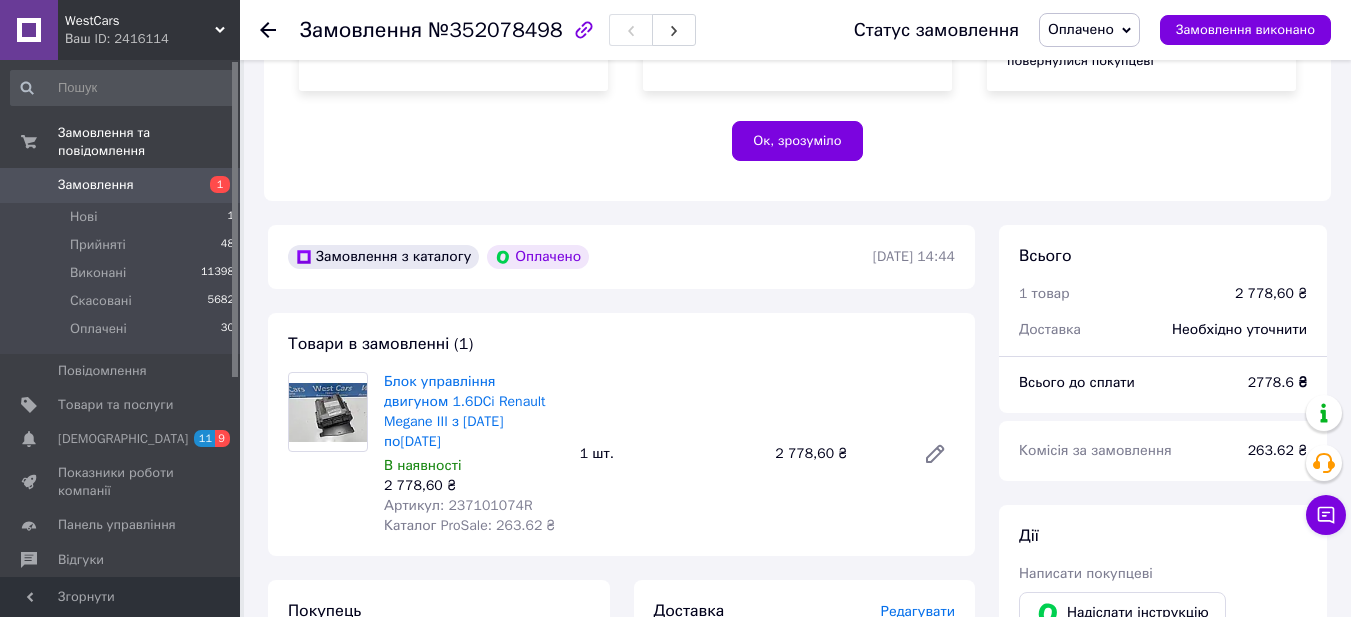 scroll, scrollTop: 400, scrollLeft: 0, axis: vertical 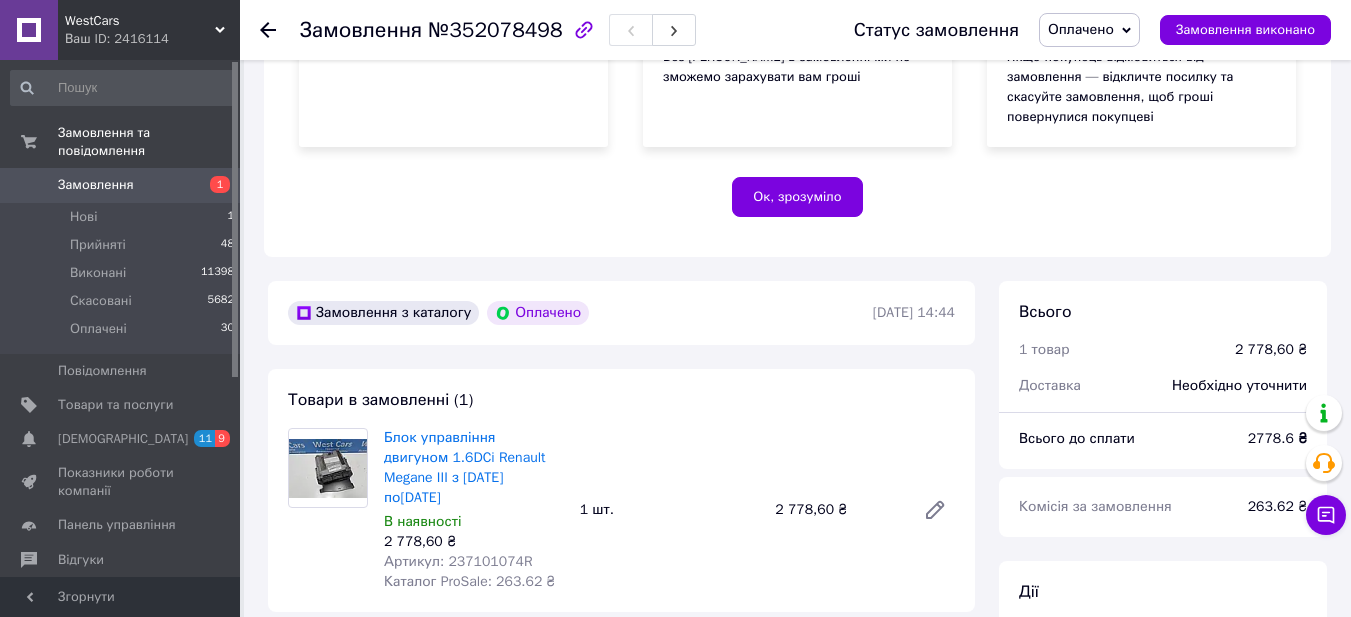 click on "Артикул: 237101074R" at bounding box center (458, 561) 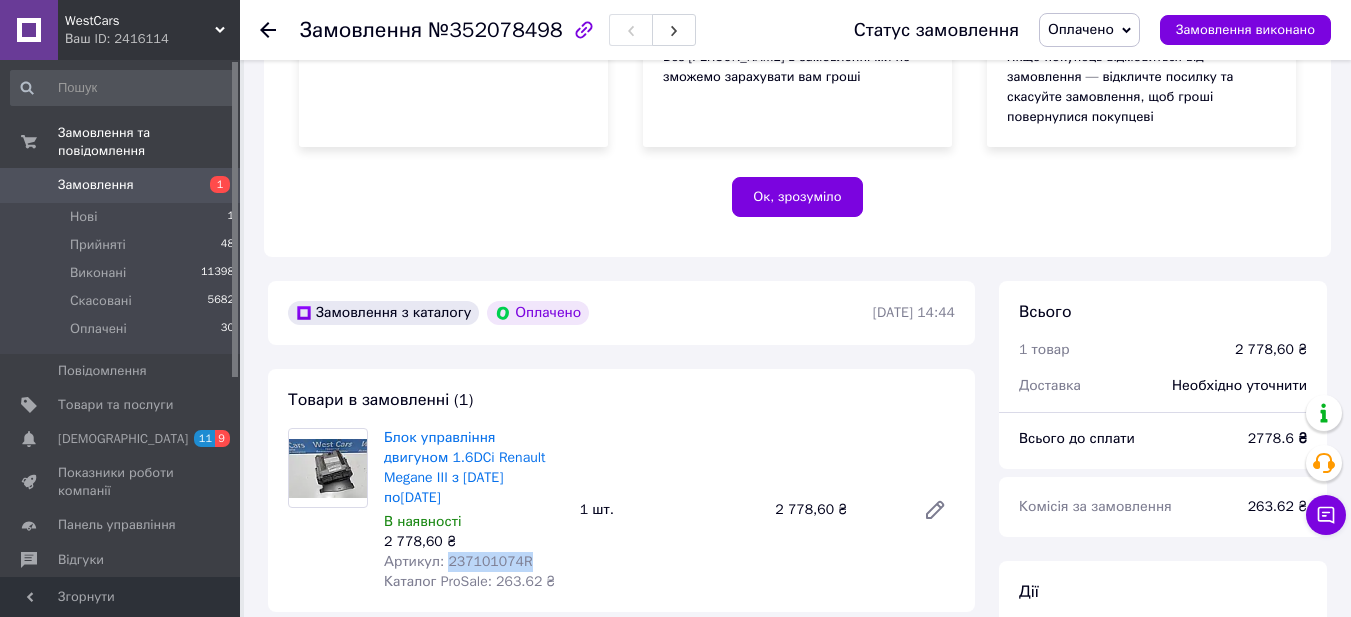 click on "Артикул: 237101074R" at bounding box center [458, 561] 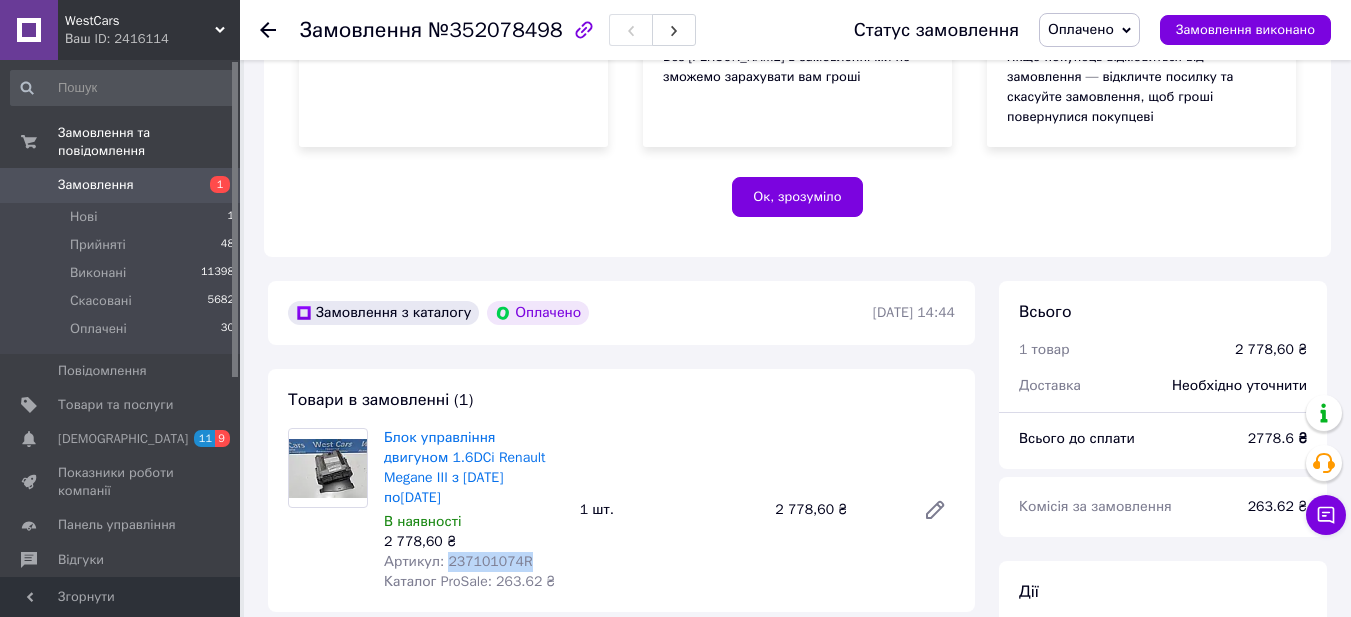copy on "237101074R" 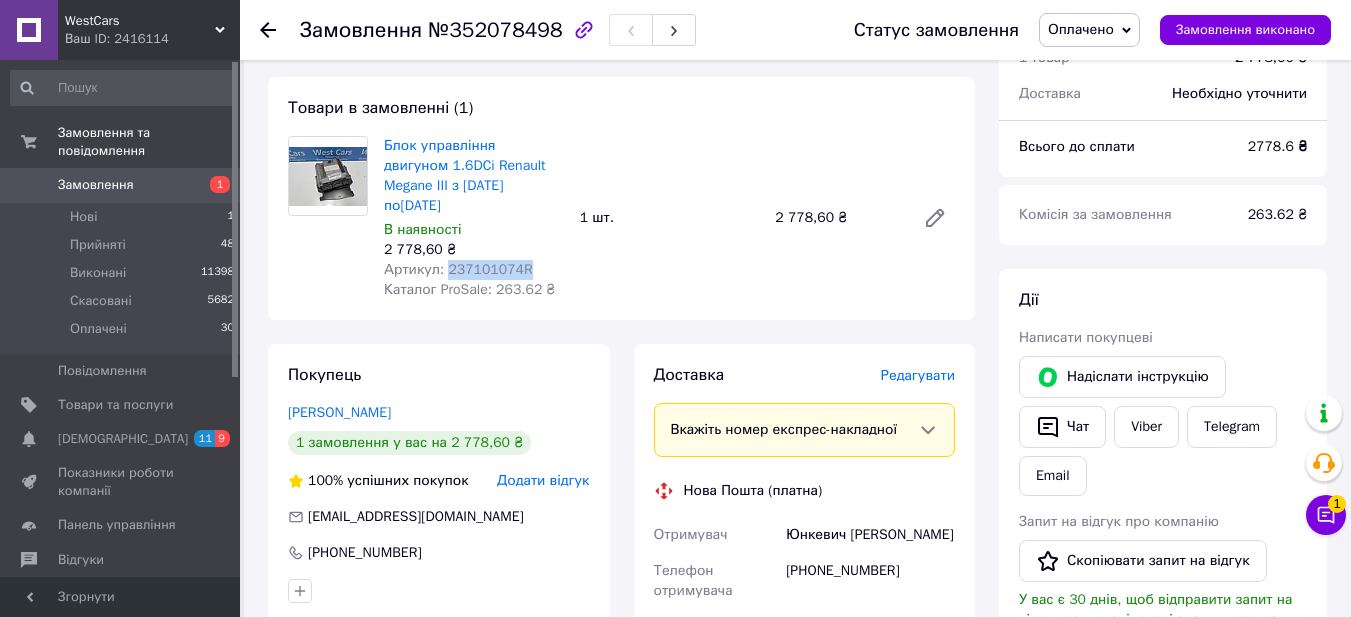 scroll, scrollTop: 700, scrollLeft: 0, axis: vertical 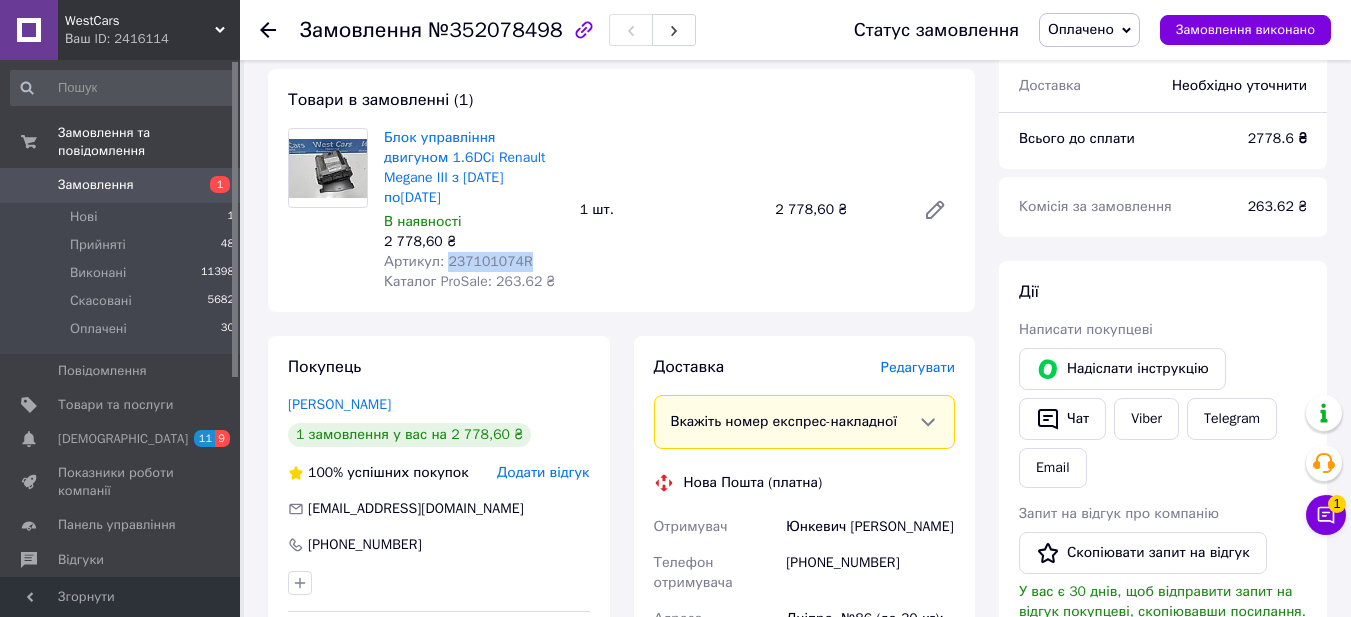 click on "Замовлення" at bounding box center (96, 185) 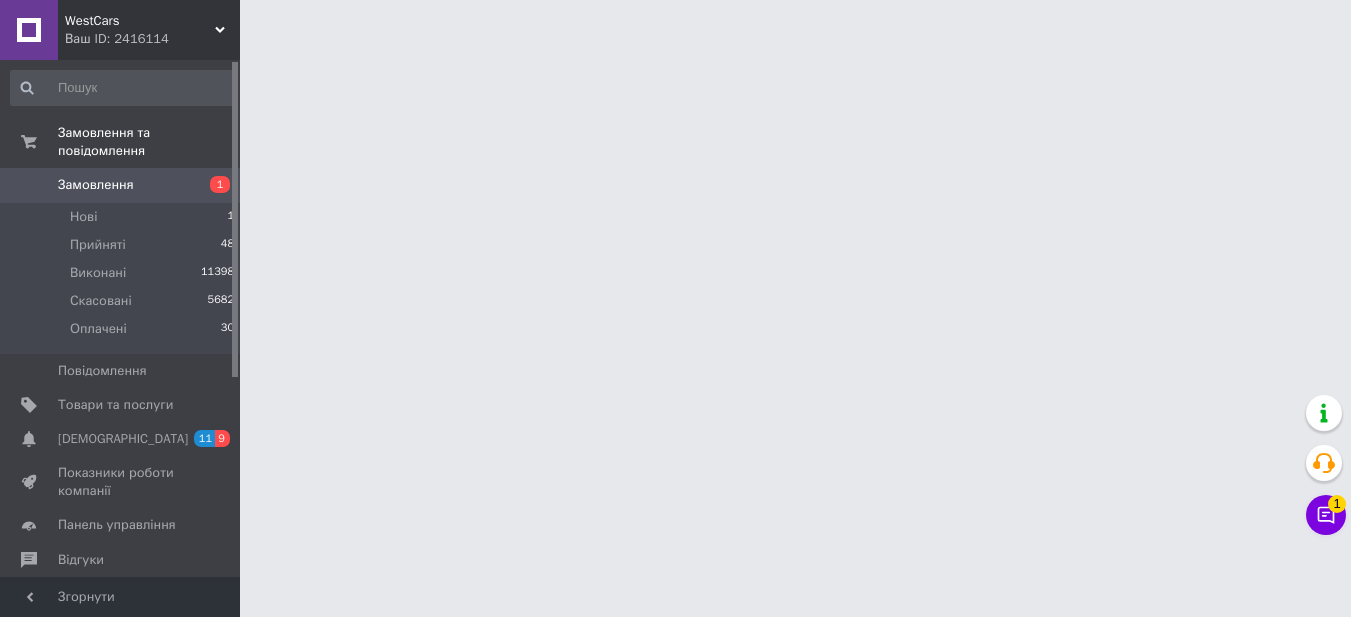 scroll, scrollTop: 0, scrollLeft: 0, axis: both 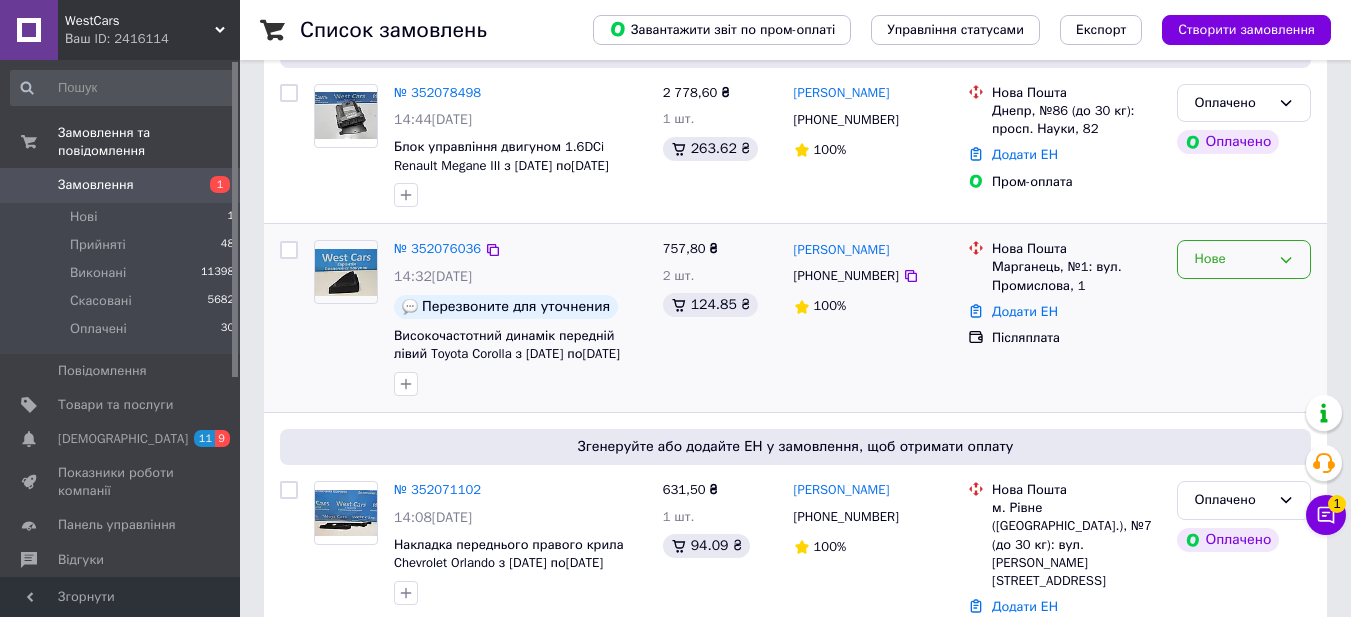 click on "Нове" at bounding box center [1232, 259] 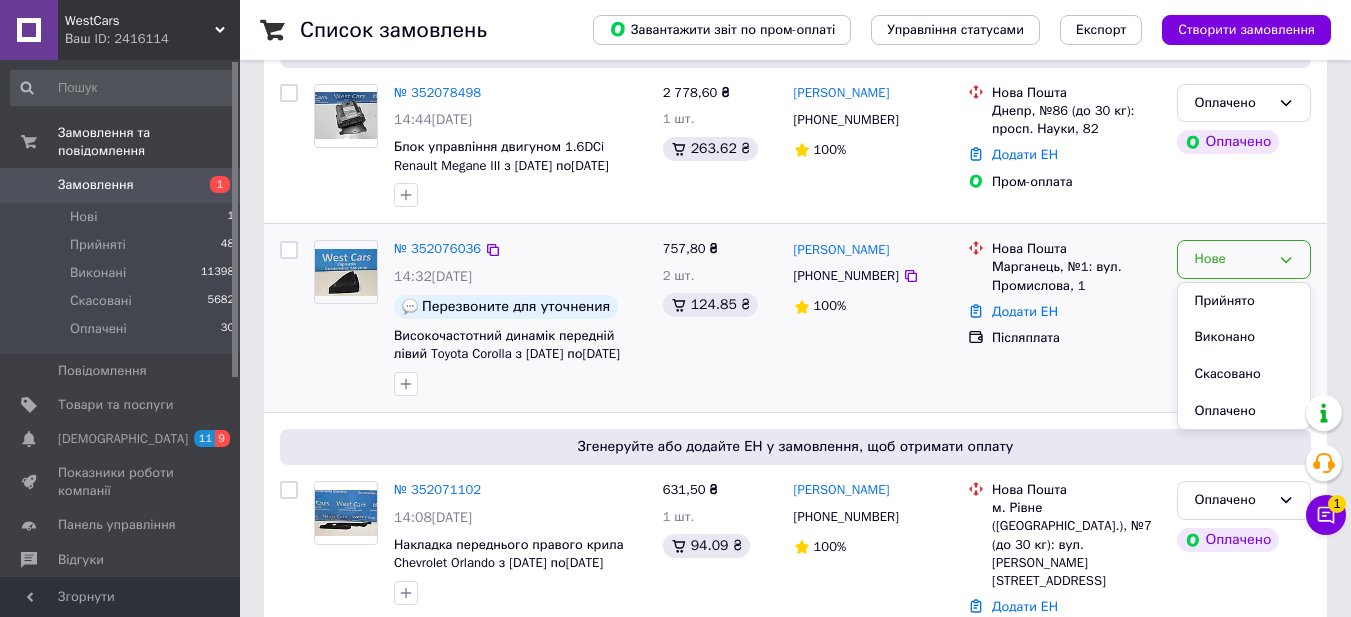drag, startPoint x: 1226, startPoint y: 303, endPoint x: 1194, endPoint y: 302, distance: 32.01562 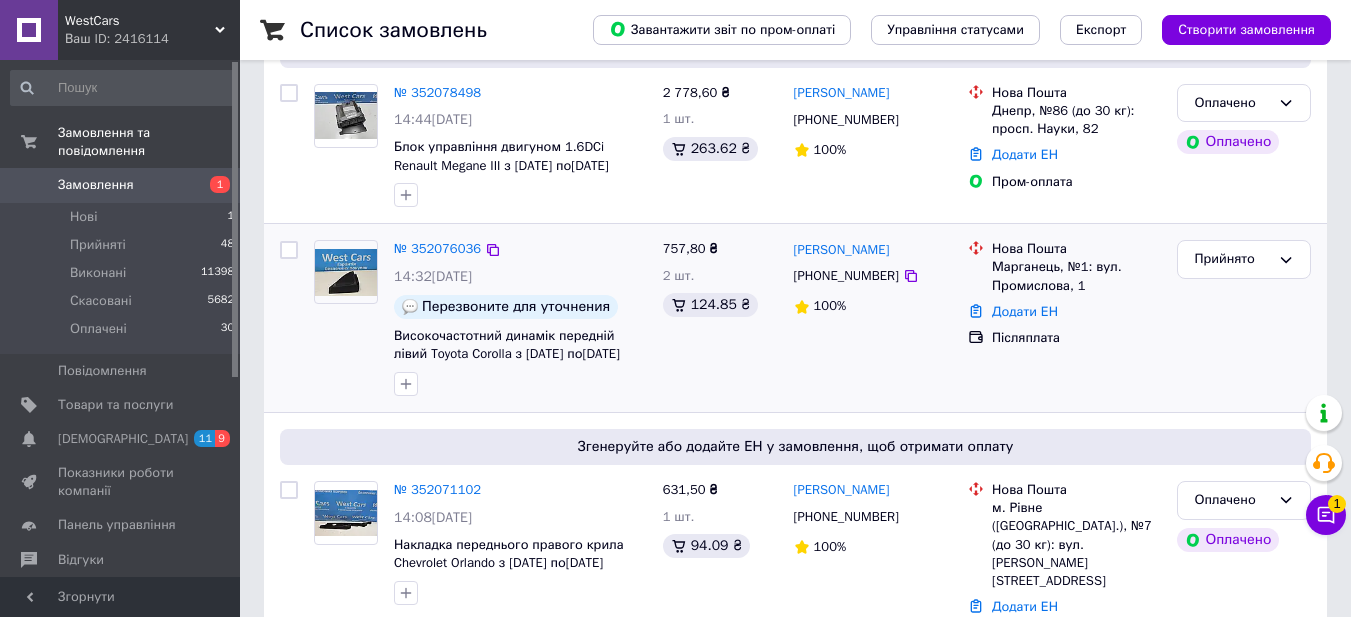 click on "[PHONE_NUMBER]" at bounding box center (846, 276) 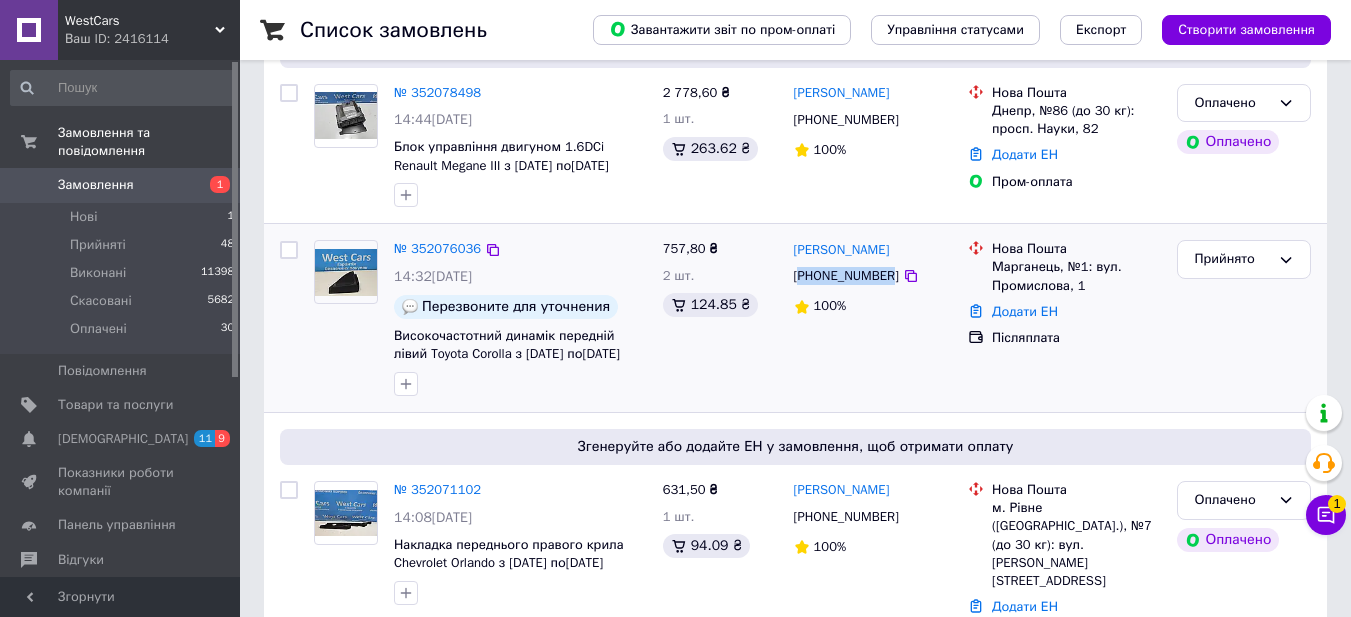 click on "[PHONE_NUMBER]" at bounding box center (846, 276) 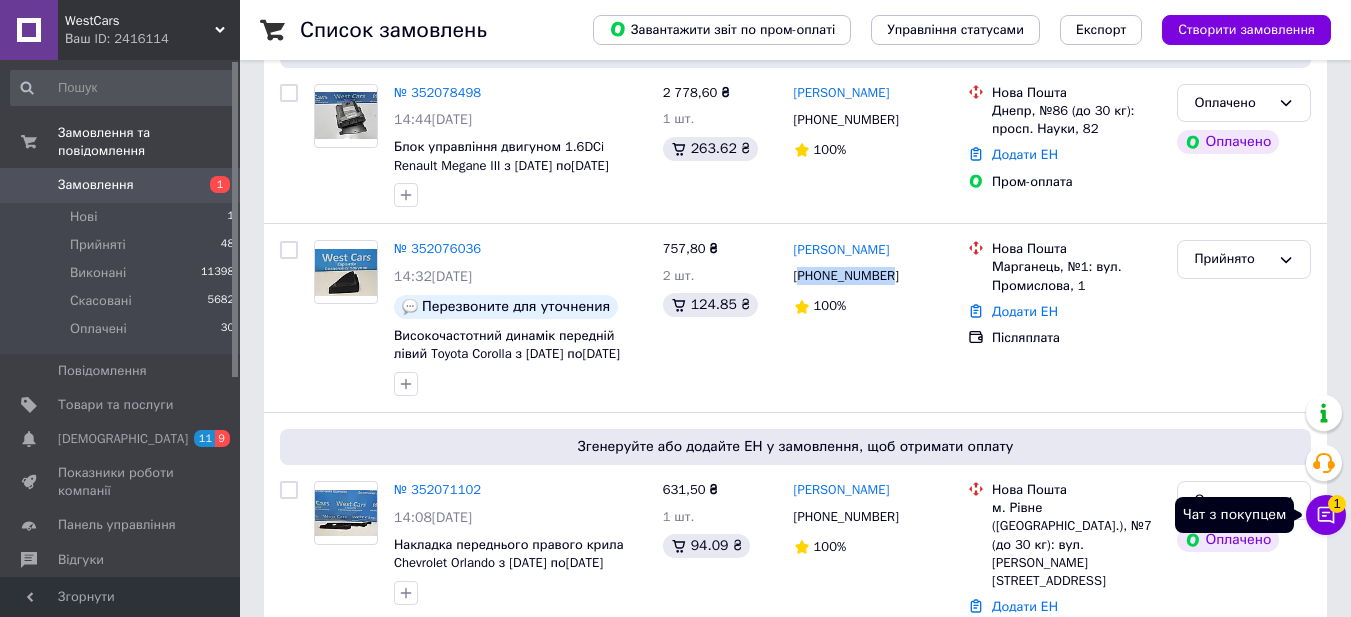 click 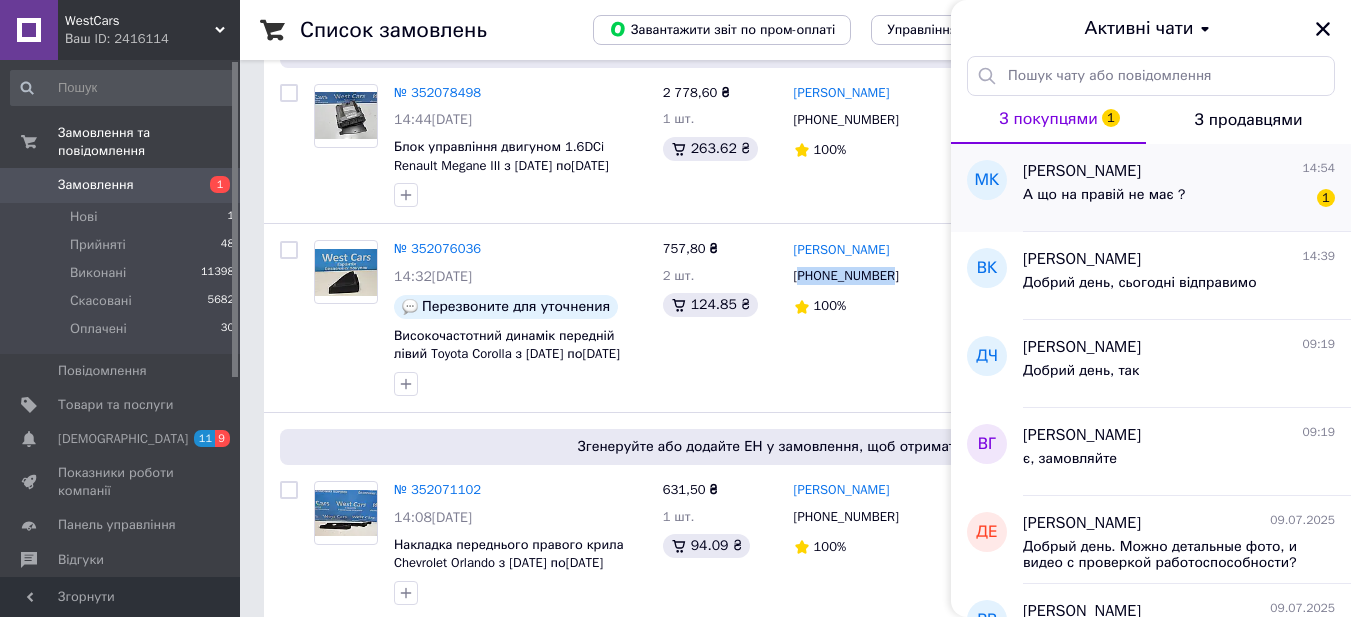 click on "А що на правій не має ?" at bounding box center (1104, 195) 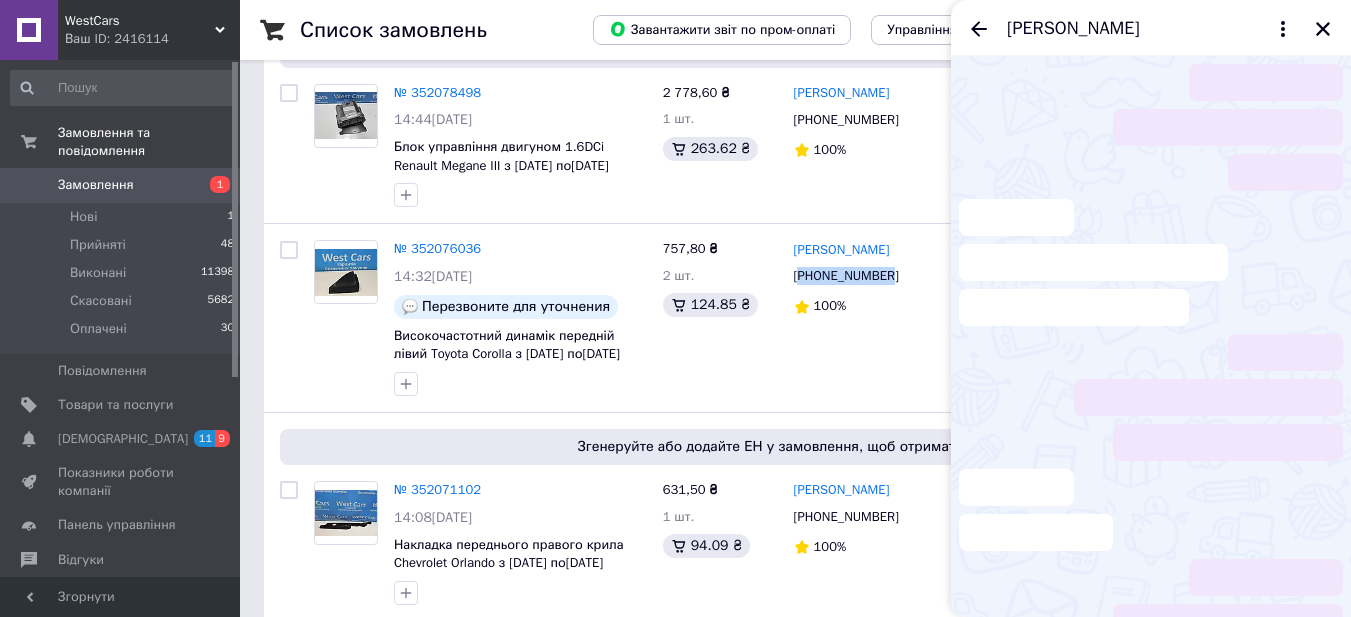 scroll, scrollTop: 58, scrollLeft: 0, axis: vertical 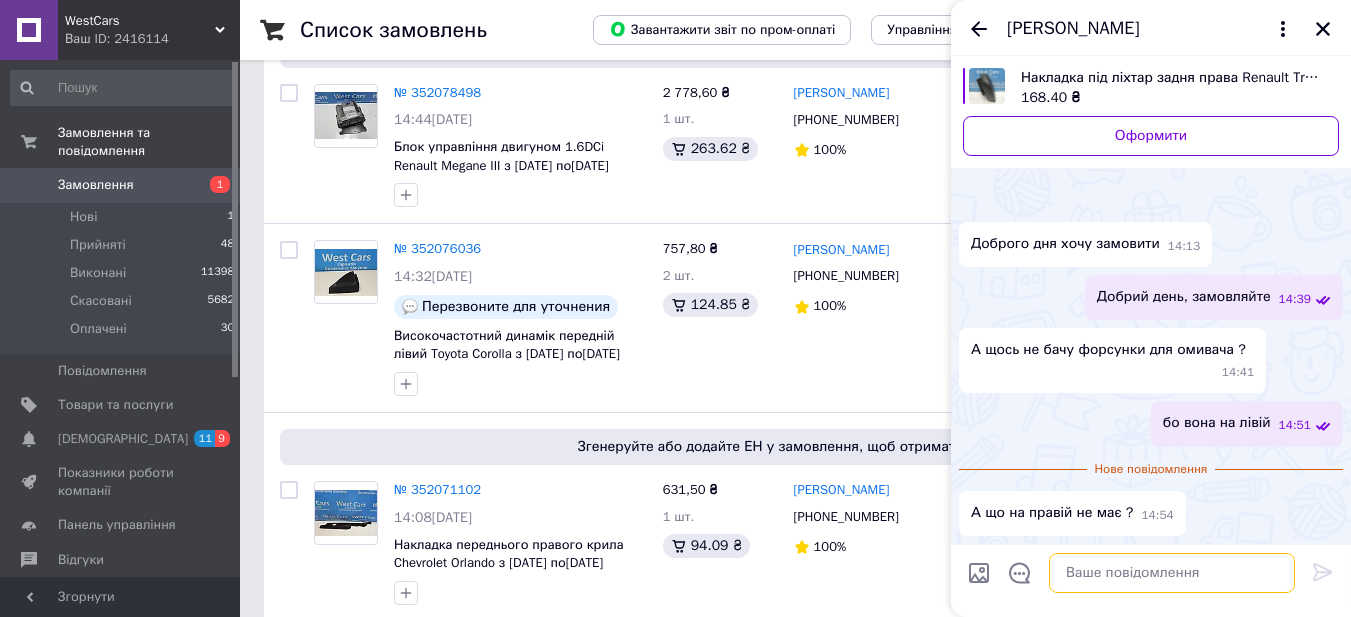 click at bounding box center [1172, 573] 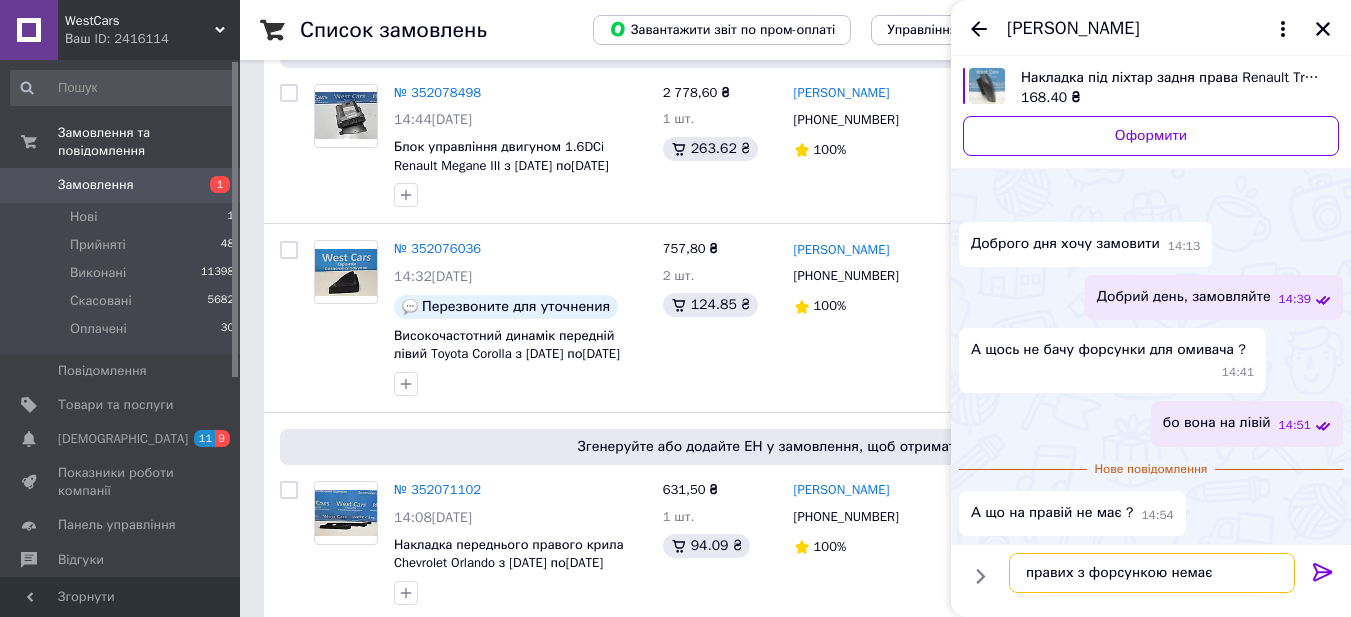 click on "правих з форсункою немає" at bounding box center [1152, 573] 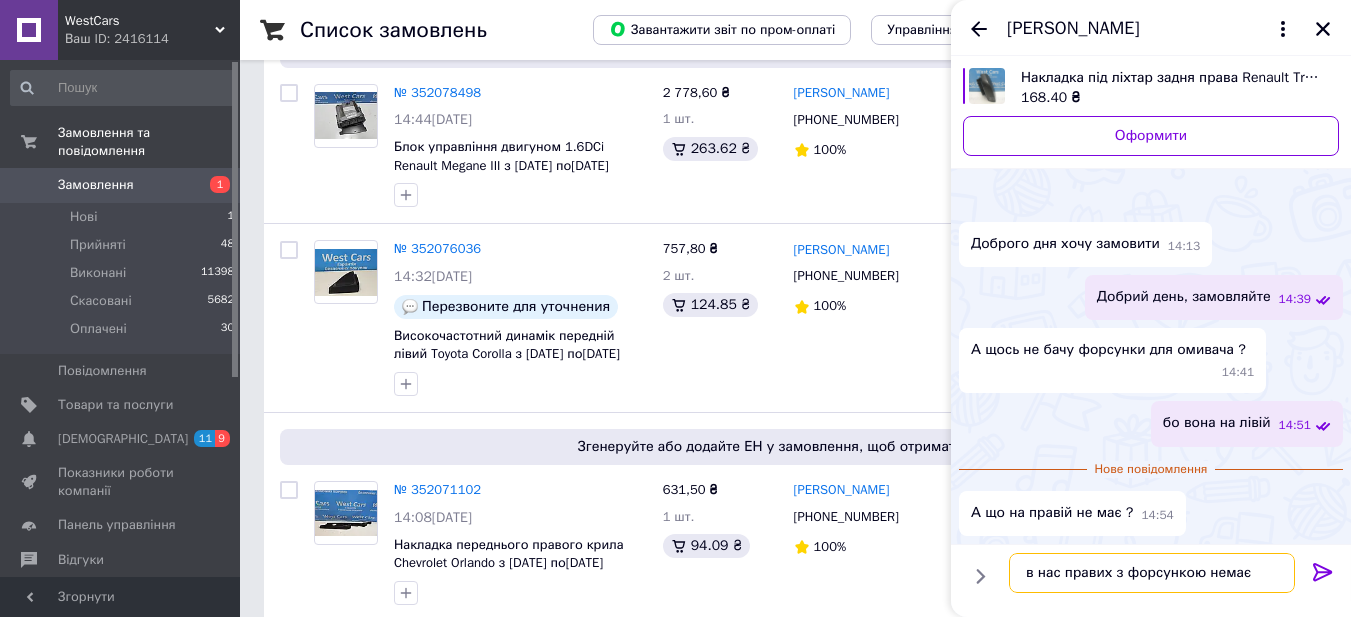 type on "в нас правих з форсункою немає" 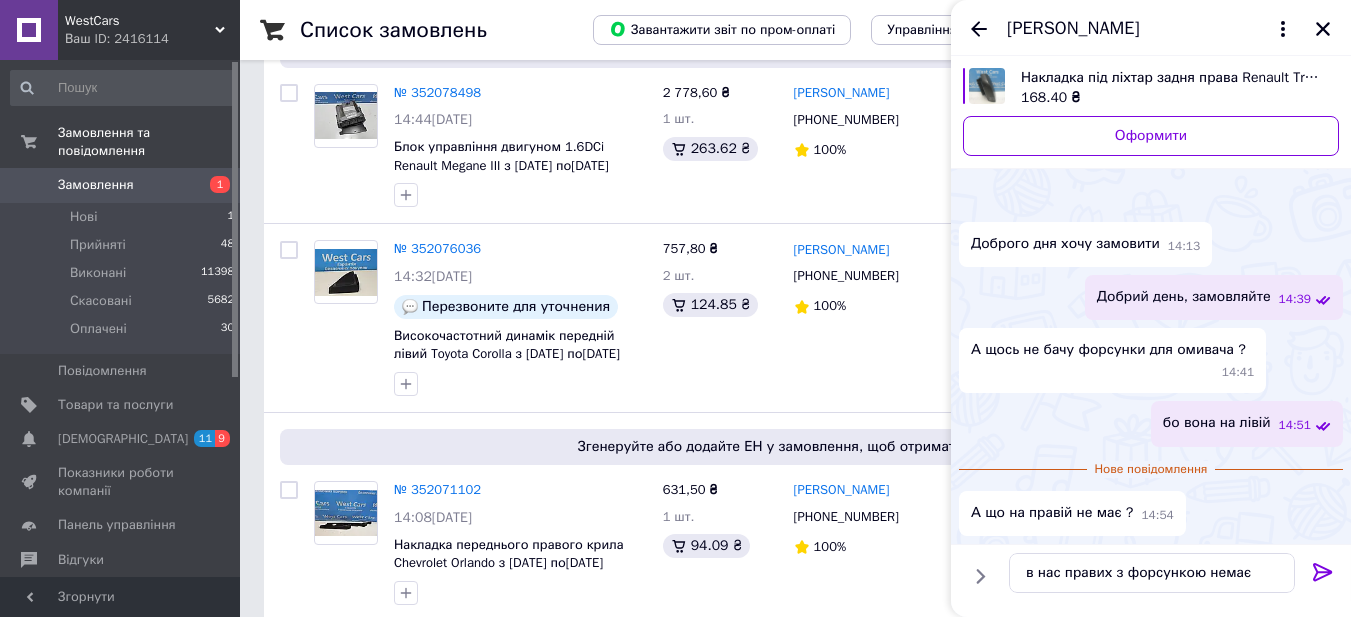 click 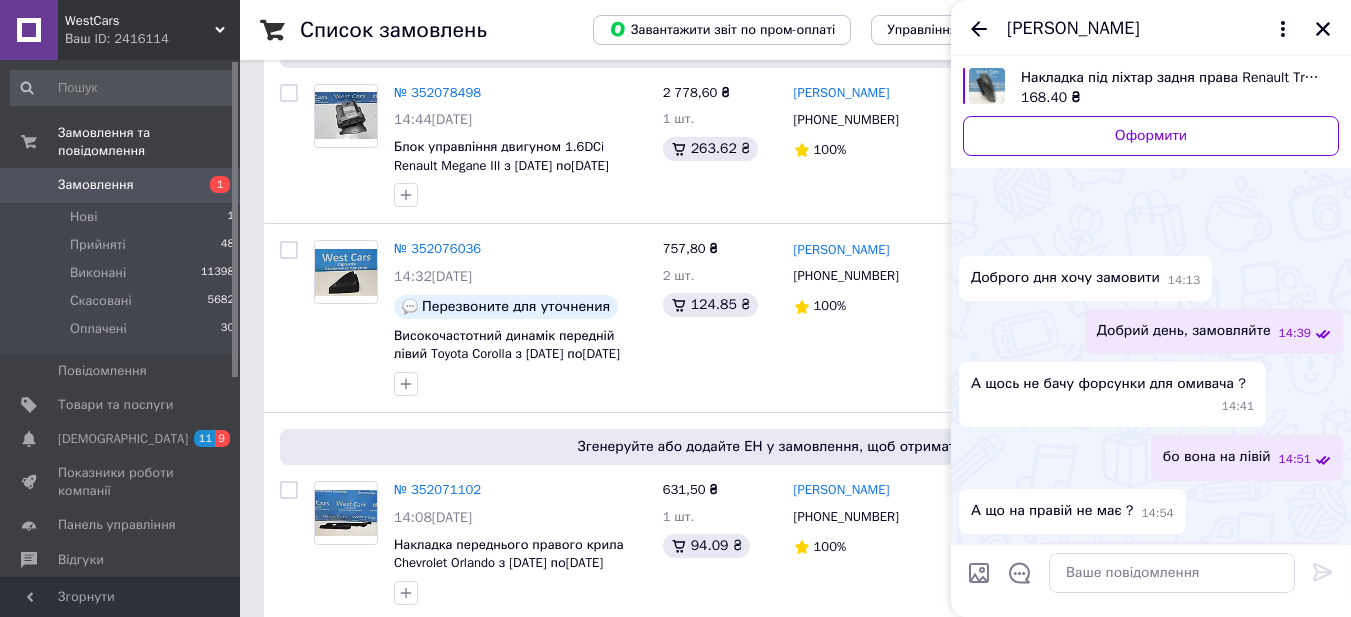 scroll, scrollTop: 75, scrollLeft: 0, axis: vertical 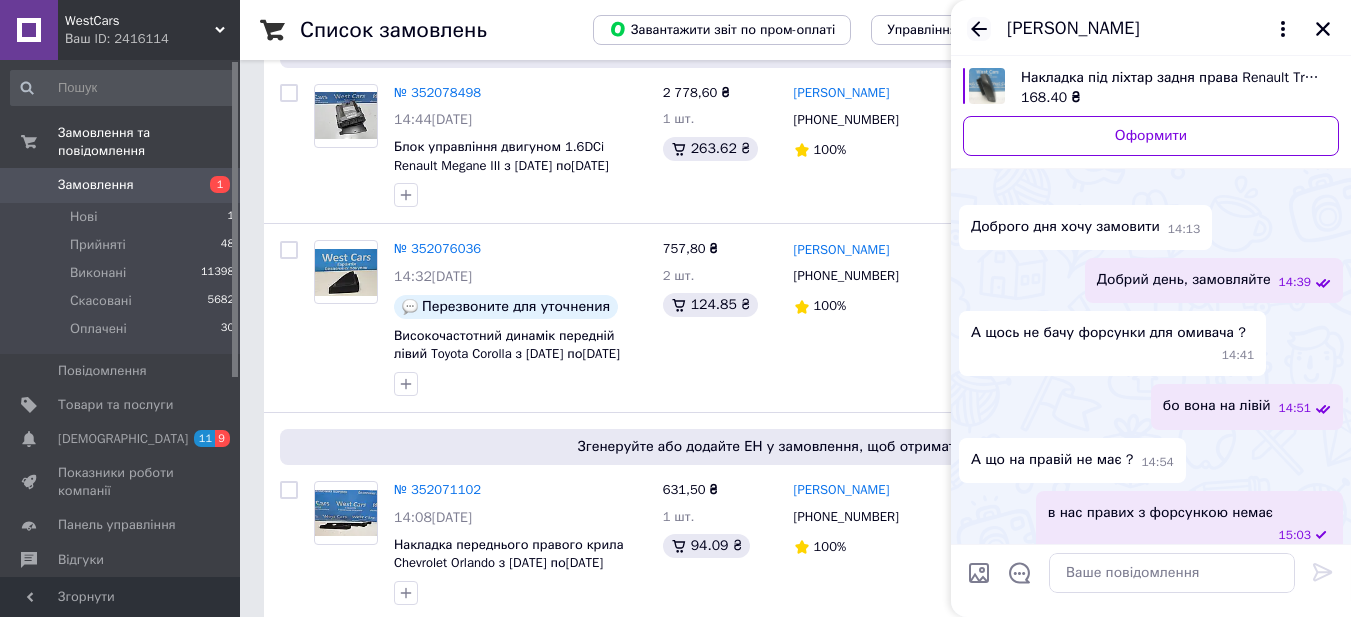 click 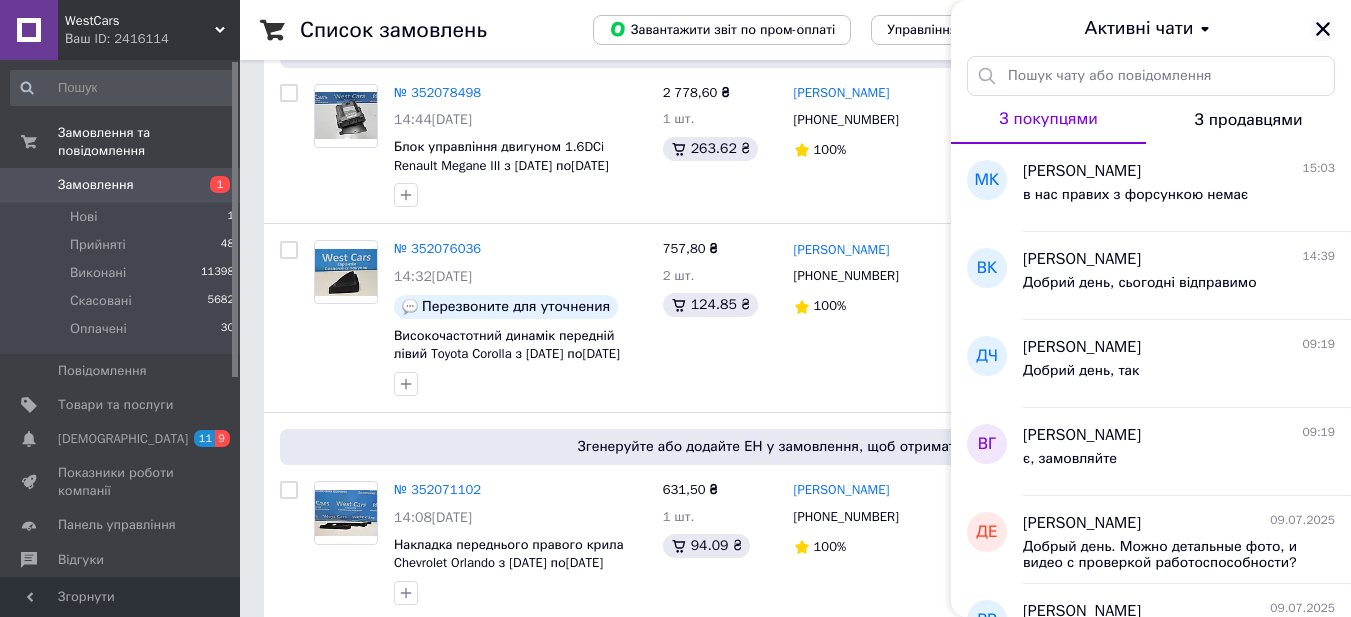 click 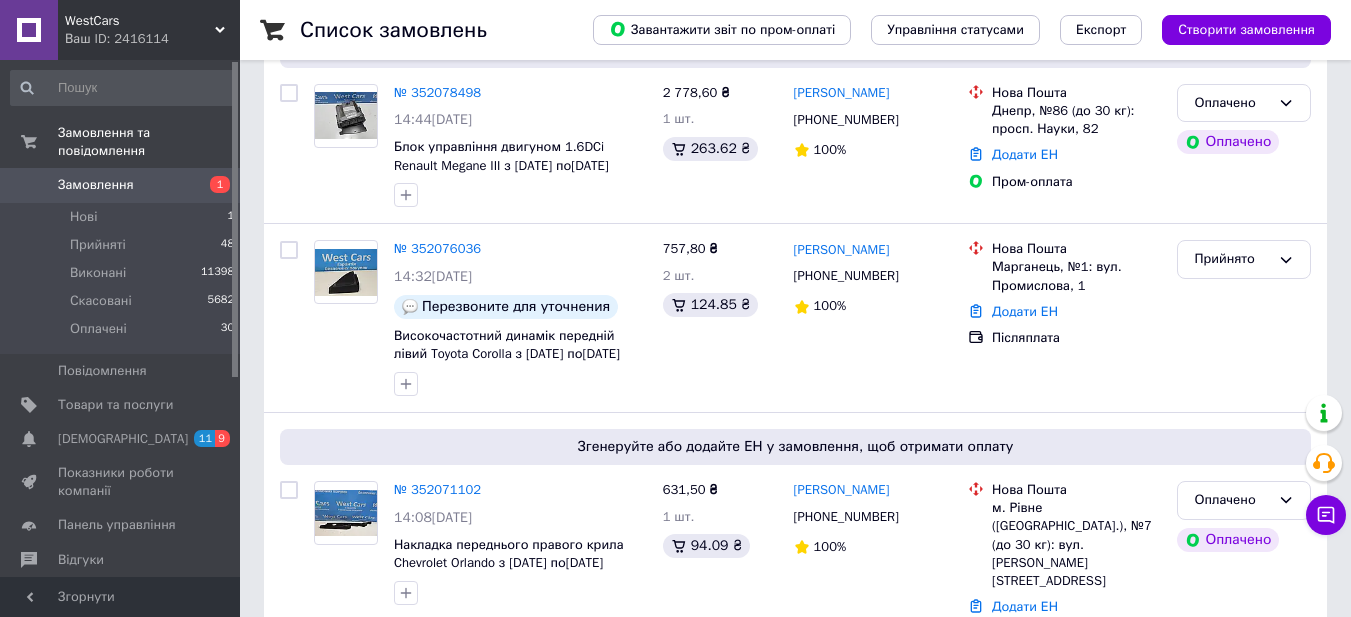 click 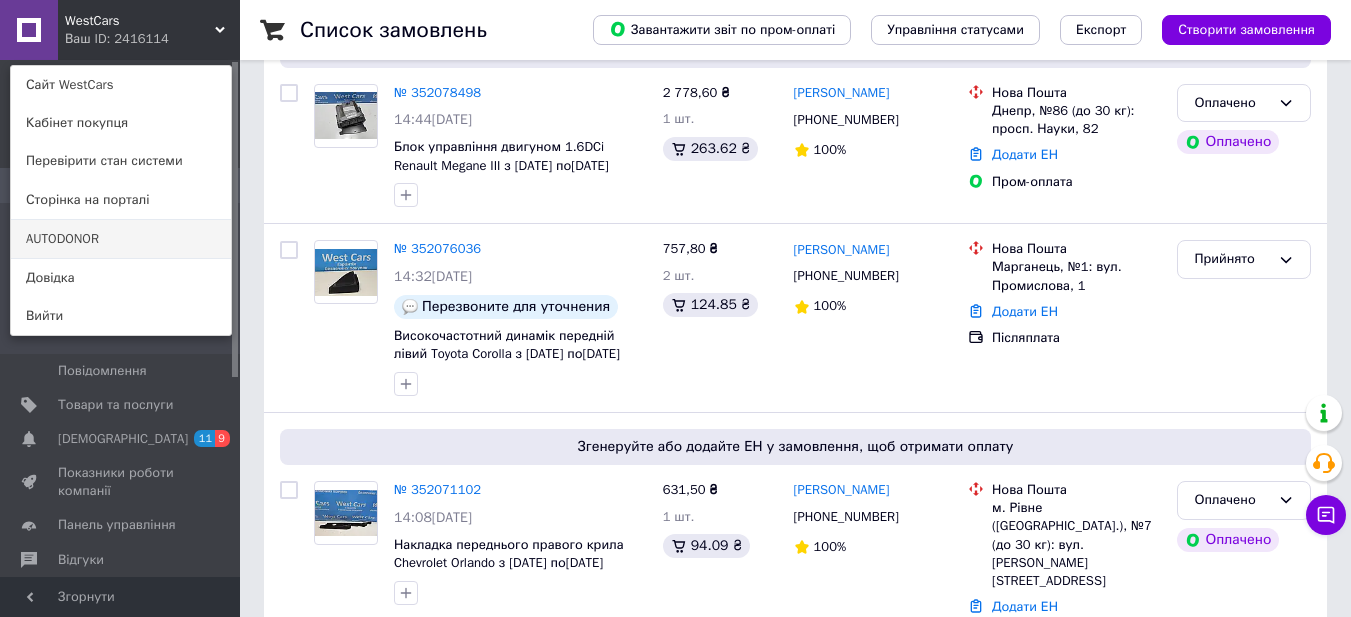 click on "AUTODONOR" at bounding box center (121, 239) 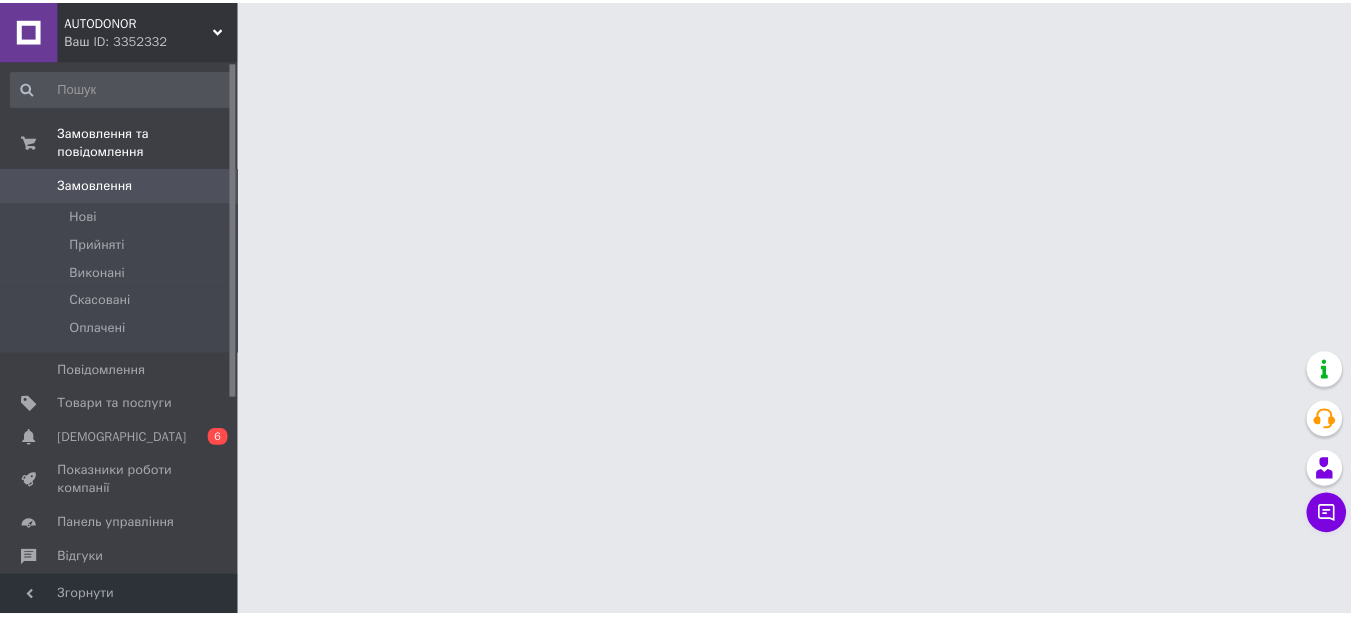 scroll, scrollTop: 0, scrollLeft: 0, axis: both 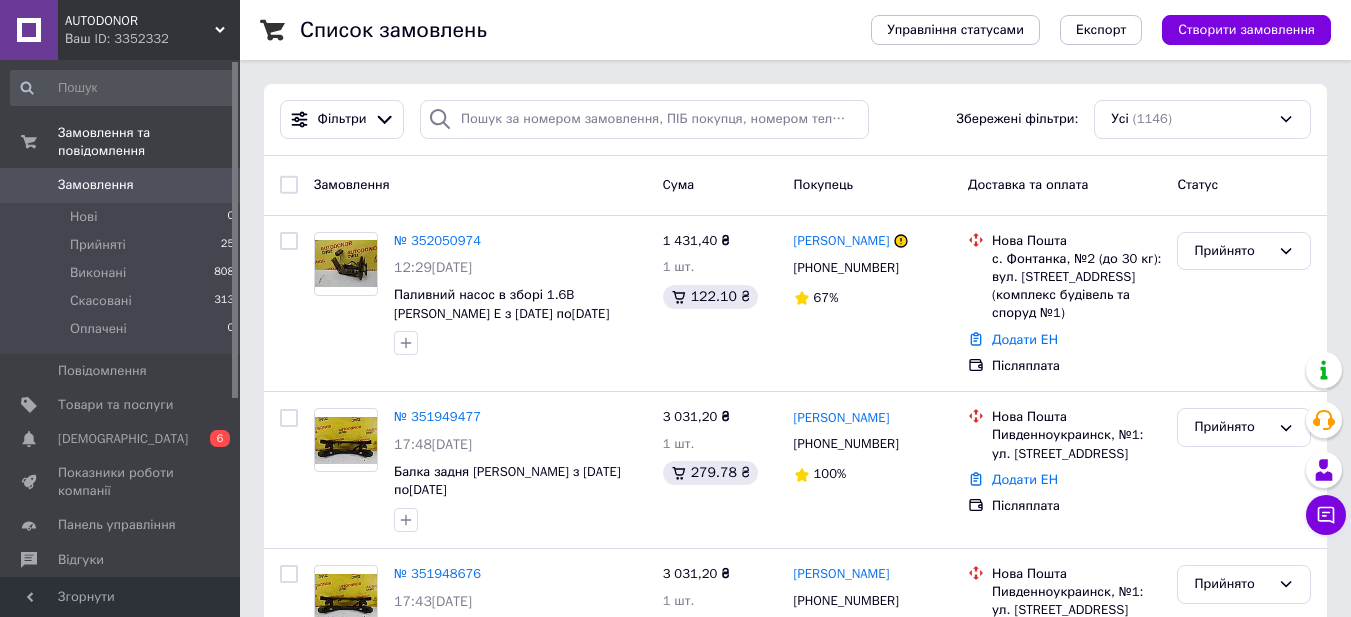 click 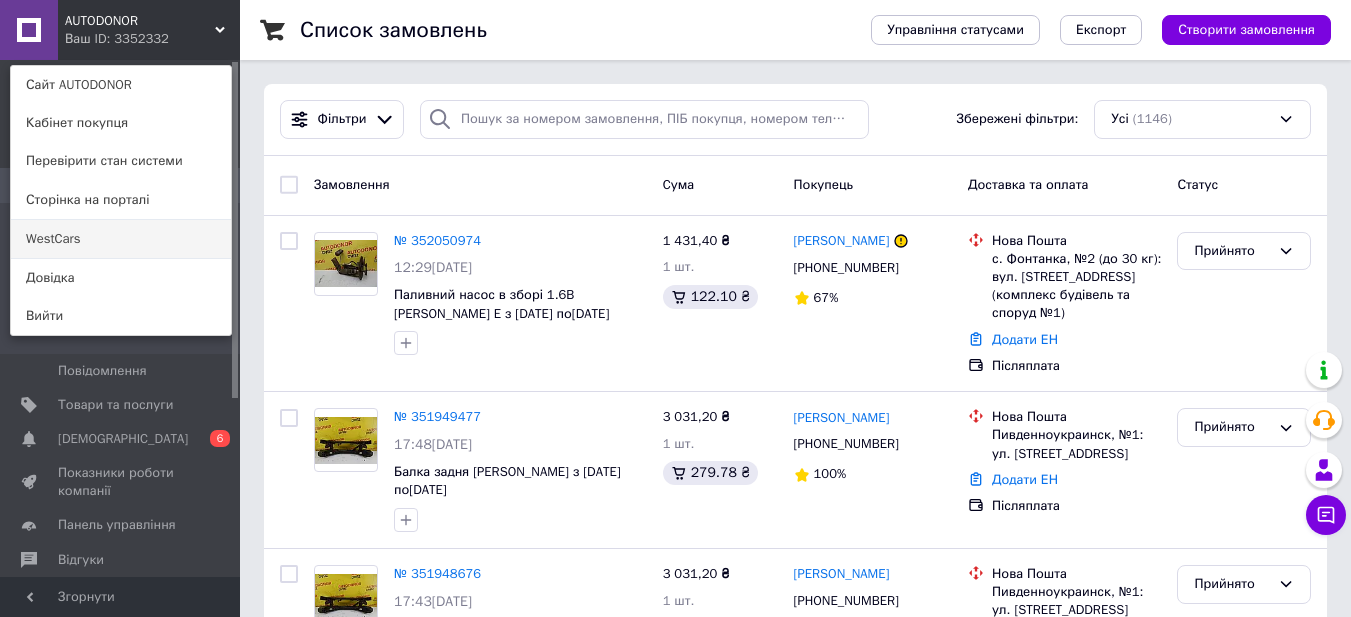 click on "WestCars" at bounding box center (121, 239) 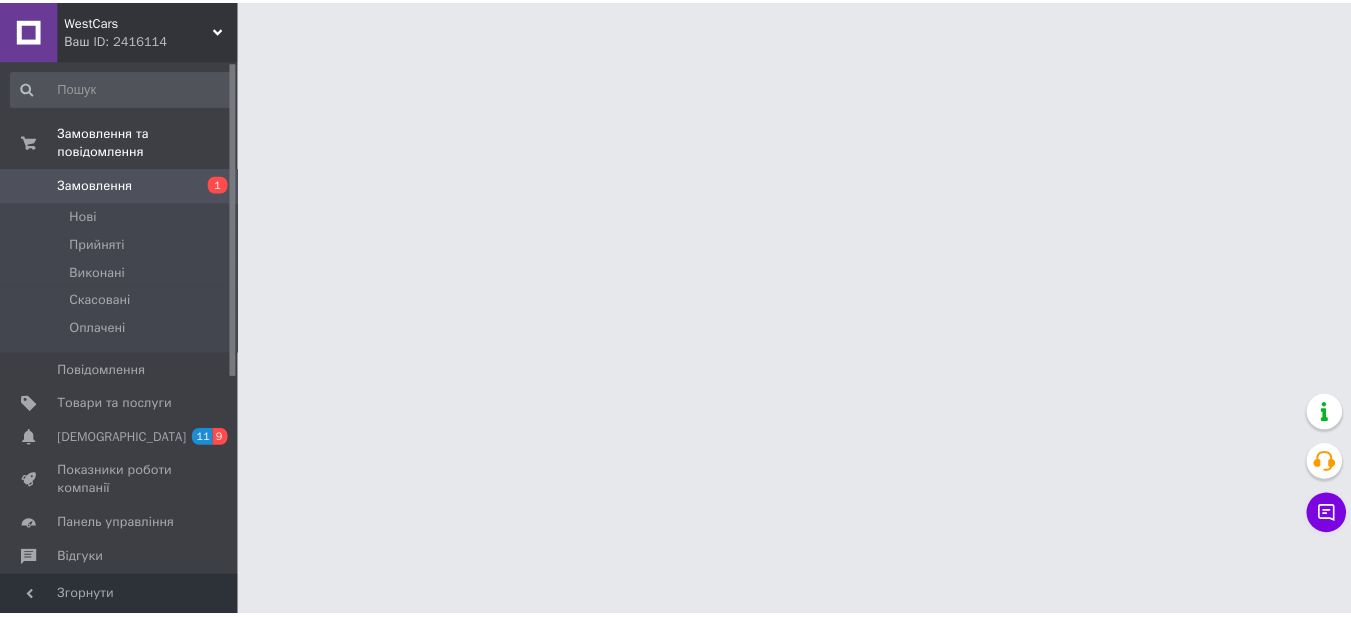 scroll, scrollTop: 0, scrollLeft: 0, axis: both 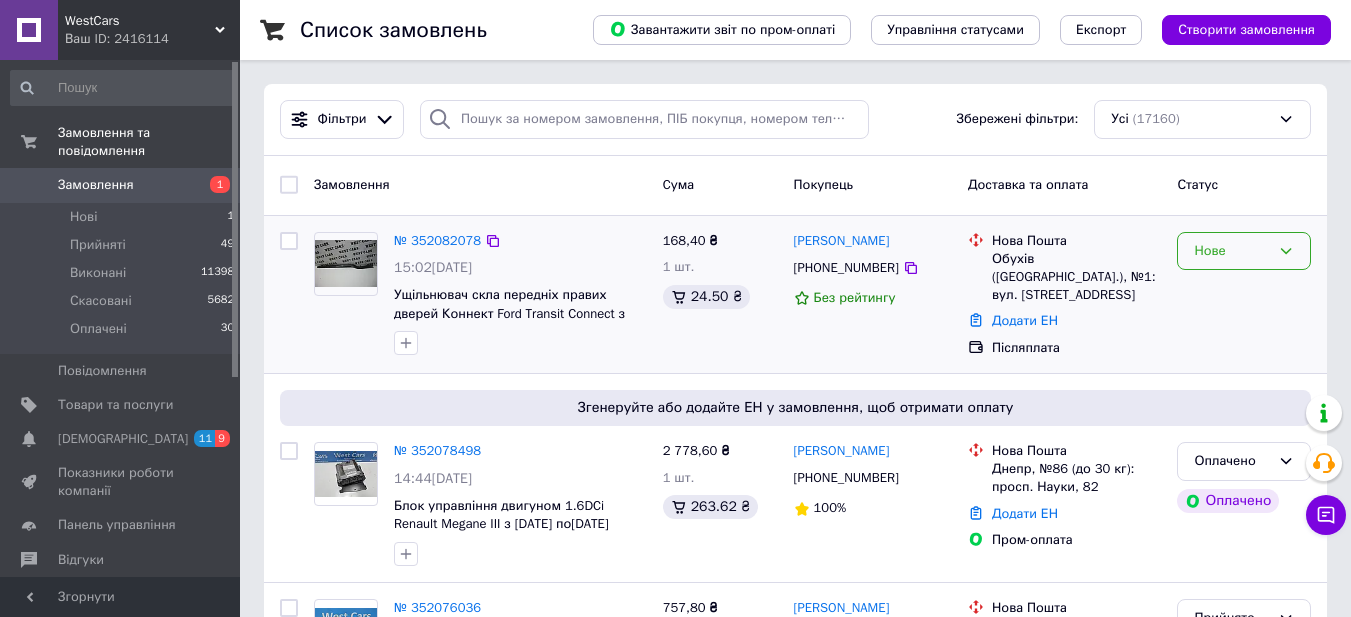 click on "Нове" at bounding box center (1244, 251) 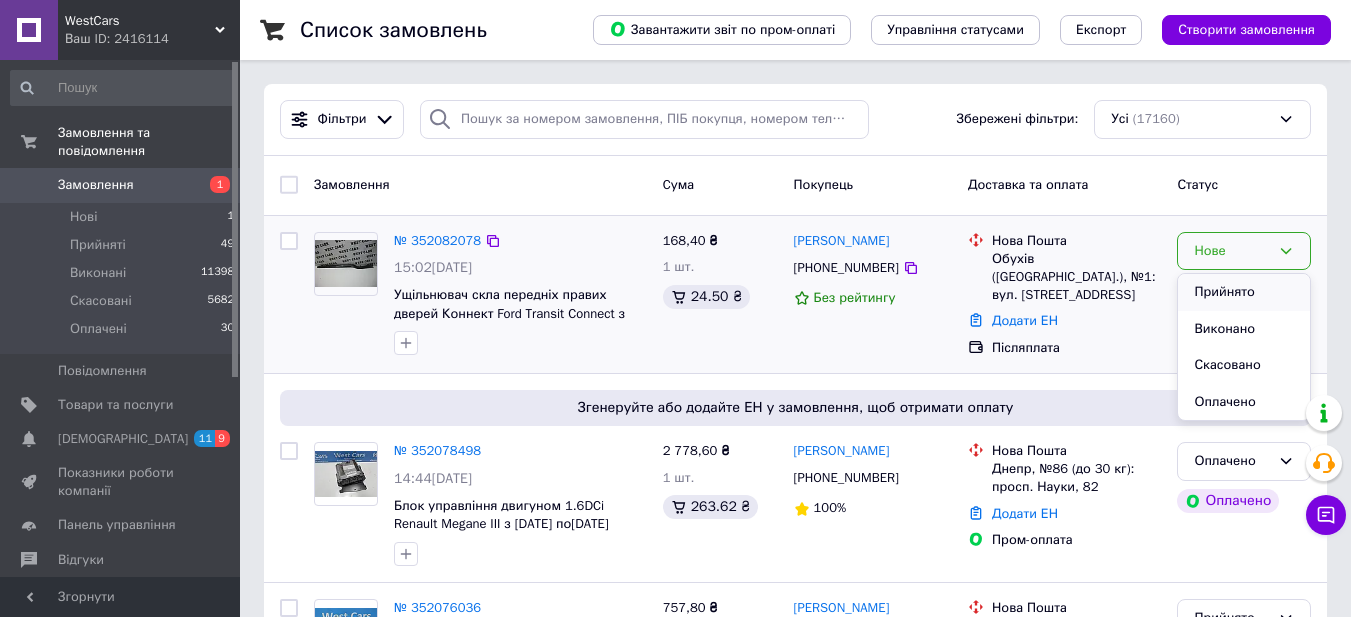 click on "Прийнято" at bounding box center (1244, 292) 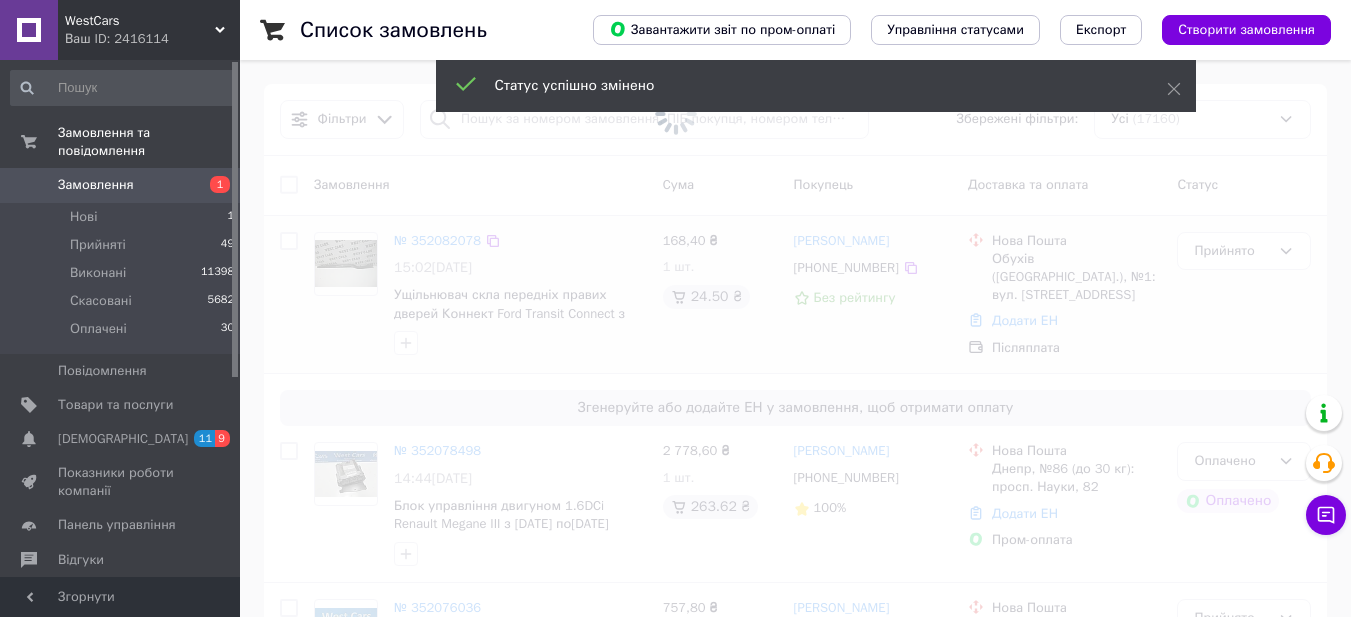 click at bounding box center (675, 308) 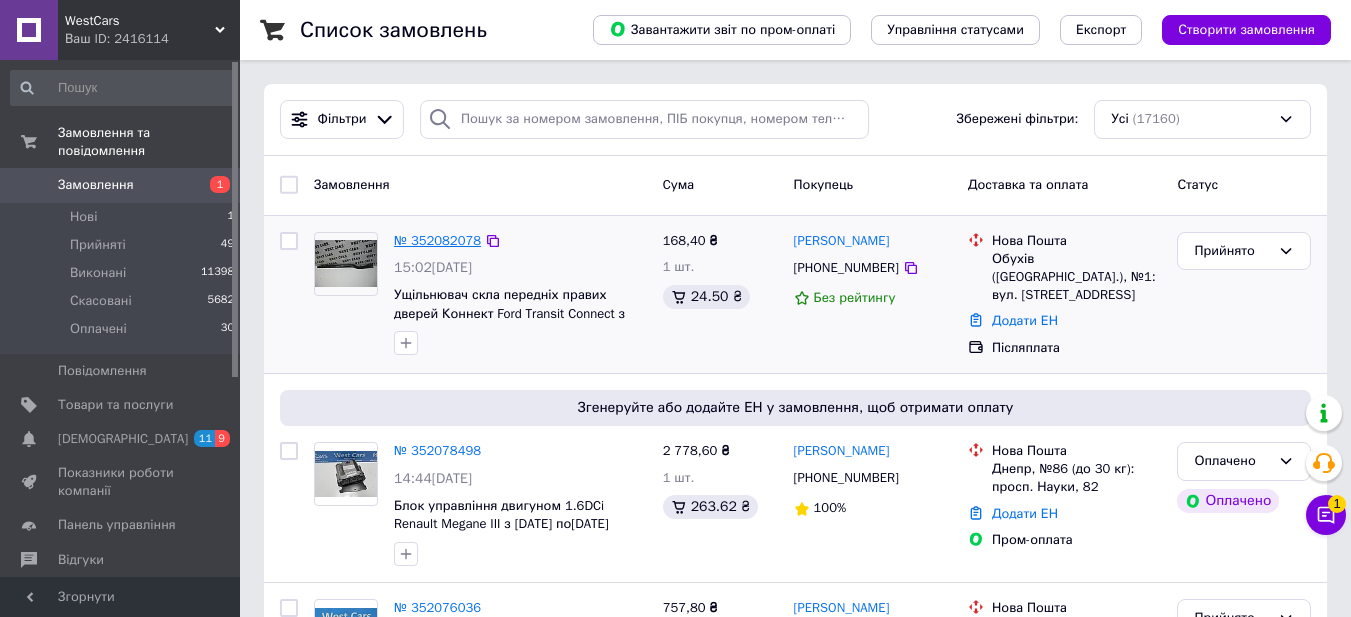 click on "№ 352082078" at bounding box center [437, 240] 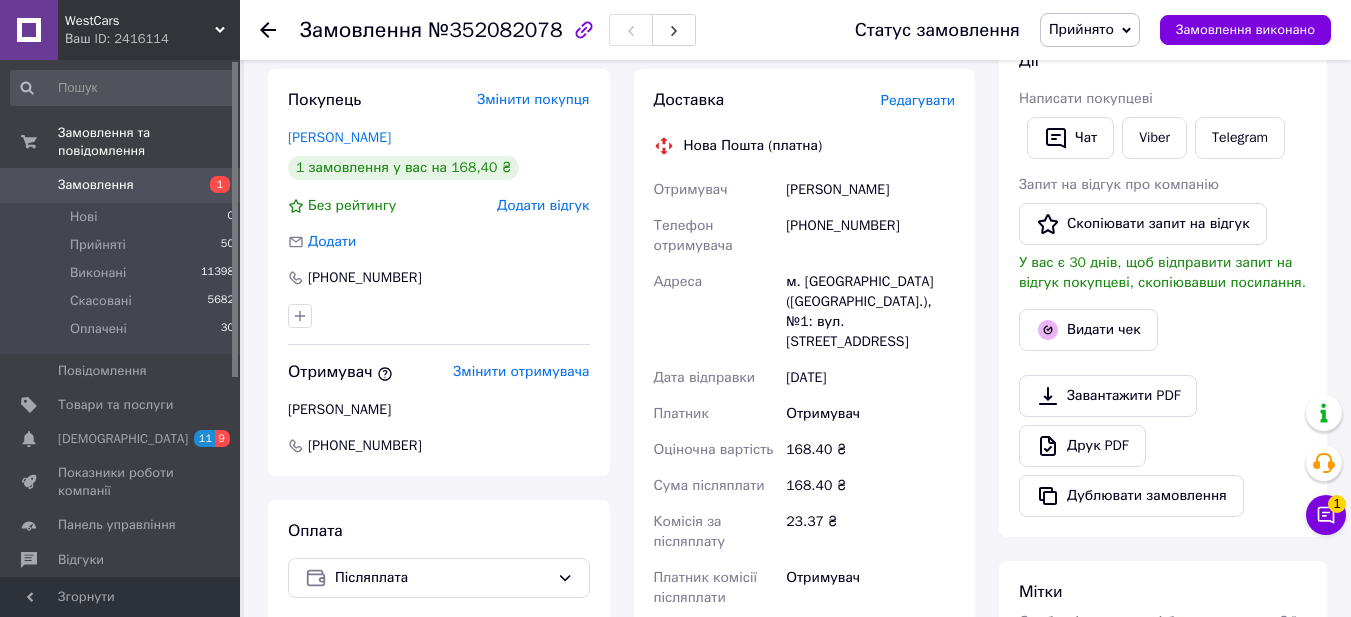 scroll, scrollTop: 600, scrollLeft: 0, axis: vertical 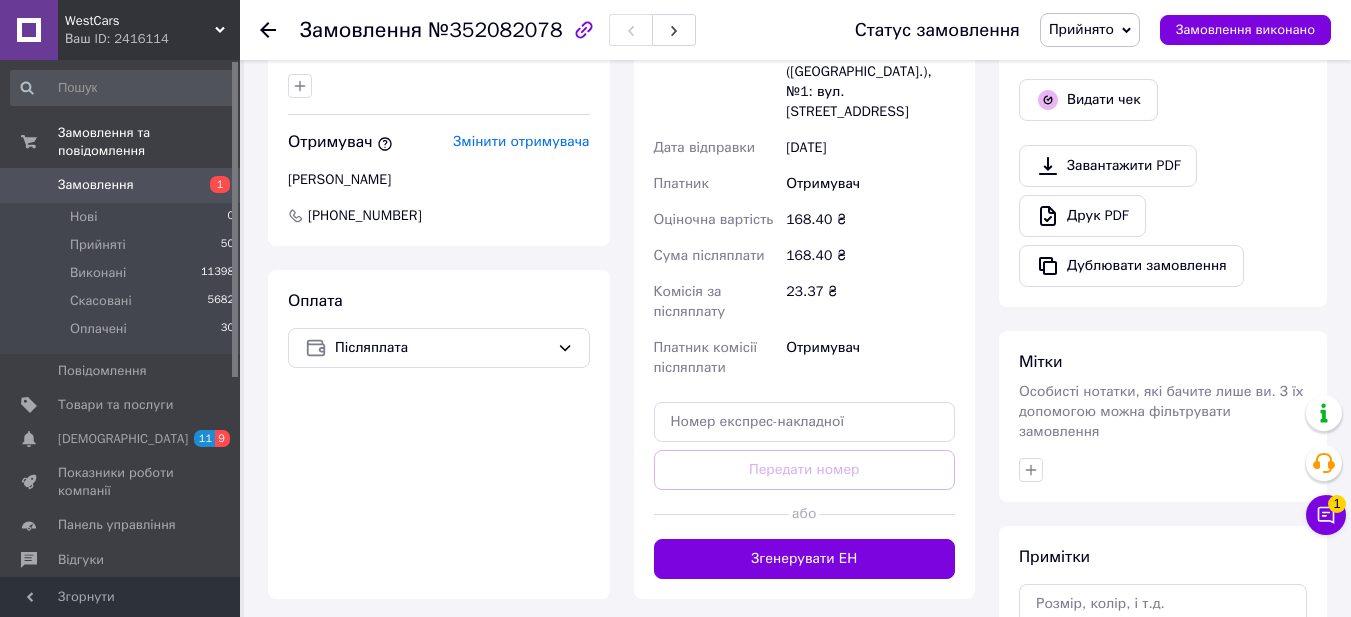 click on "Замовлення" at bounding box center (96, 185) 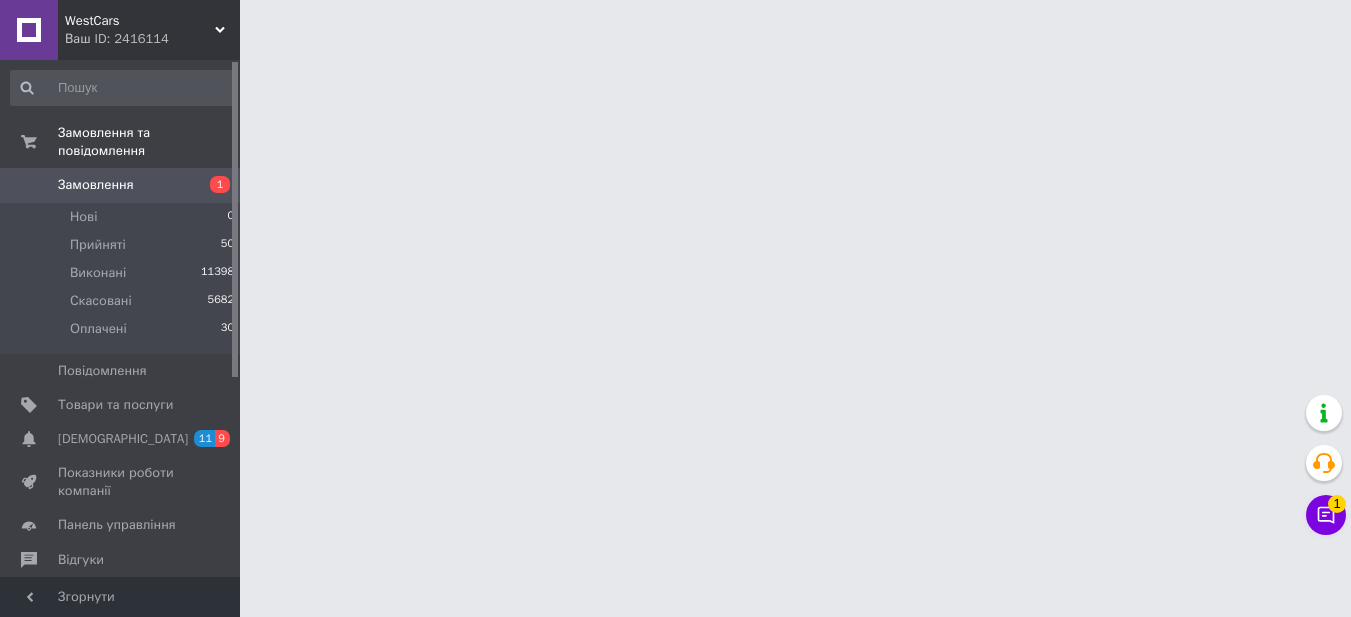 scroll, scrollTop: 0, scrollLeft: 0, axis: both 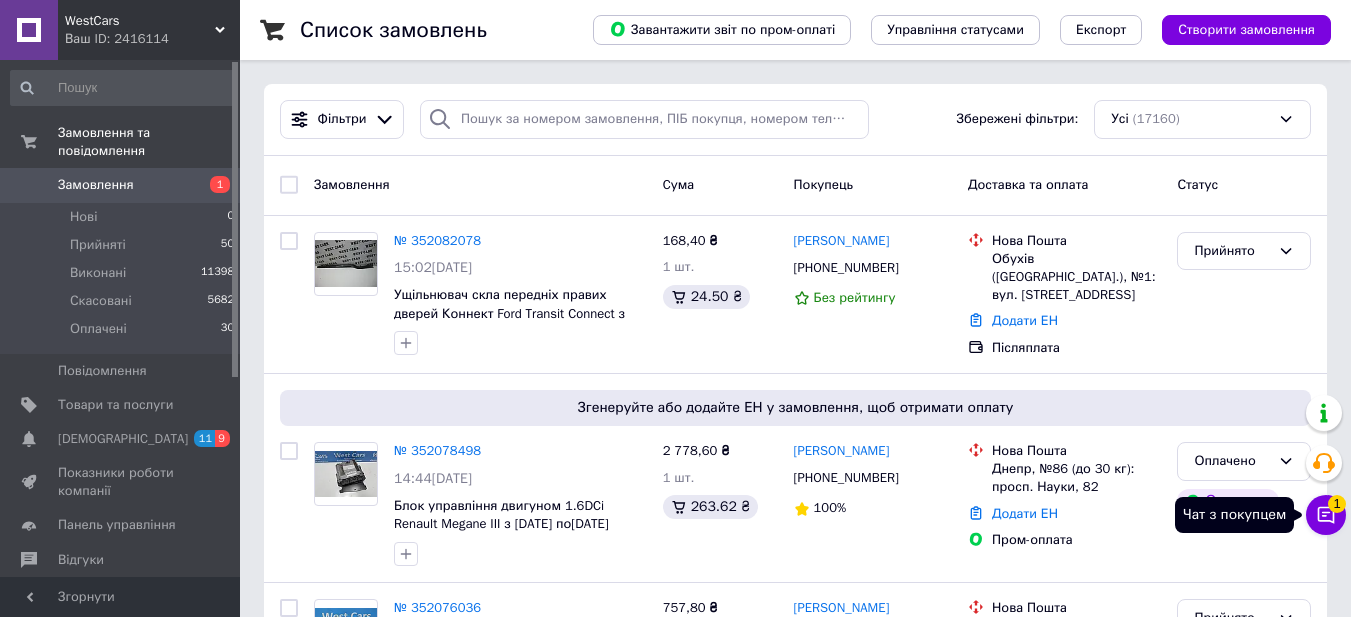 click on "1" at bounding box center (1337, 504) 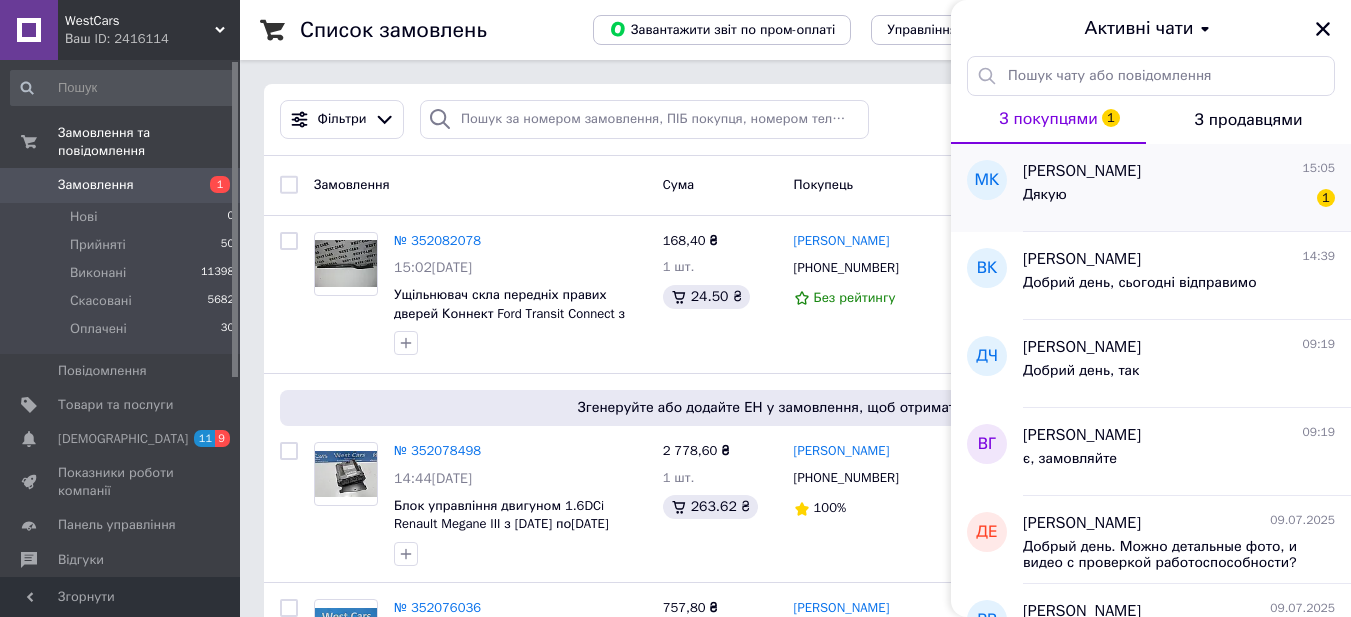 click on "Дякую 1" at bounding box center (1179, 199) 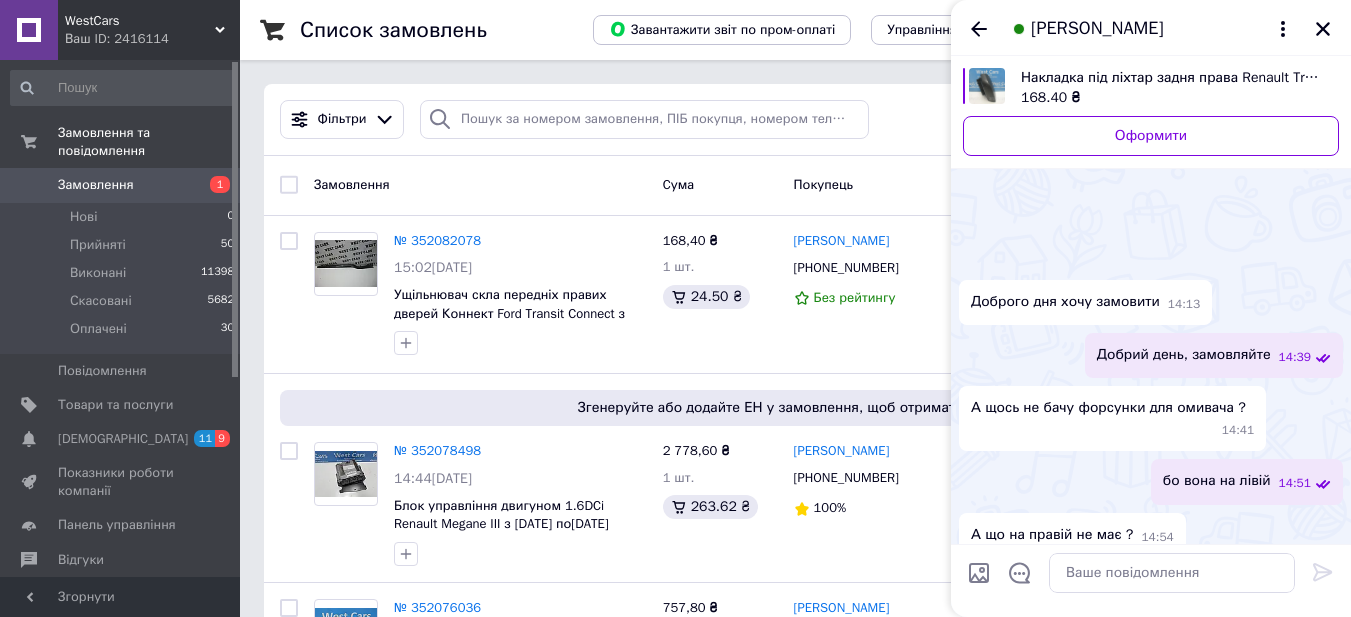 scroll, scrollTop: 164, scrollLeft: 0, axis: vertical 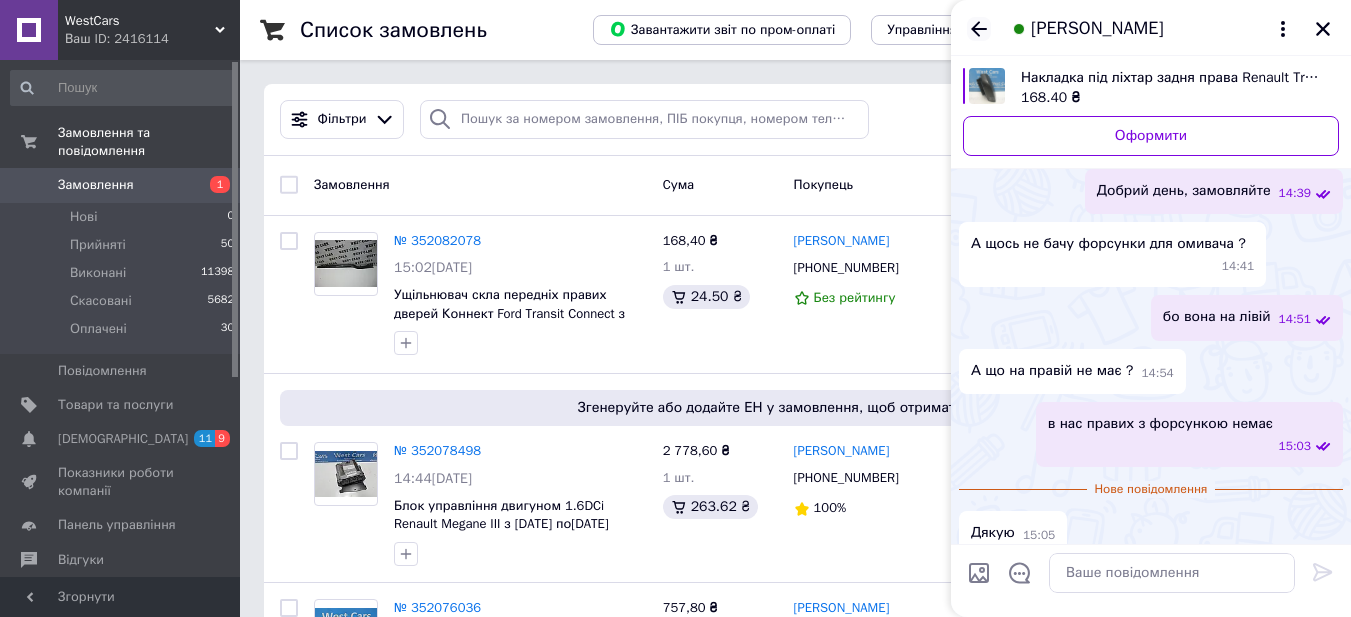 click 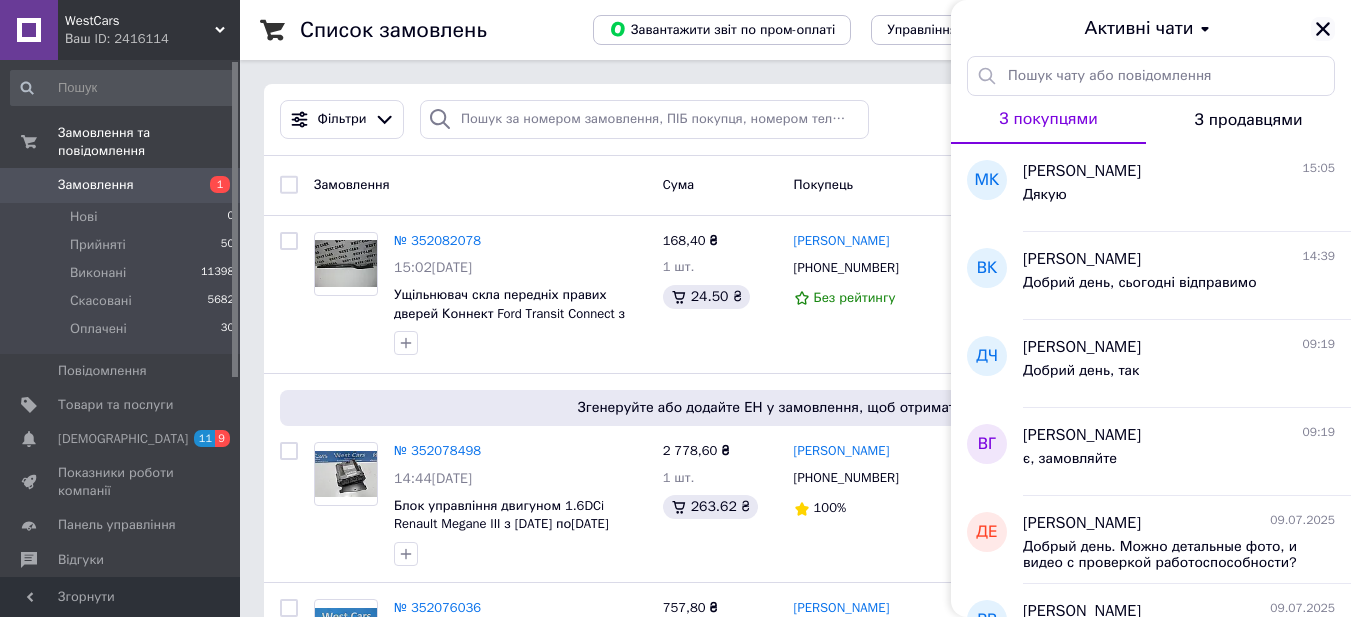 click 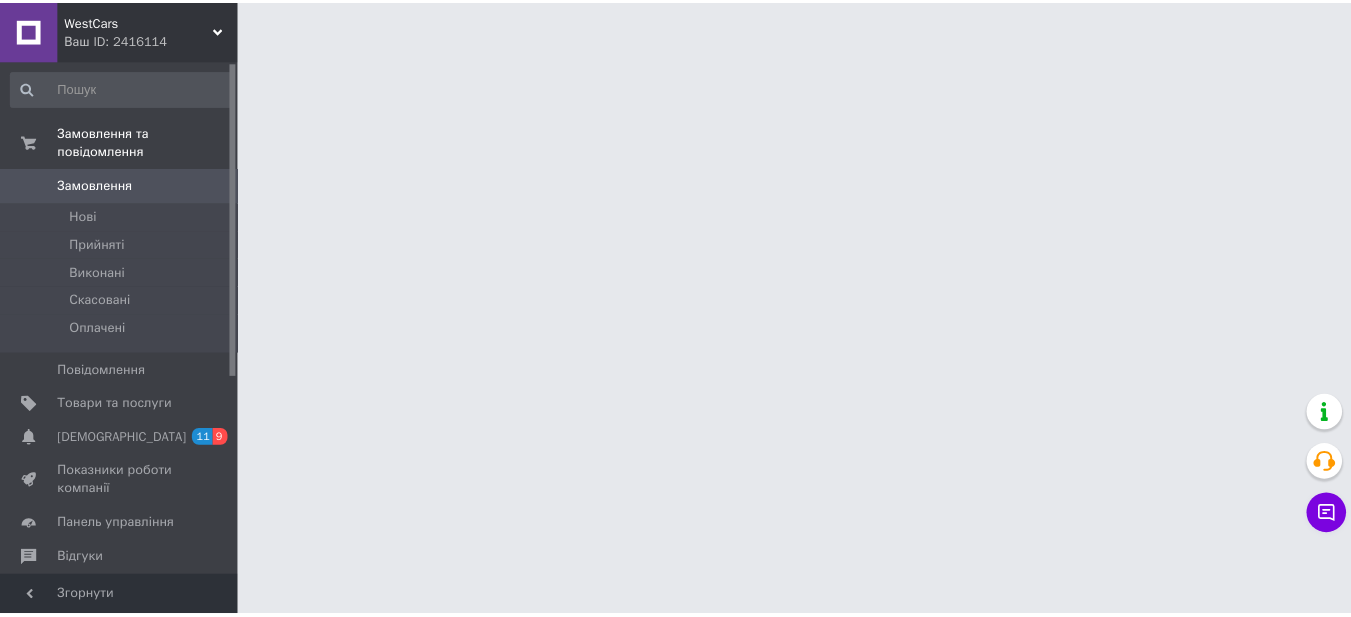 scroll, scrollTop: 0, scrollLeft: 0, axis: both 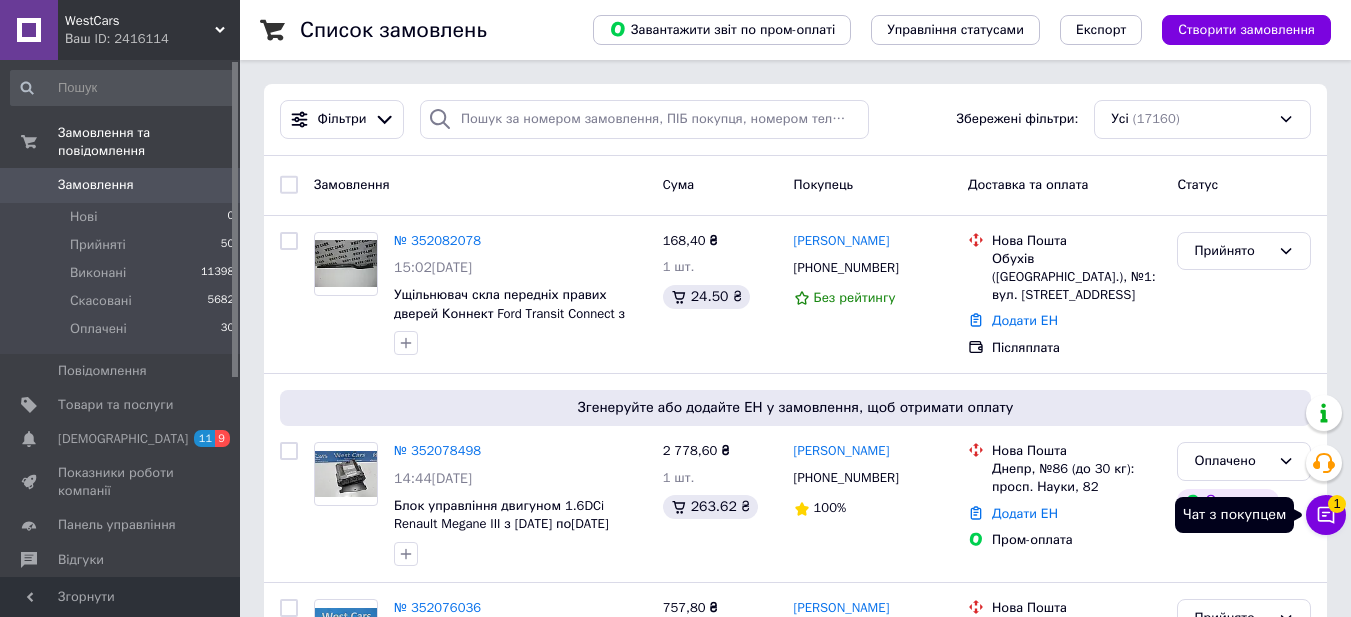 click on "1" at bounding box center (1337, 504) 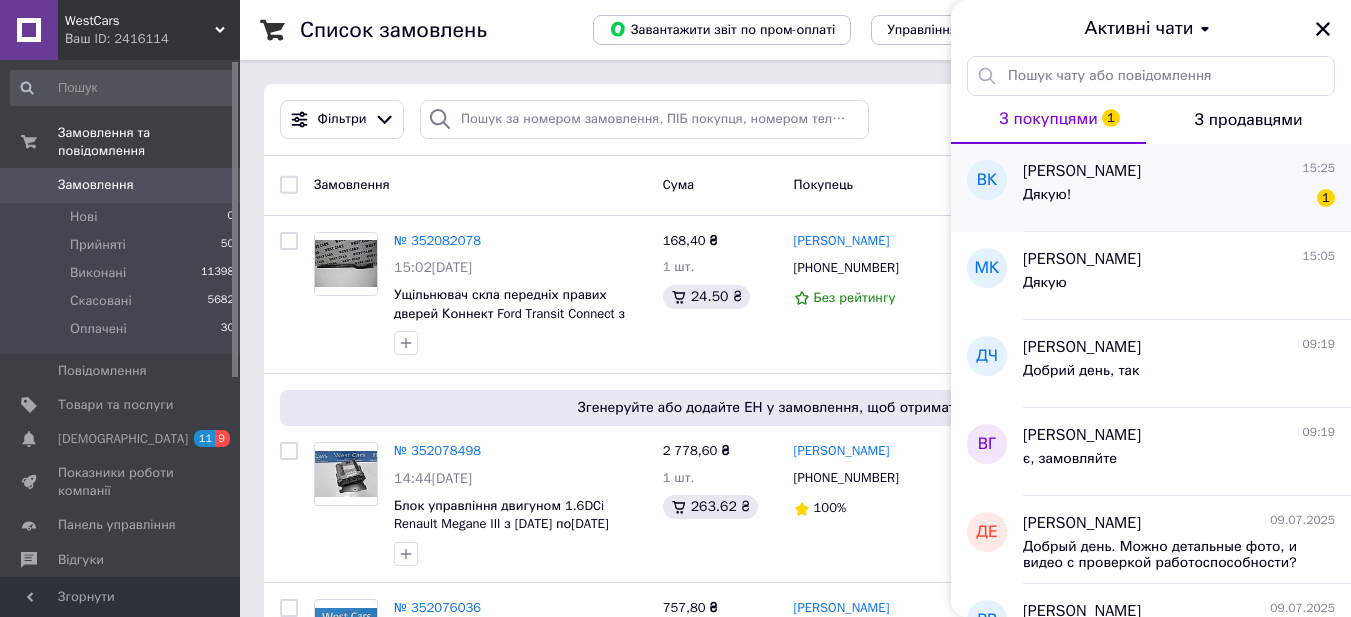 click on "Дякую! 1" at bounding box center [1179, 199] 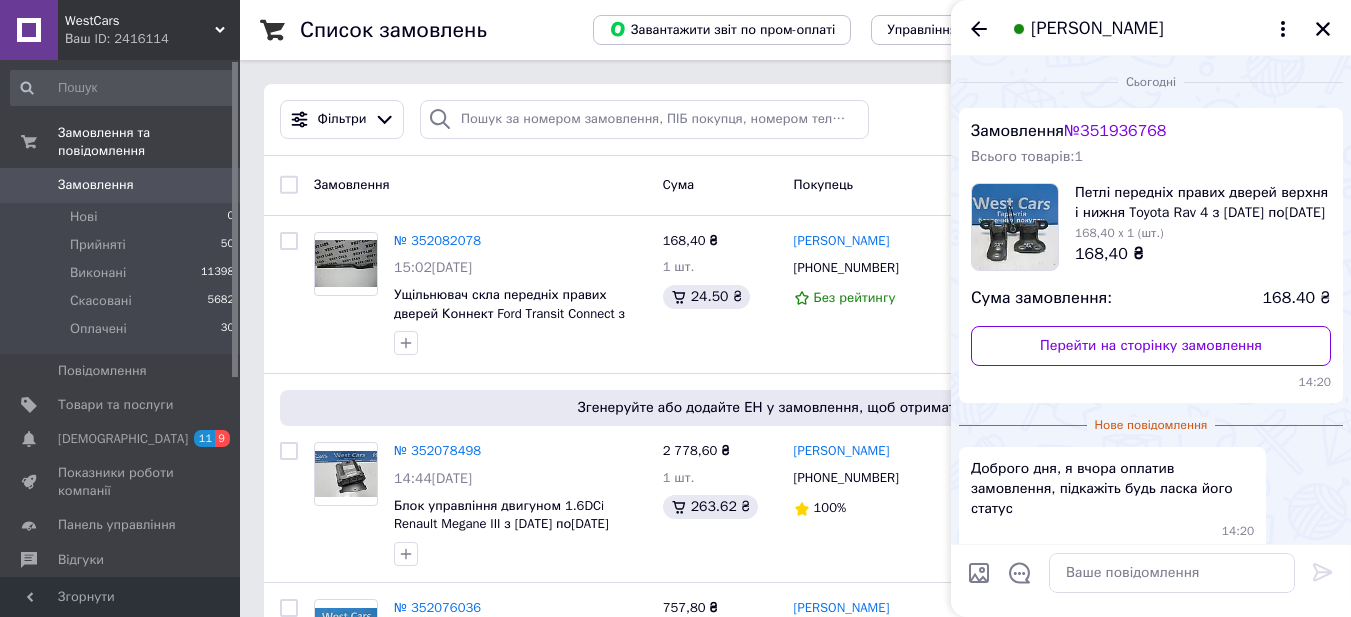 scroll, scrollTop: 102, scrollLeft: 0, axis: vertical 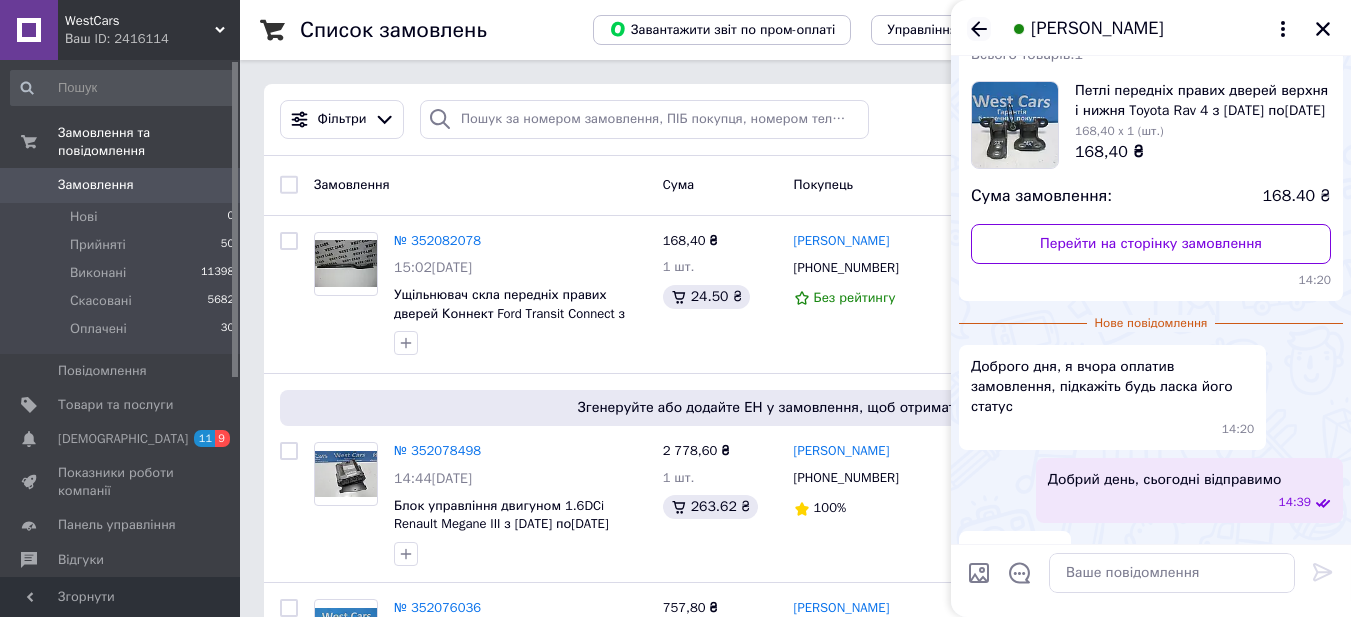 click 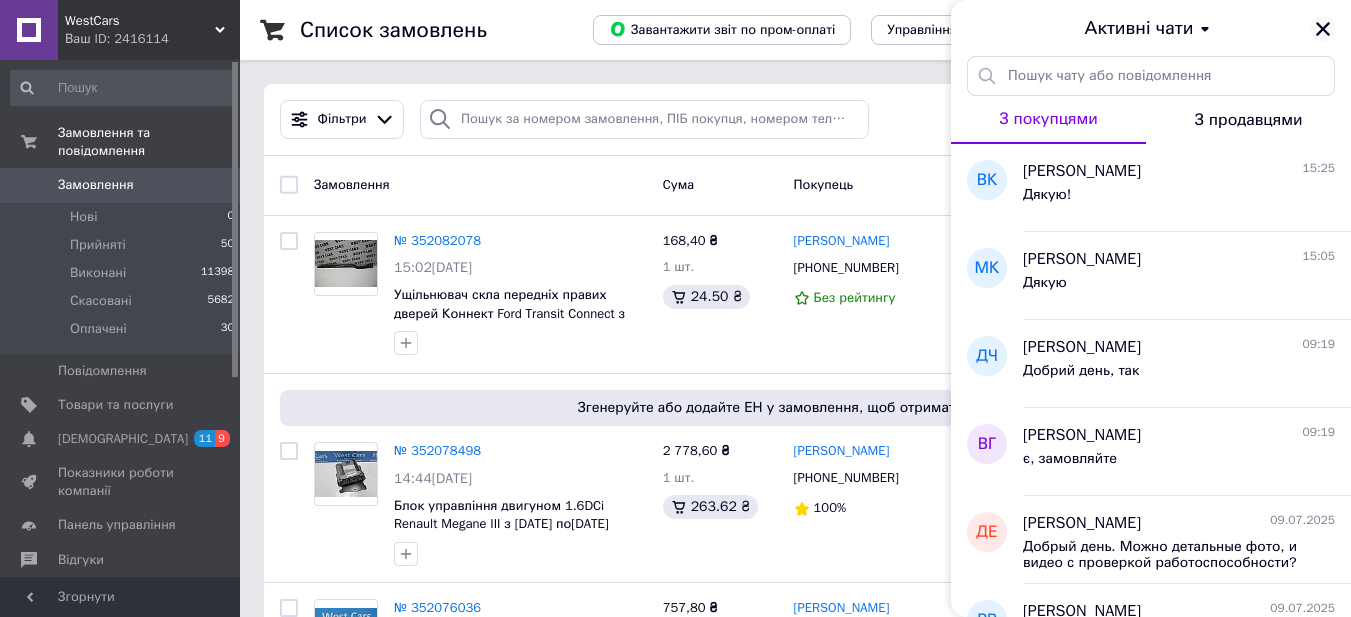 click 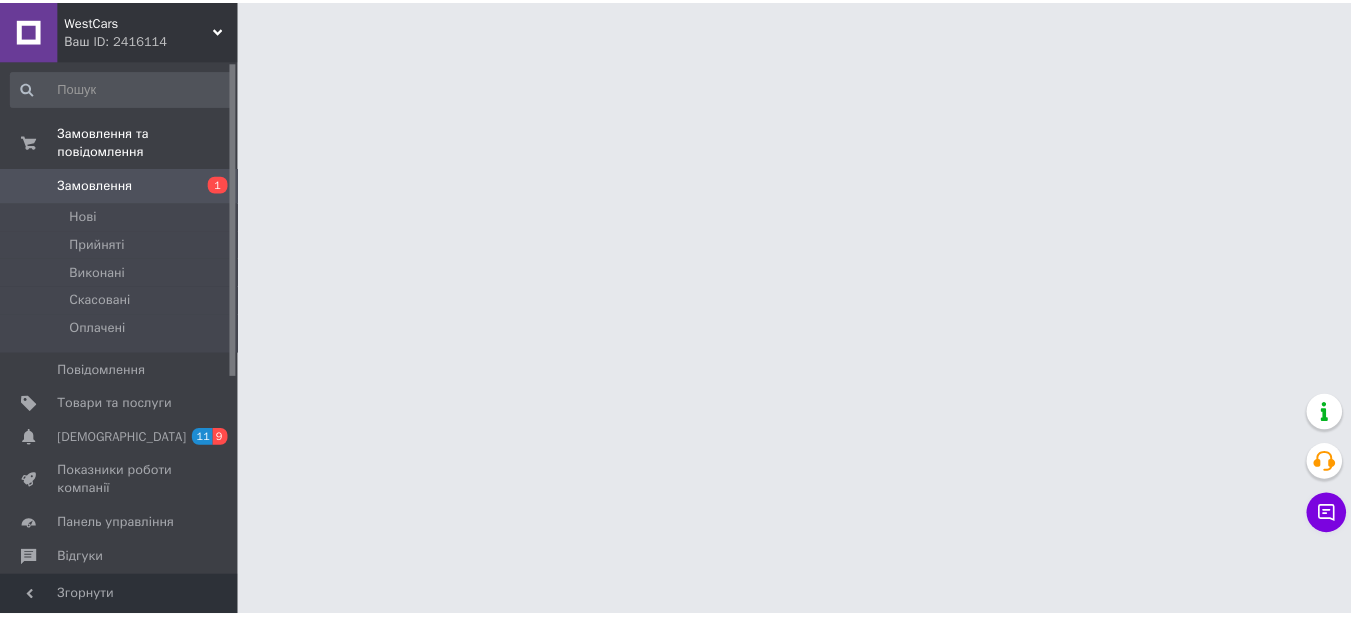 scroll, scrollTop: 0, scrollLeft: 0, axis: both 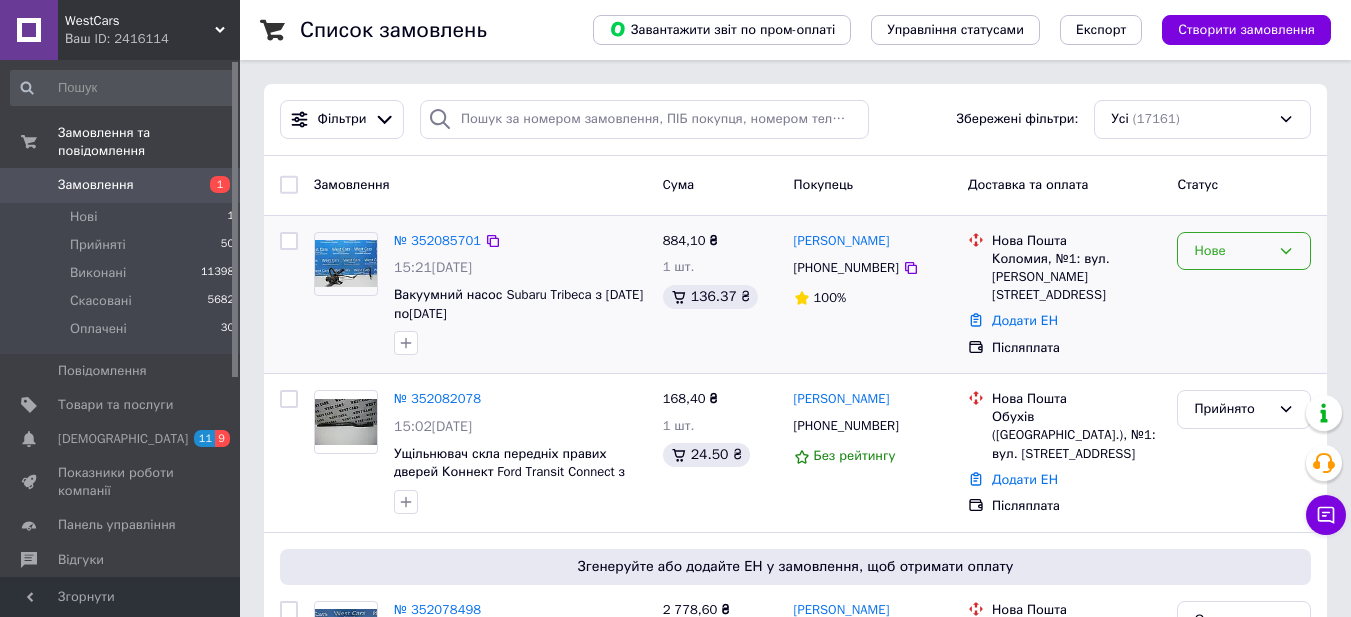 click on "Нове" at bounding box center [1232, 251] 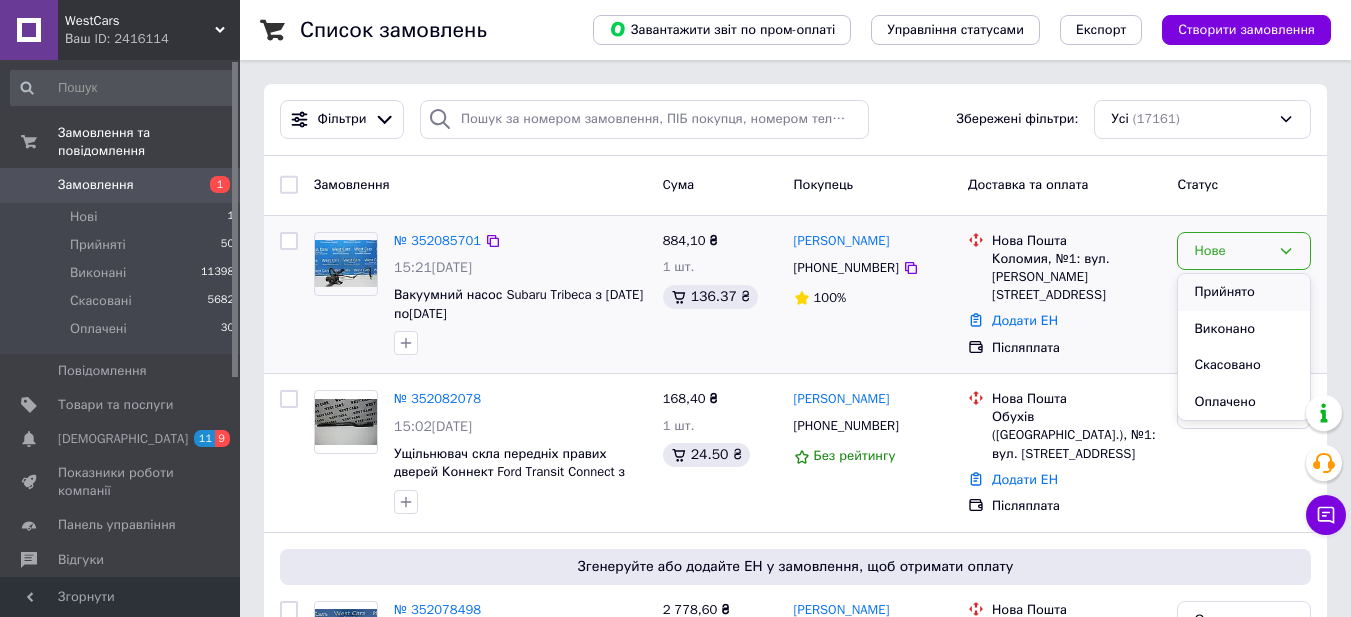 click on "Прийнято" at bounding box center [1244, 292] 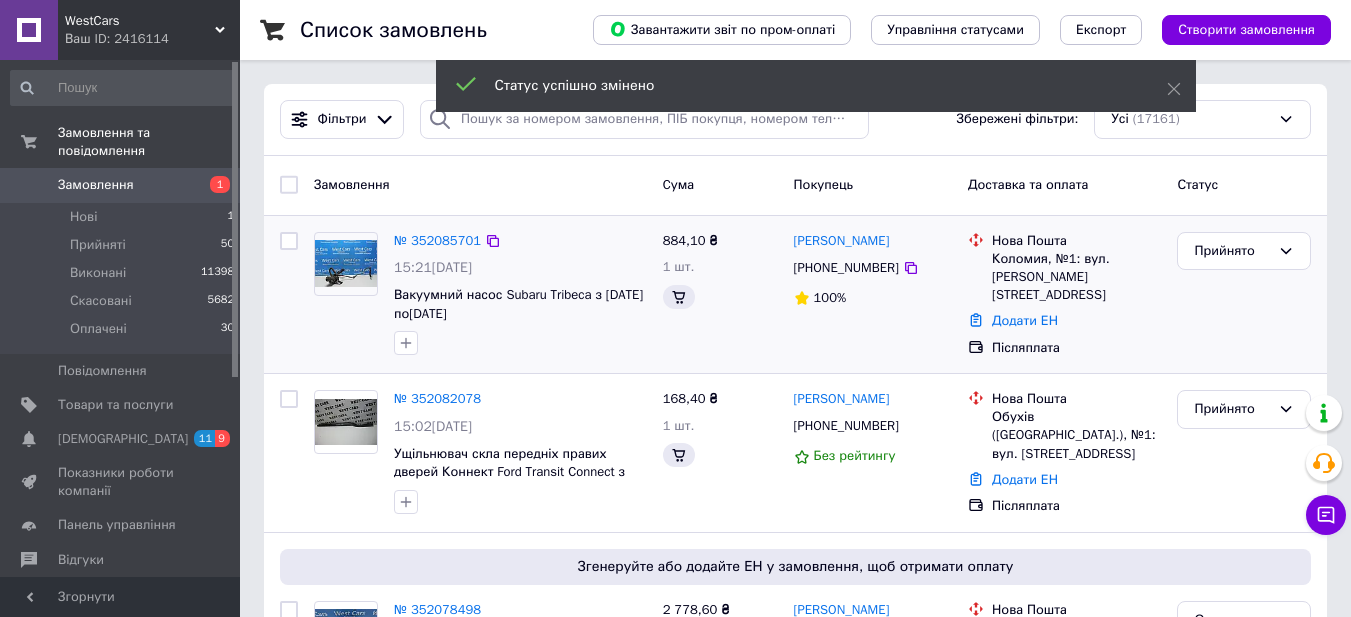 click on "+380688026137" at bounding box center [846, 268] 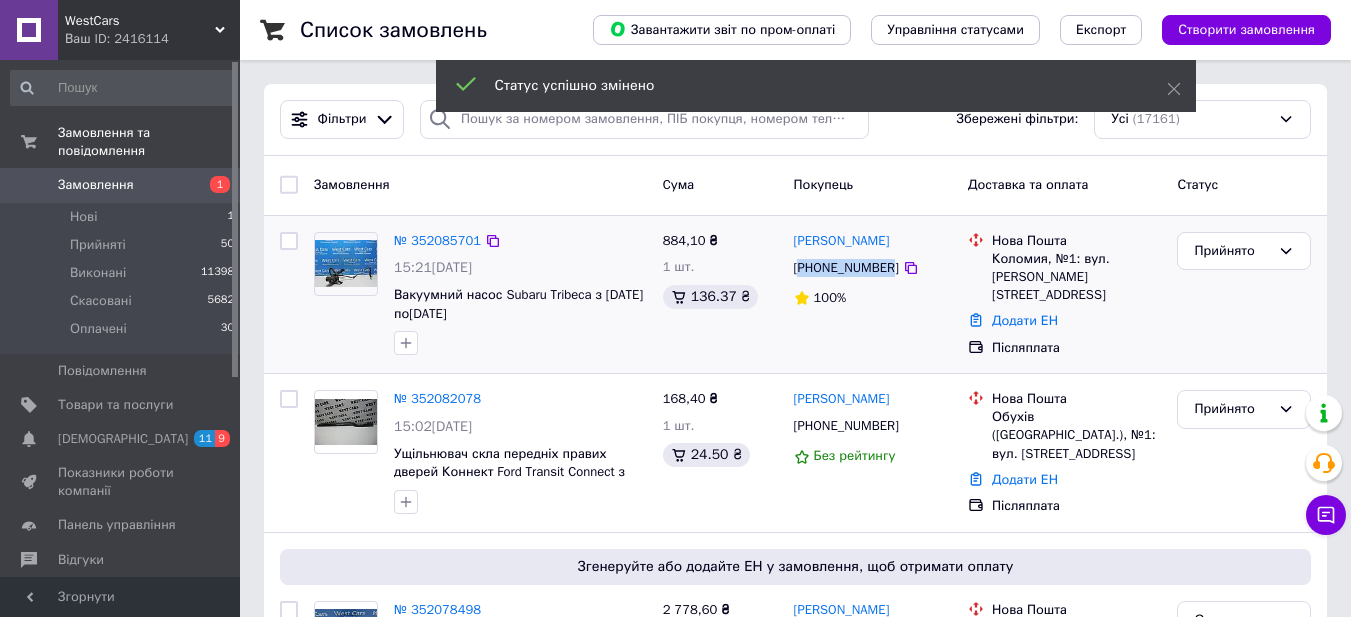 click on "+380688026137" at bounding box center (846, 268) 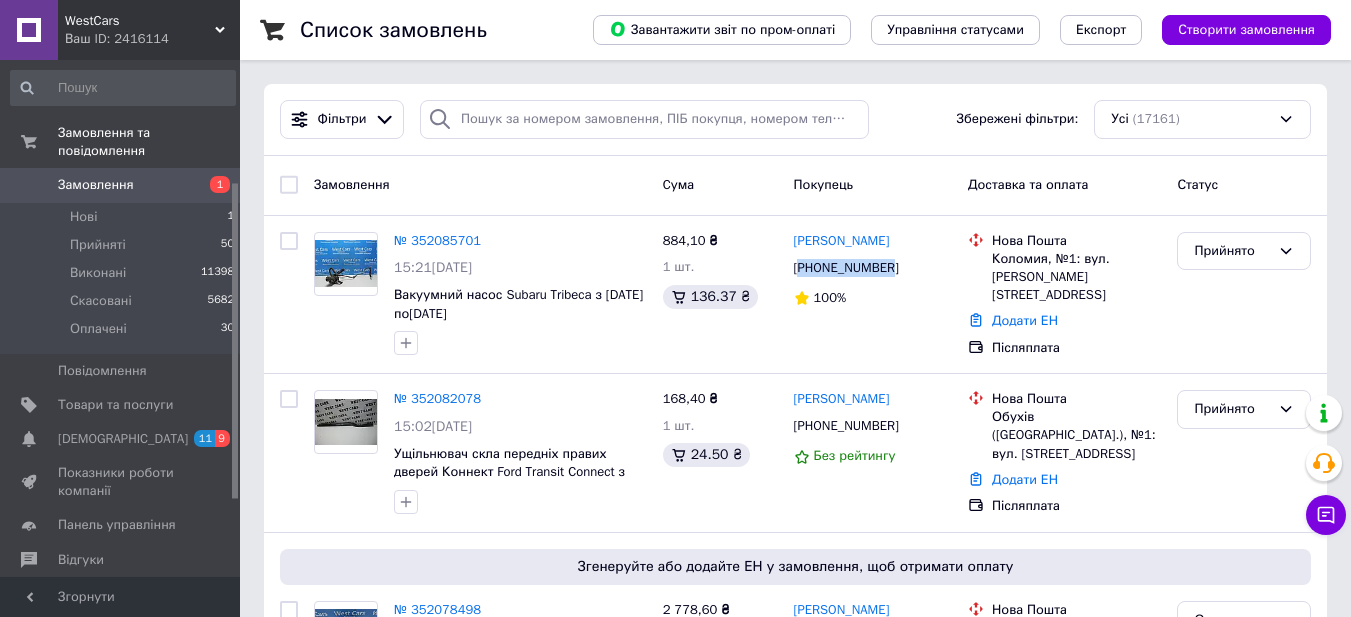 scroll, scrollTop: 200, scrollLeft: 0, axis: vertical 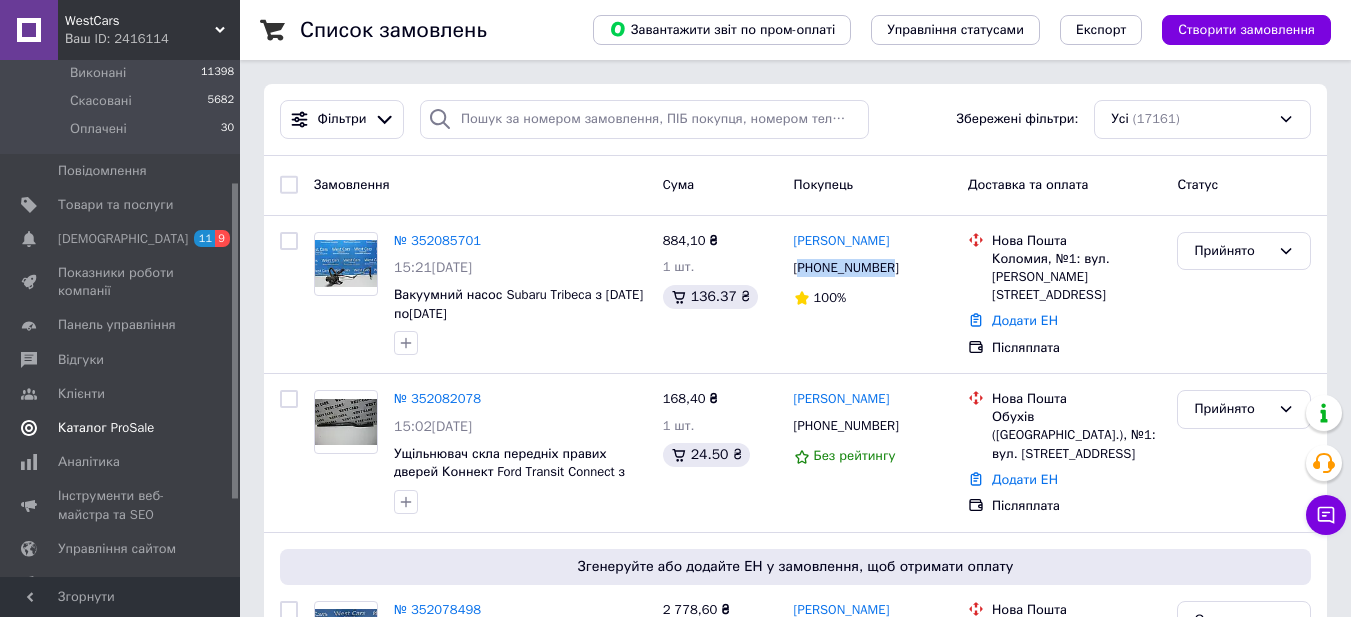 click on "Каталог ProSale" at bounding box center [106, 428] 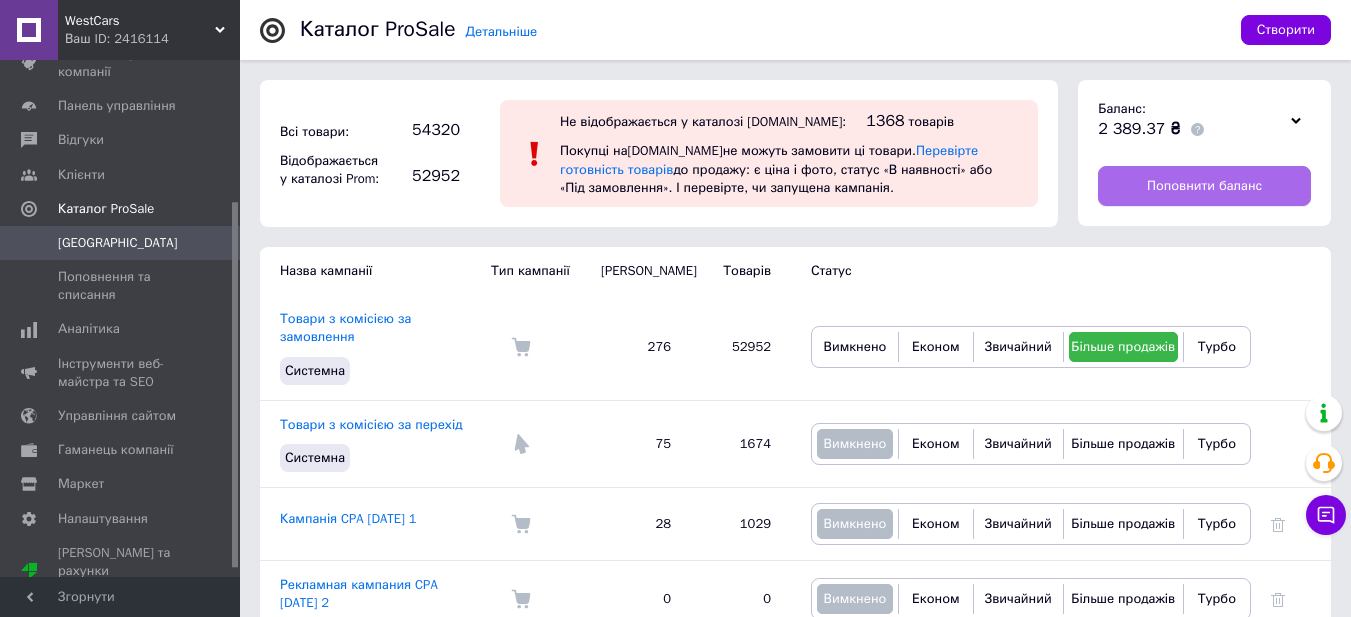 click on "Поповнити баланс" at bounding box center [1204, 186] 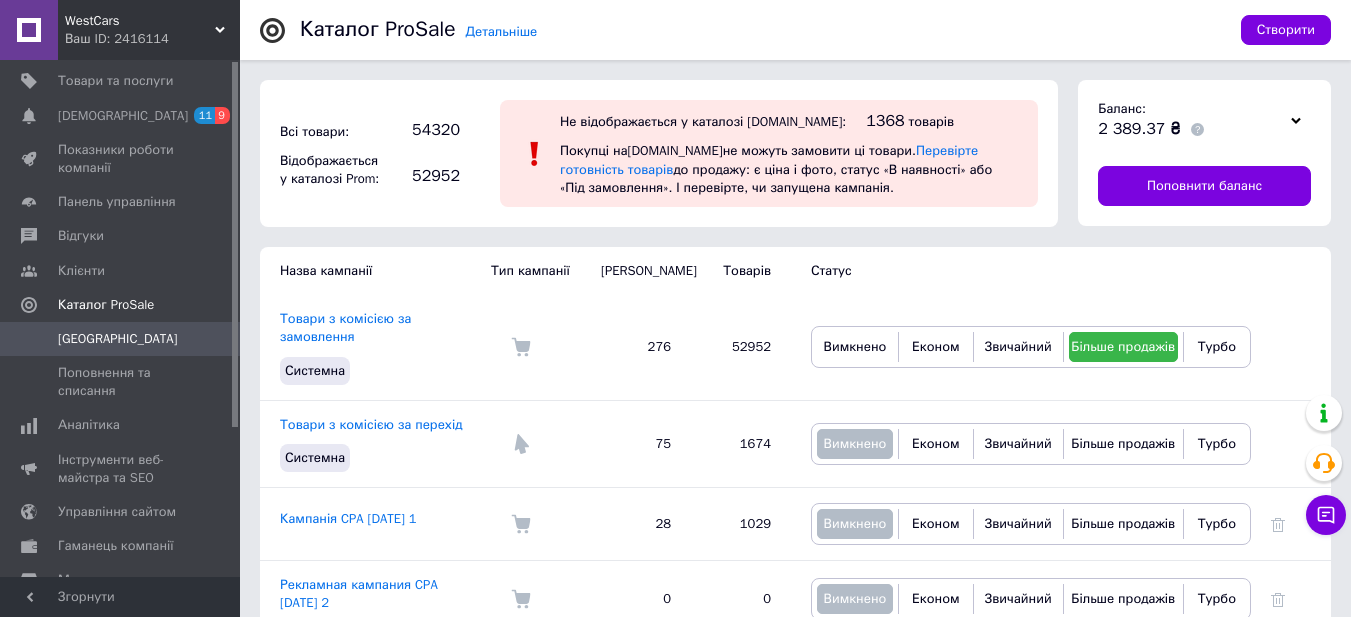 scroll, scrollTop: 0, scrollLeft: 0, axis: both 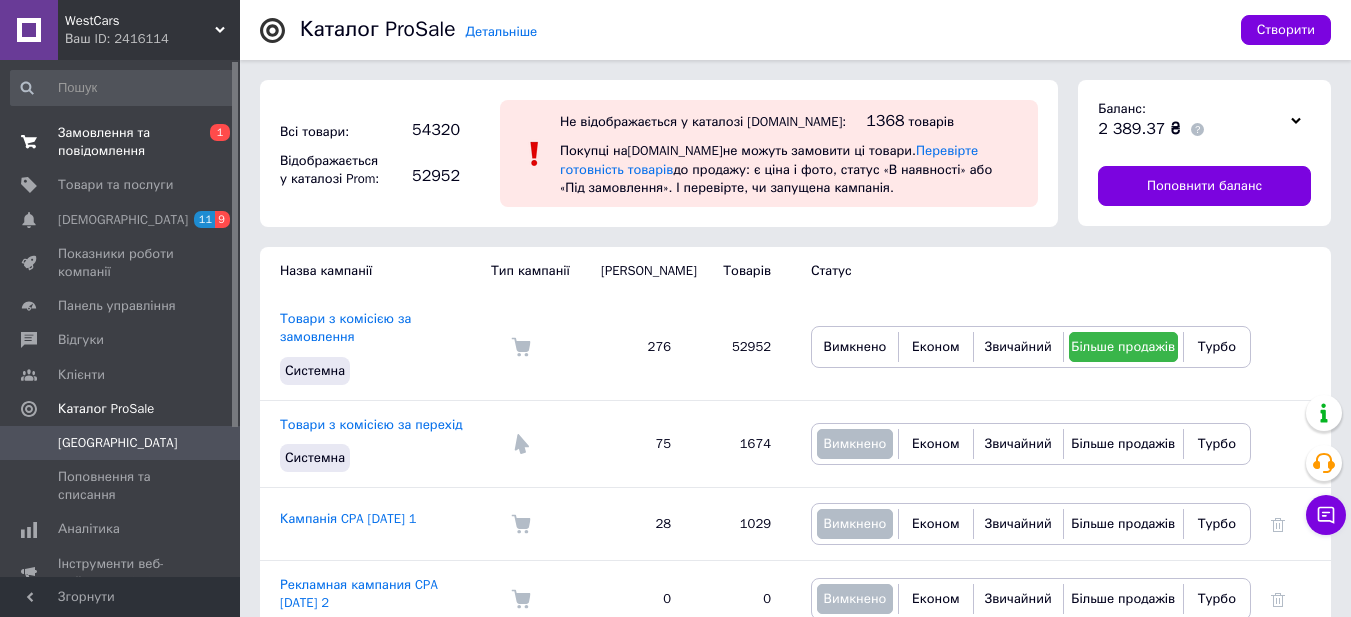 click on "Замовлення та повідомлення" at bounding box center (121, 142) 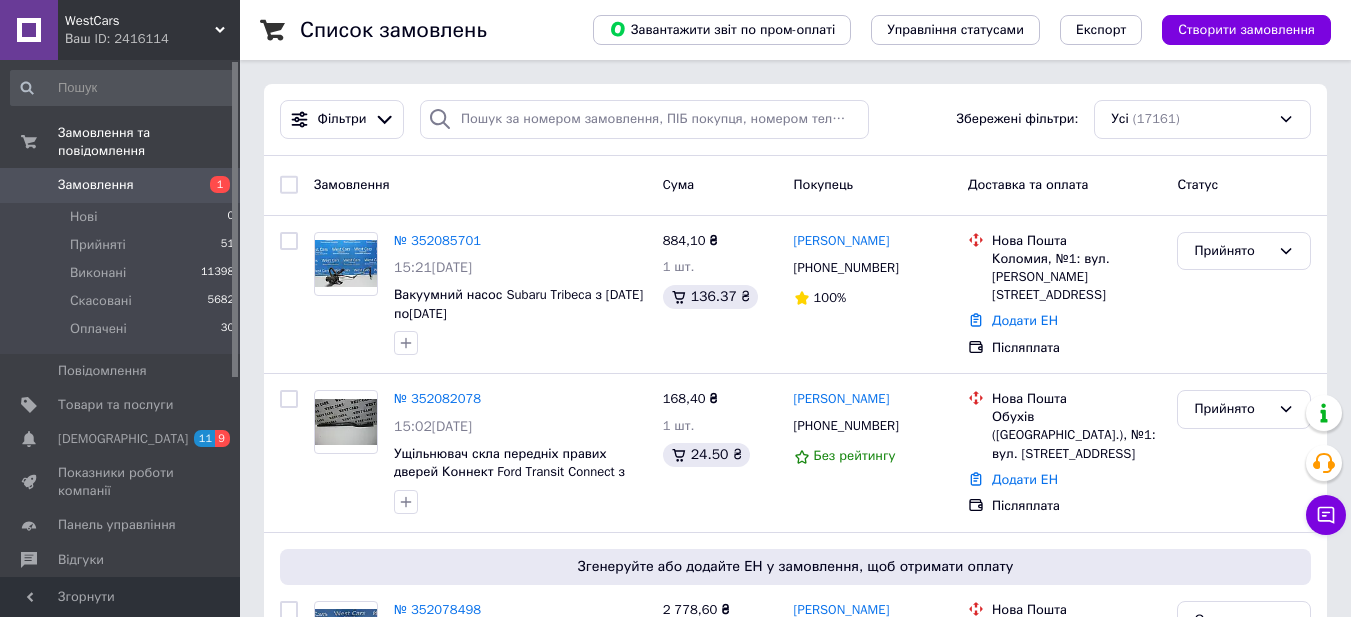 click on "Ваш ID: 2416114" at bounding box center [152, 39] 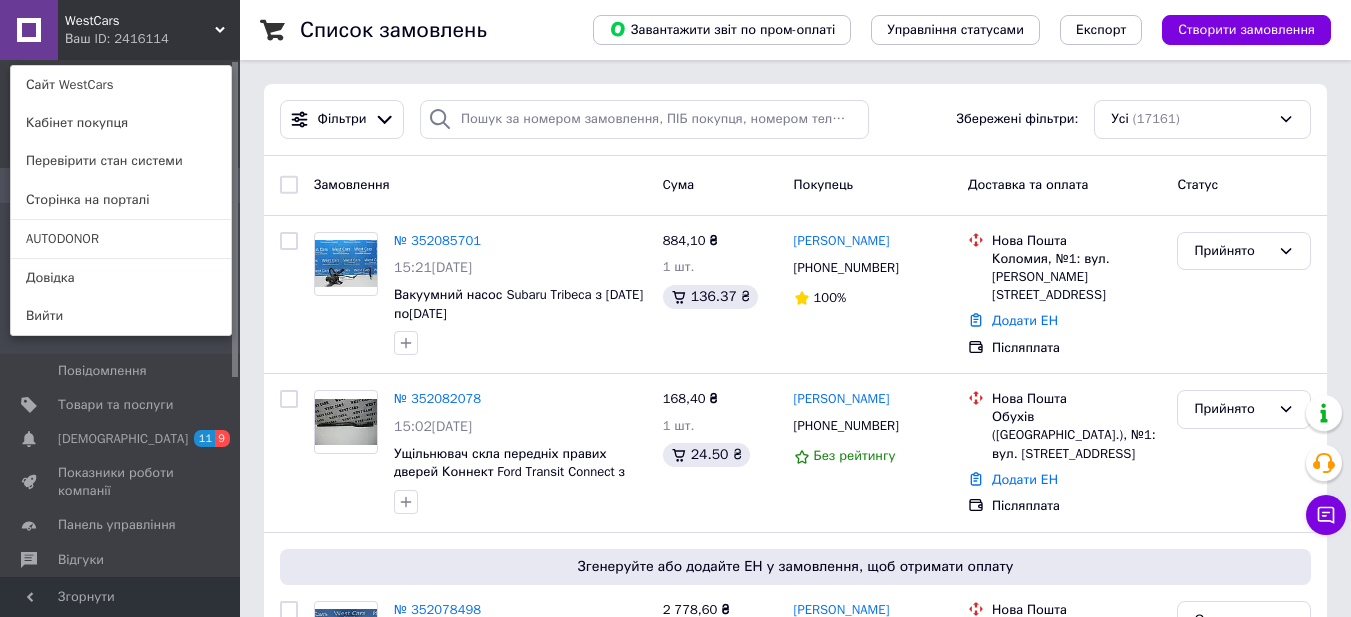 click on "AUTODONOR" at bounding box center (121, 239) 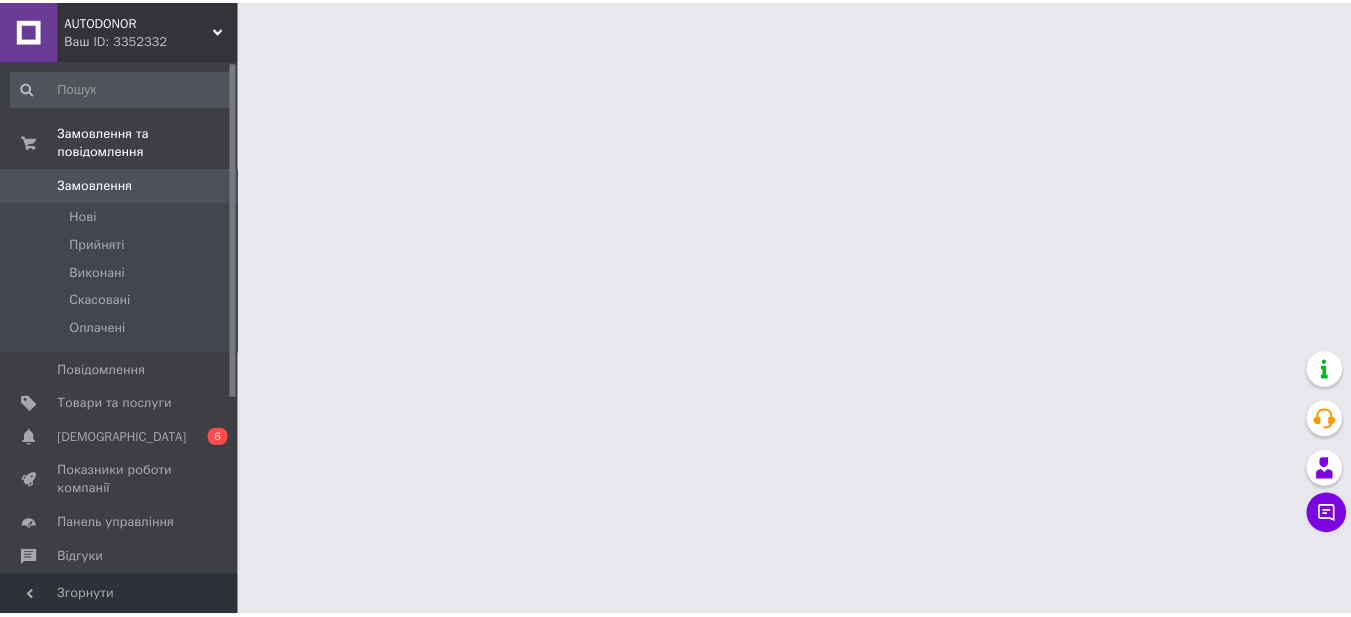 scroll, scrollTop: 0, scrollLeft: 0, axis: both 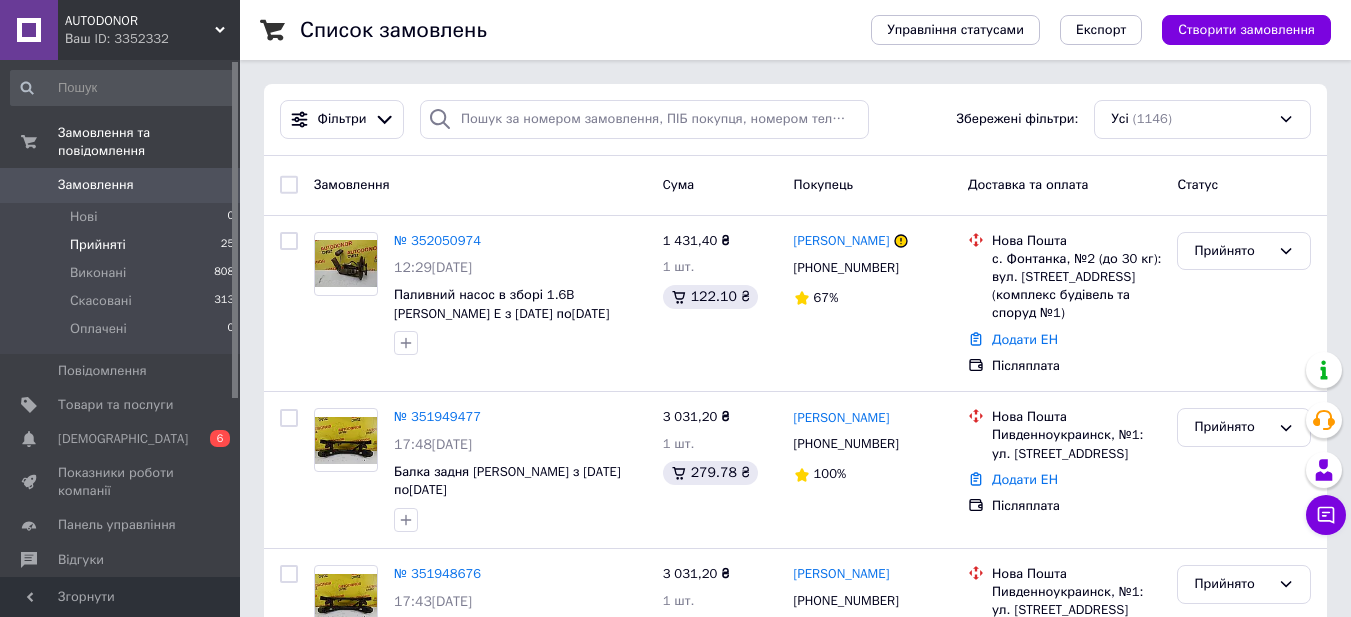 click on "Прийняті" at bounding box center [98, 245] 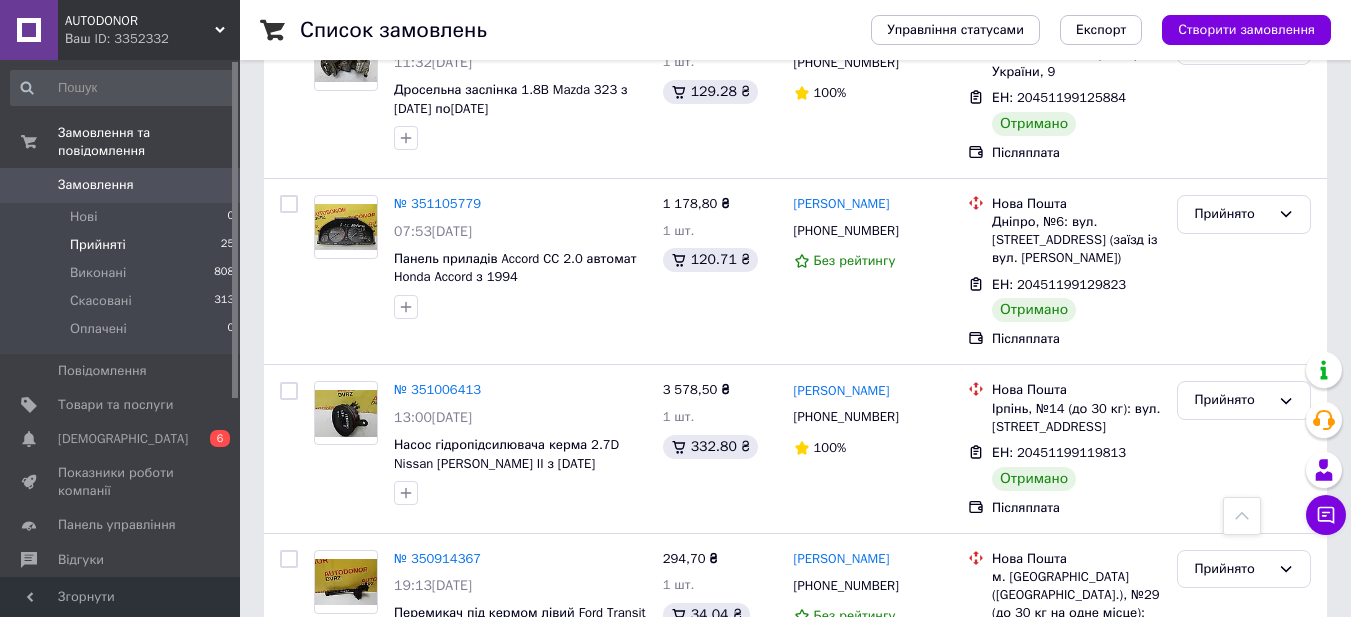 scroll, scrollTop: 3287, scrollLeft: 0, axis: vertical 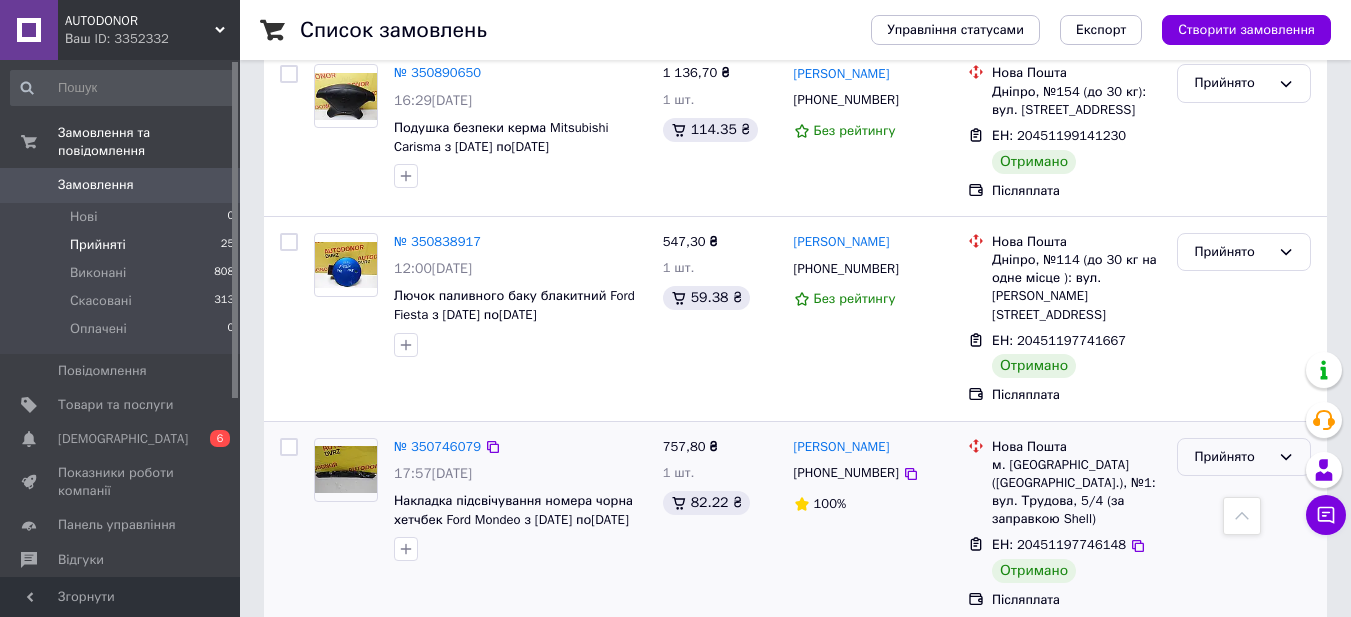 click on "Прийнято" at bounding box center [1232, 457] 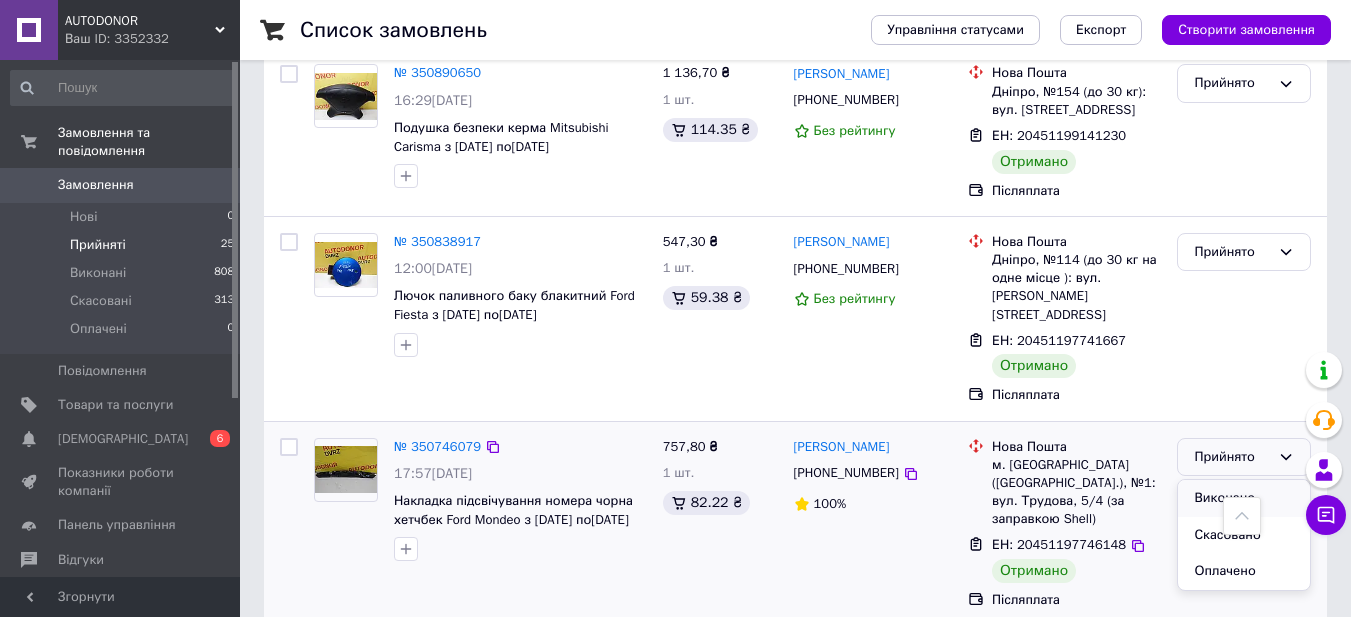 click on "Виконано" at bounding box center (1244, 498) 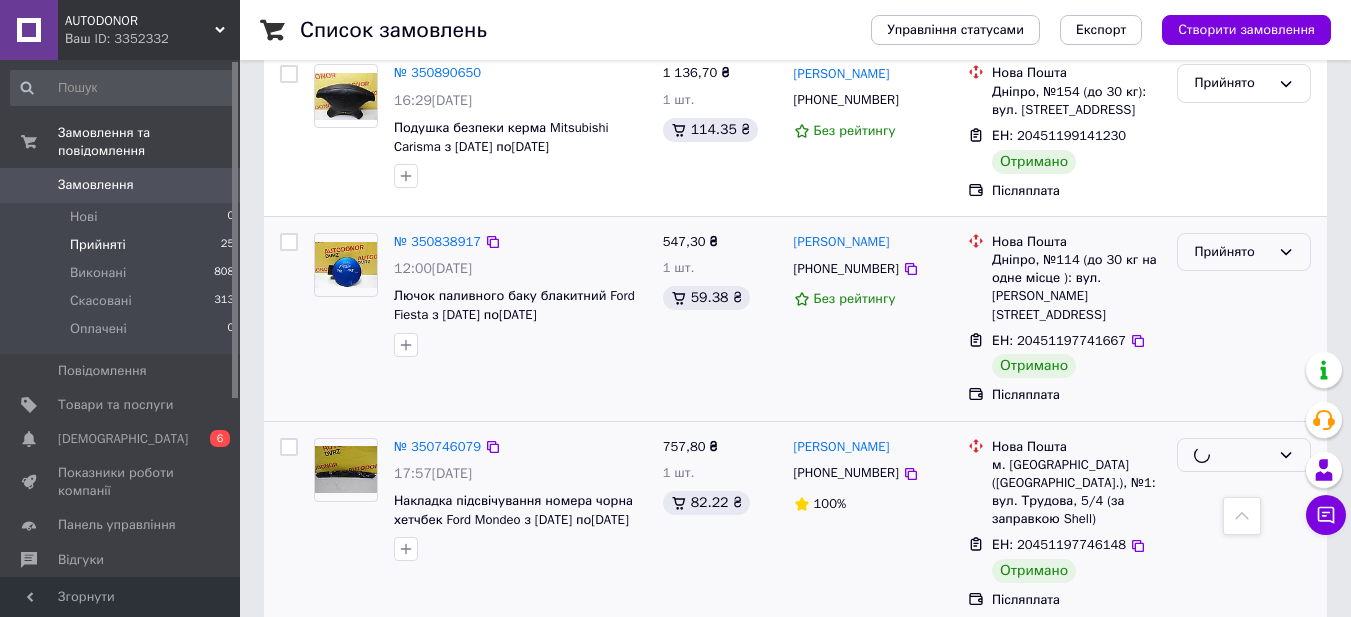 click on "Прийнято" at bounding box center (1232, 252) 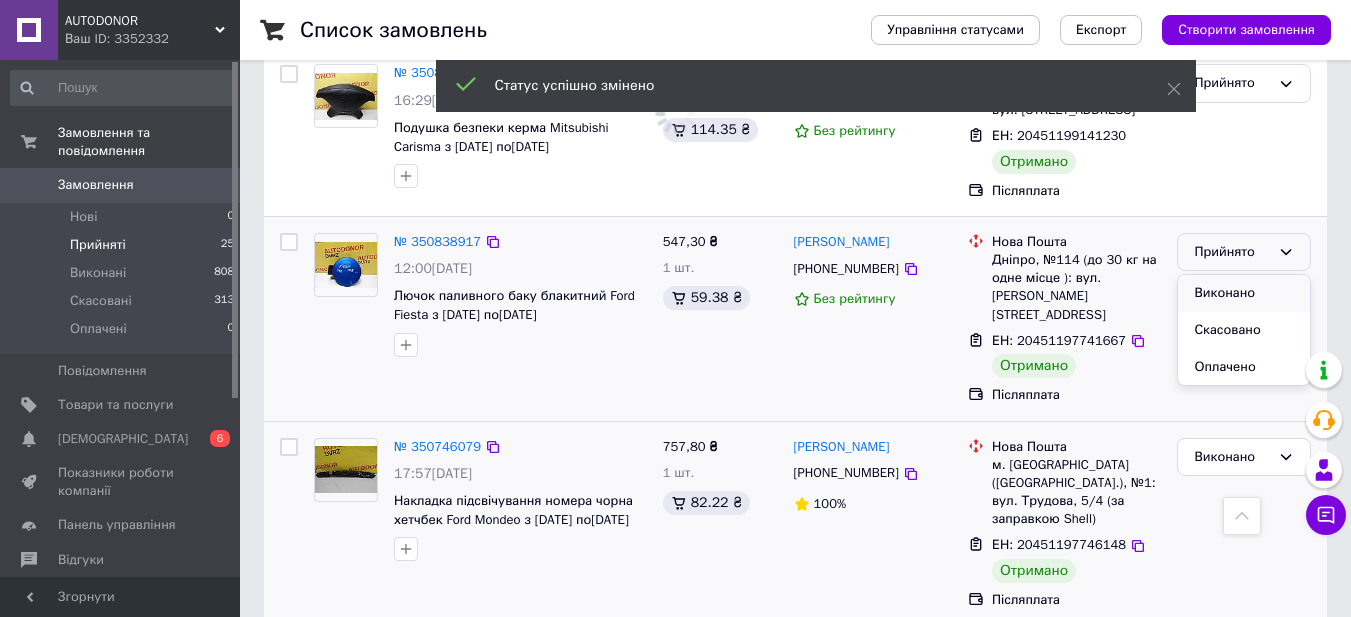 click on "Виконано" at bounding box center (1244, 293) 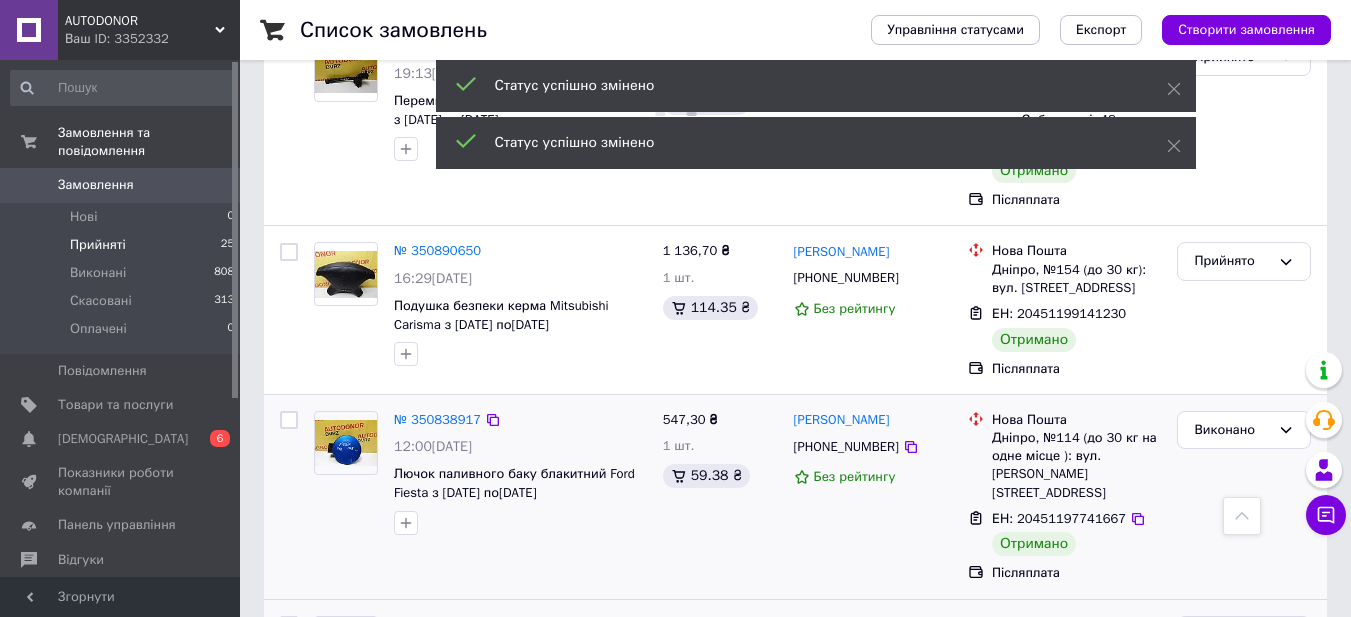 scroll, scrollTop: 3087, scrollLeft: 0, axis: vertical 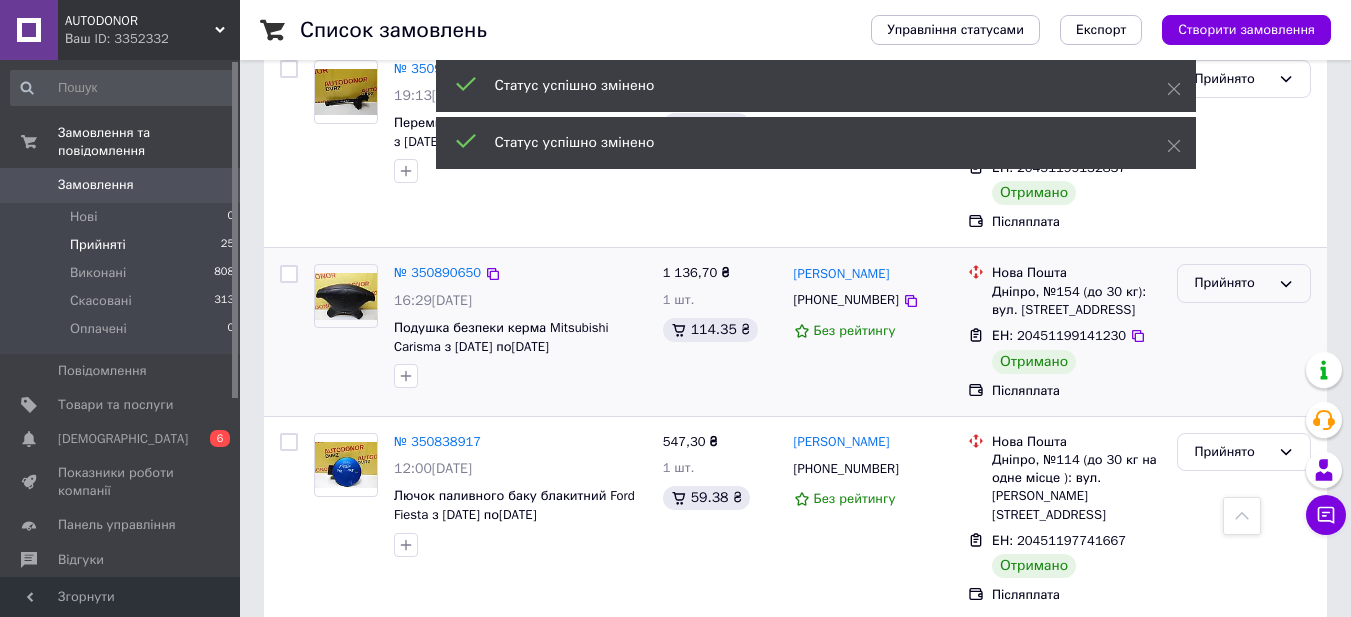 click on "Прийнято" at bounding box center [1232, 283] 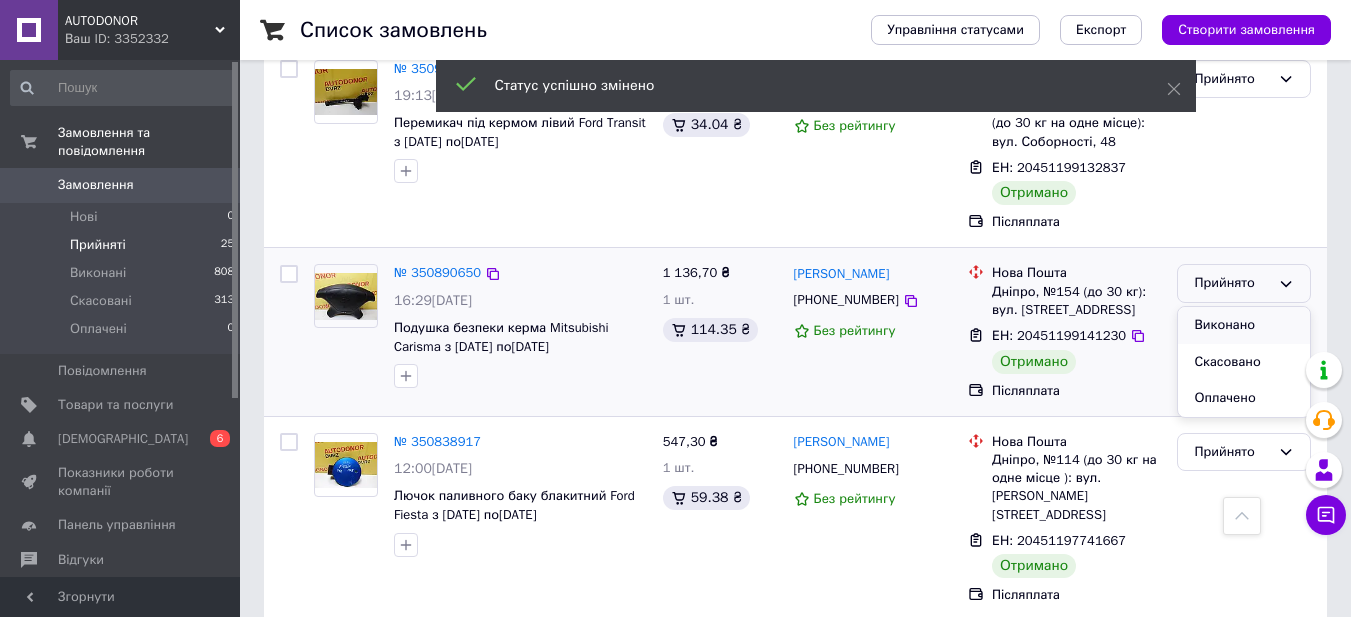click on "Виконано" at bounding box center [1244, 325] 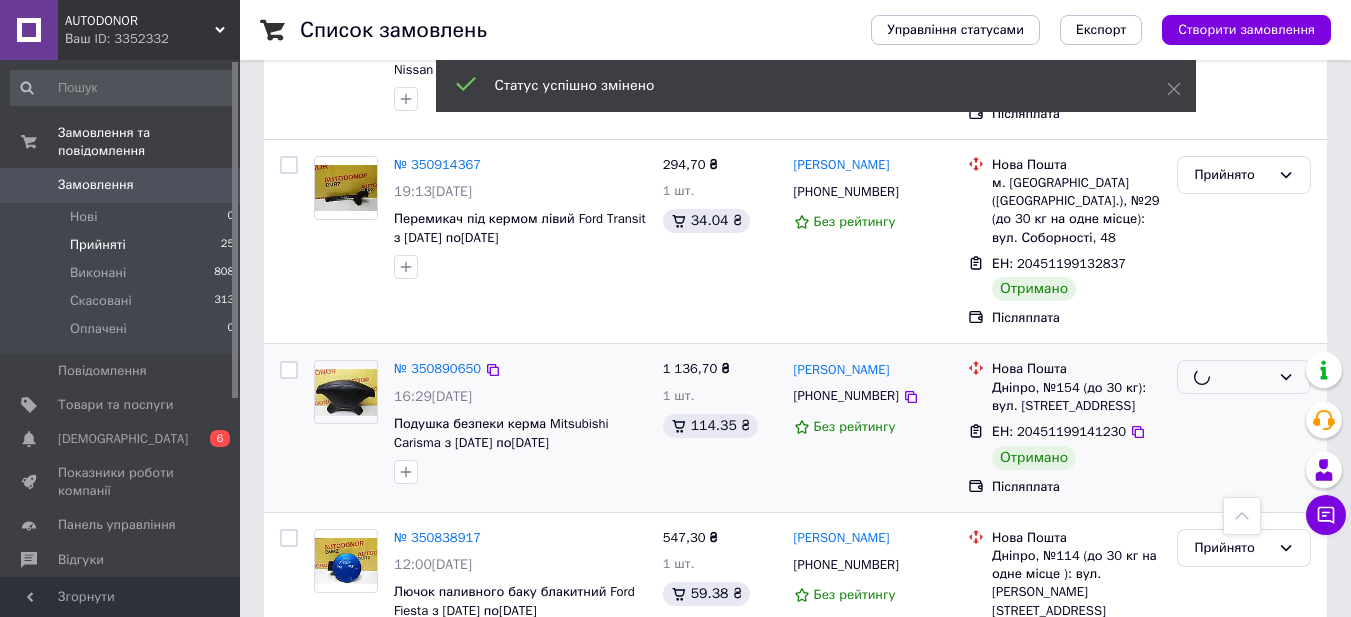 scroll, scrollTop: 2887, scrollLeft: 0, axis: vertical 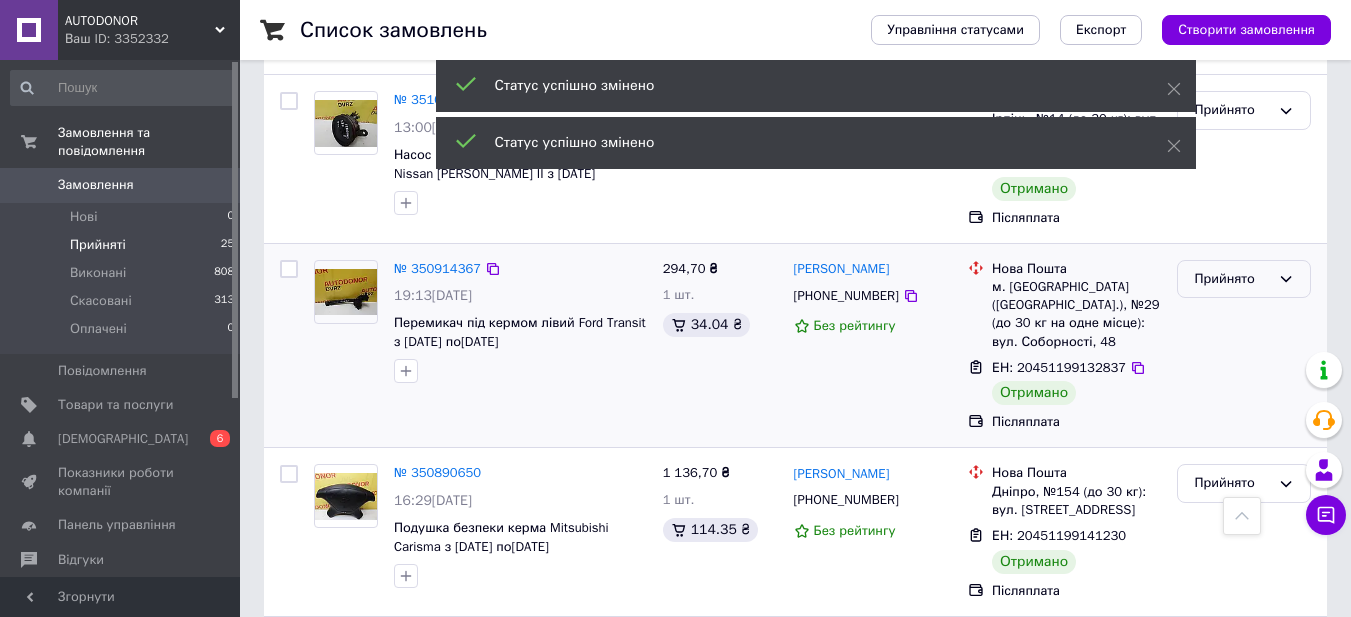 click on "Прийнято" at bounding box center (1232, 279) 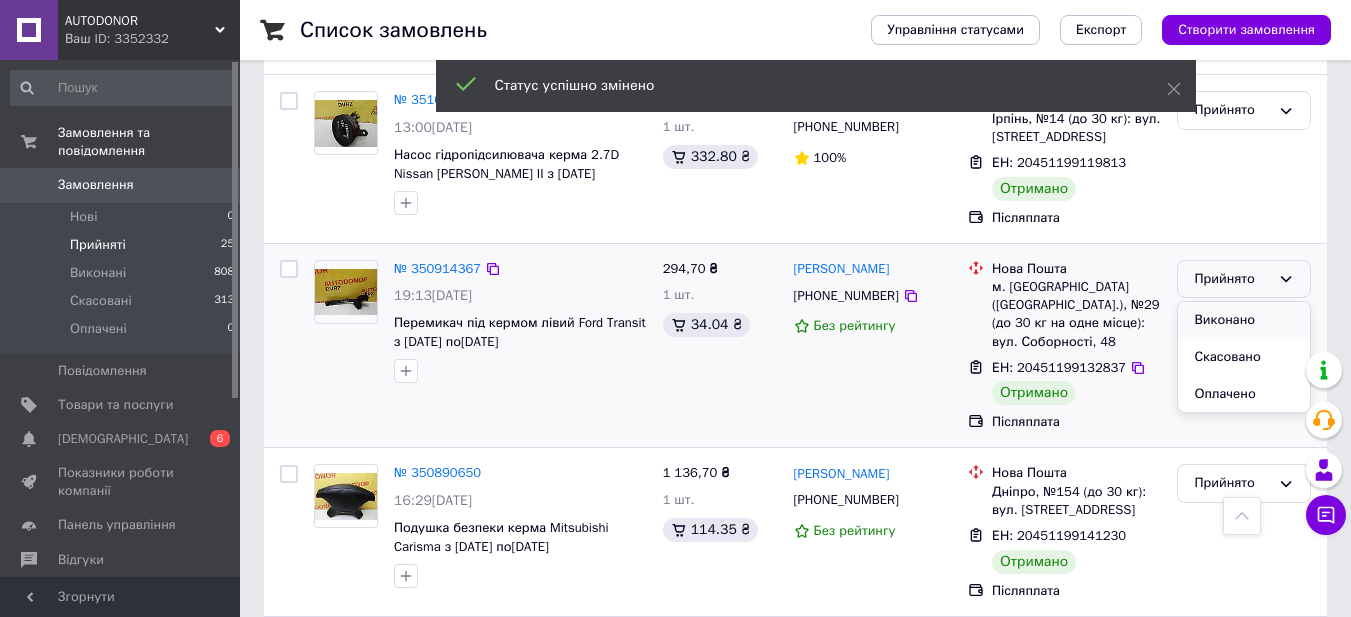 click on "Виконано" at bounding box center [1244, 320] 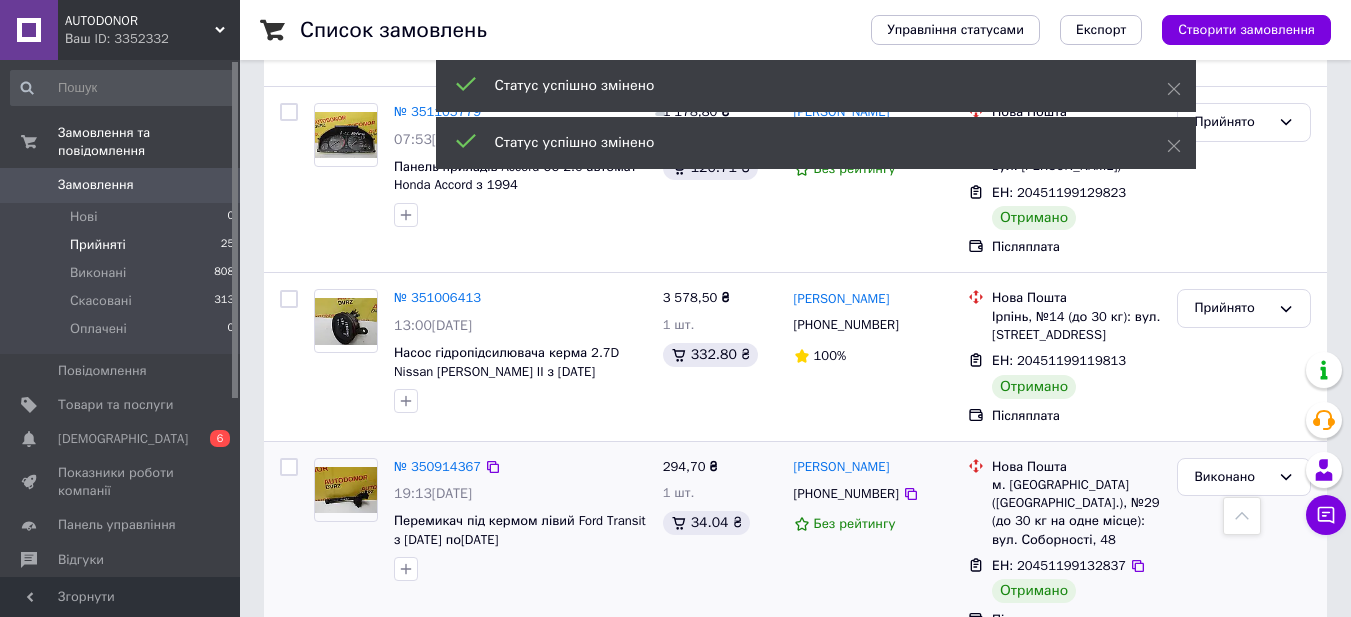 scroll, scrollTop: 2687, scrollLeft: 0, axis: vertical 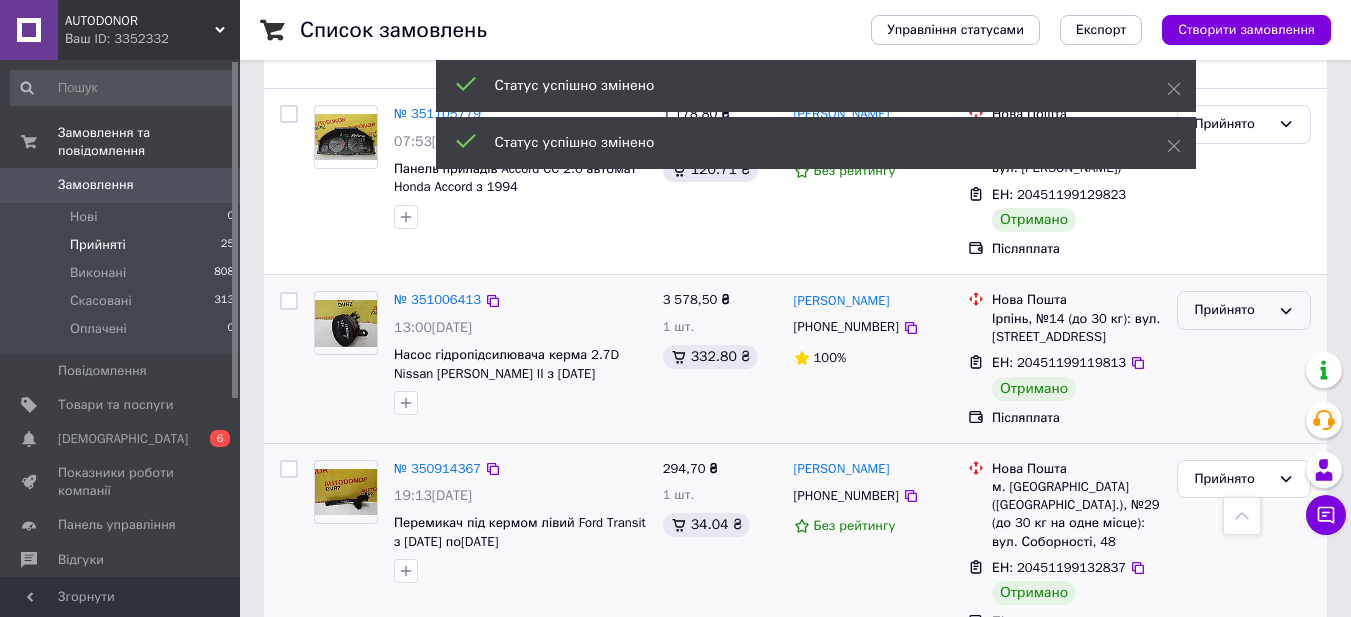click on "Прийнято" at bounding box center [1232, 310] 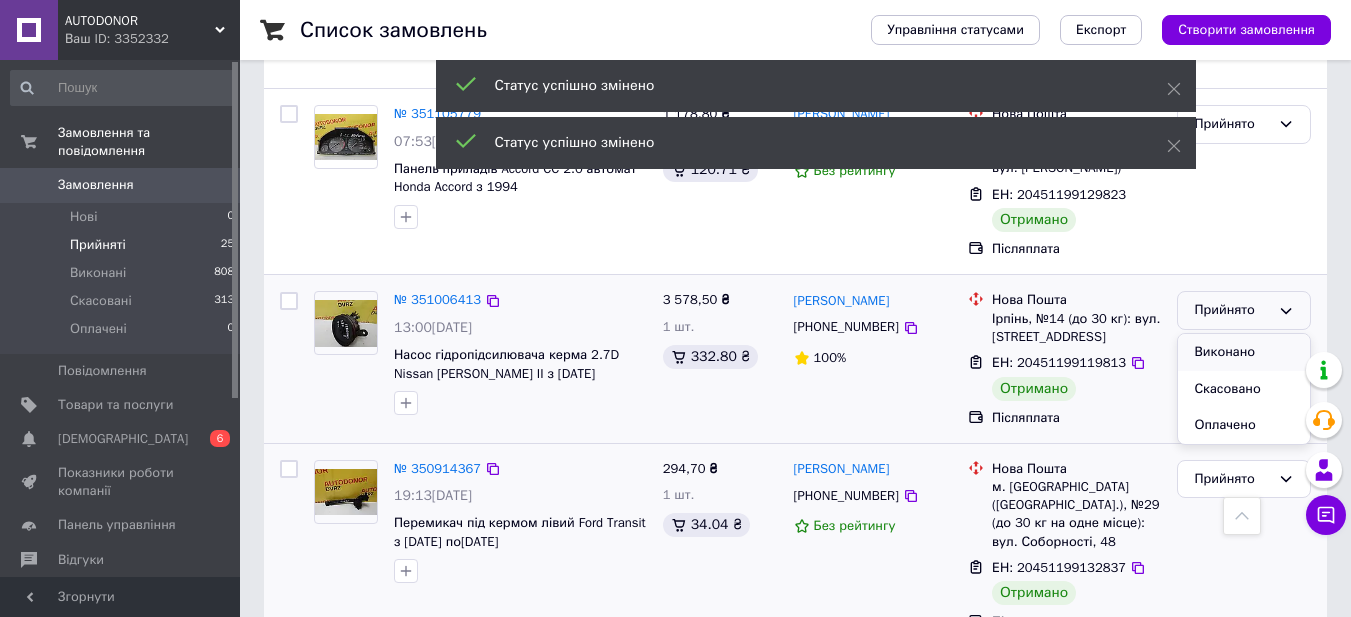 click on "Виконано" at bounding box center (1244, 352) 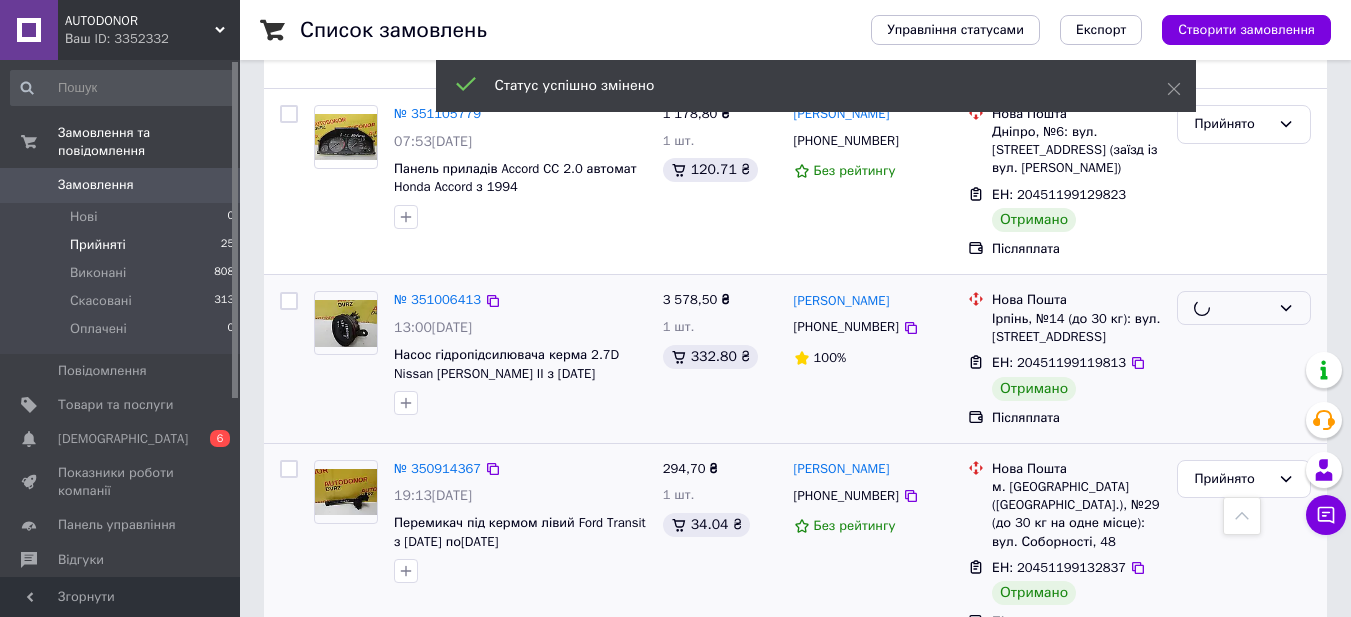 scroll, scrollTop: 2587, scrollLeft: 0, axis: vertical 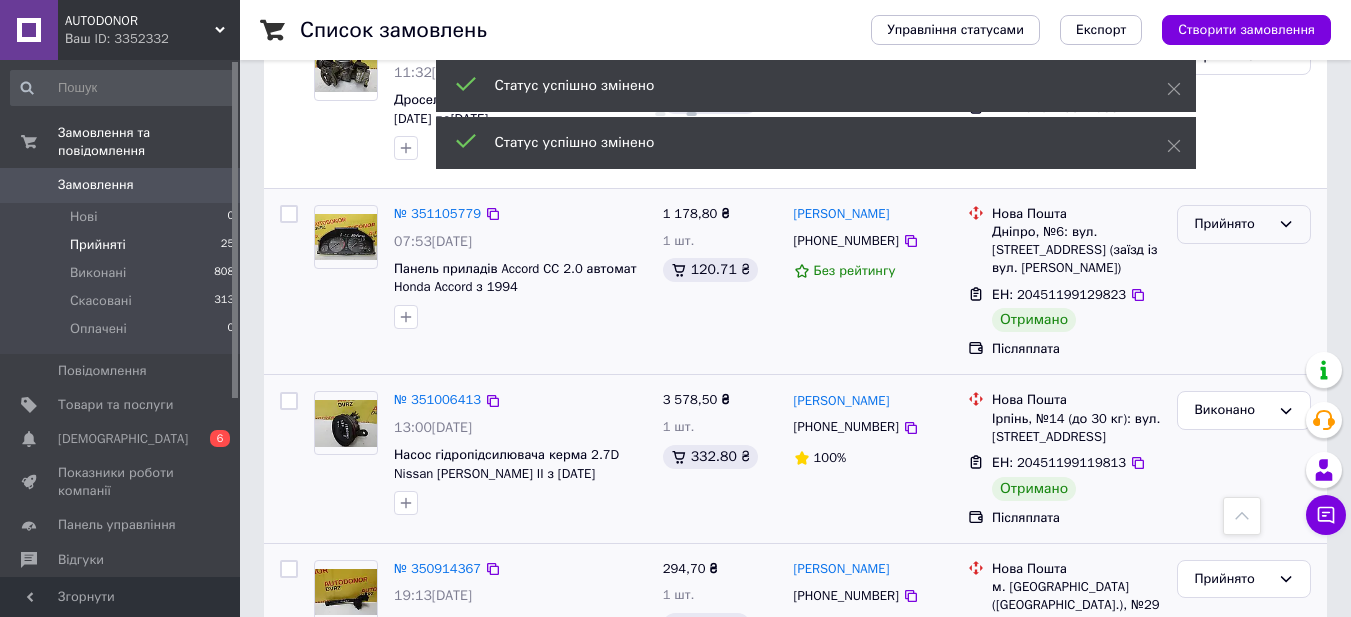 click on "Прийнято" at bounding box center (1232, 224) 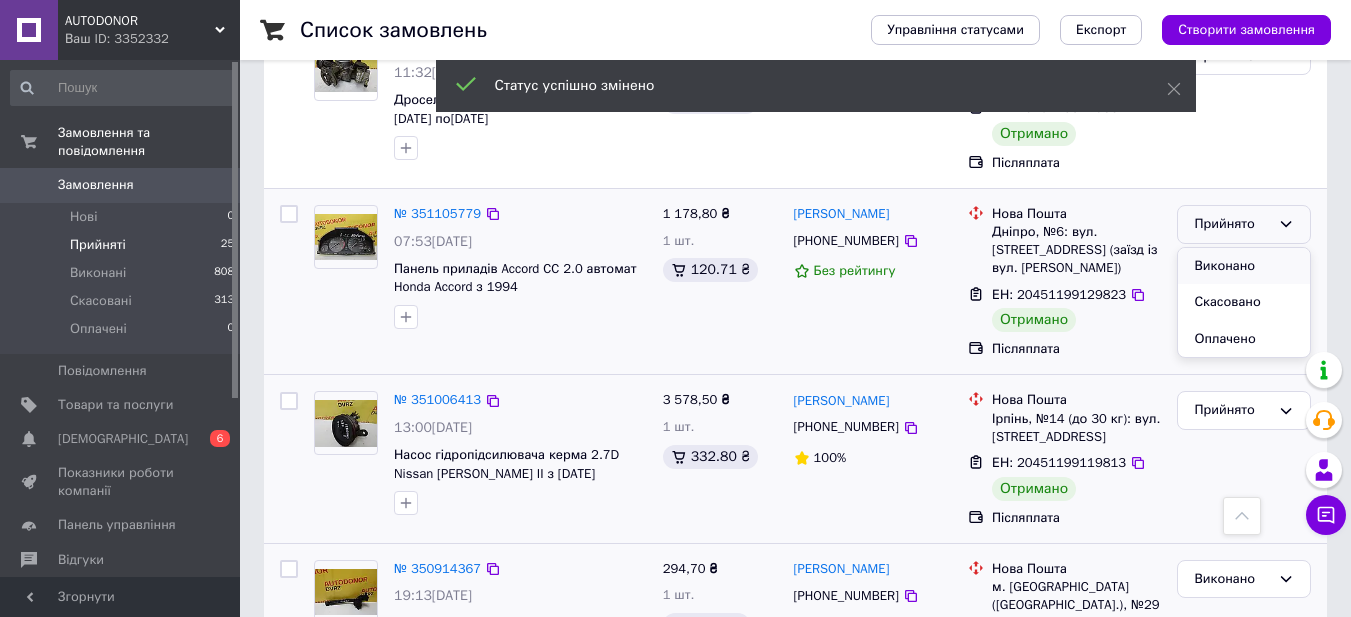click on "Виконано" at bounding box center [1244, 266] 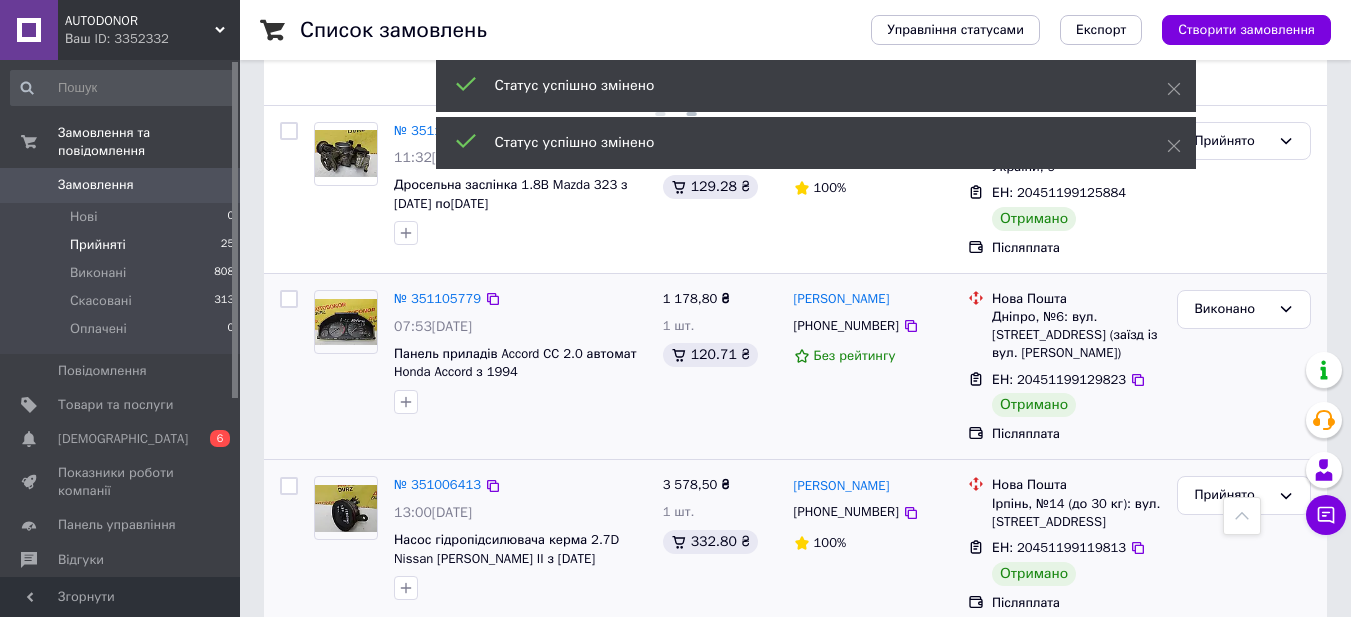 scroll, scrollTop: 2387, scrollLeft: 0, axis: vertical 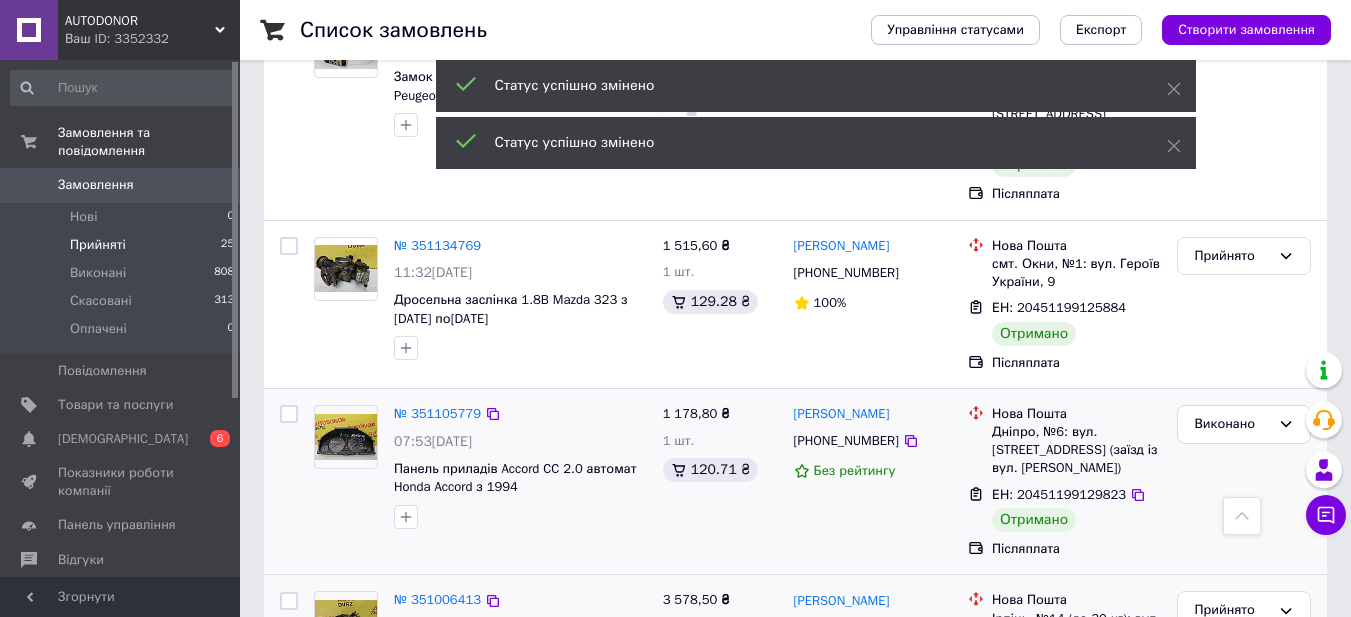 click on "Прийнято" at bounding box center (1244, 256) 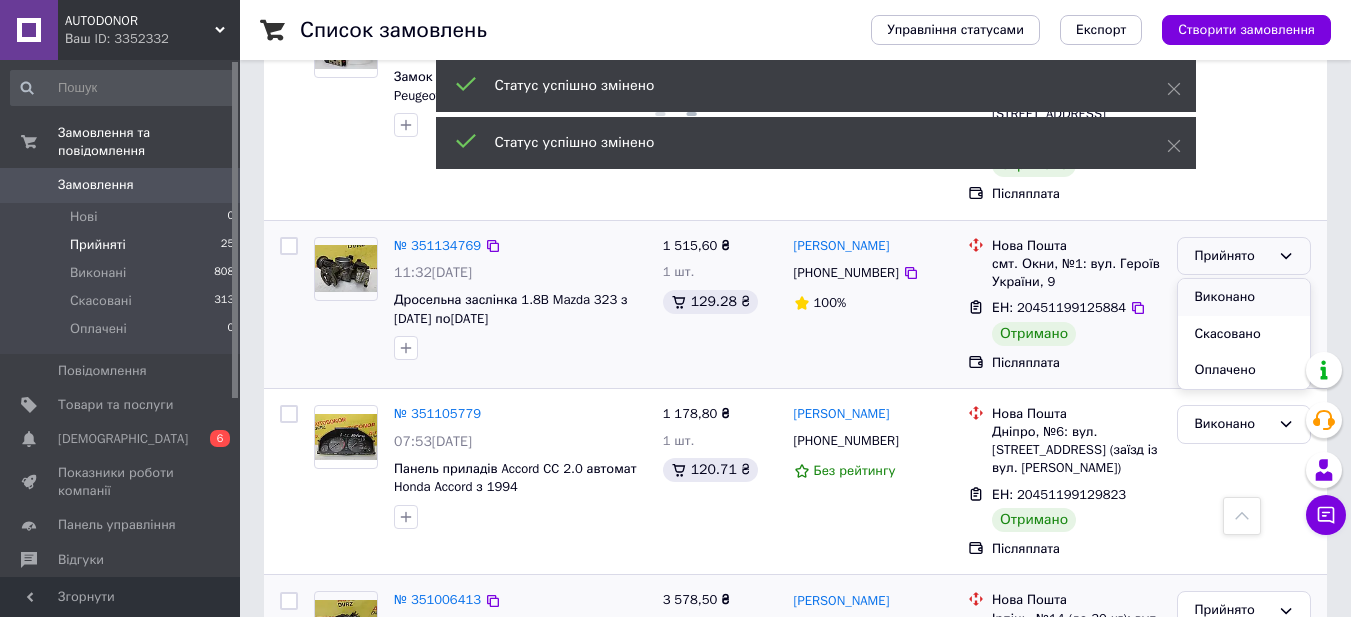 click on "Виконано" at bounding box center (1244, 297) 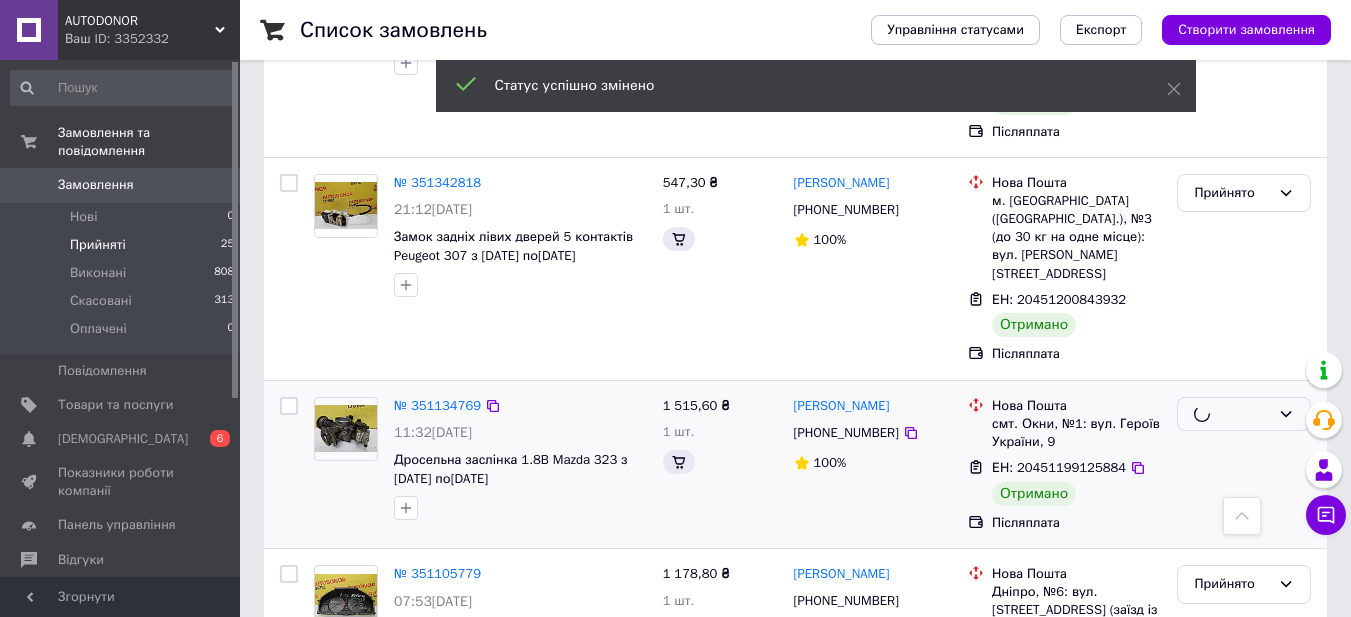 scroll, scrollTop: 2187, scrollLeft: 0, axis: vertical 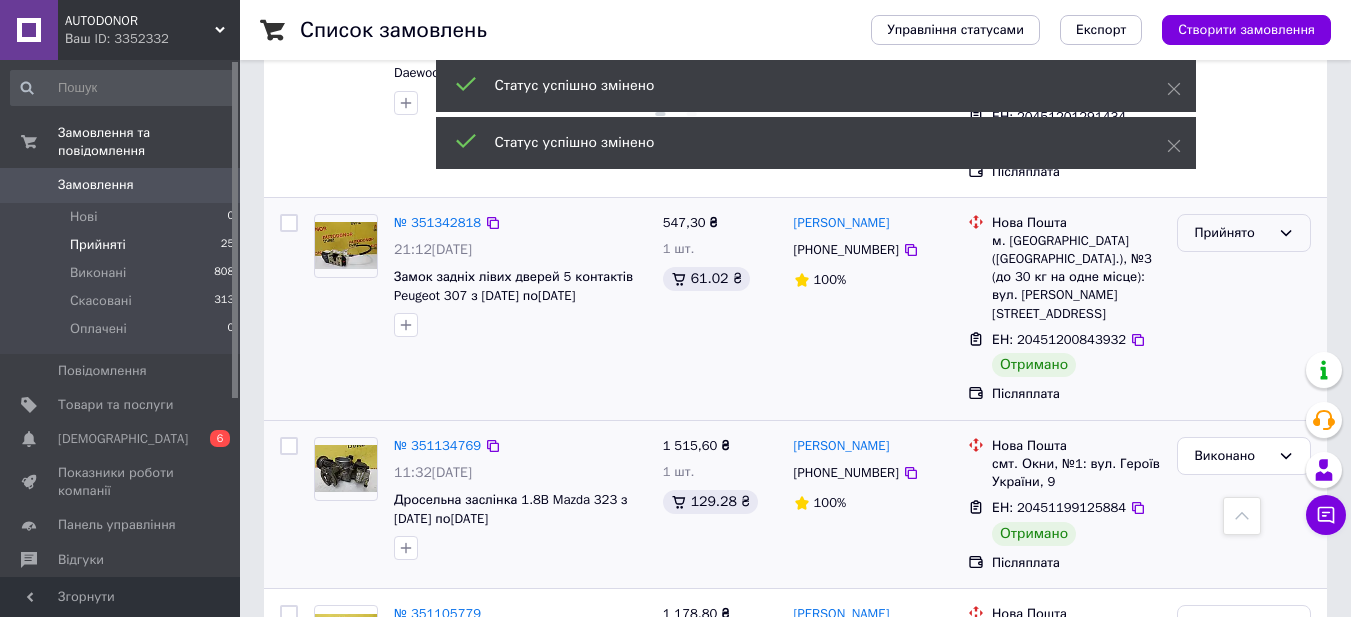 click on "Прийнято" at bounding box center [1232, 233] 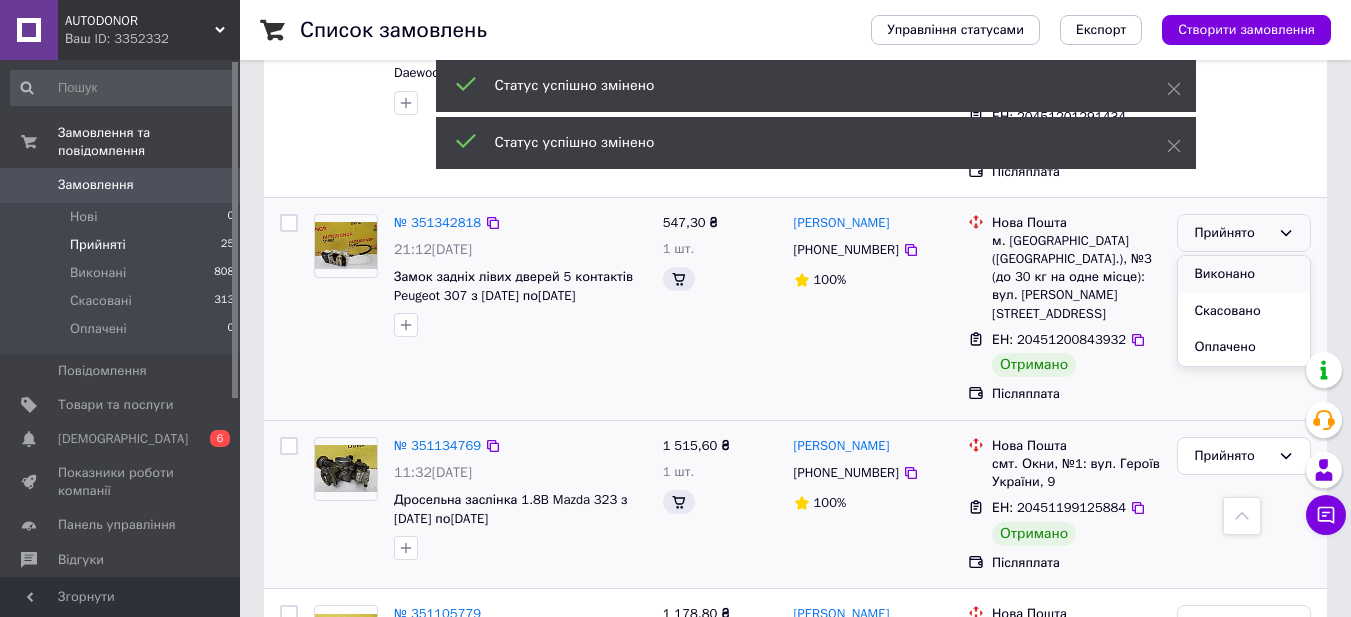 click on "Виконано" at bounding box center (1244, 274) 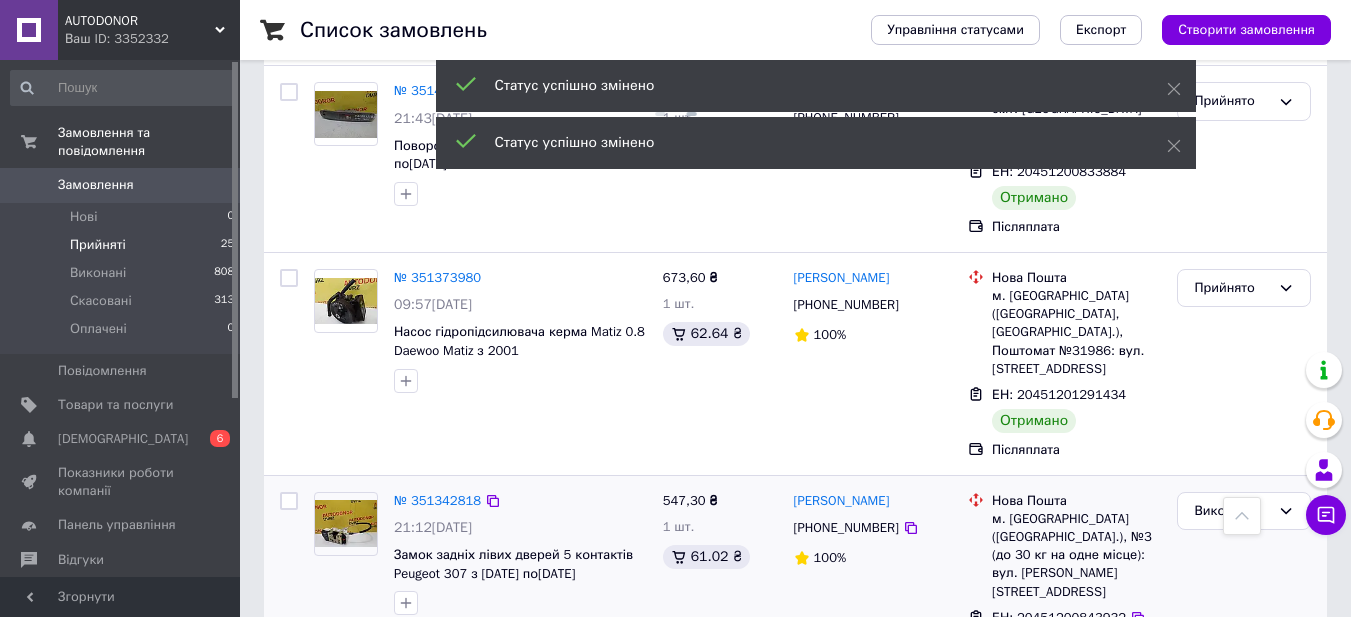 scroll, scrollTop: 1887, scrollLeft: 0, axis: vertical 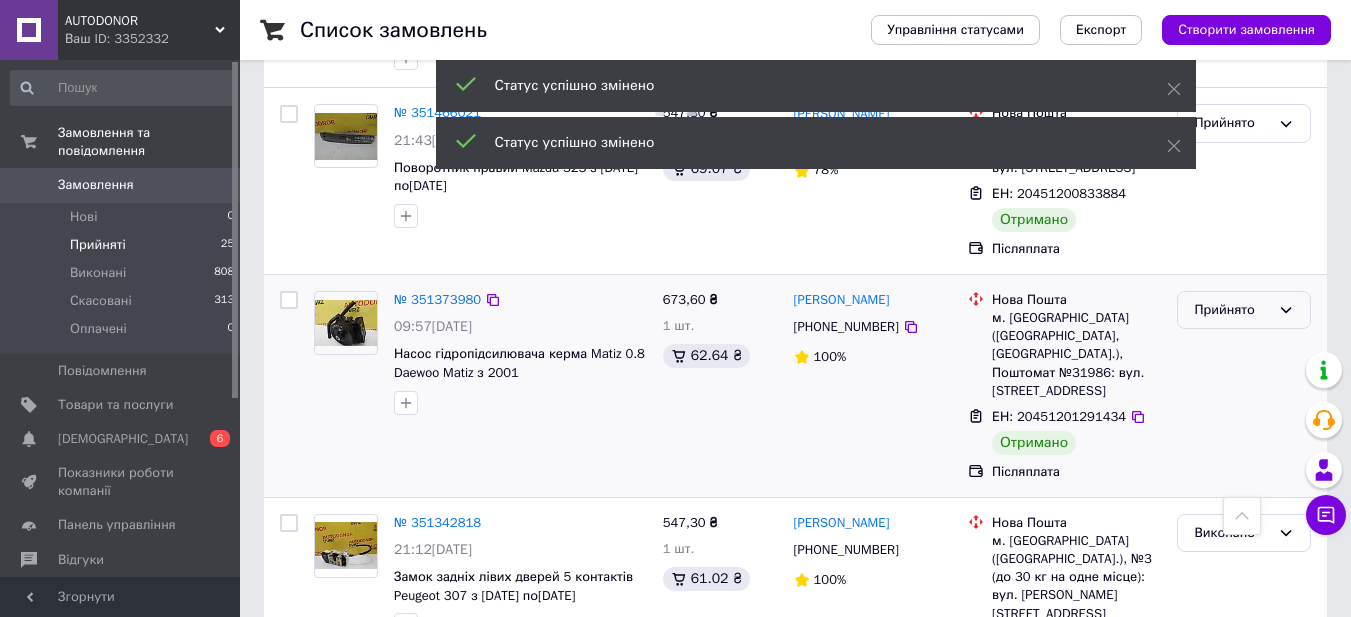 click on "Прийнято" at bounding box center (1232, 310) 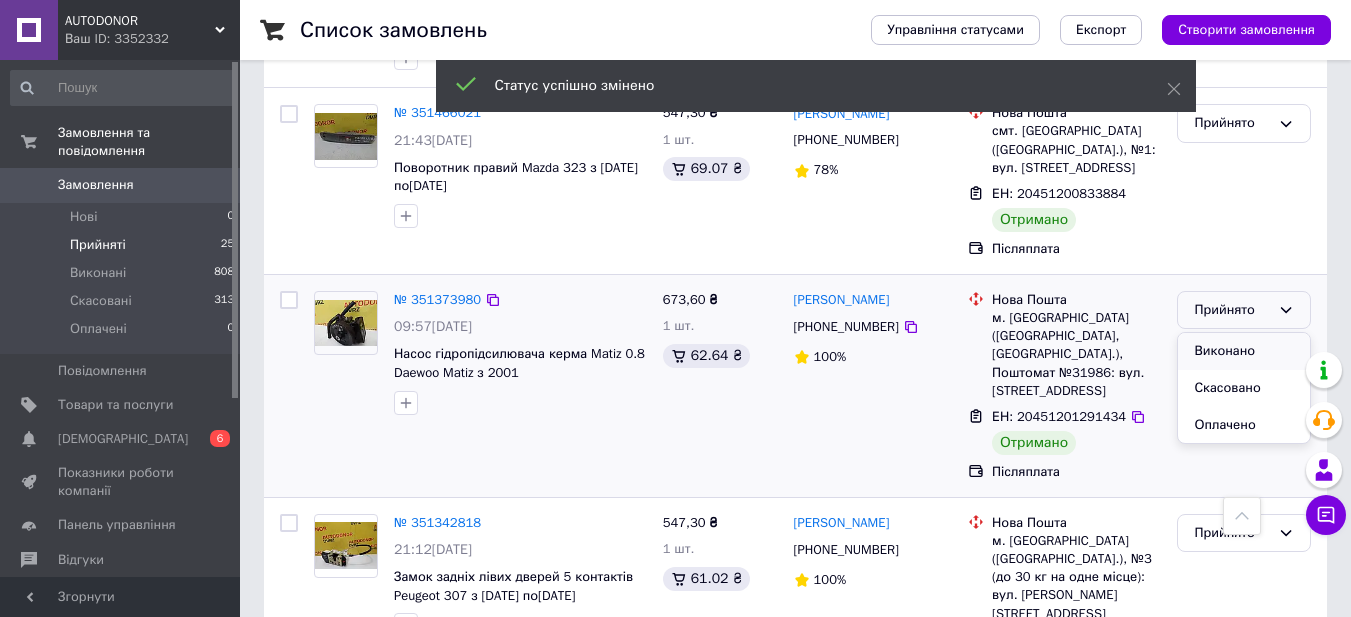 click on "Виконано" at bounding box center [1244, 351] 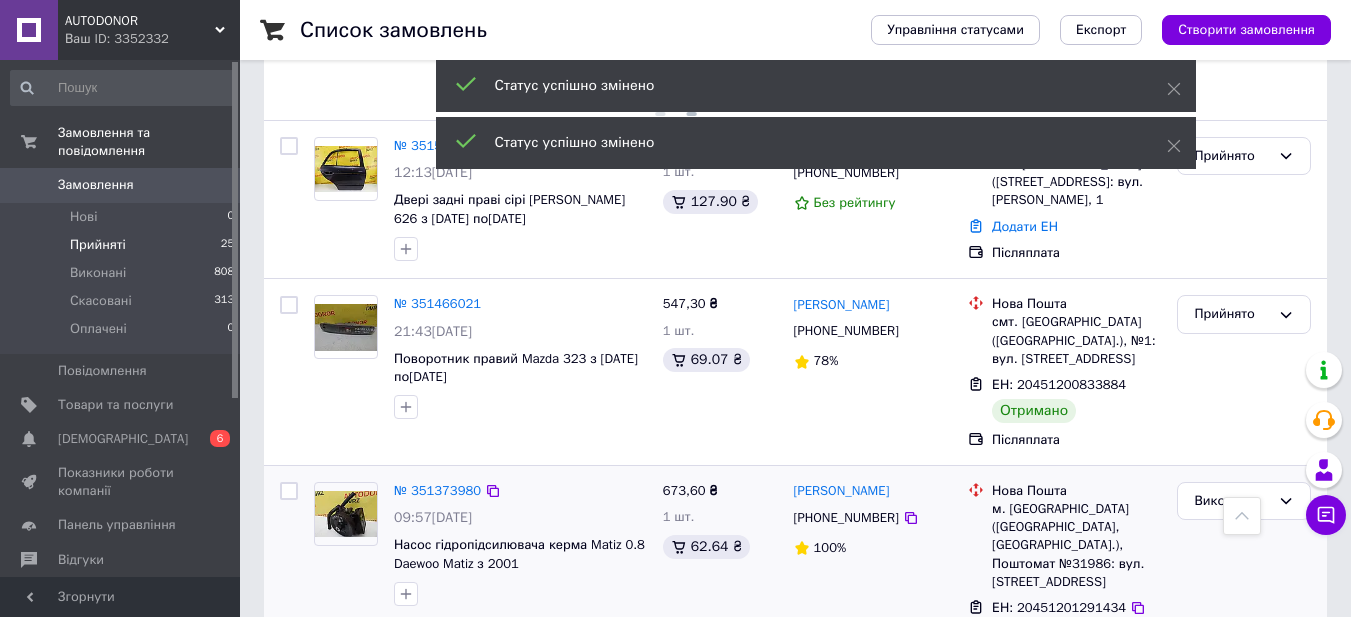 scroll, scrollTop: 1687, scrollLeft: 0, axis: vertical 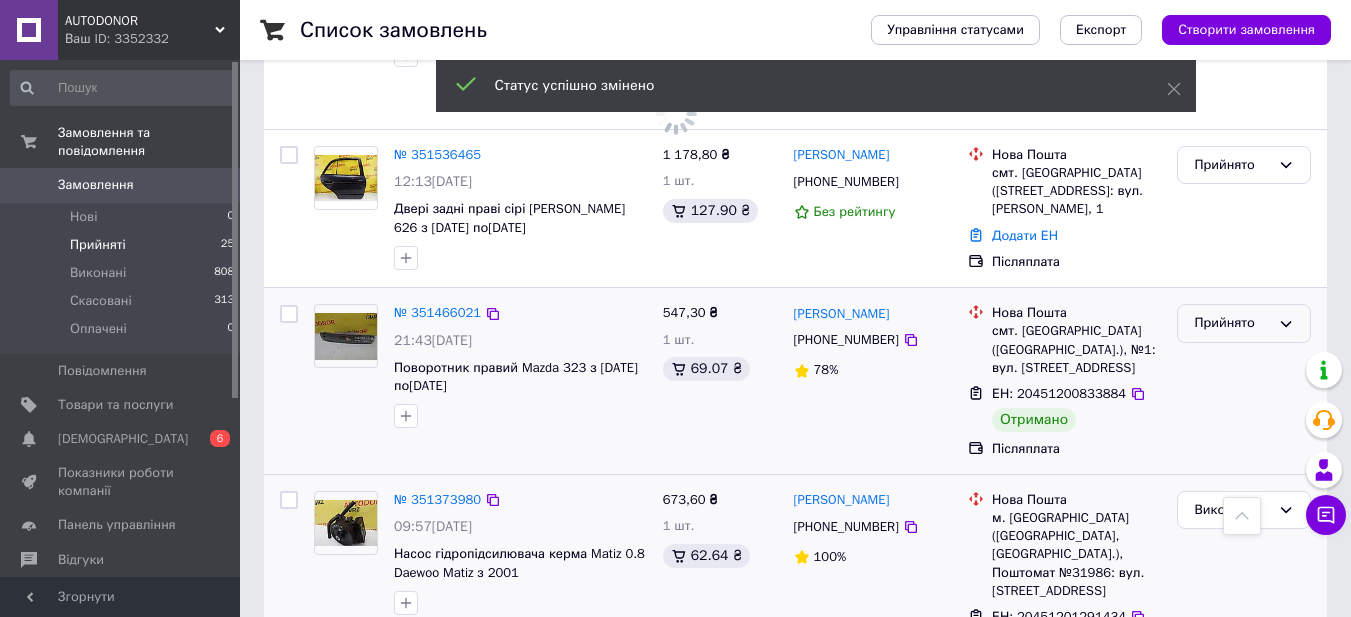click on "Прийнято" at bounding box center [1244, 323] 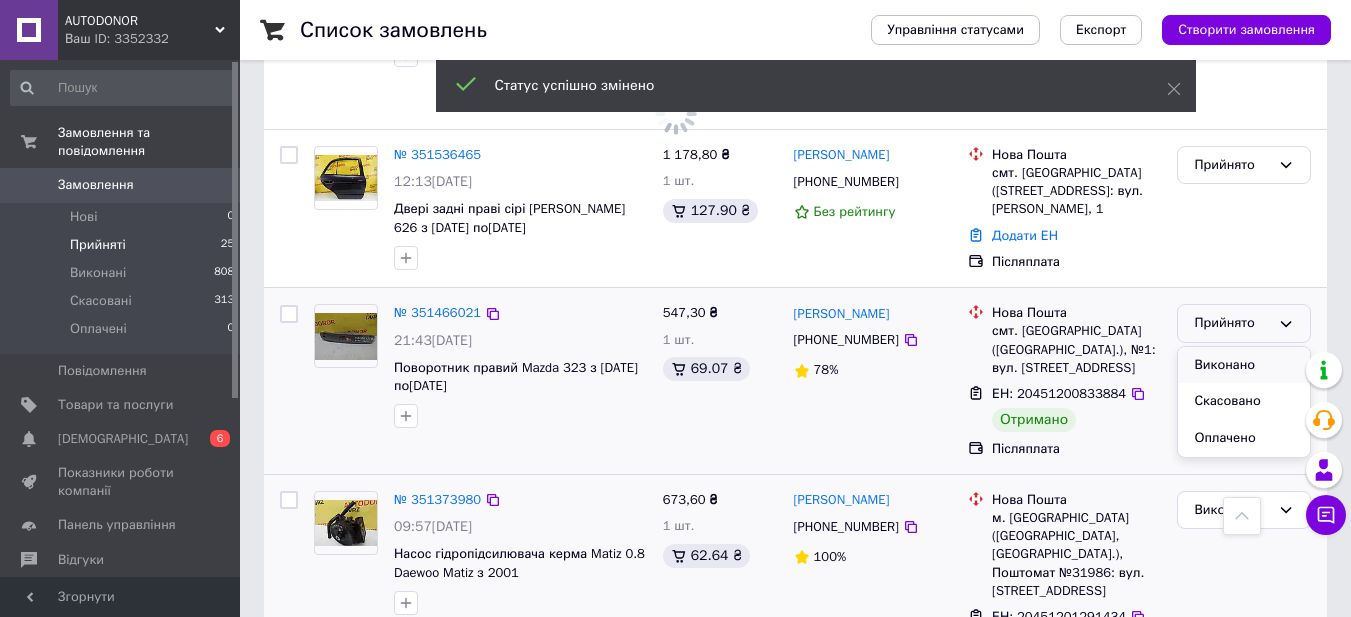 click on "Виконано" at bounding box center [1244, 365] 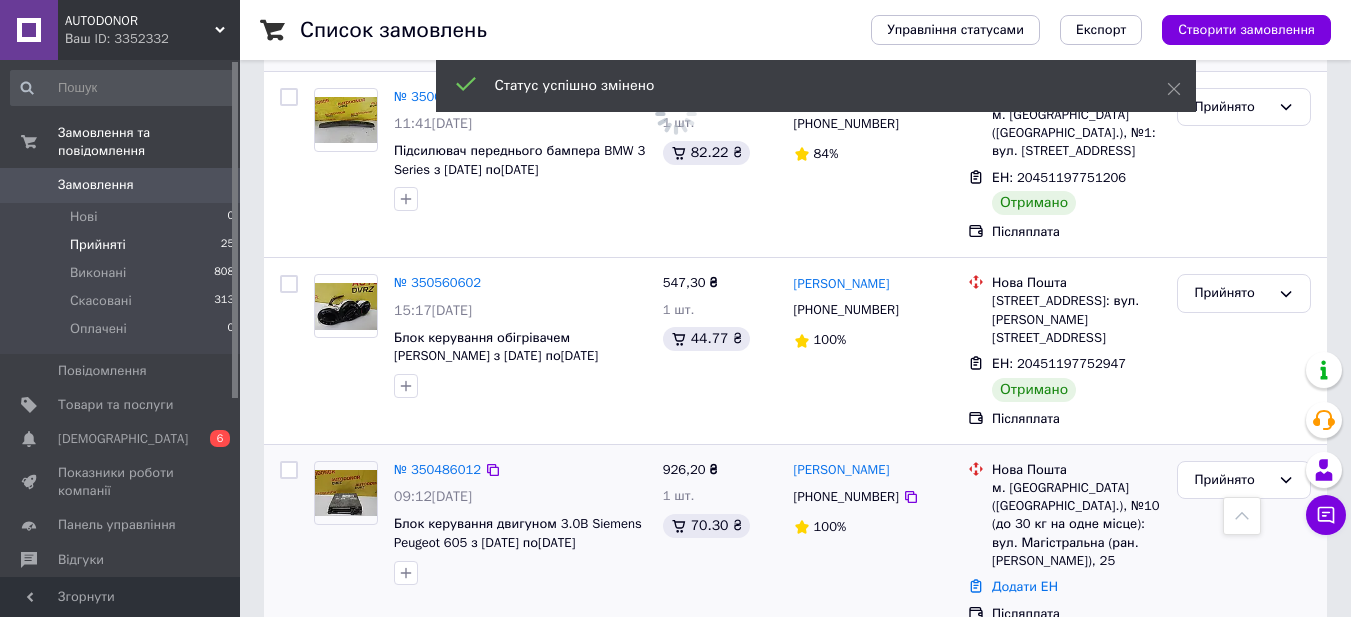 scroll, scrollTop: 3248, scrollLeft: 0, axis: vertical 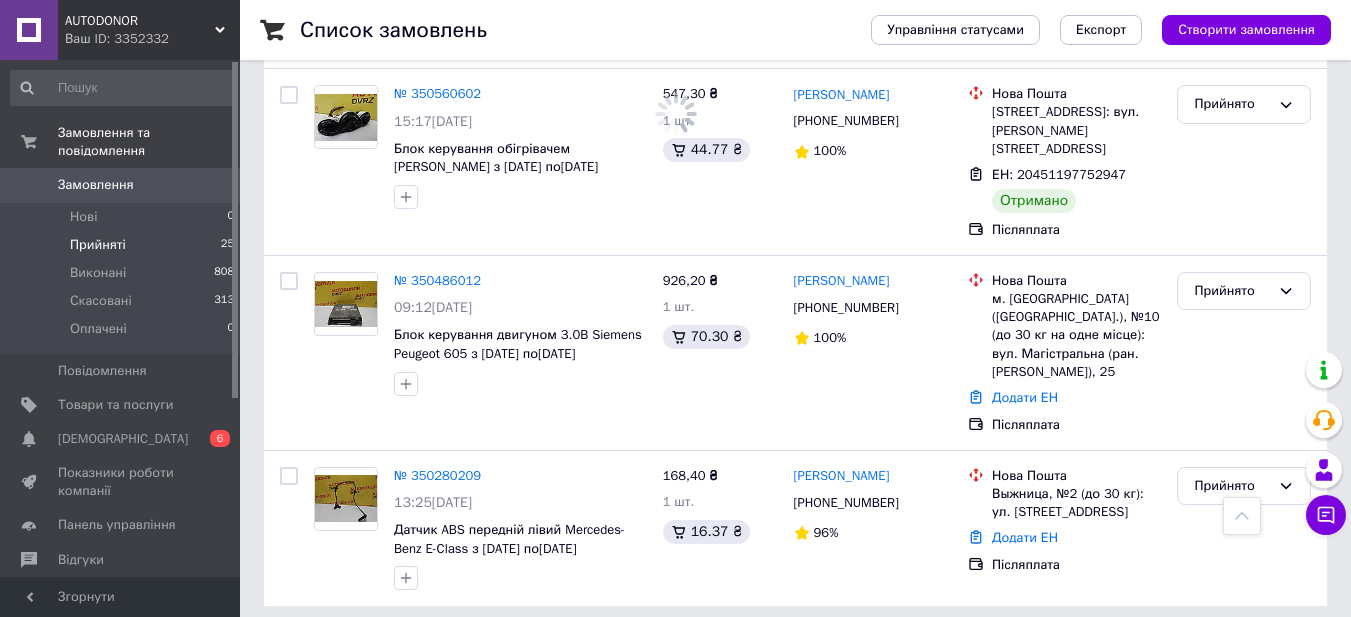 click on "2" at bounding box center [327, 651] 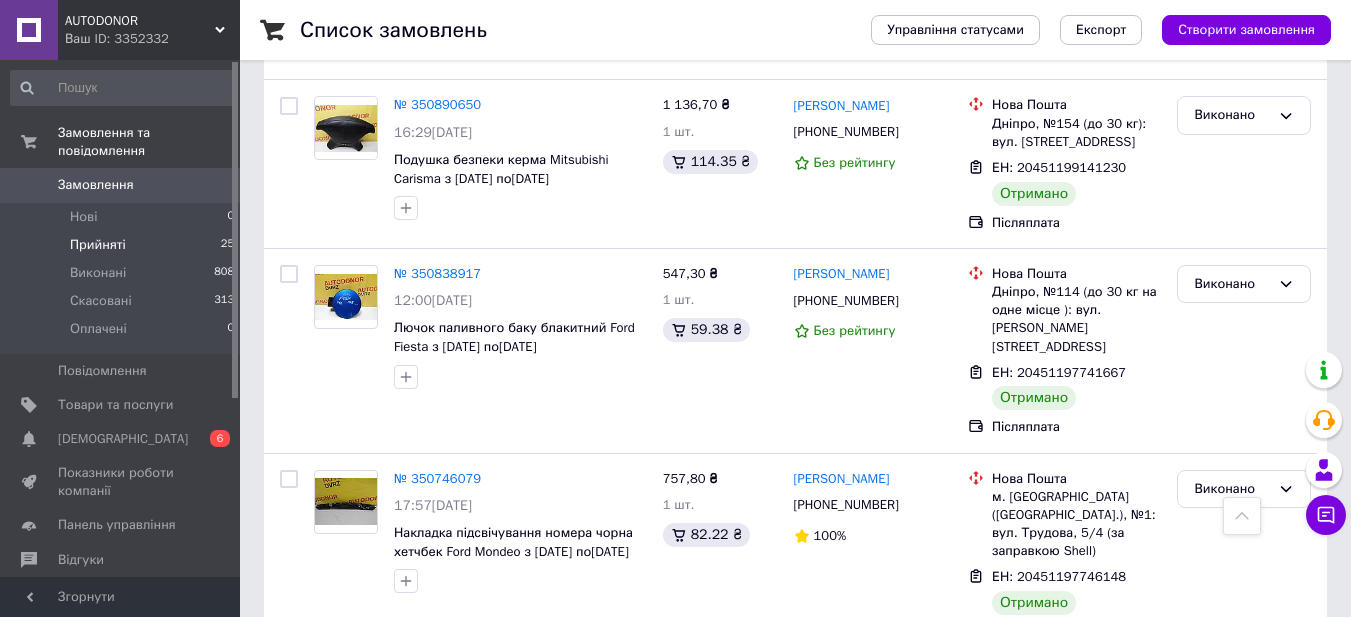 scroll, scrollTop: 3287, scrollLeft: 0, axis: vertical 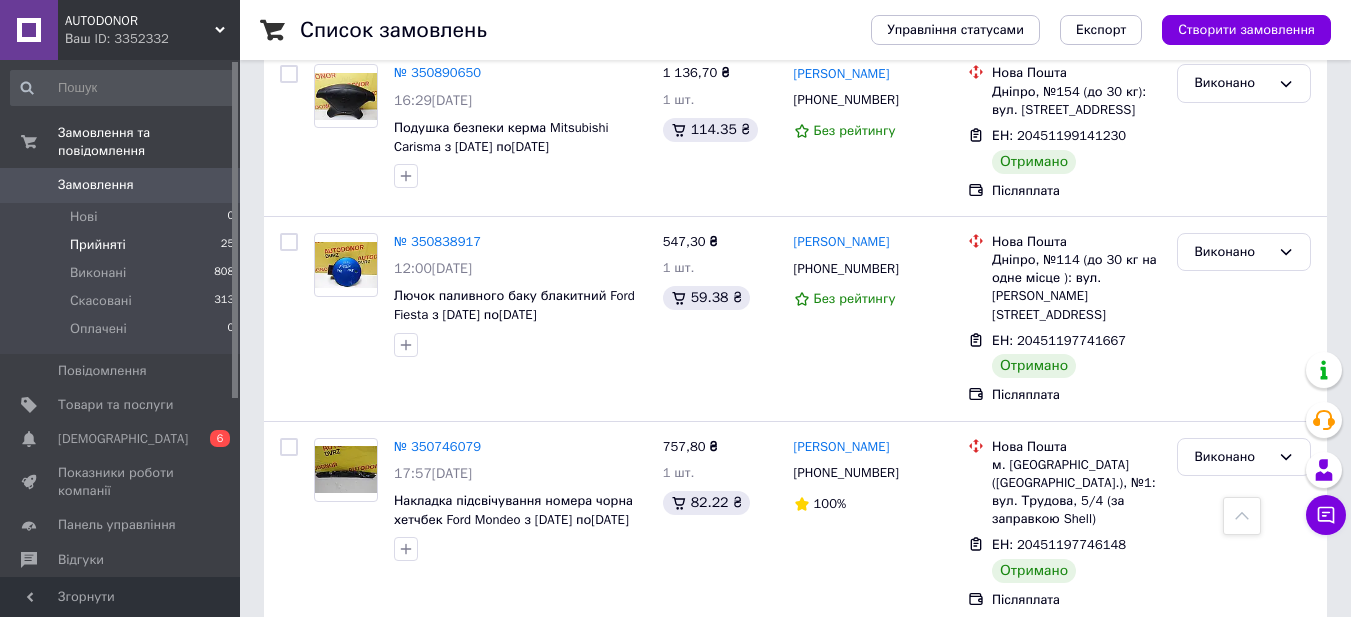 click on "2" at bounding box center [327, 670] 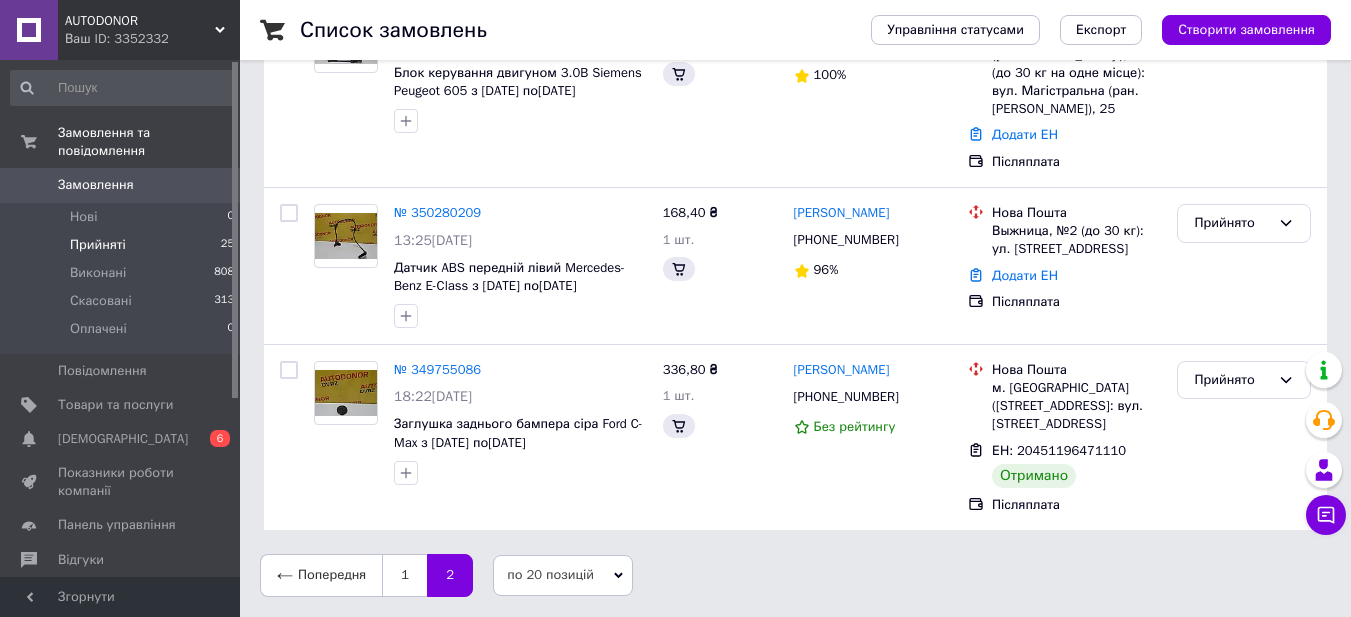scroll, scrollTop: 0, scrollLeft: 0, axis: both 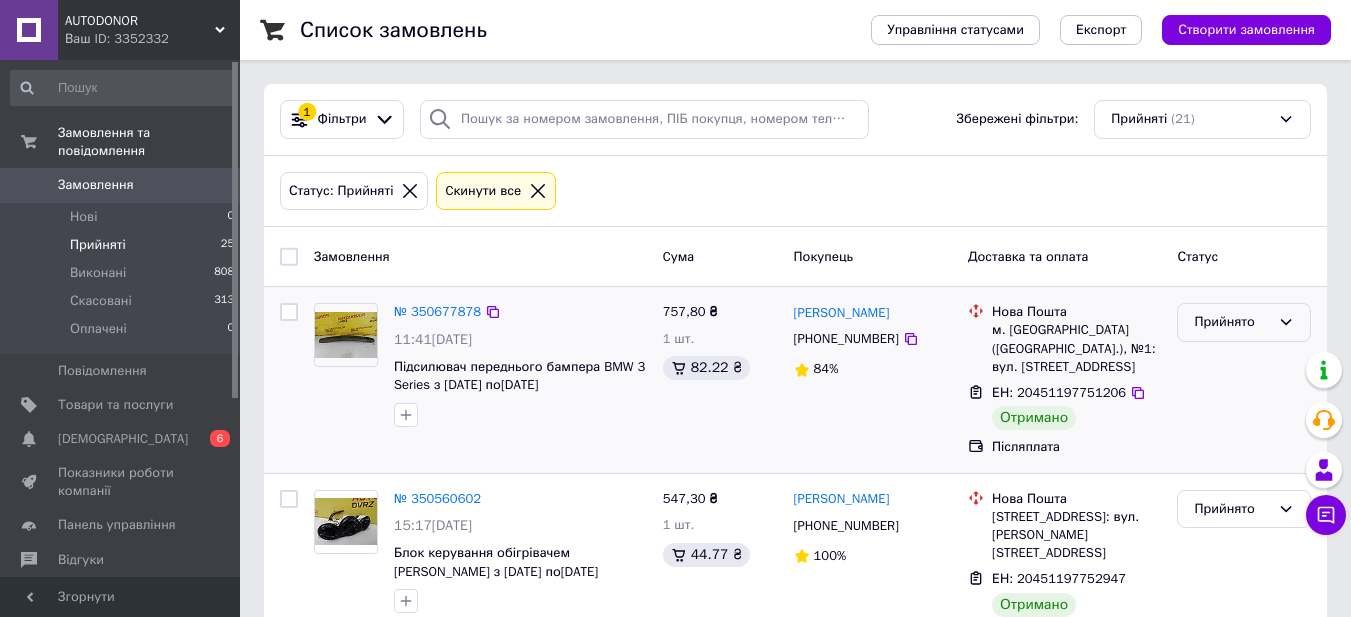click on "Прийнято" at bounding box center (1232, 322) 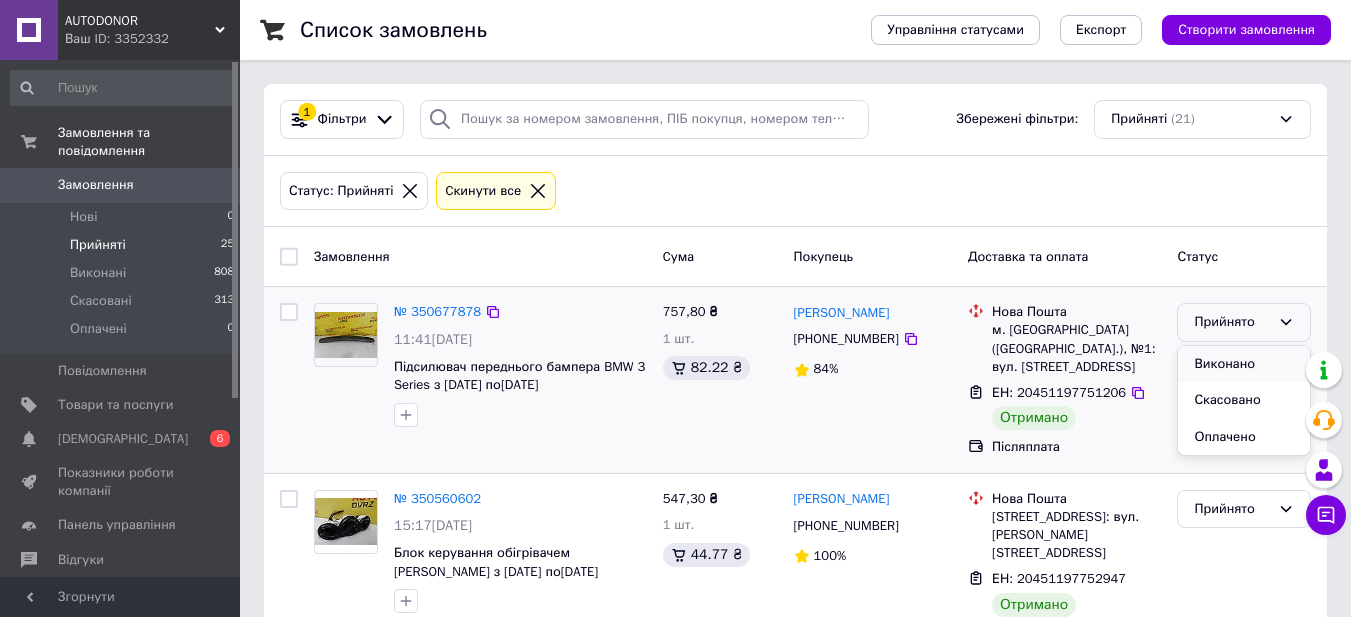 click on "Виконано" at bounding box center [1244, 364] 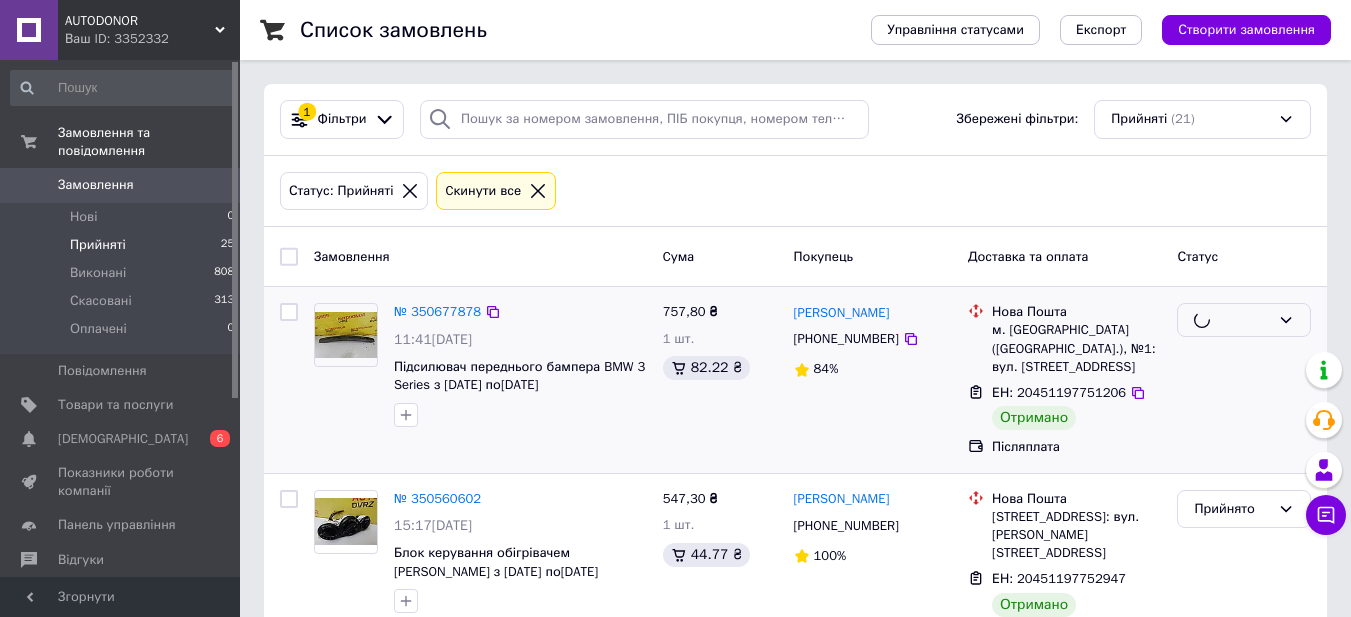 scroll, scrollTop: 200, scrollLeft: 0, axis: vertical 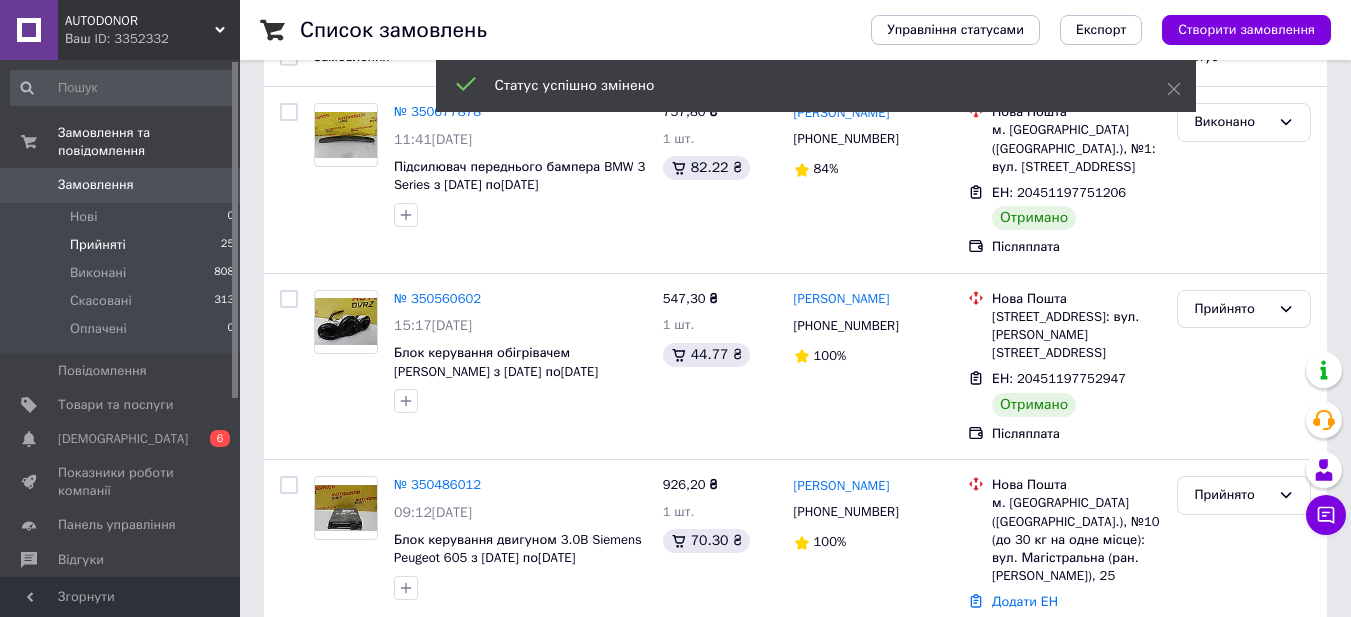click on "Прийнято" at bounding box center [1232, 309] 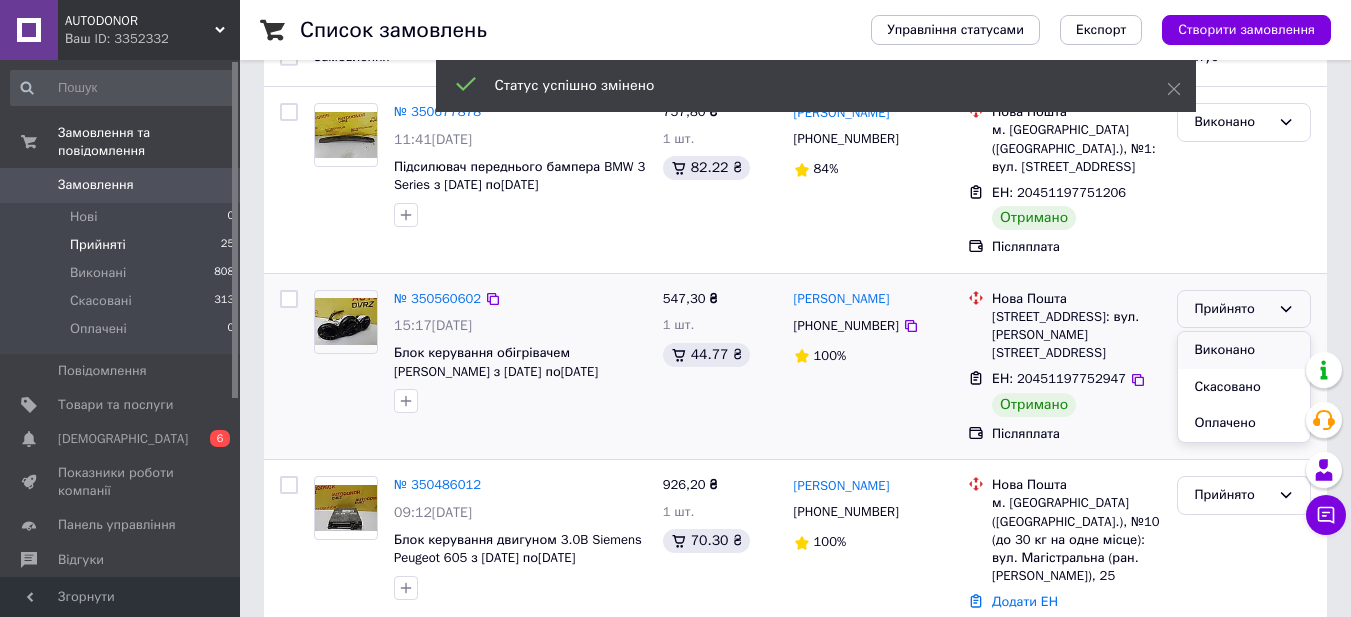 click on "Виконано" at bounding box center [1244, 350] 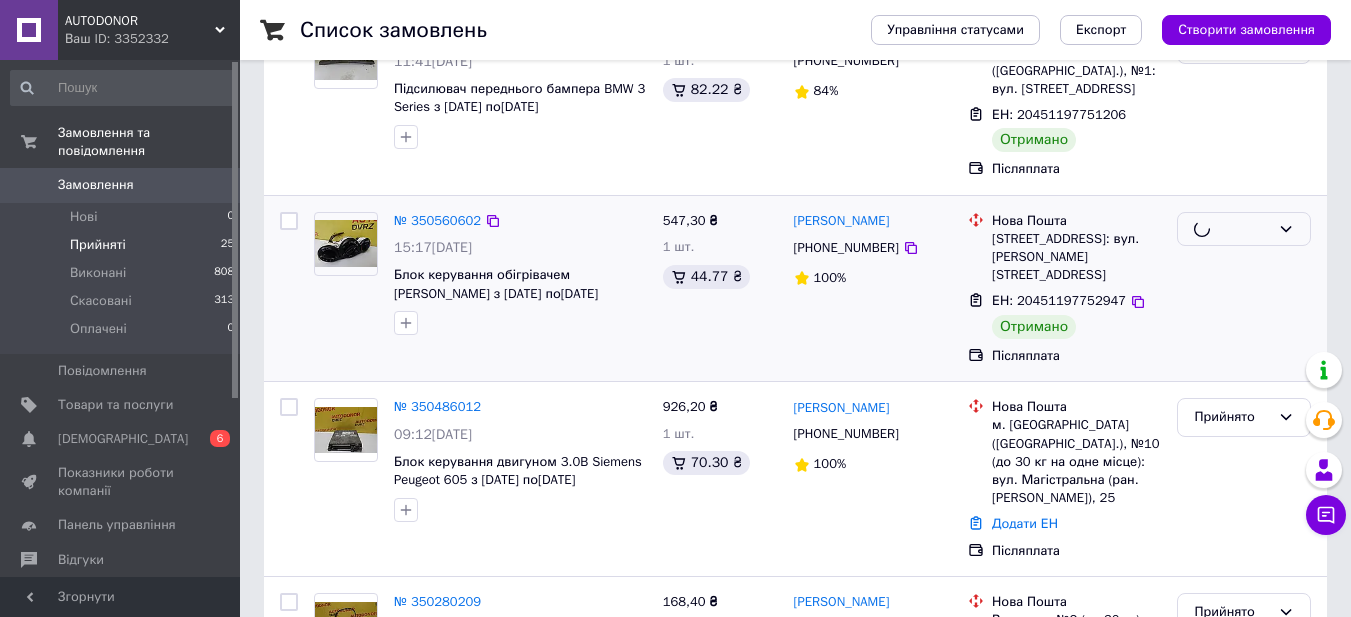 scroll, scrollTop: 400, scrollLeft: 0, axis: vertical 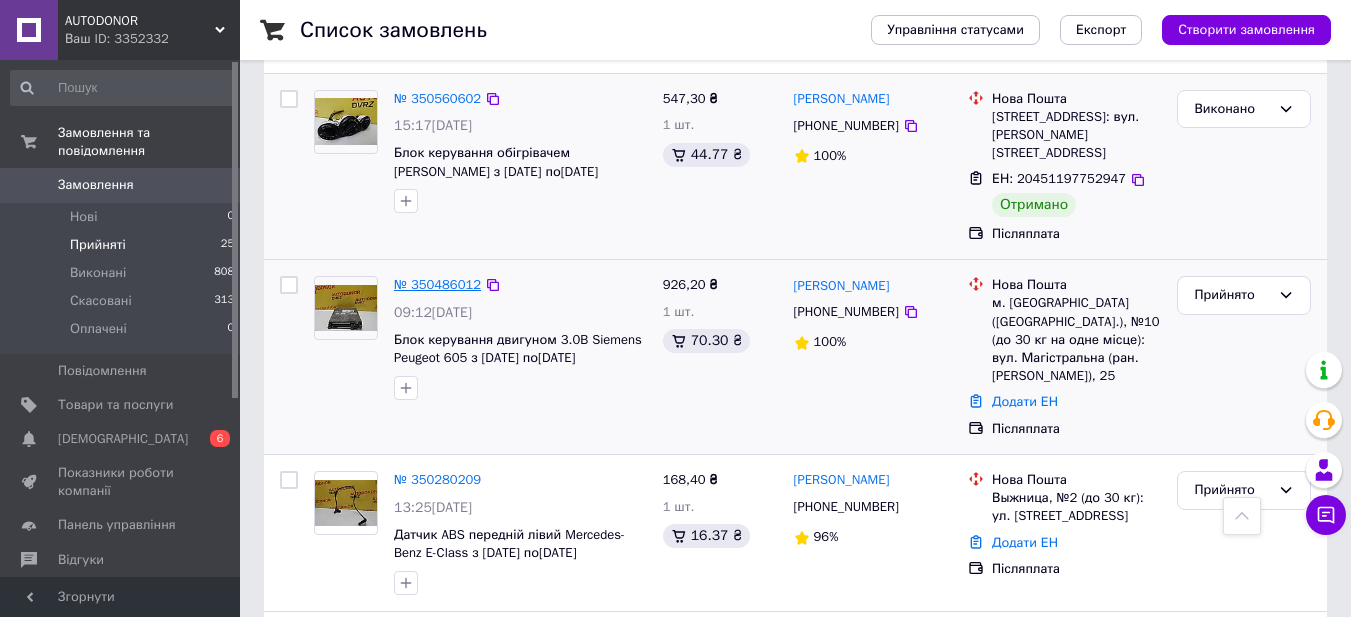 click on "№ 350486012" at bounding box center [437, 284] 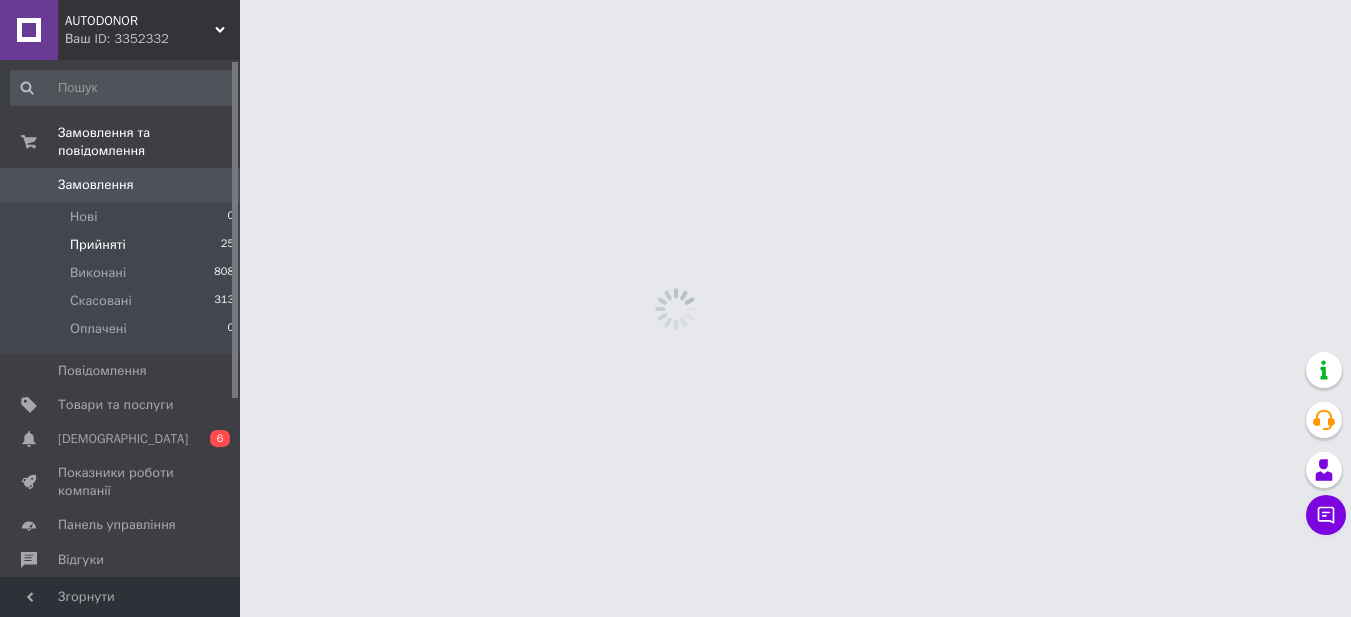 scroll, scrollTop: 0, scrollLeft: 0, axis: both 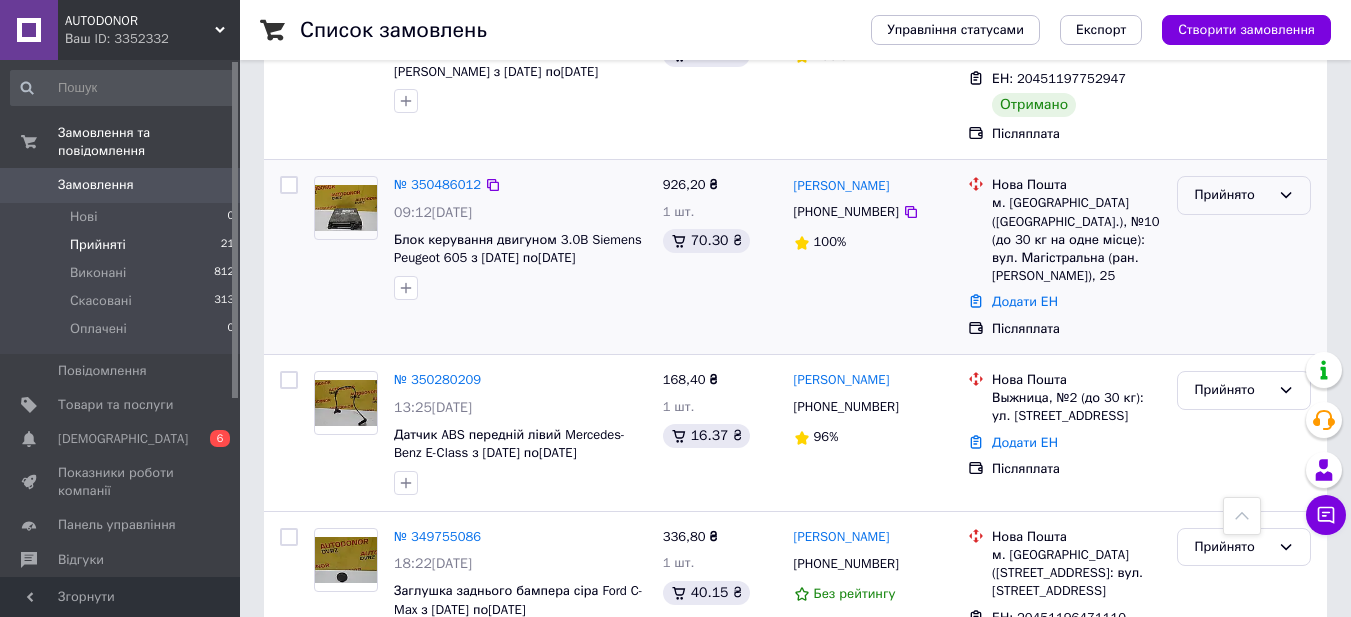 click on "Прийнято" at bounding box center [1232, 195] 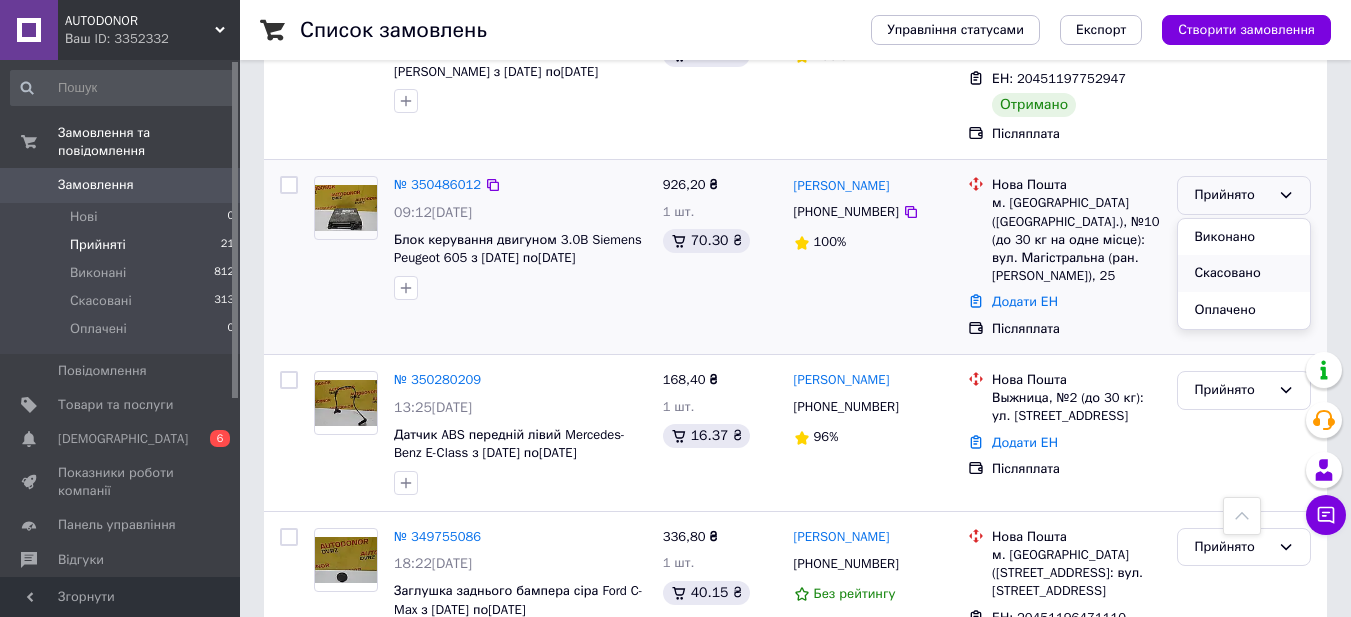 click on "Скасовано" at bounding box center [1244, 273] 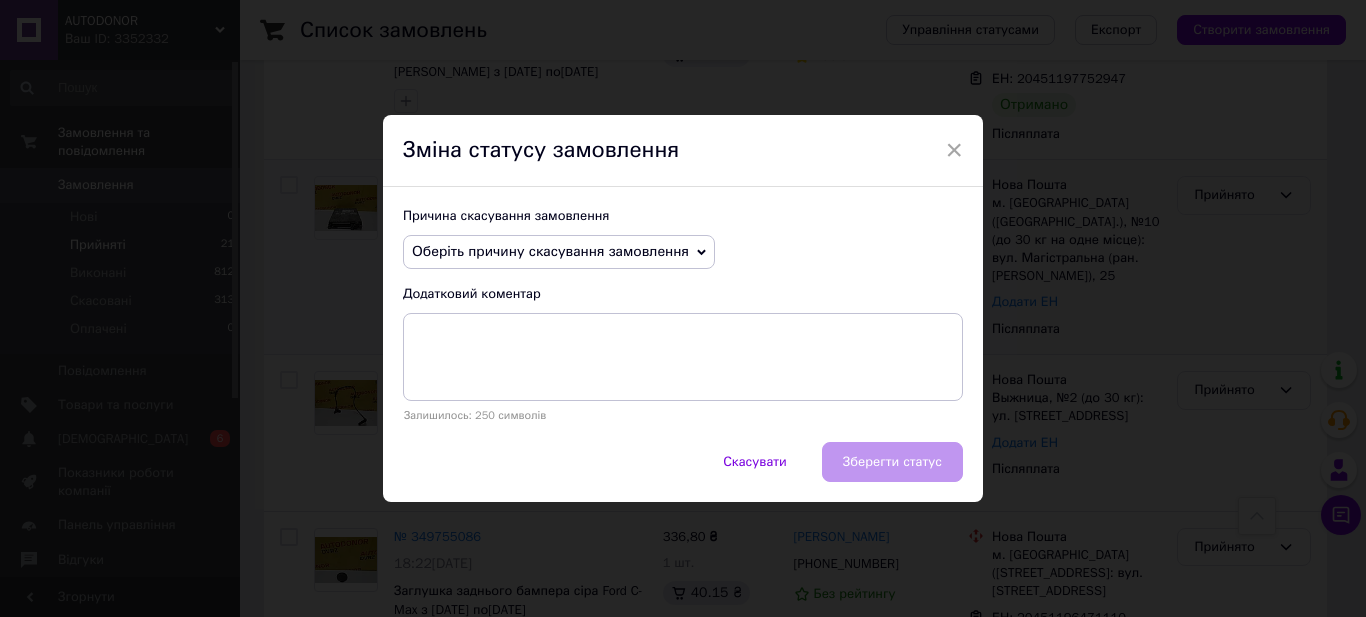 click on "Оберіть причину скасування замовлення" at bounding box center [550, 251] 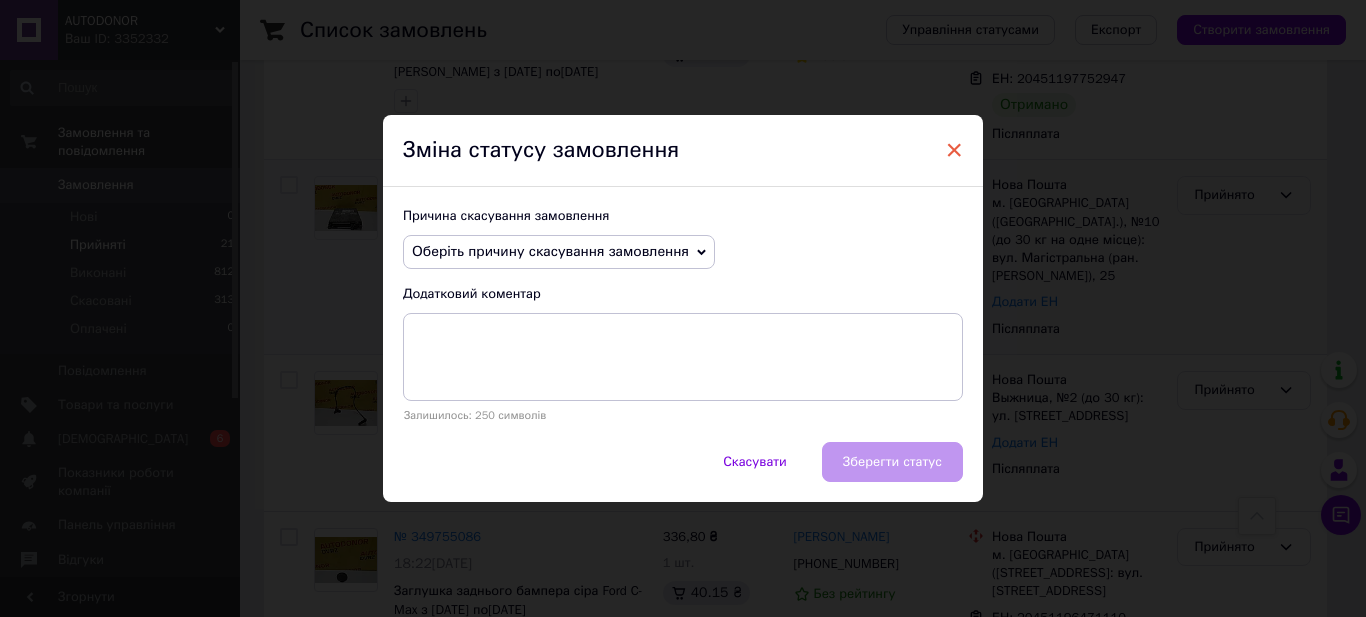 click on "×" at bounding box center [954, 150] 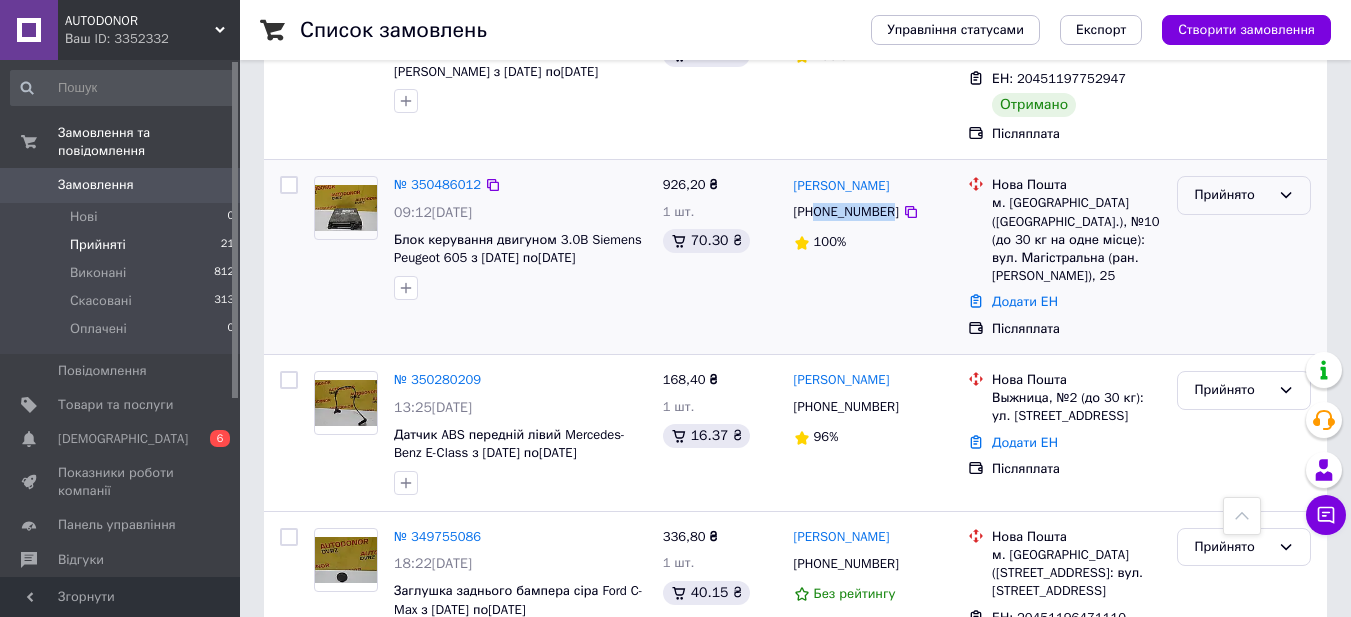 drag, startPoint x: 813, startPoint y: 216, endPoint x: 887, endPoint y: 225, distance: 74.54529 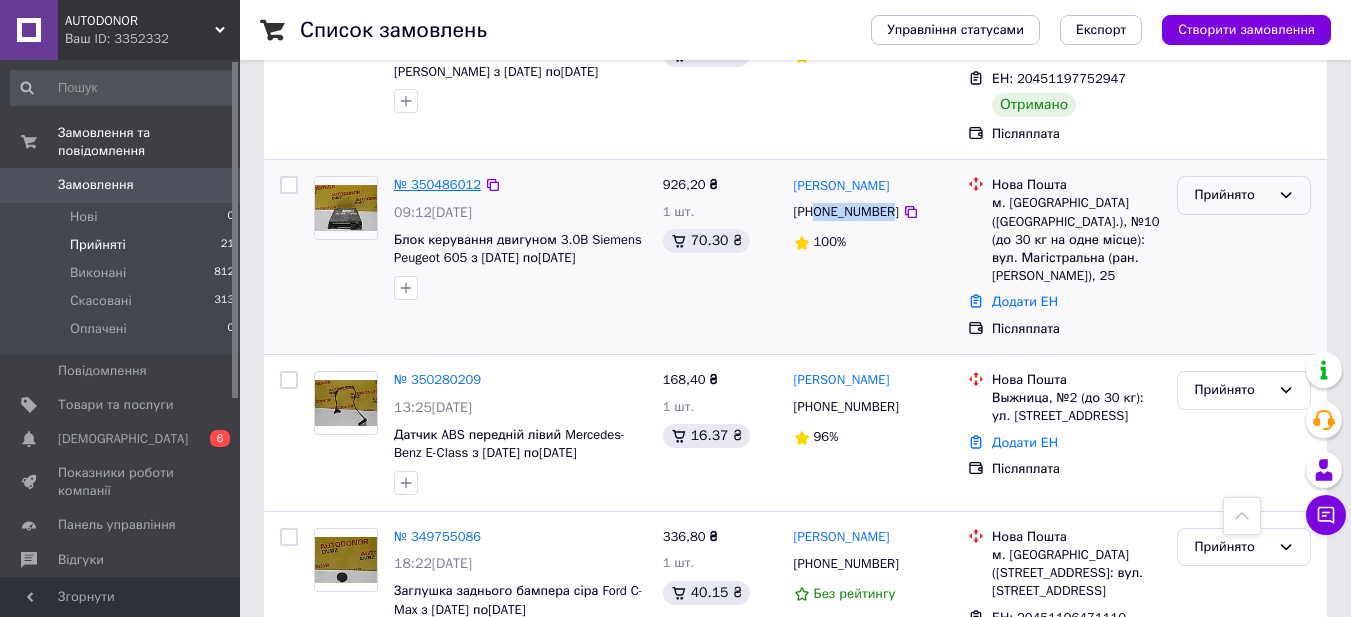 click on "№ 350486012" at bounding box center (437, 184) 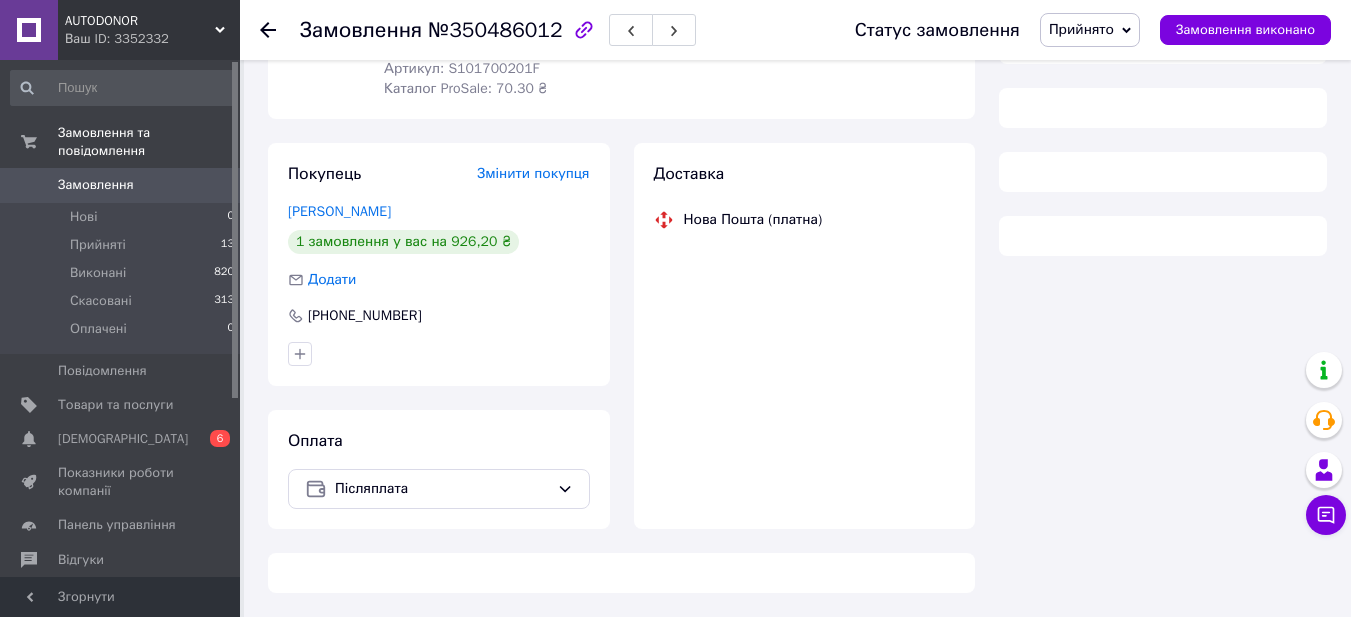 scroll, scrollTop: 500, scrollLeft: 0, axis: vertical 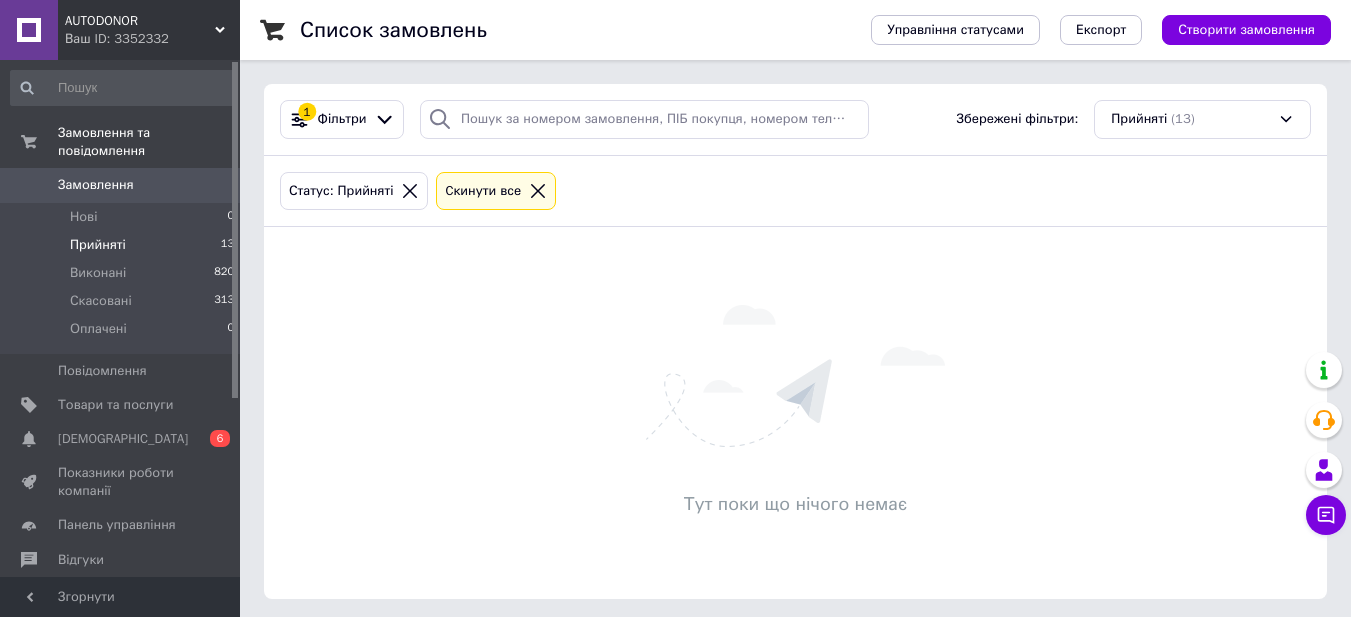click on "Прийняті" at bounding box center (98, 245) 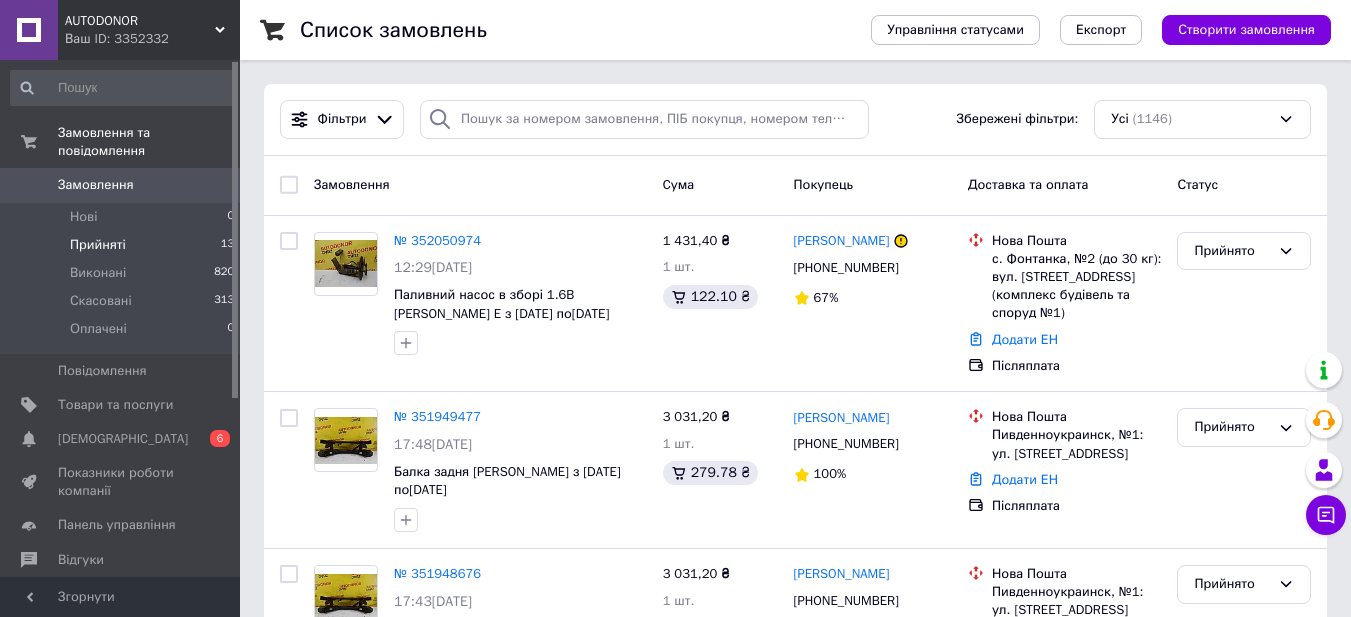 click on "Прийняті" at bounding box center (98, 245) 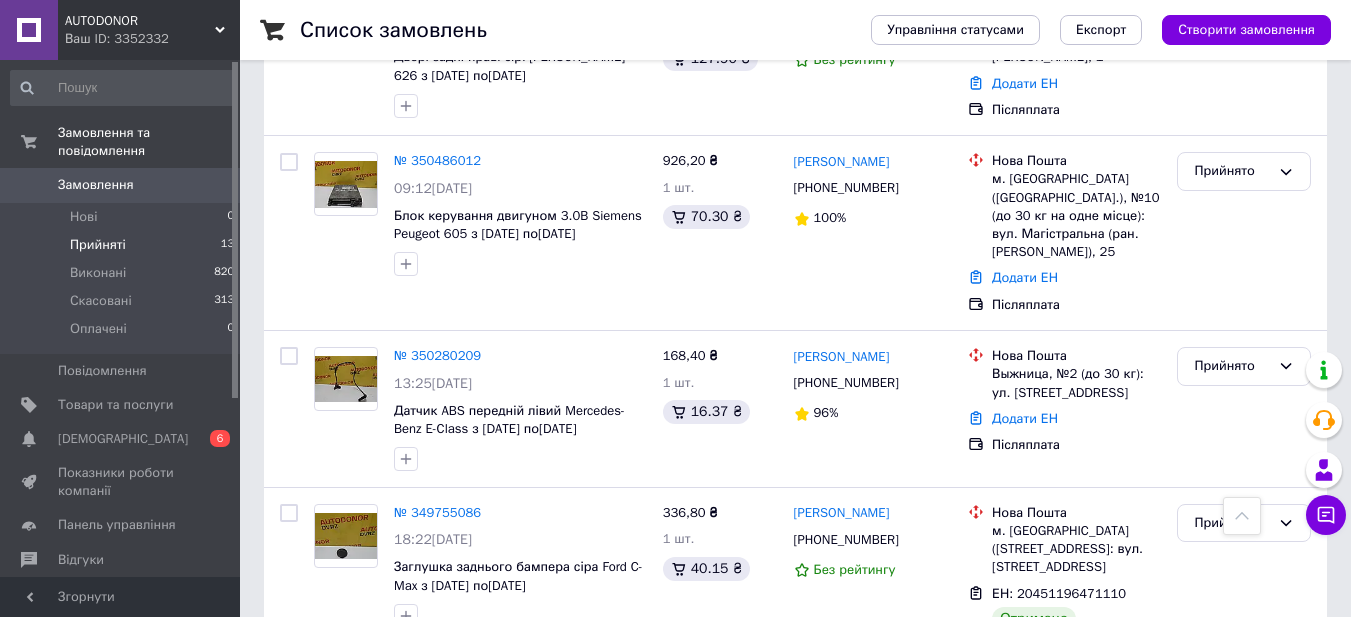 scroll, scrollTop: 1843, scrollLeft: 0, axis: vertical 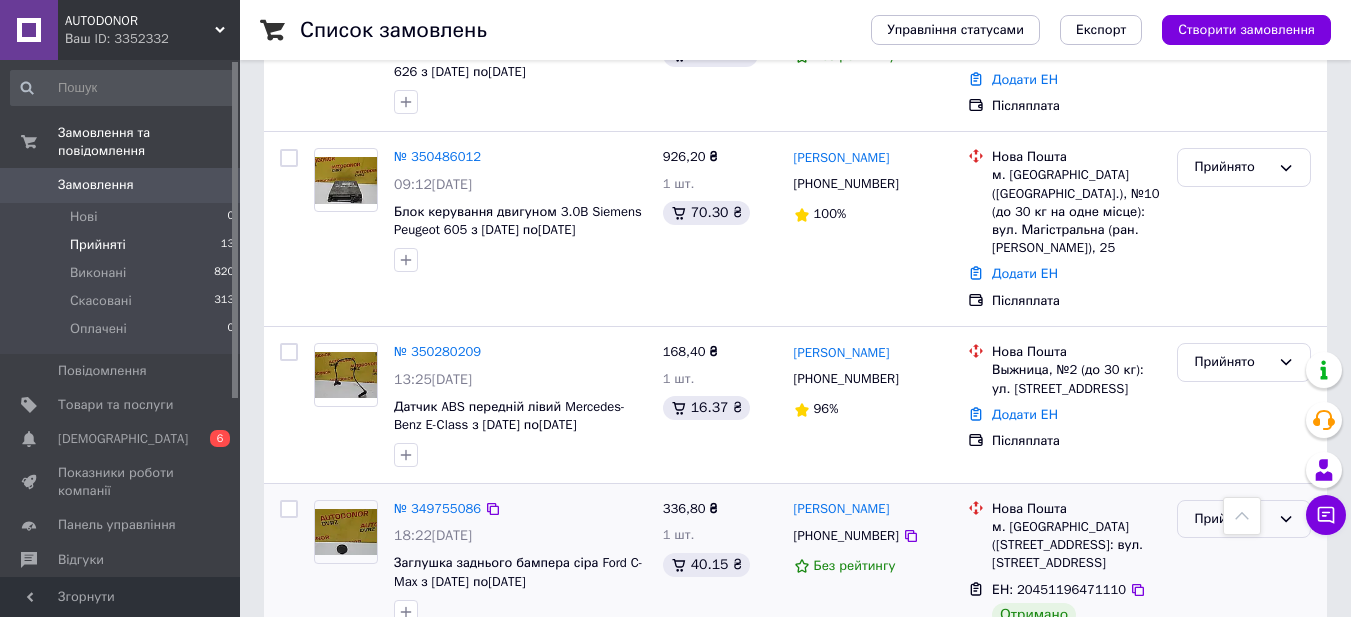 click on "Прийнято" at bounding box center [1232, 519] 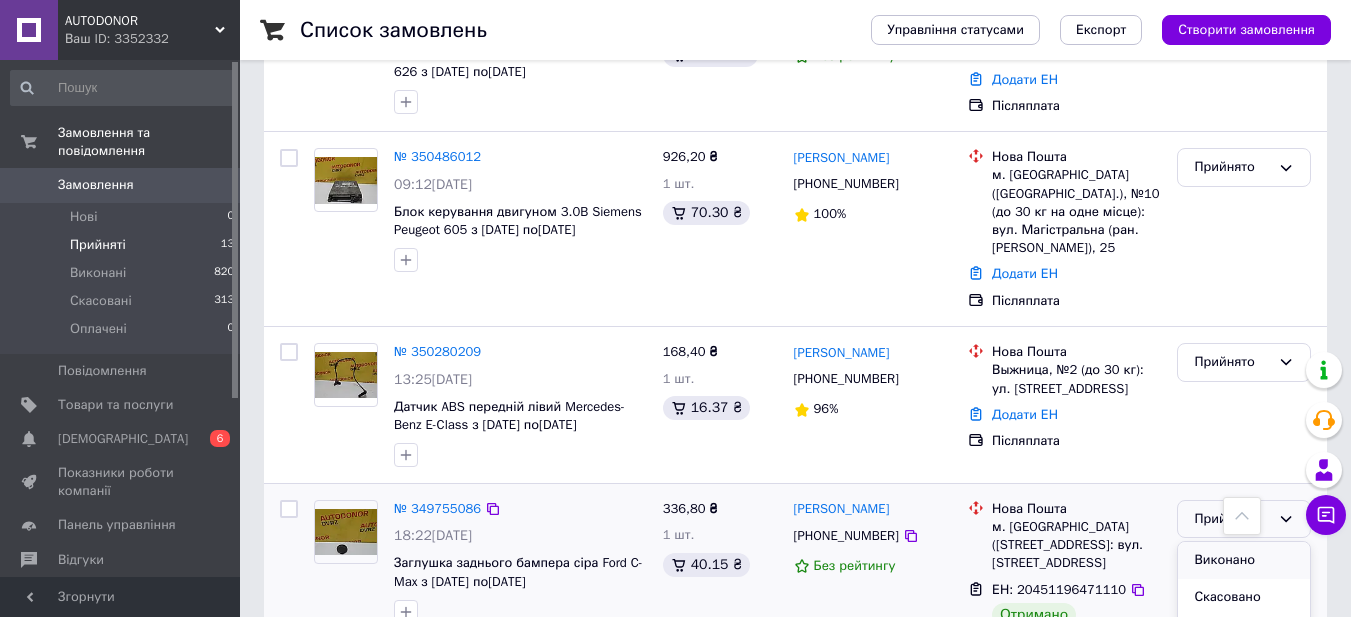click on "Виконано" at bounding box center (1244, 560) 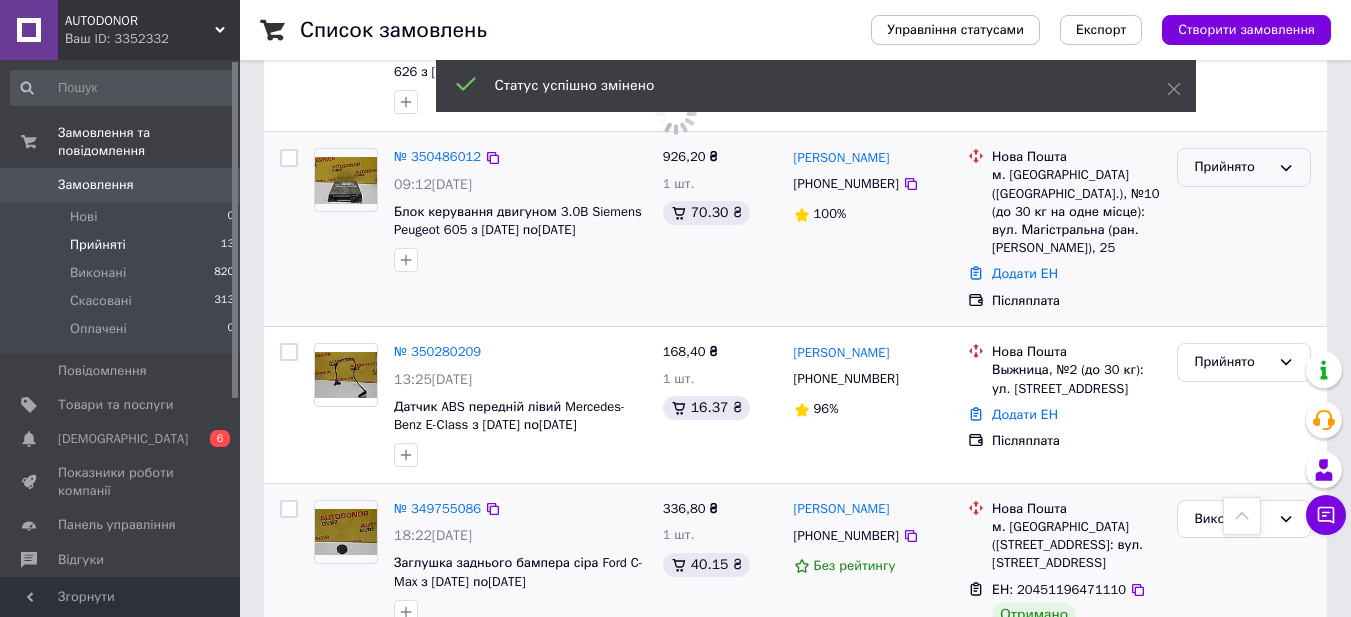 click on "Прийнято" at bounding box center (1232, 167) 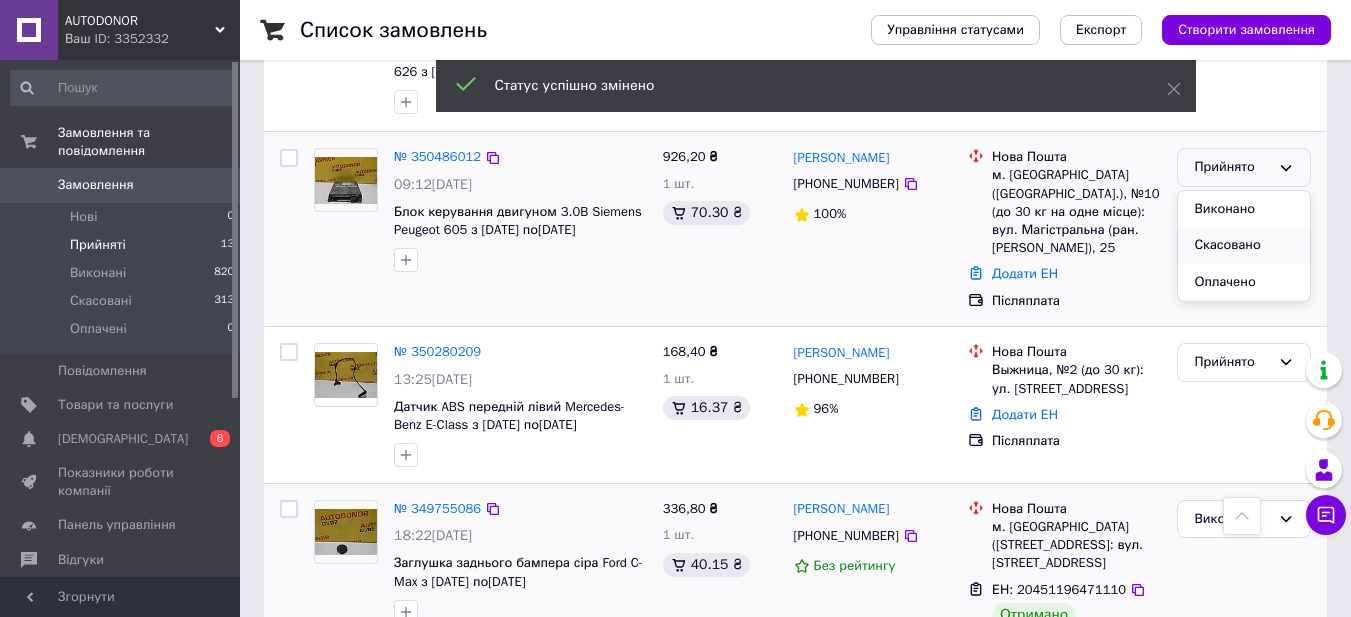 click on "Скасовано" at bounding box center (1244, 245) 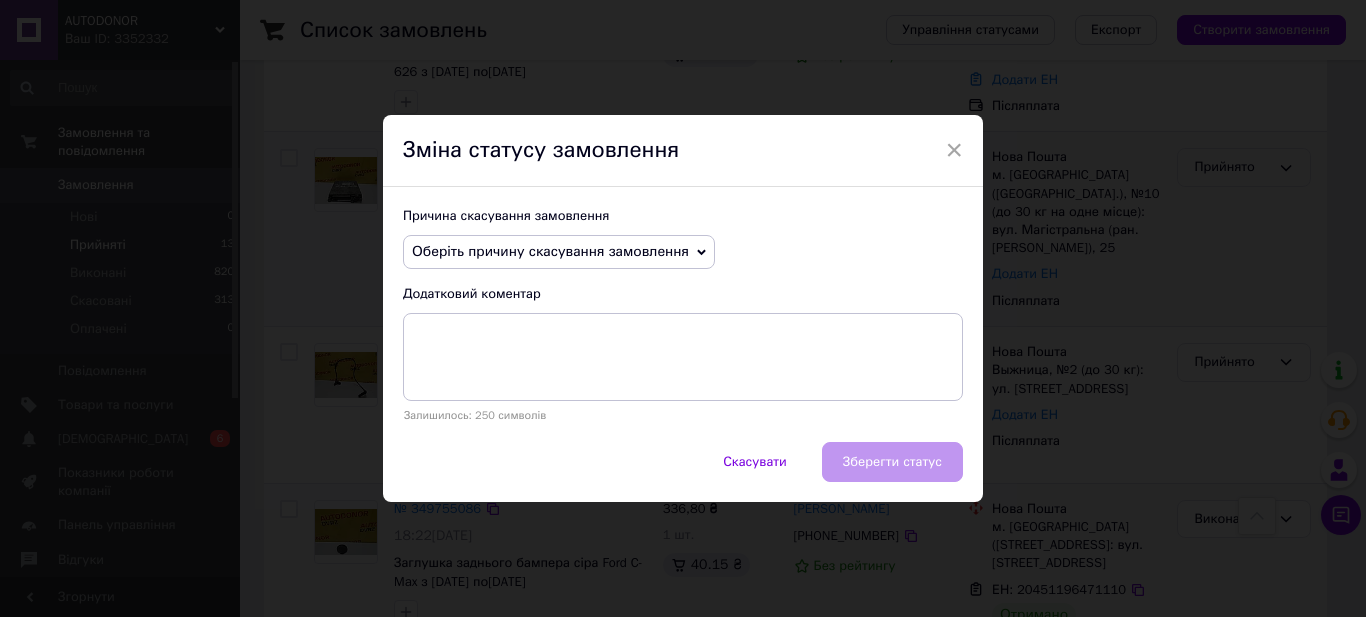 click on "Оберіть причину скасування замовлення" at bounding box center [550, 251] 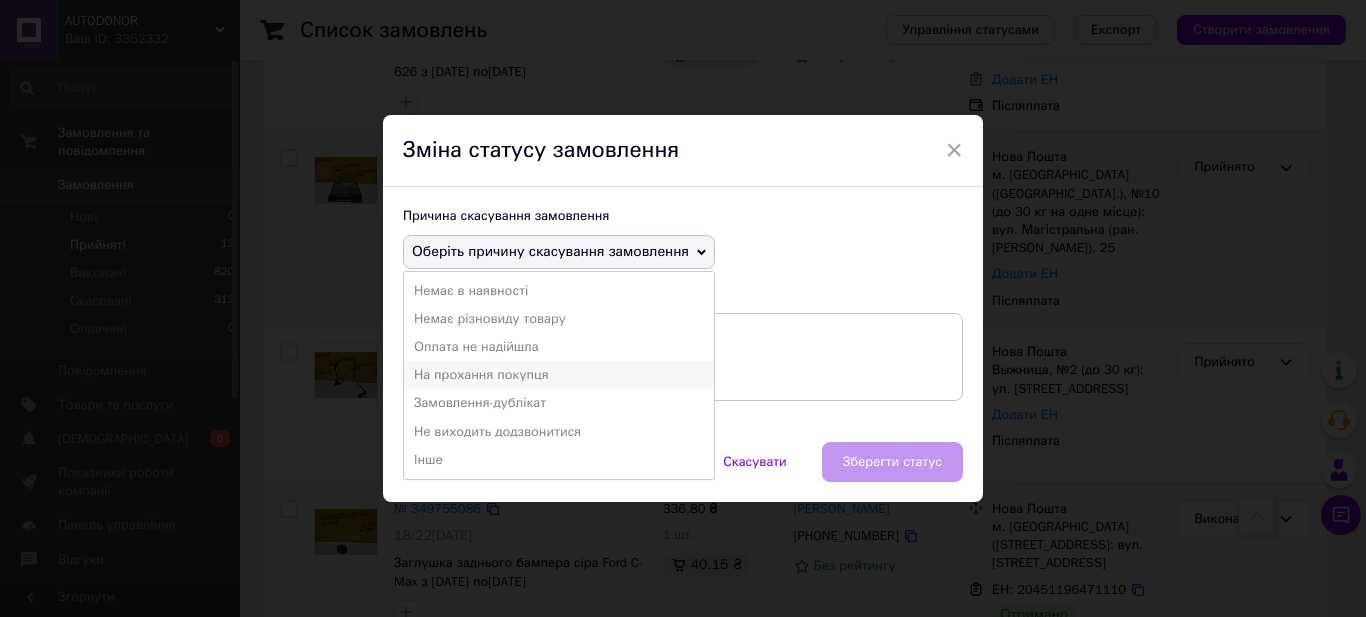 click on "На прохання покупця" at bounding box center (559, 375) 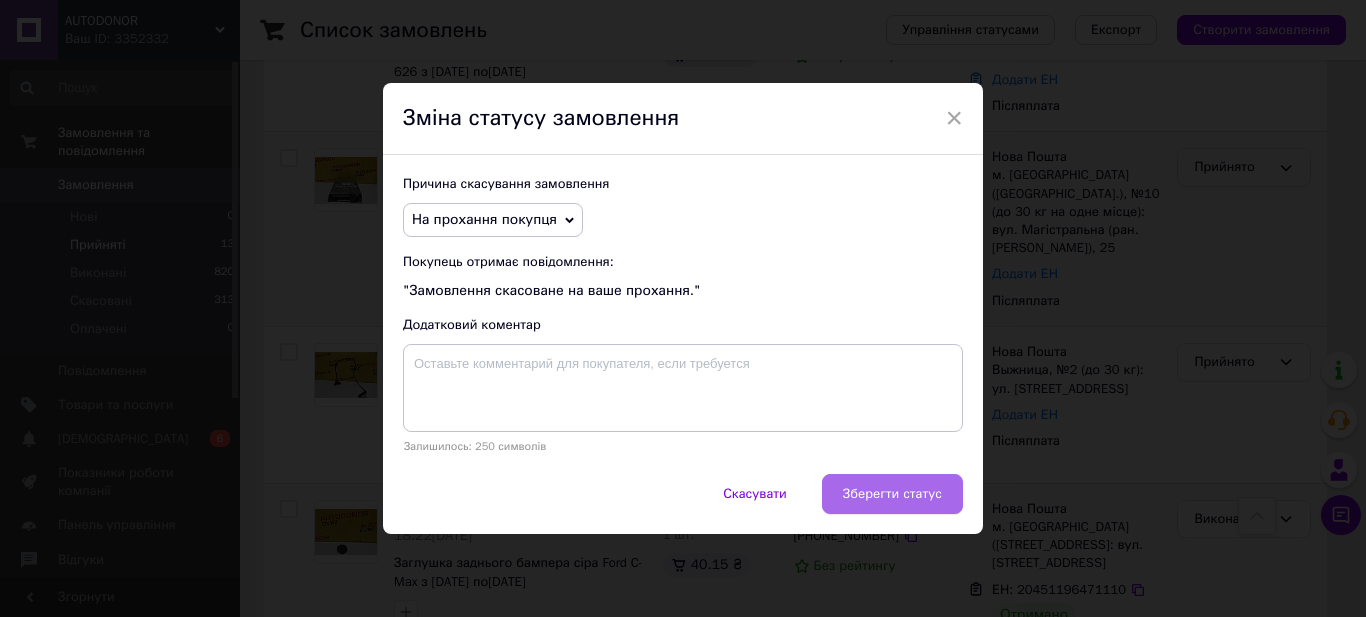 click on "Зберегти статус" at bounding box center [892, 494] 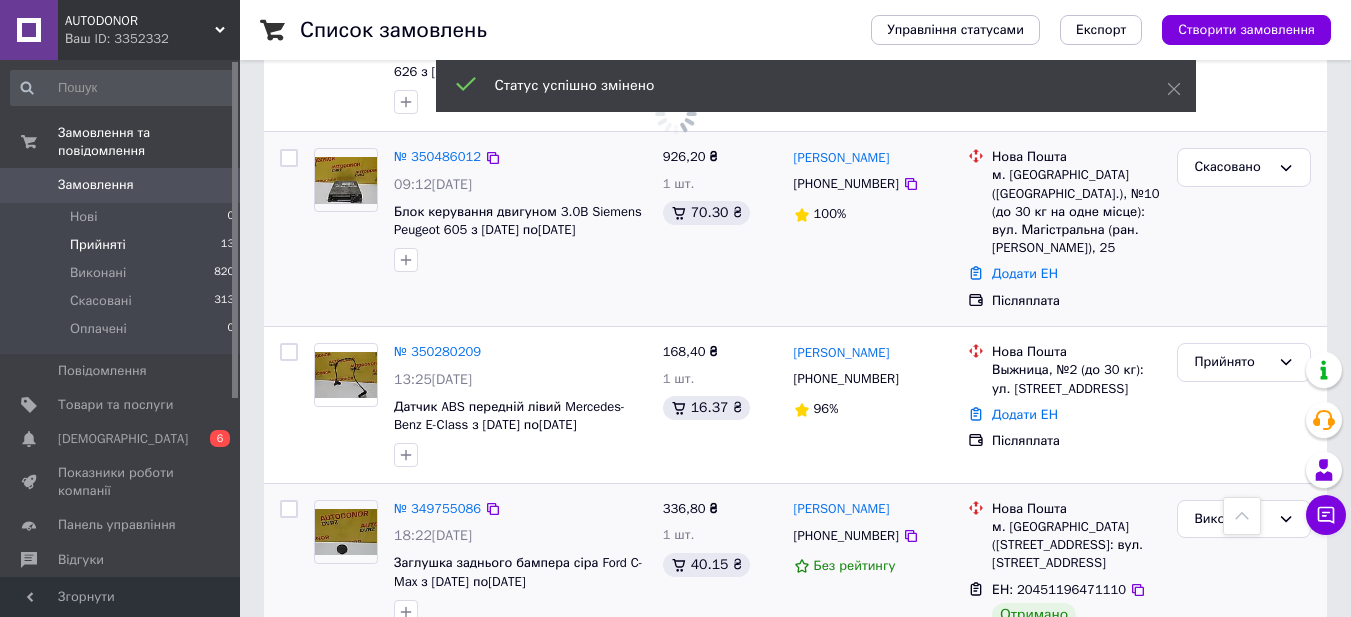 scroll, scrollTop: 1817, scrollLeft: 0, axis: vertical 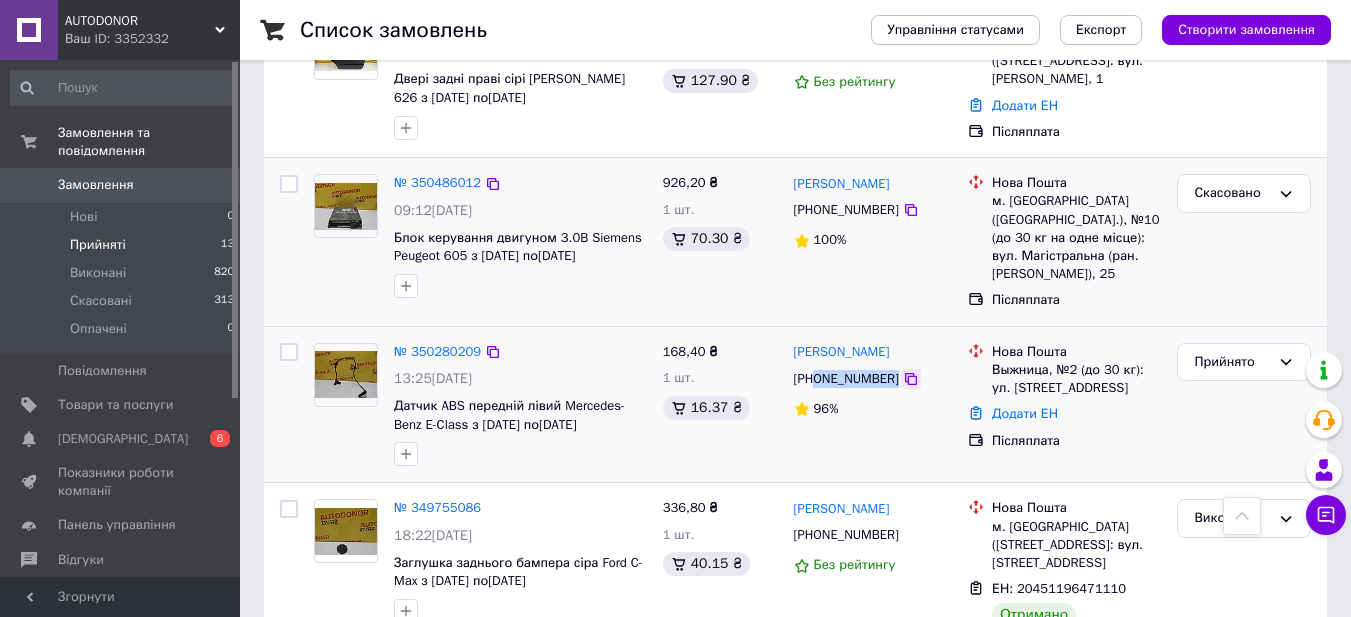 drag, startPoint x: 815, startPoint y: 321, endPoint x: 889, endPoint y: 326, distance: 74.168724 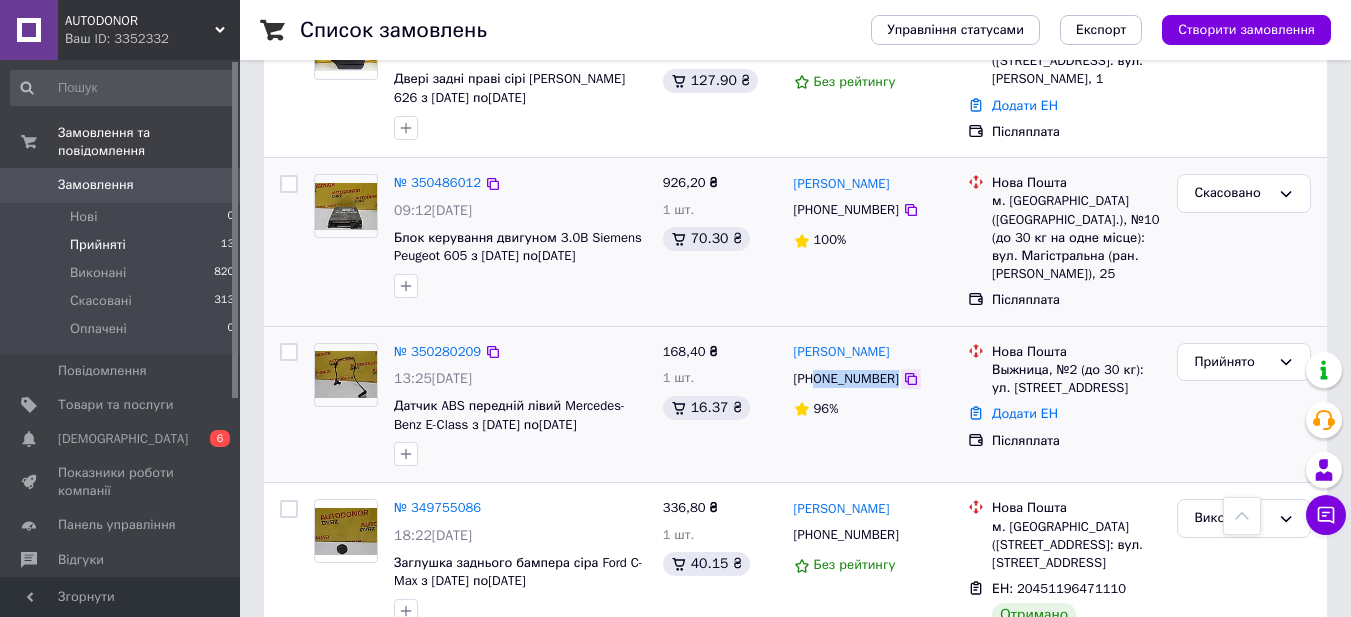 copy on "0988298293" 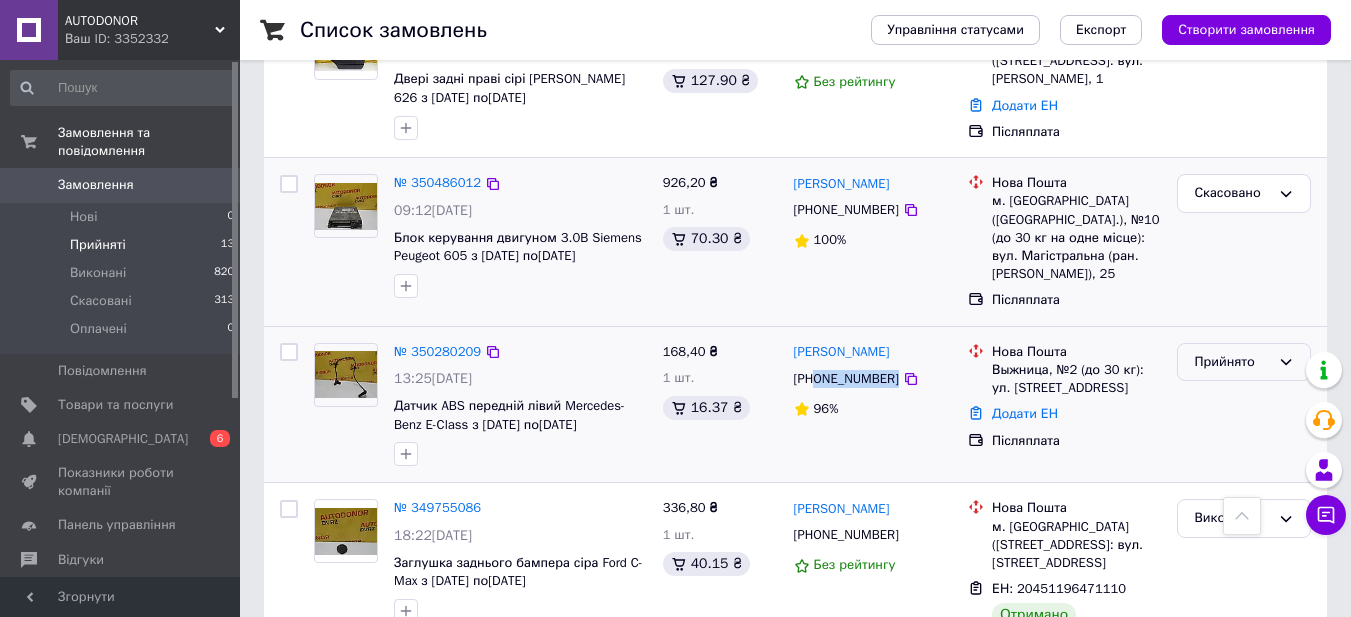 click on "Прийнято" at bounding box center (1232, 362) 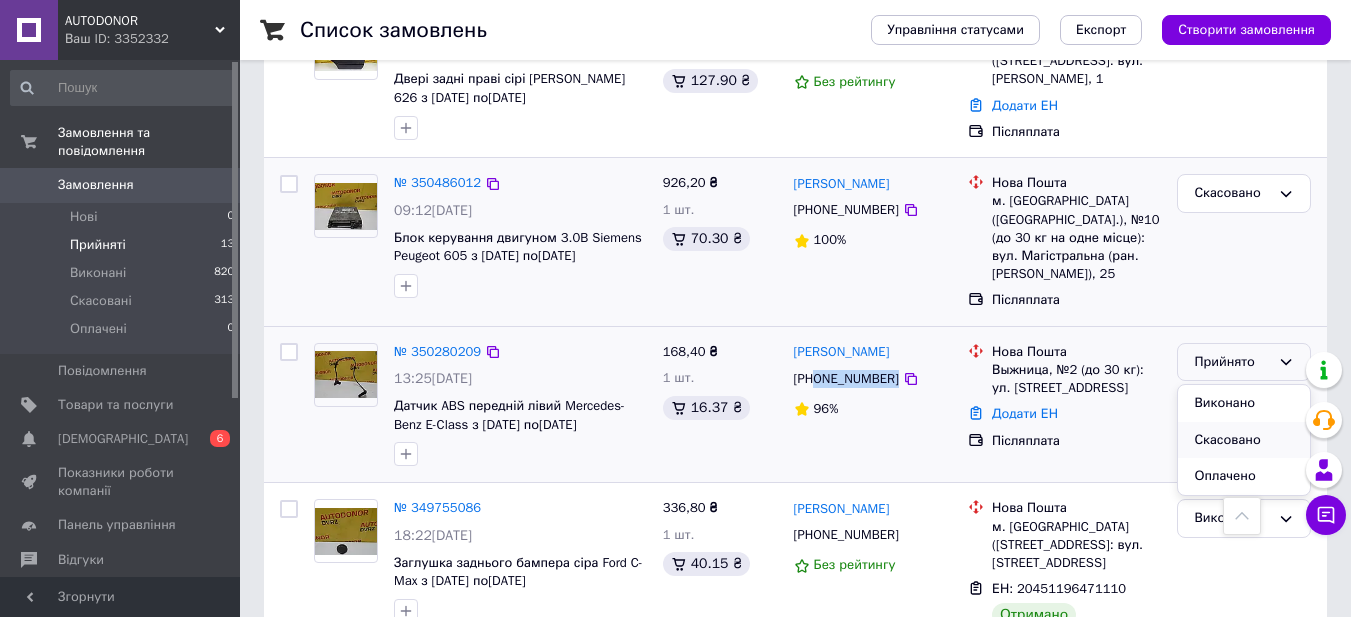 click on "Скасовано" at bounding box center (1244, 440) 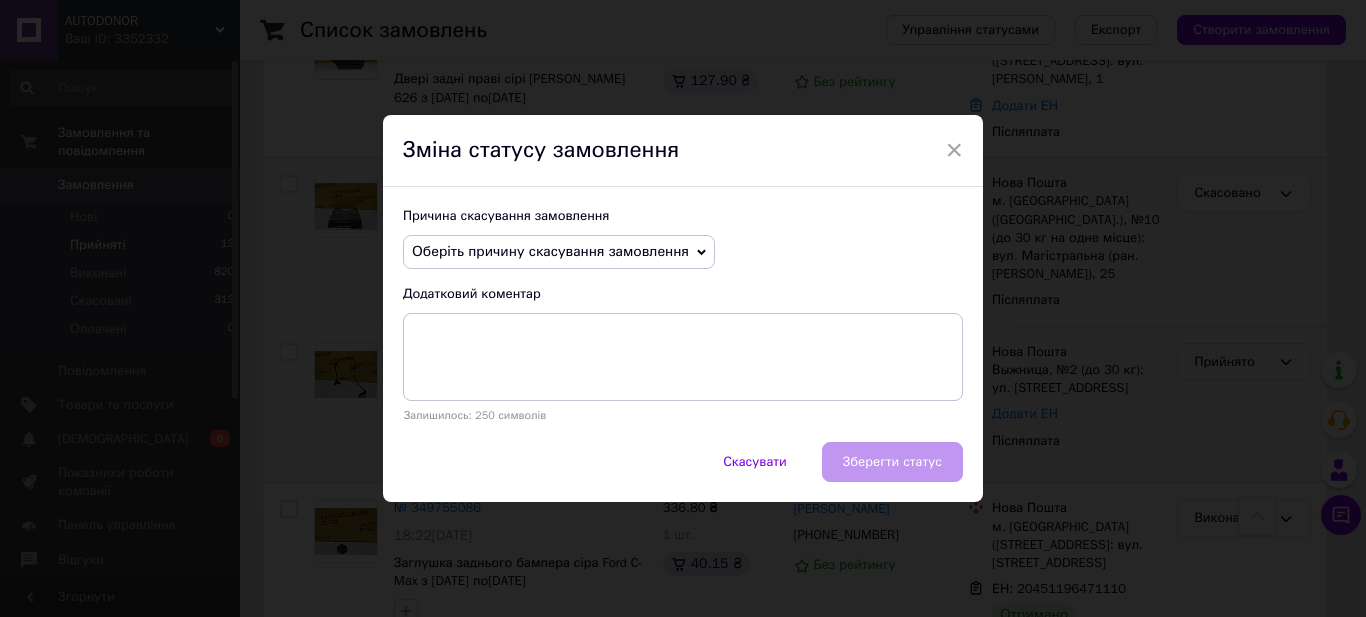 click on "Оберіть причину скасування замовлення" at bounding box center [550, 251] 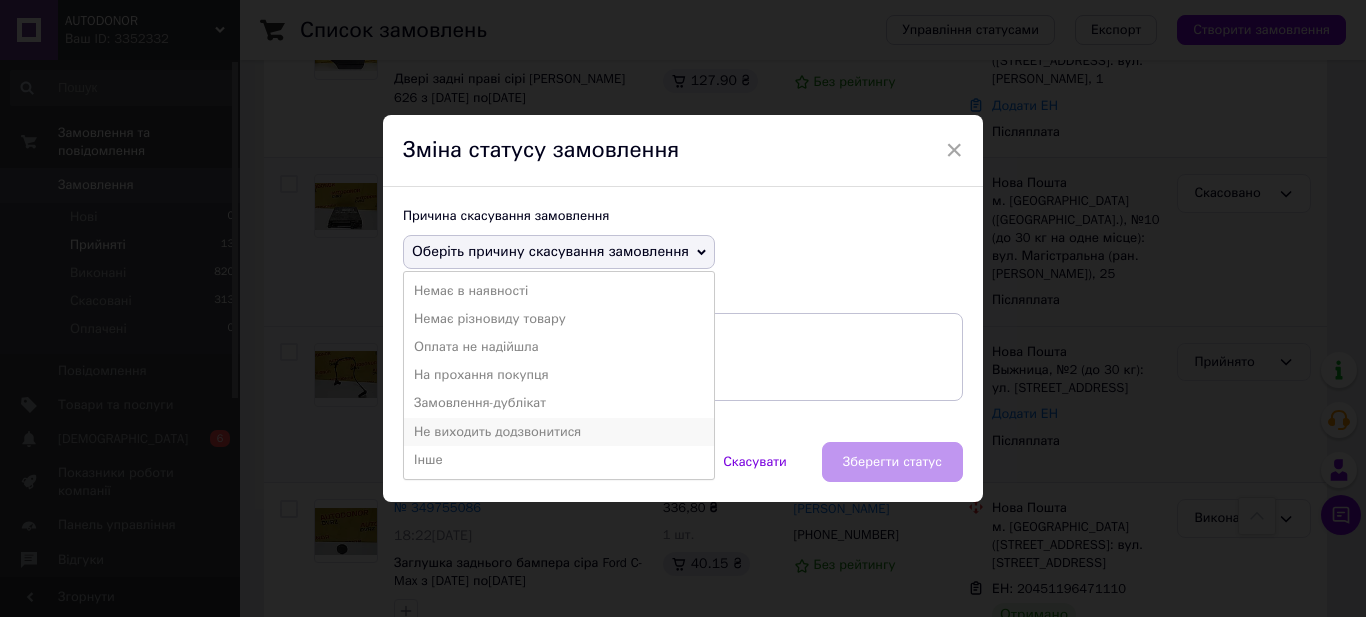 click on "Не виходить додзвонитися" at bounding box center [559, 432] 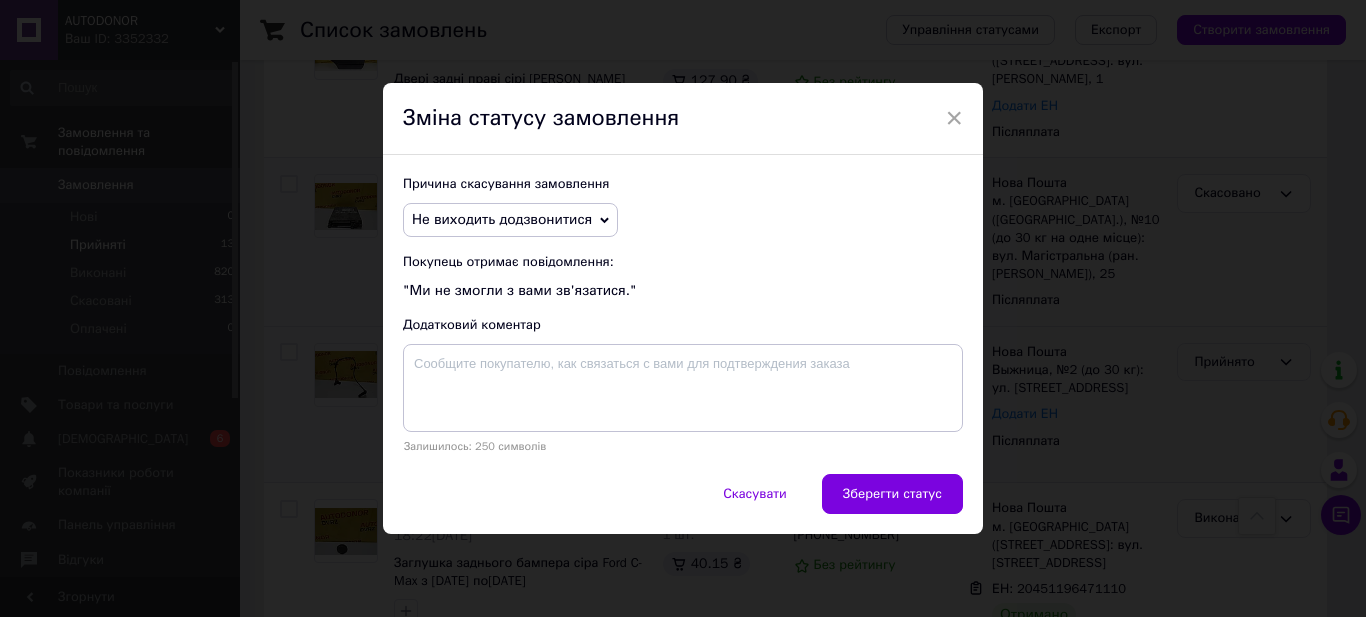 click on "Зберегти статус" at bounding box center [892, 494] 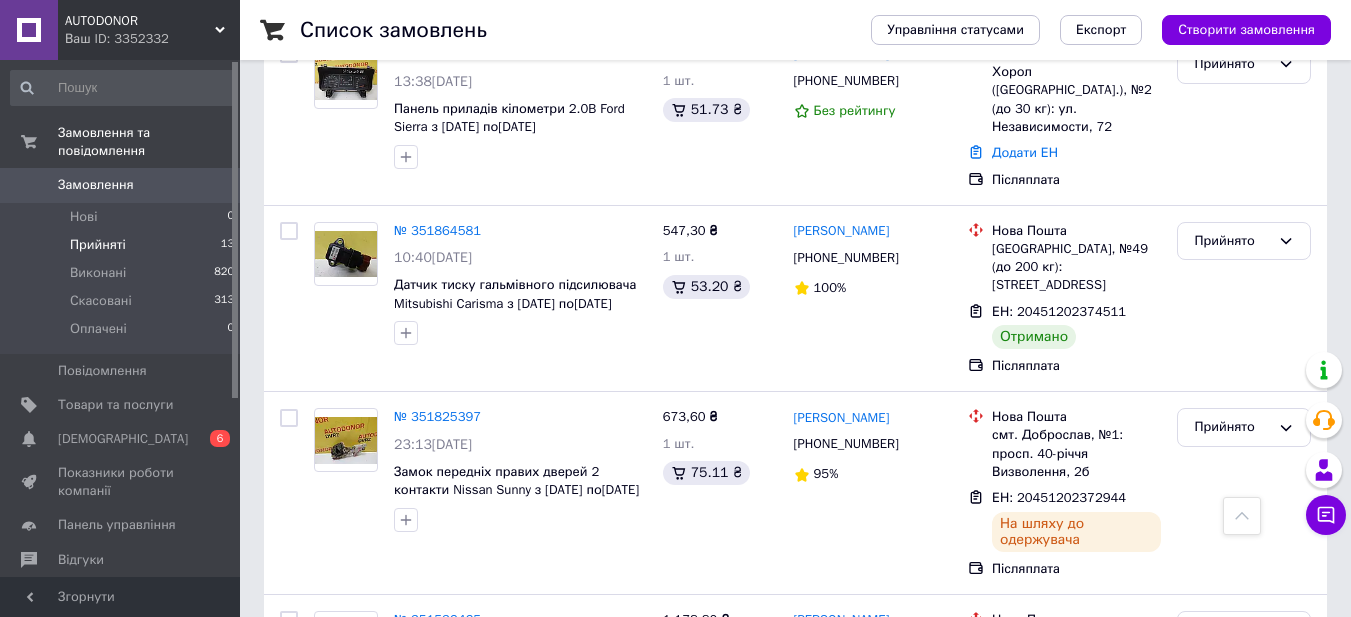 scroll, scrollTop: 1217, scrollLeft: 0, axis: vertical 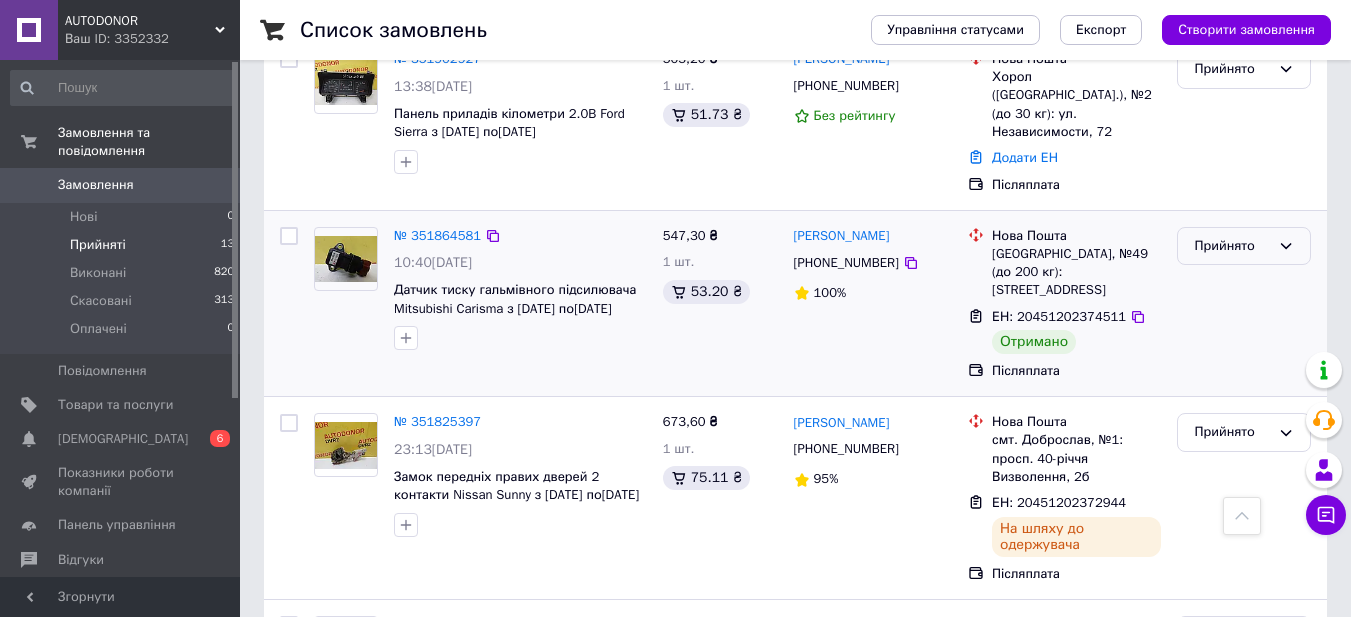 click on "Прийнято" at bounding box center [1244, 246] 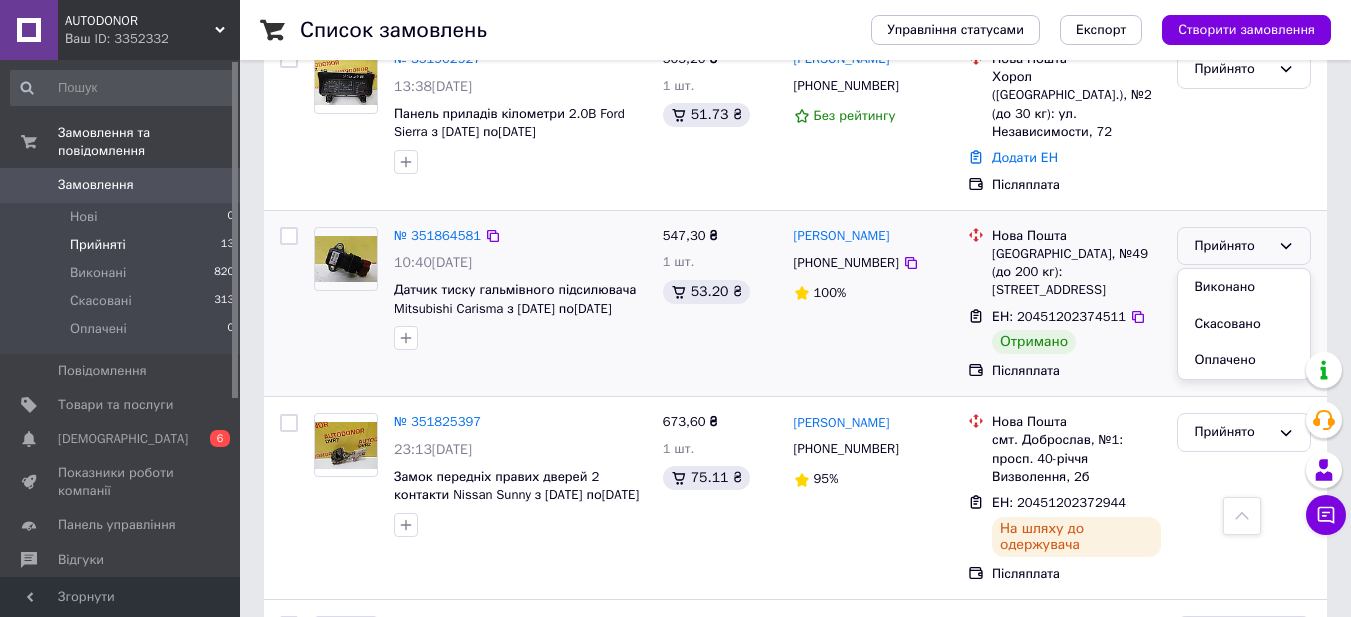 drag, startPoint x: 1239, startPoint y: 263, endPoint x: 1228, endPoint y: 280, distance: 20.248457 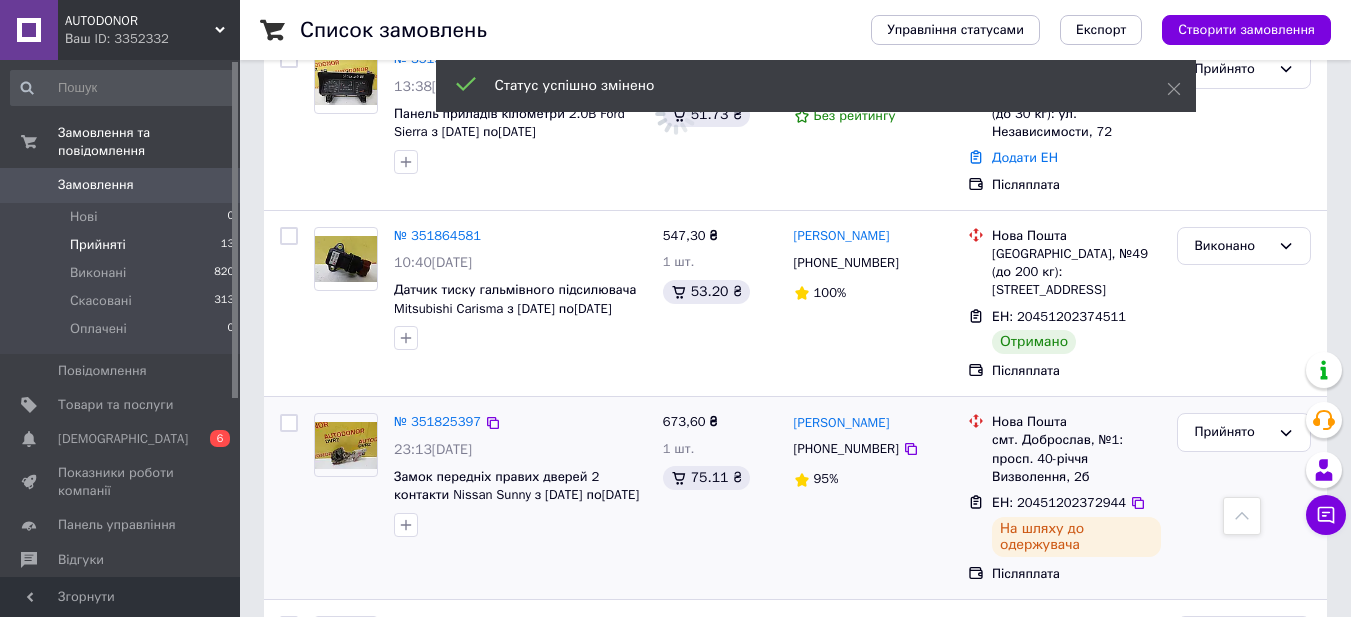 scroll, scrollTop: 817, scrollLeft: 0, axis: vertical 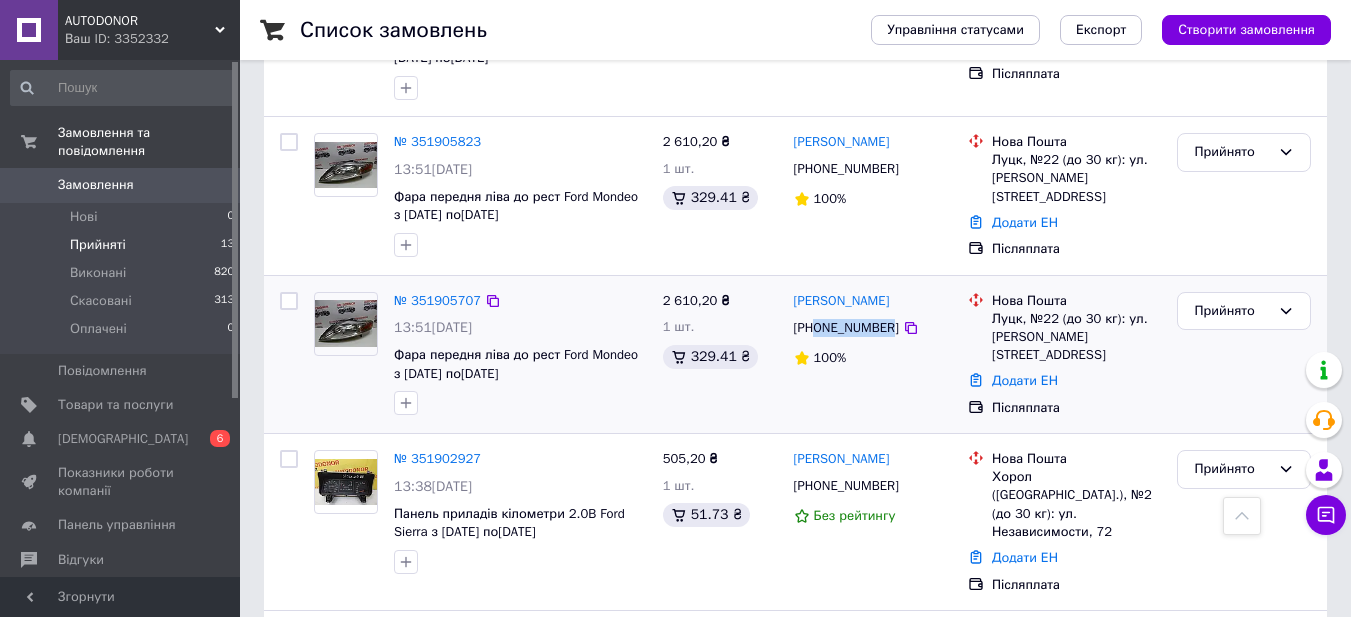 drag, startPoint x: 818, startPoint y: 330, endPoint x: 886, endPoint y: 333, distance: 68.06615 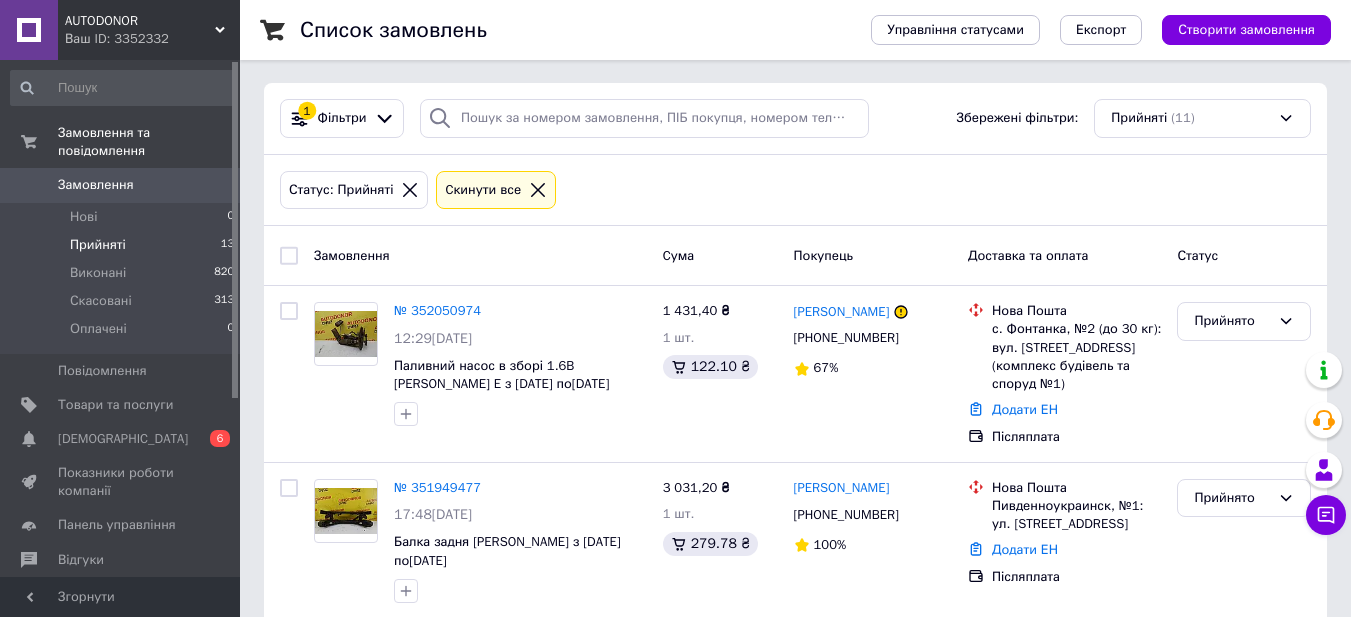 scroll, scrollTop: 0, scrollLeft: 0, axis: both 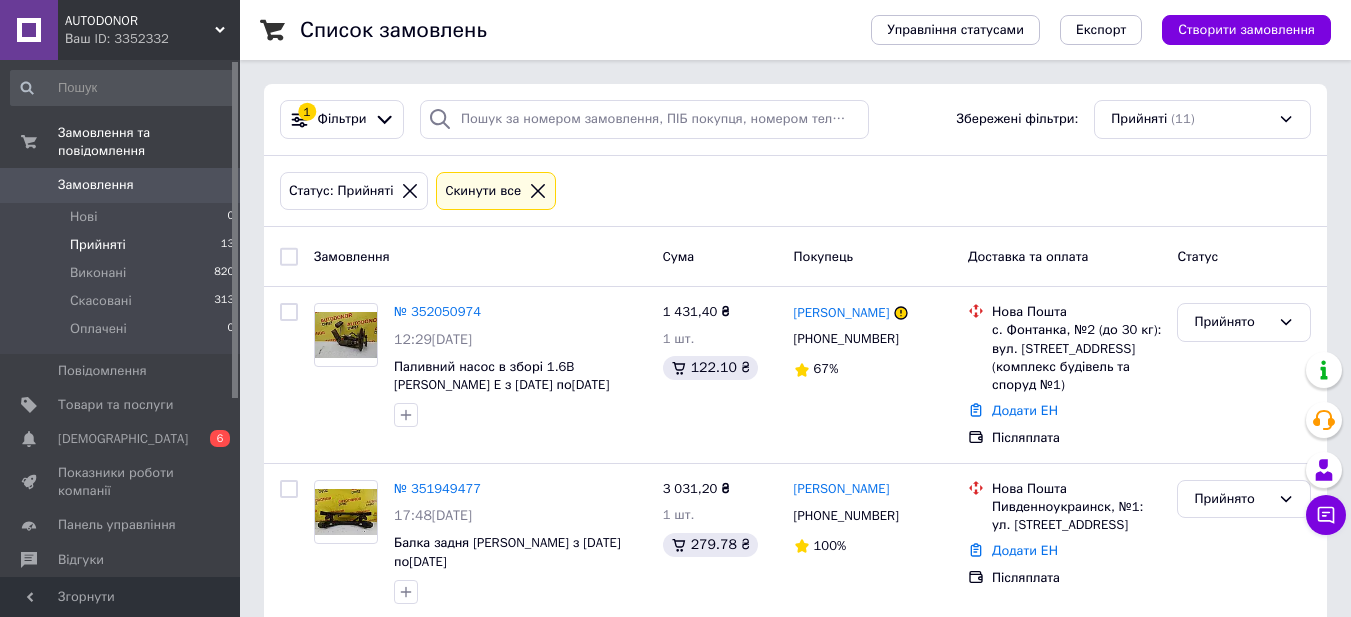 click on "AUTODONOR Ваш ID: 3352332 Сайт AUTODONOR Кабінет покупця Перевірити стан системи Сторінка на порталі WestCars Довідка Вийти" at bounding box center (120, 30) 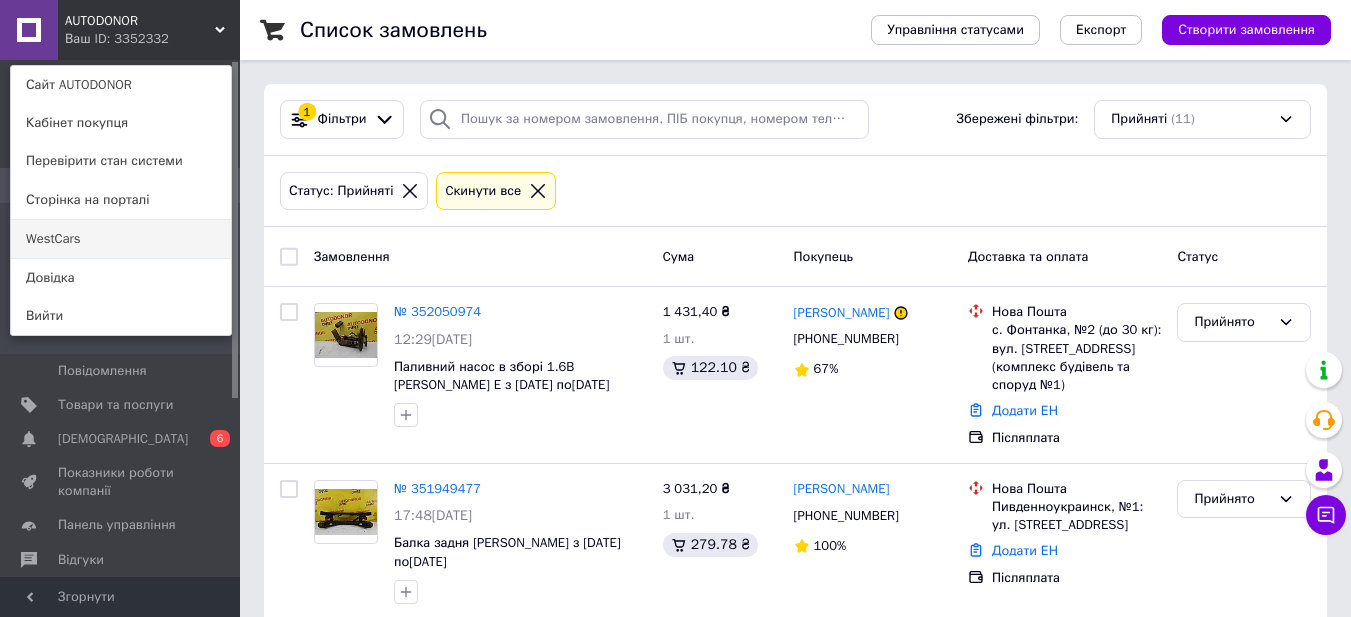 click on "WestCars" at bounding box center (121, 239) 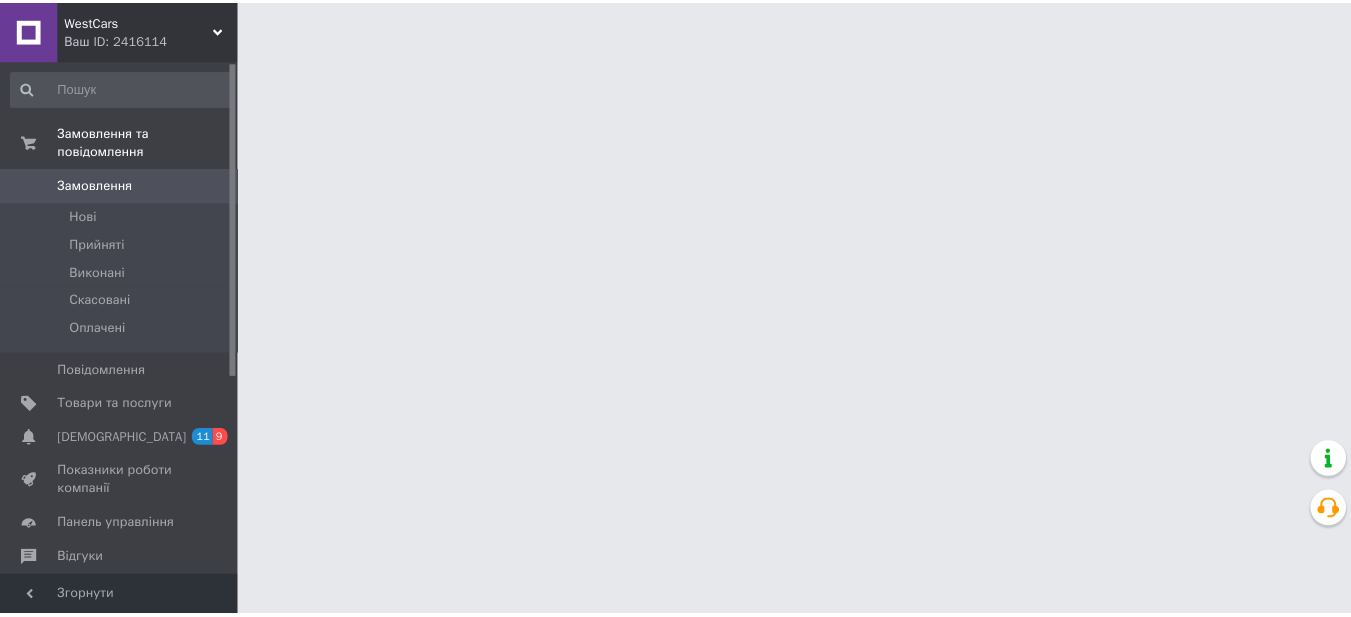 scroll, scrollTop: 0, scrollLeft: 0, axis: both 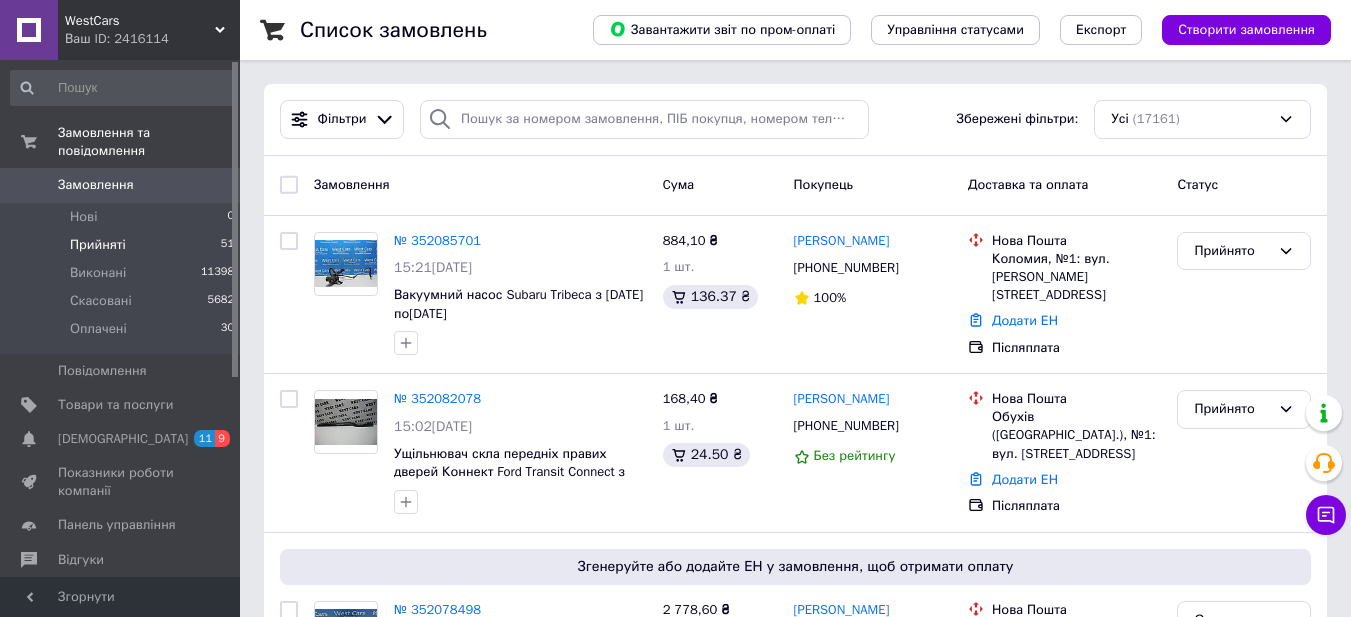 click on "Прийняті" at bounding box center [98, 245] 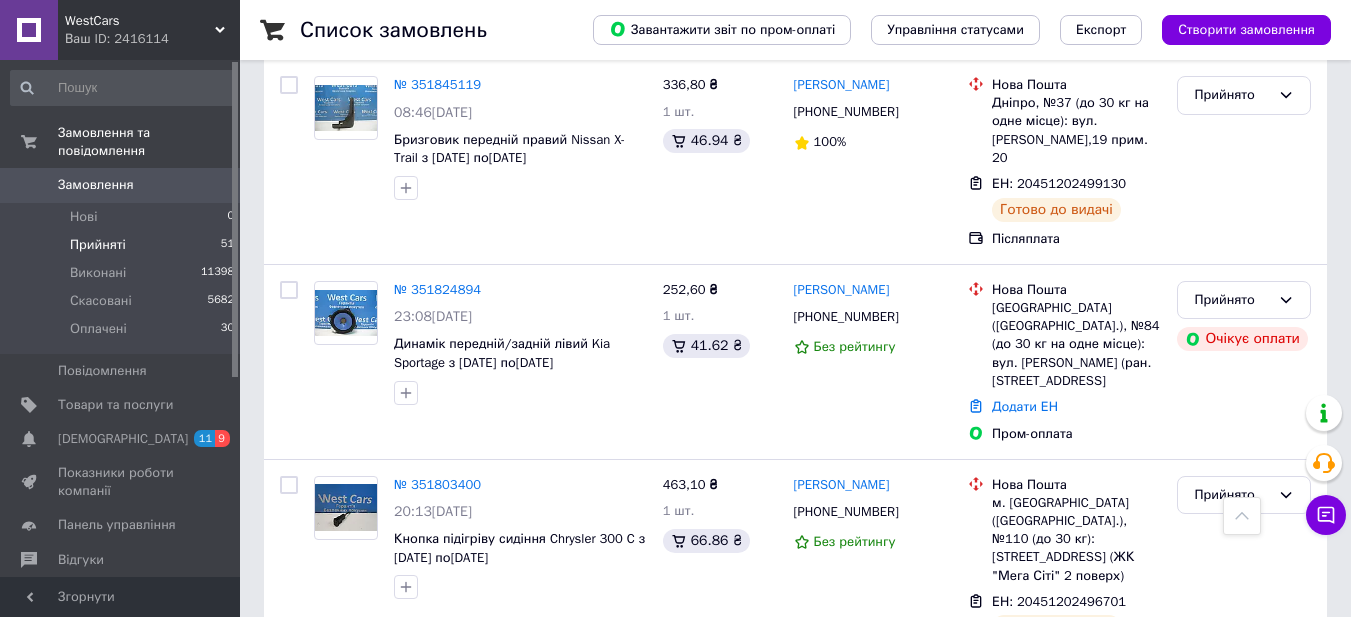 scroll, scrollTop: 3518, scrollLeft: 0, axis: vertical 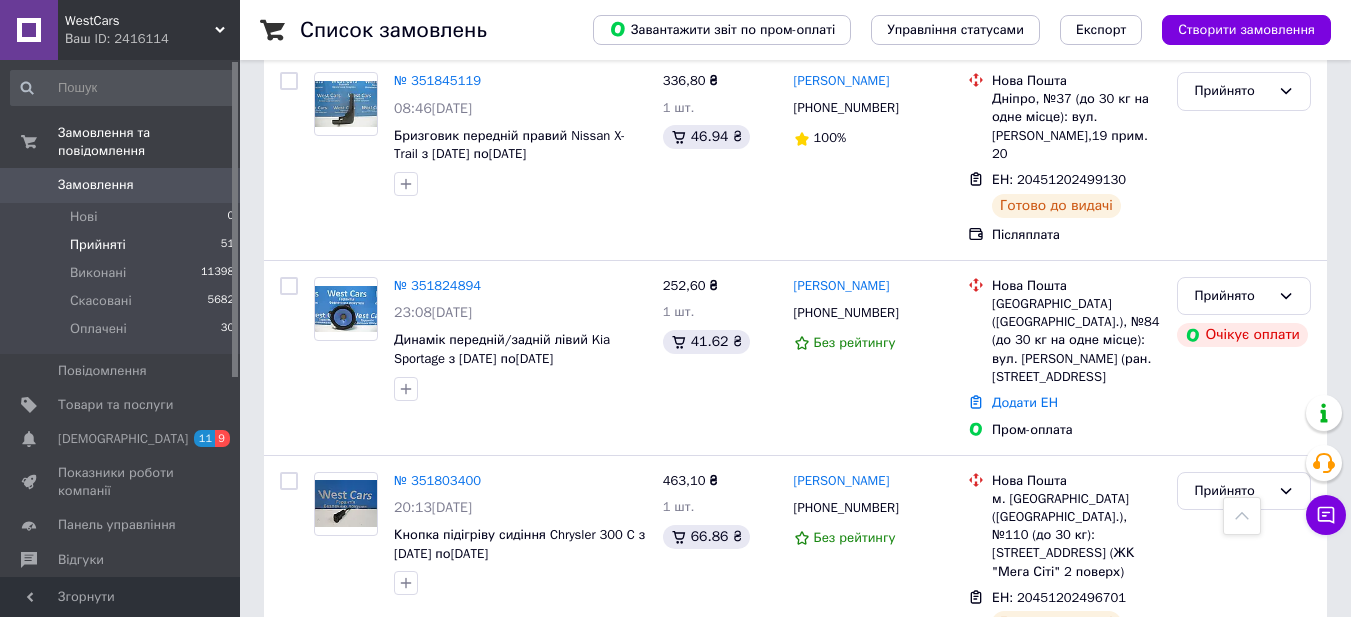 click on "3" at bounding box center (371, 723) 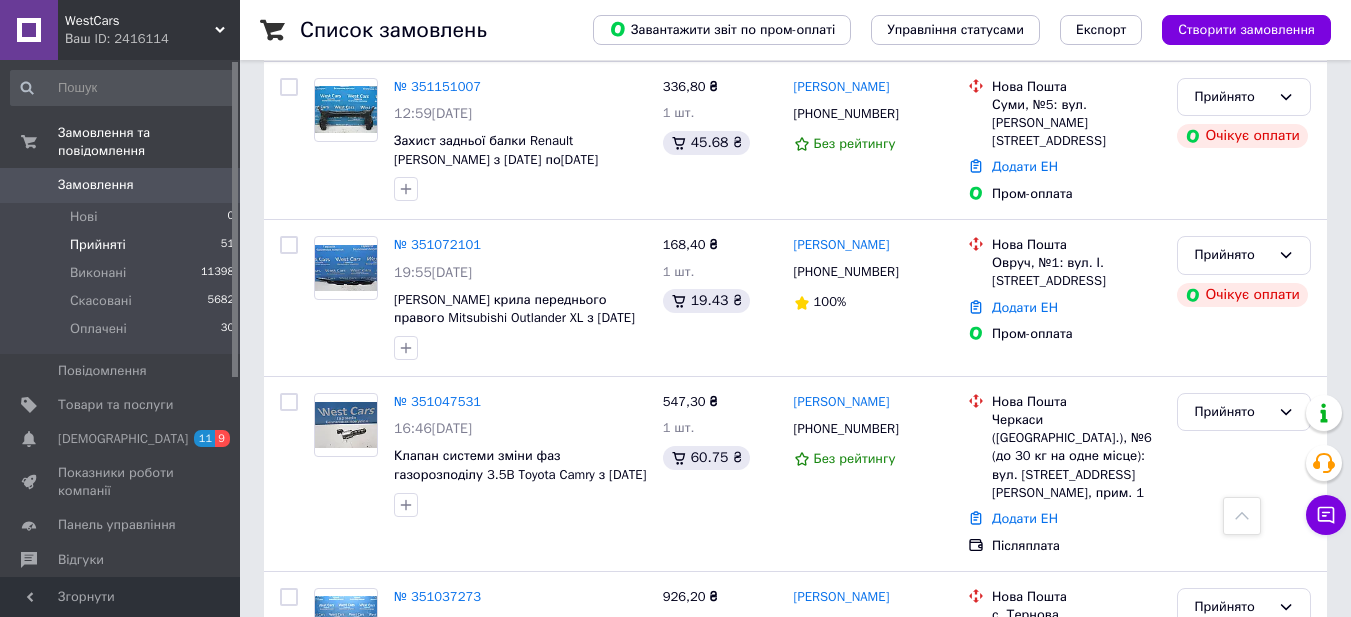 scroll, scrollTop: 1691, scrollLeft: 0, axis: vertical 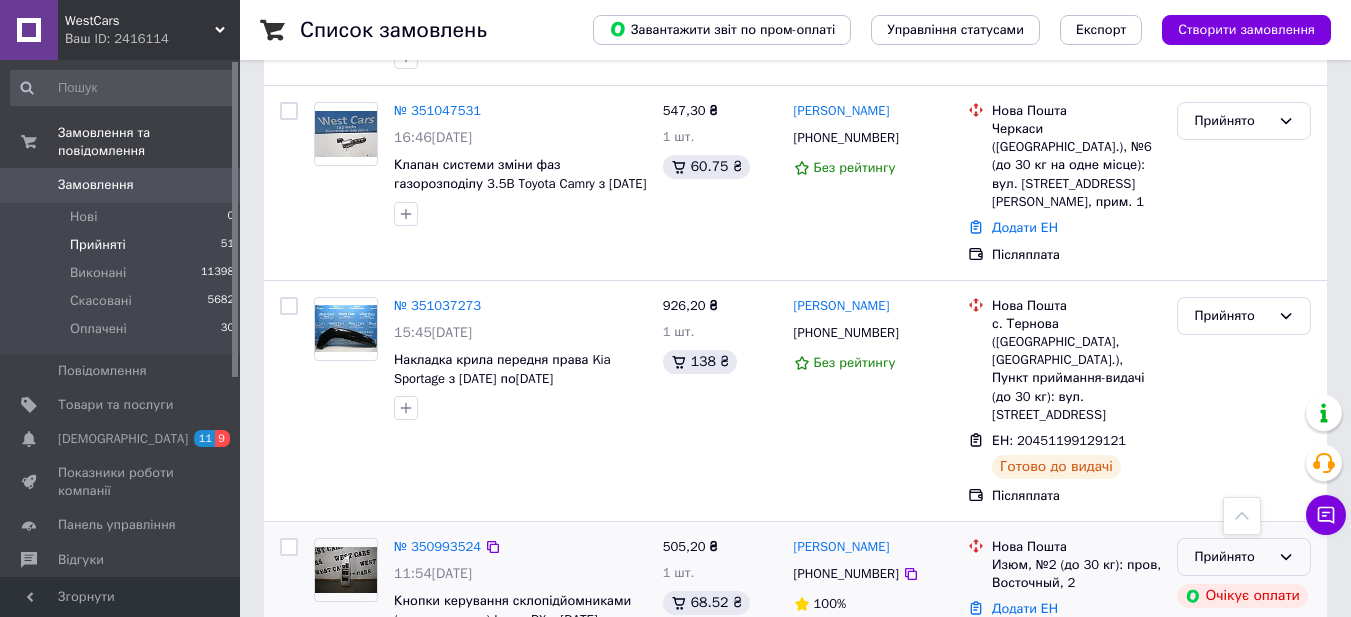click on "Прийнято" at bounding box center (1244, 557) 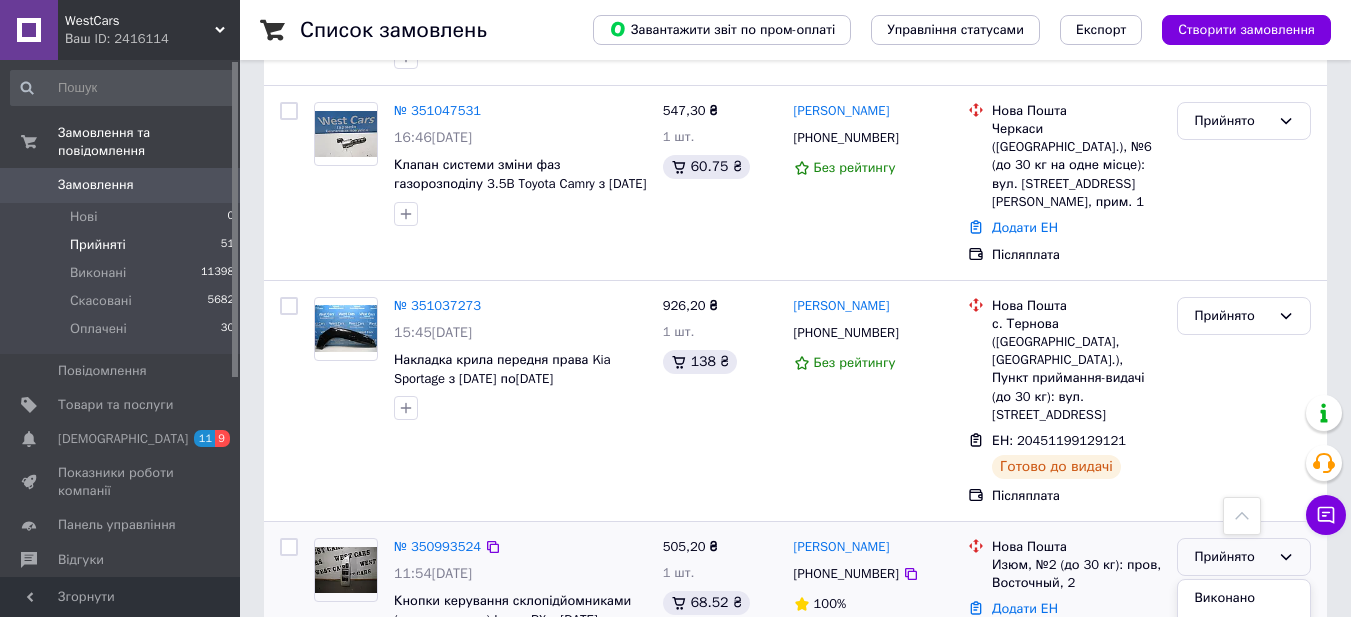 click on "Скасовано" at bounding box center [1244, 635] 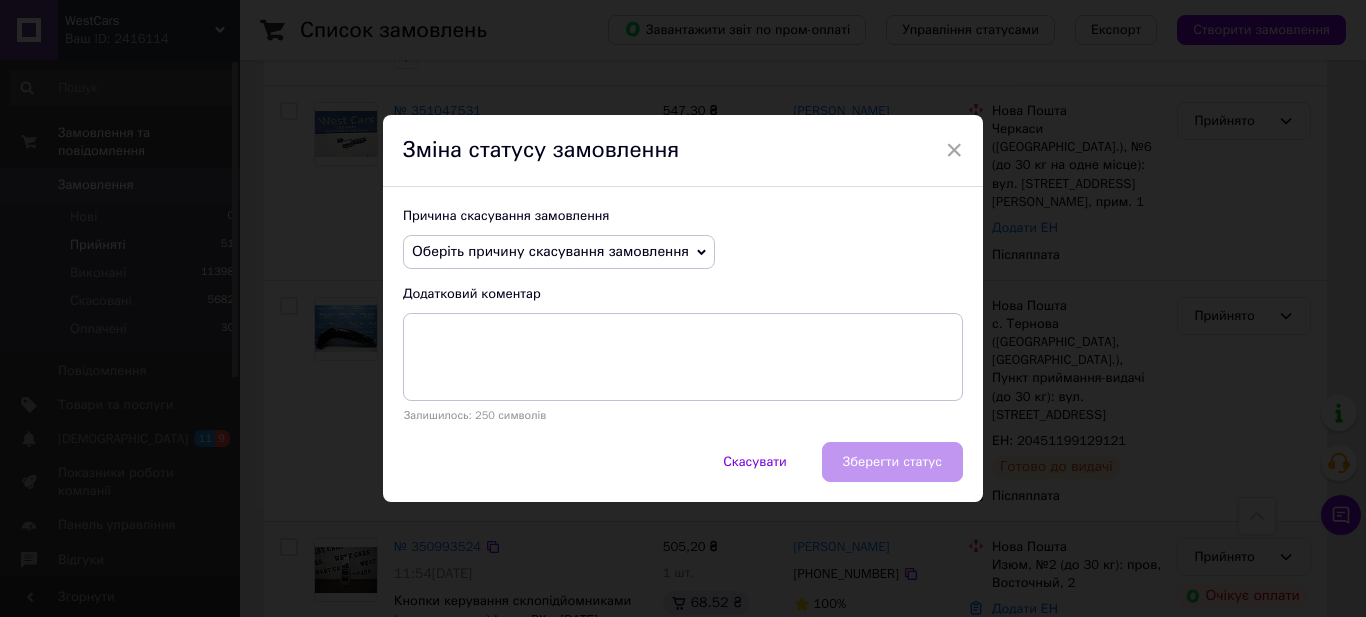 click on "Оберіть причину скасування замовлення" at bounding box center (550, 251) 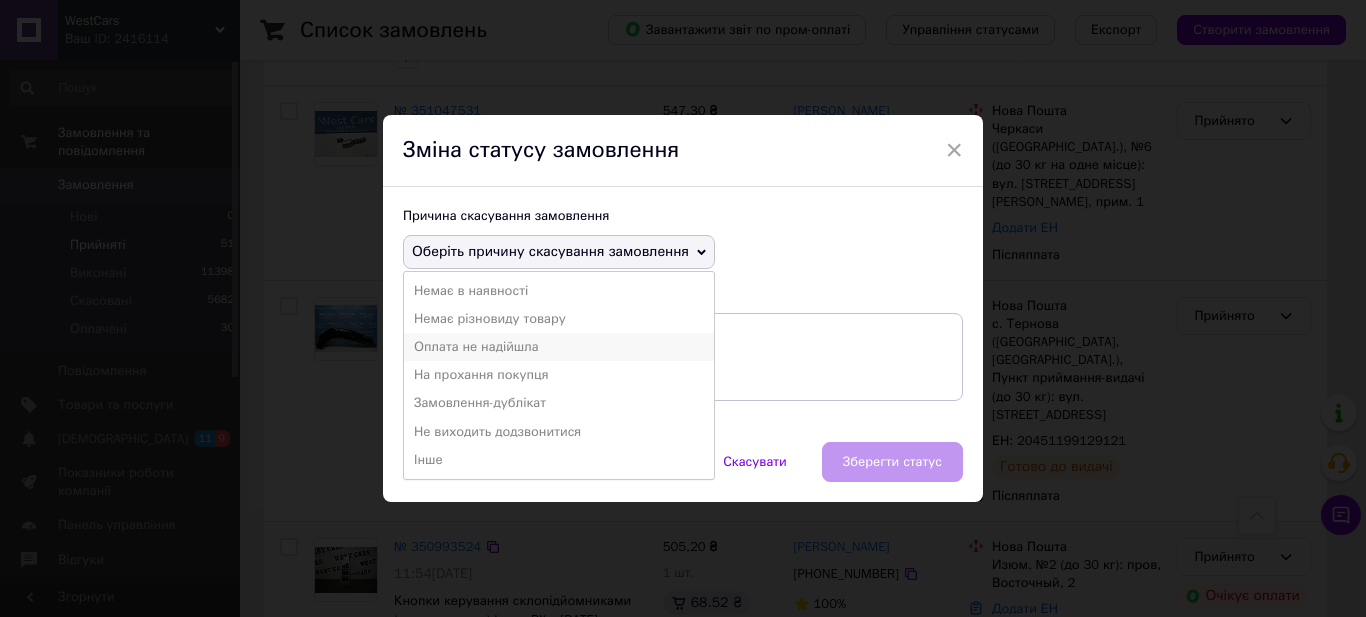 click on "Оплата не надійшла" at bounding box center [559, 347] 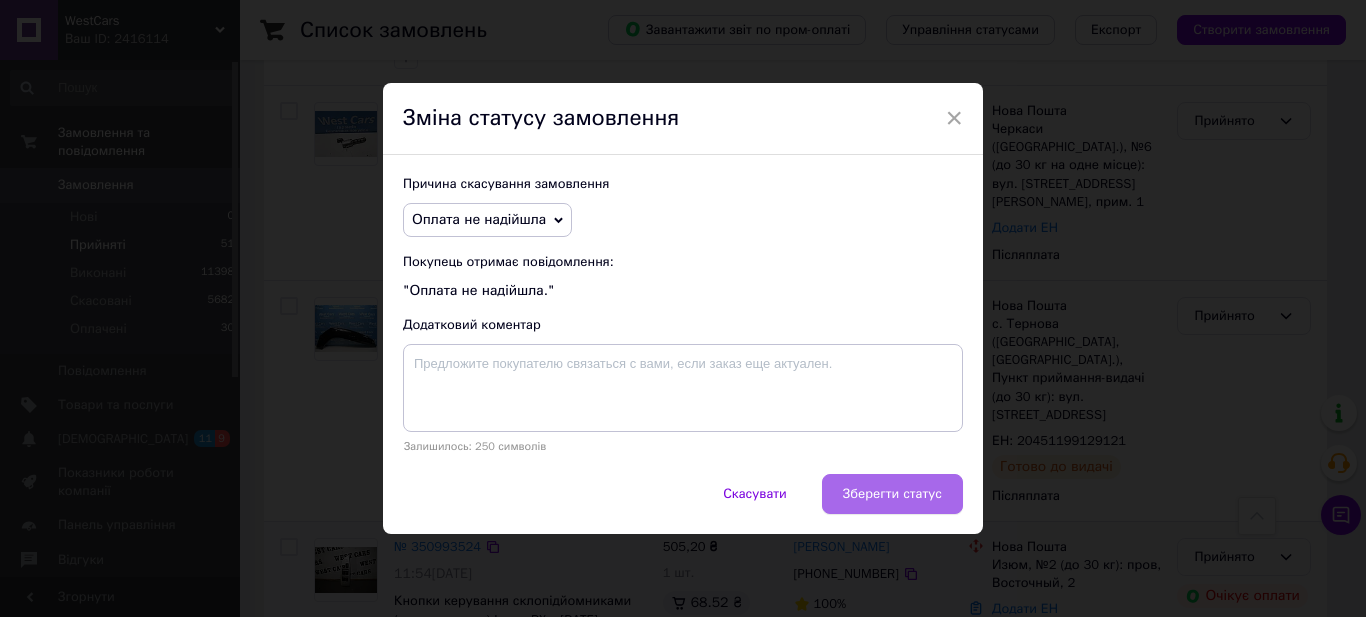 click on "Зберегти статус" at bounding box center [892, 494] 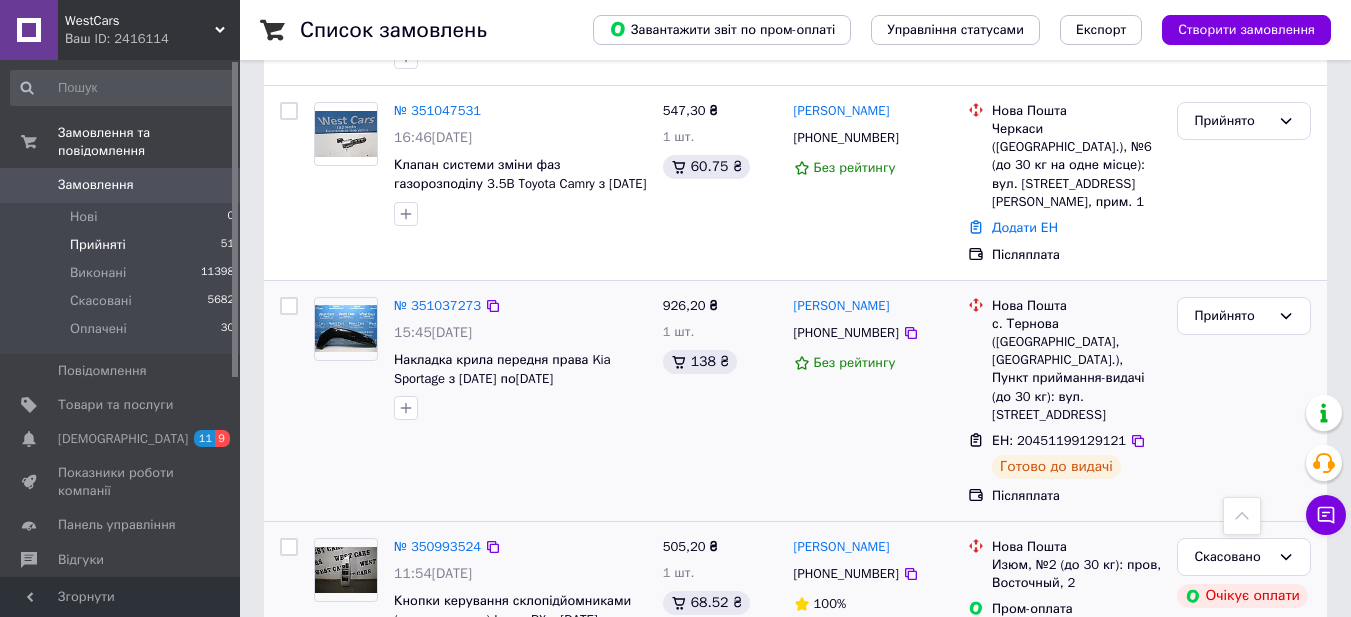 click on "ЕН: 20451199129121" at bounding box center [1059, 440] 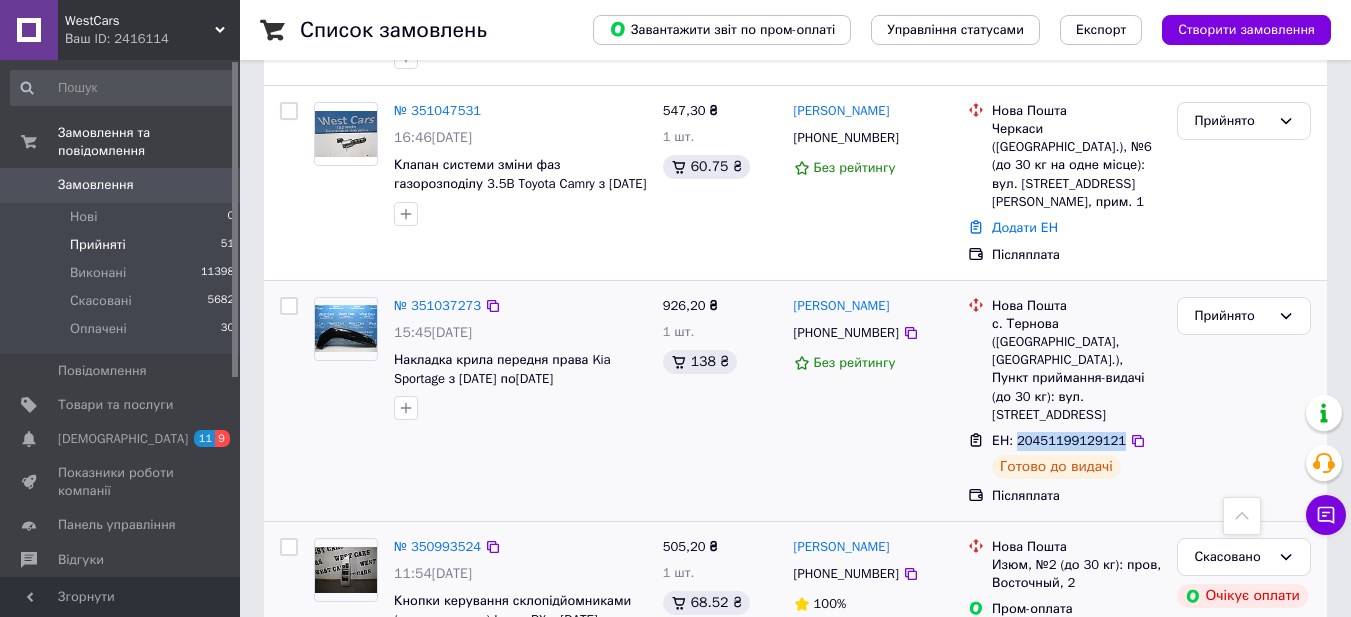click on "ЕН: 20451199129121" at bounding box center (1059, 440) 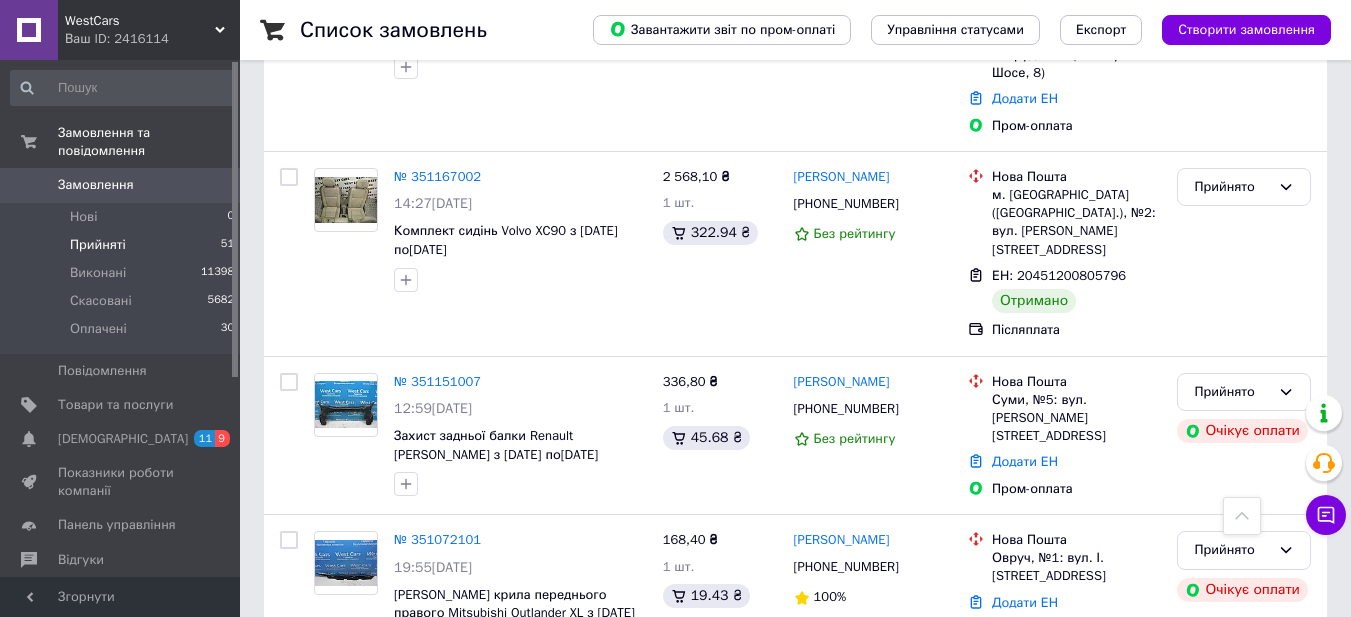 scroll, scrollTop: 991, scrollLeft: 0, axis: vertical 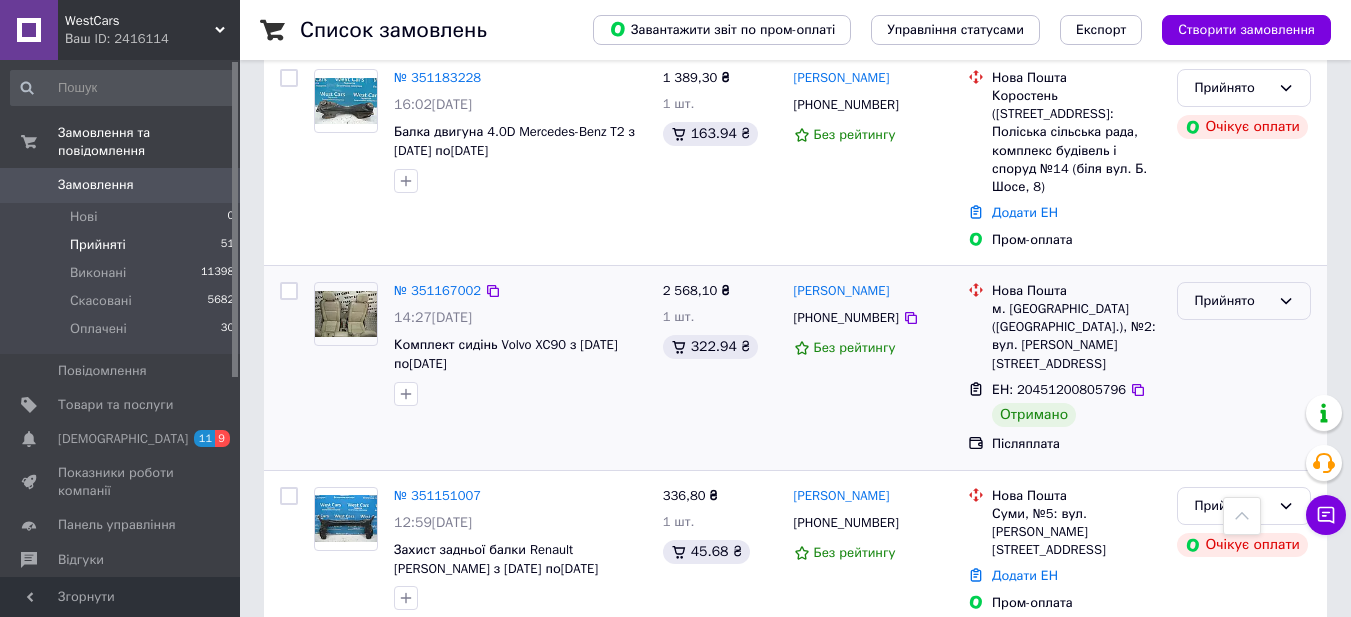 click on "Прийнято" at bounding box center [1232, 301] 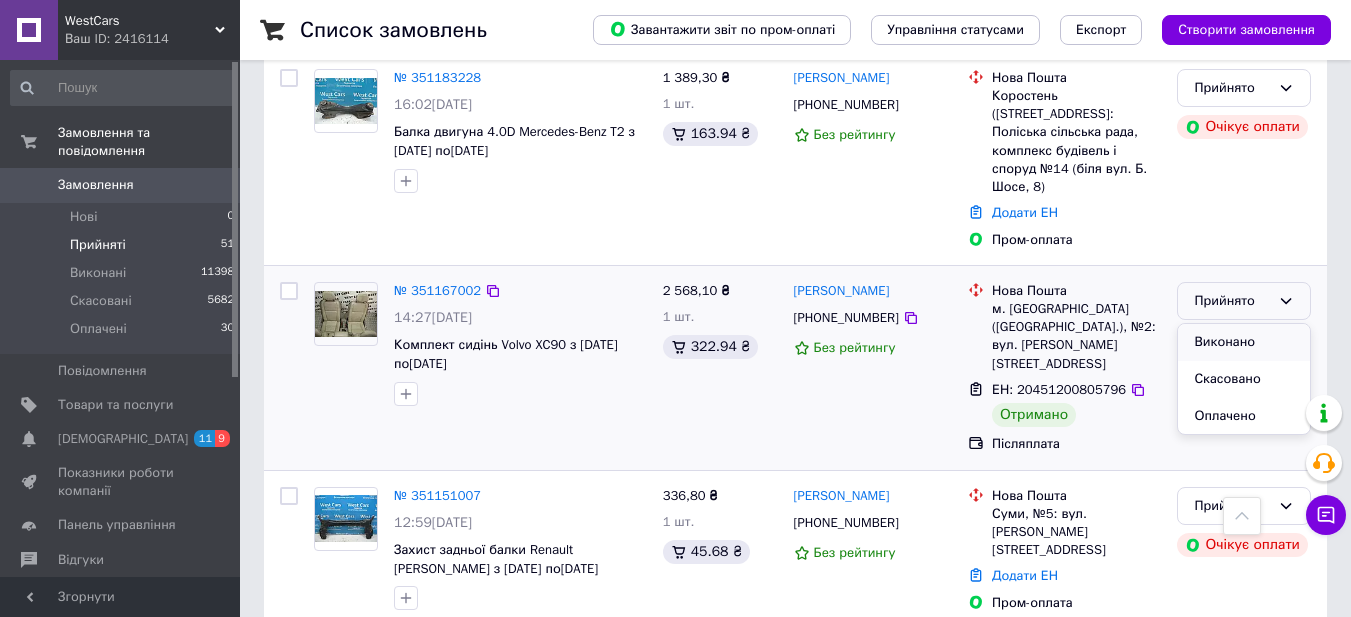 click on "Виконано" at bounding box center [1244, 342] 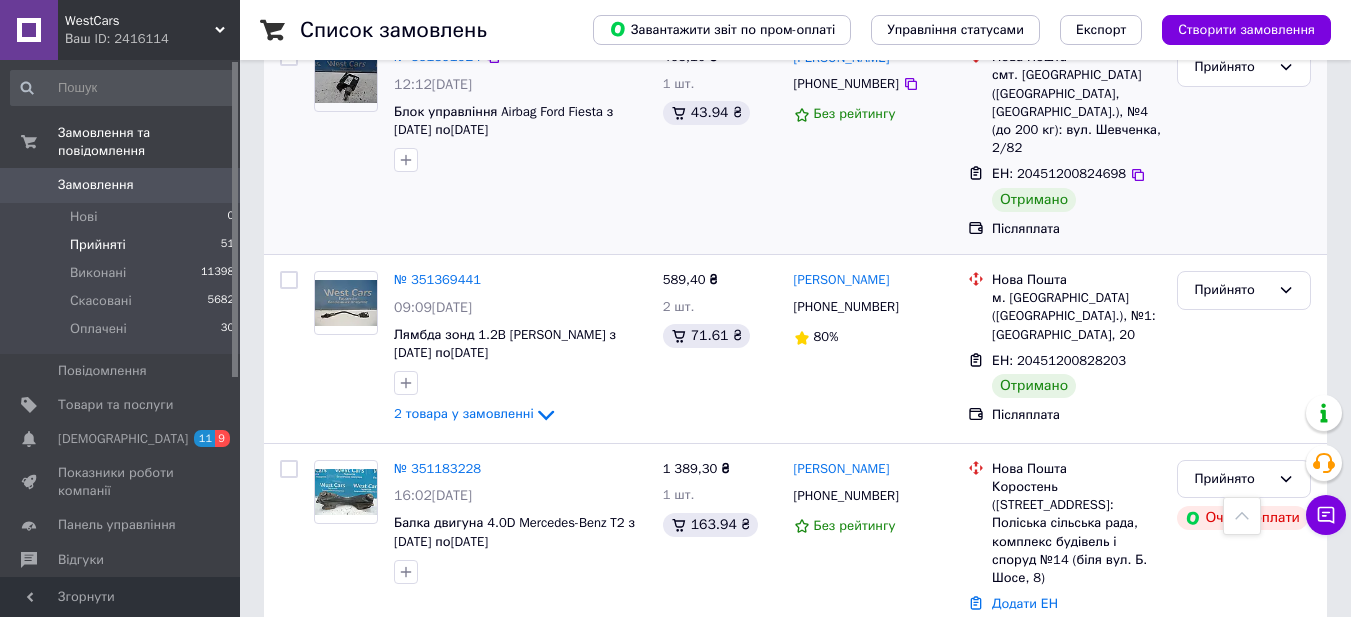 scroll, scrollTop: 591, scrollLeft: 0, axis: vertical 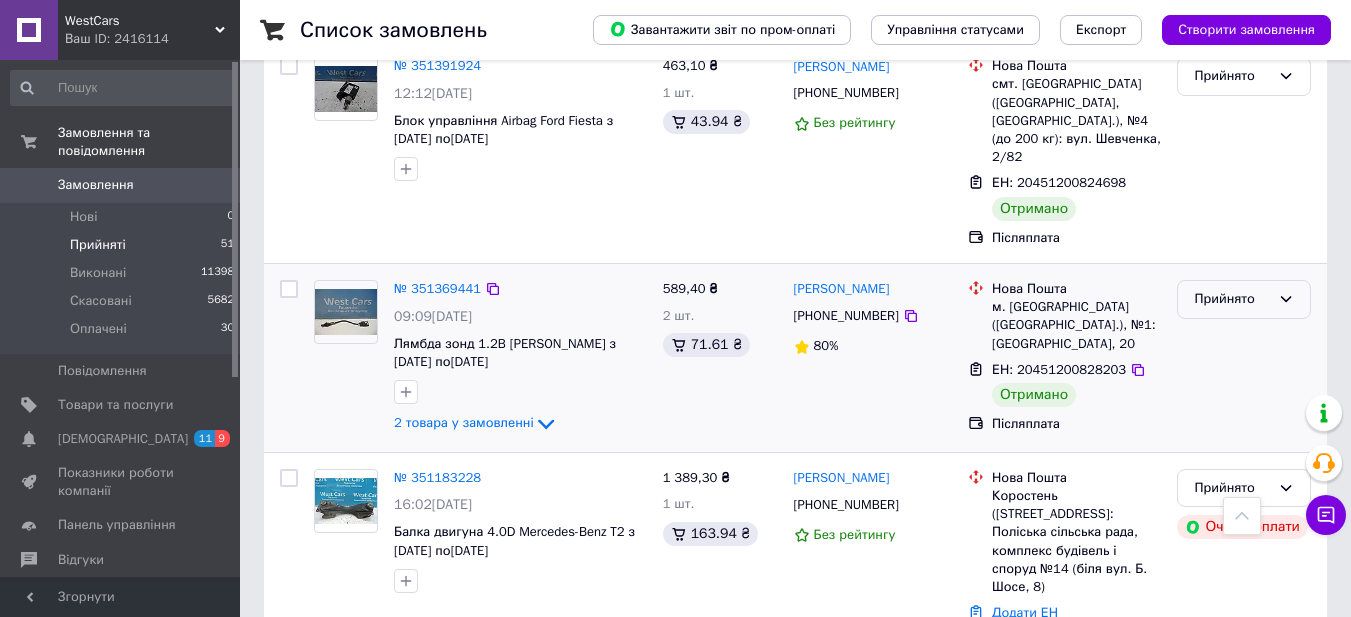click on "Прийнято" at bounding box center (1232, 299) 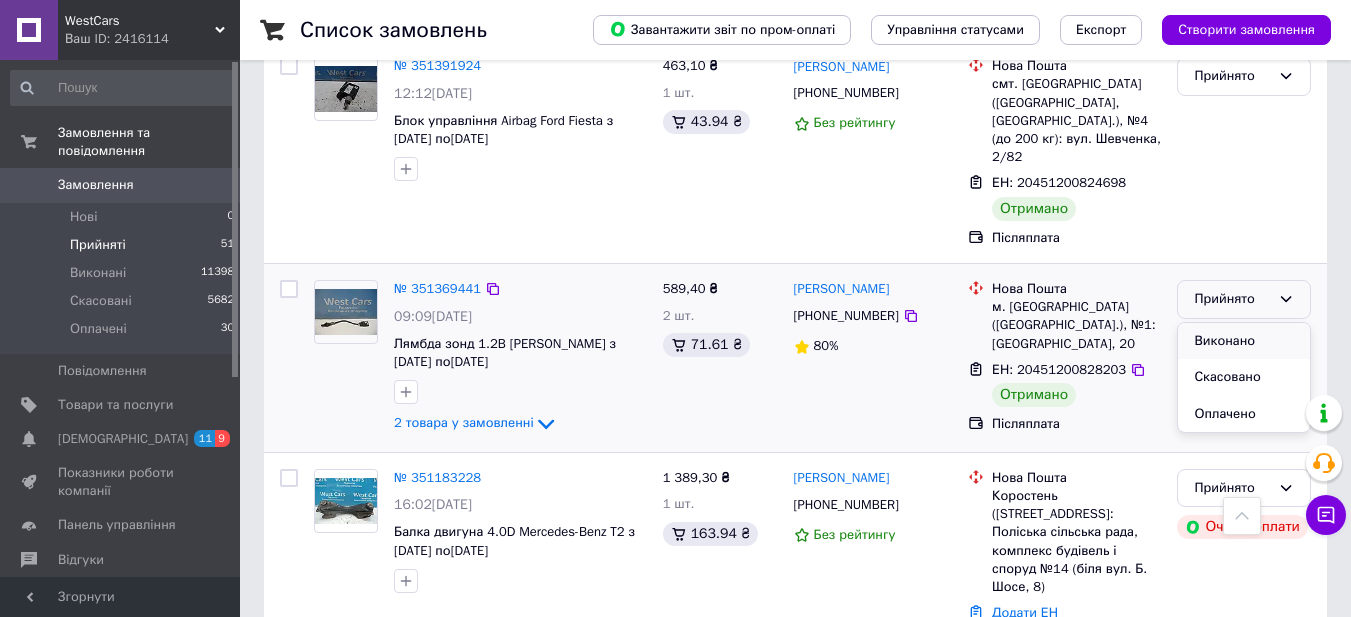 click on "Виконано" at bounding box center (1244, 341) 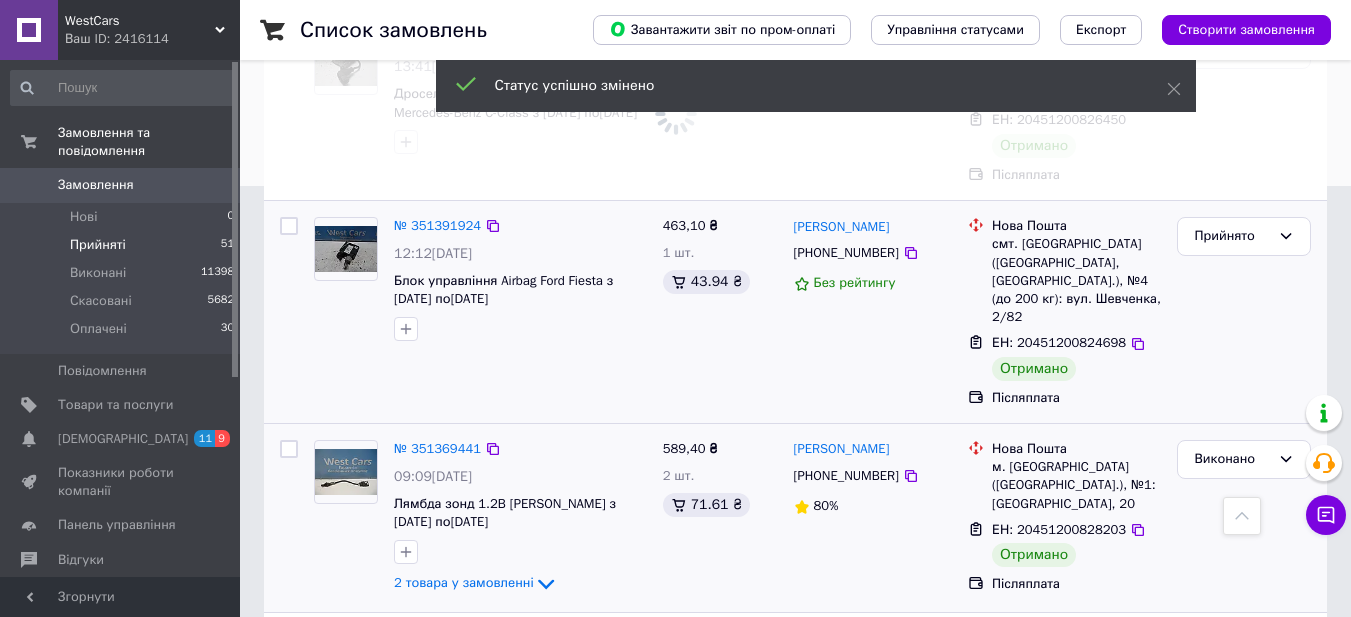 scroll, scrollTop: 391, scrollLeft: 0, axis: vertical 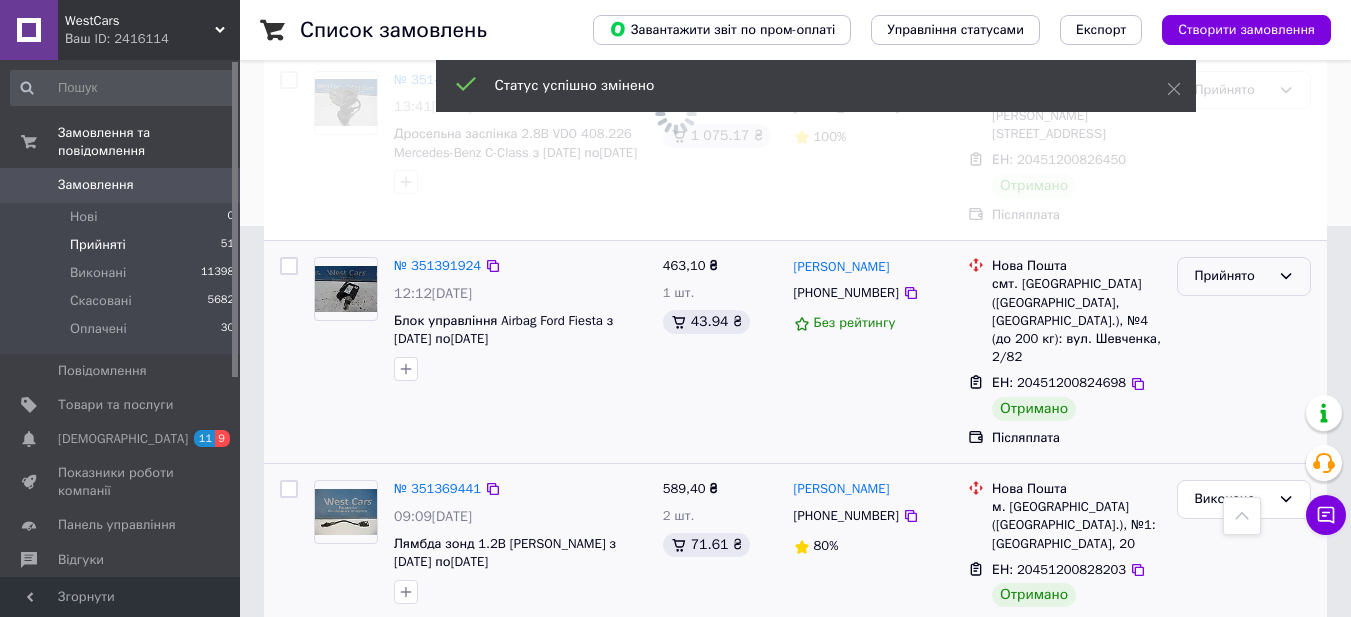 click on "Прийнято" at bounding box center (1232, 276) 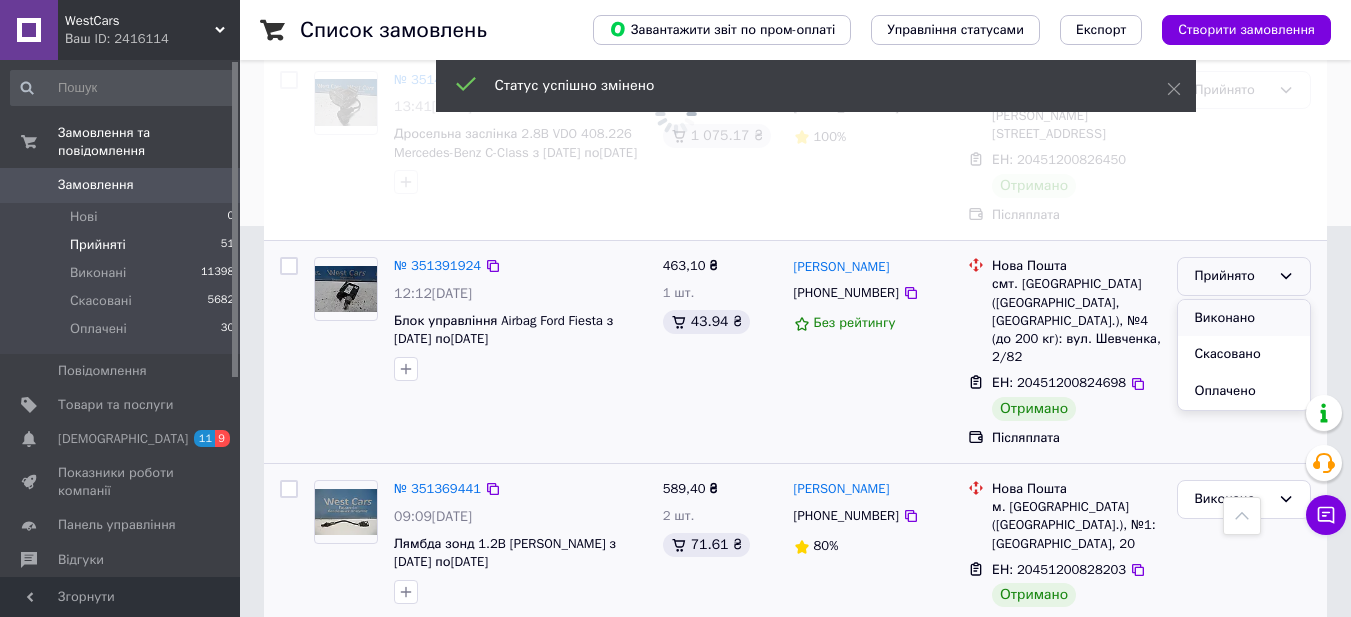 click on "Виконано" at bounding box center (1244, 318) 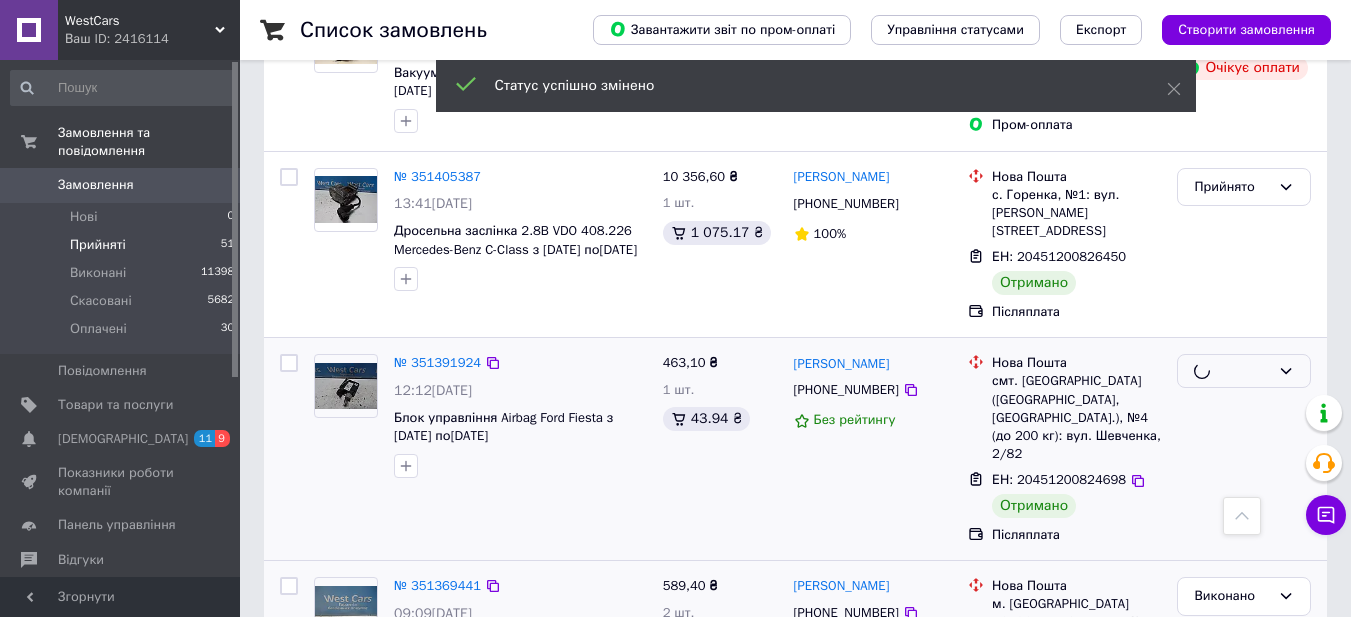 scroll, scrollTop: 191, scrollLeft: 0, axis: vertical 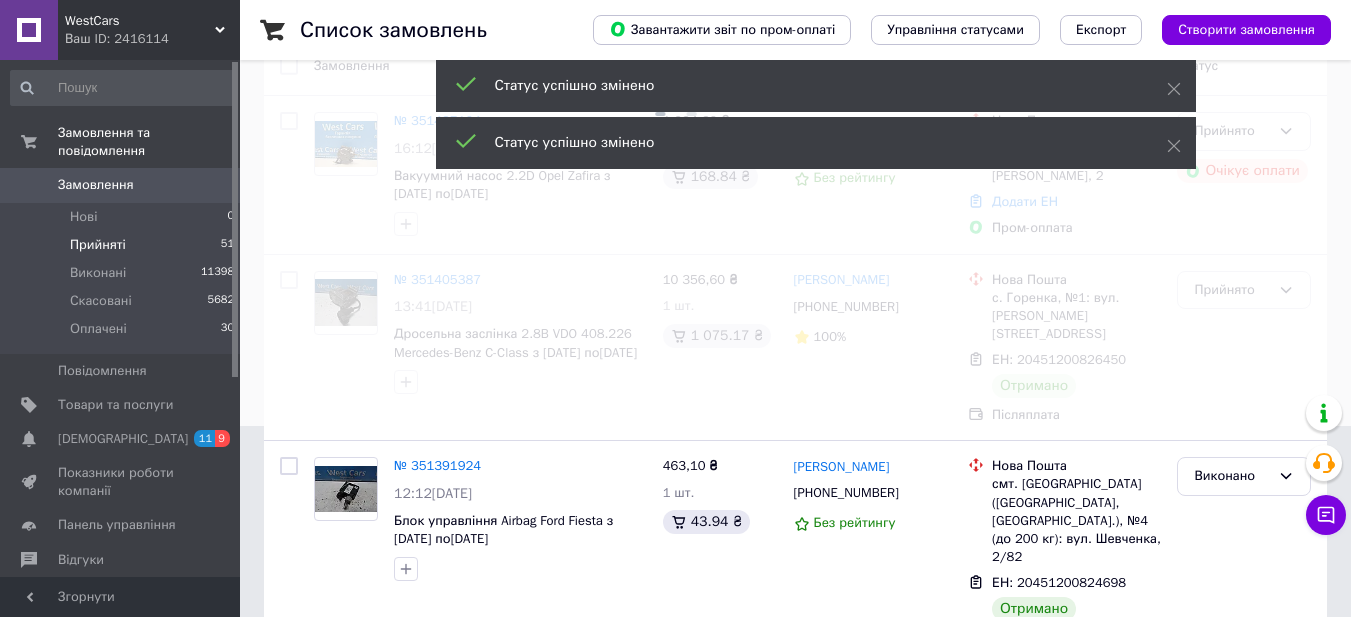 click at bounding box center (675, 117) 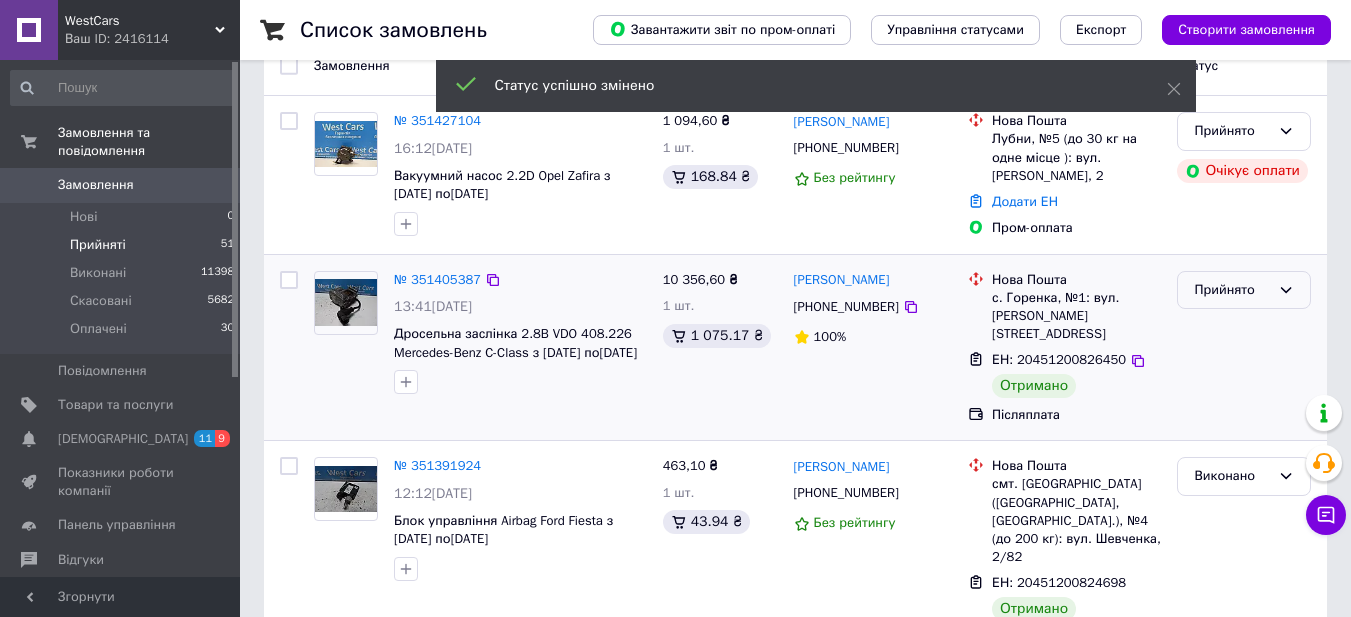 click on "Прийнято" at bounding box center (1232, 290) 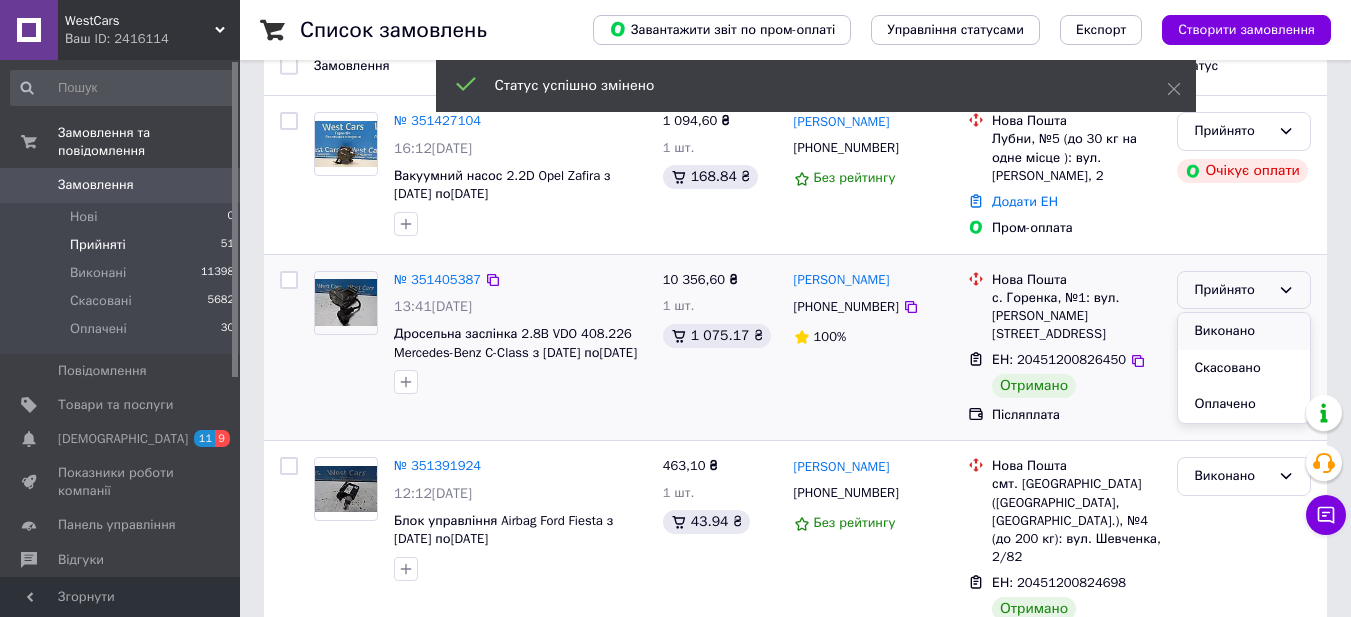 click on "Виконано" at bounding box center [1244, 331] 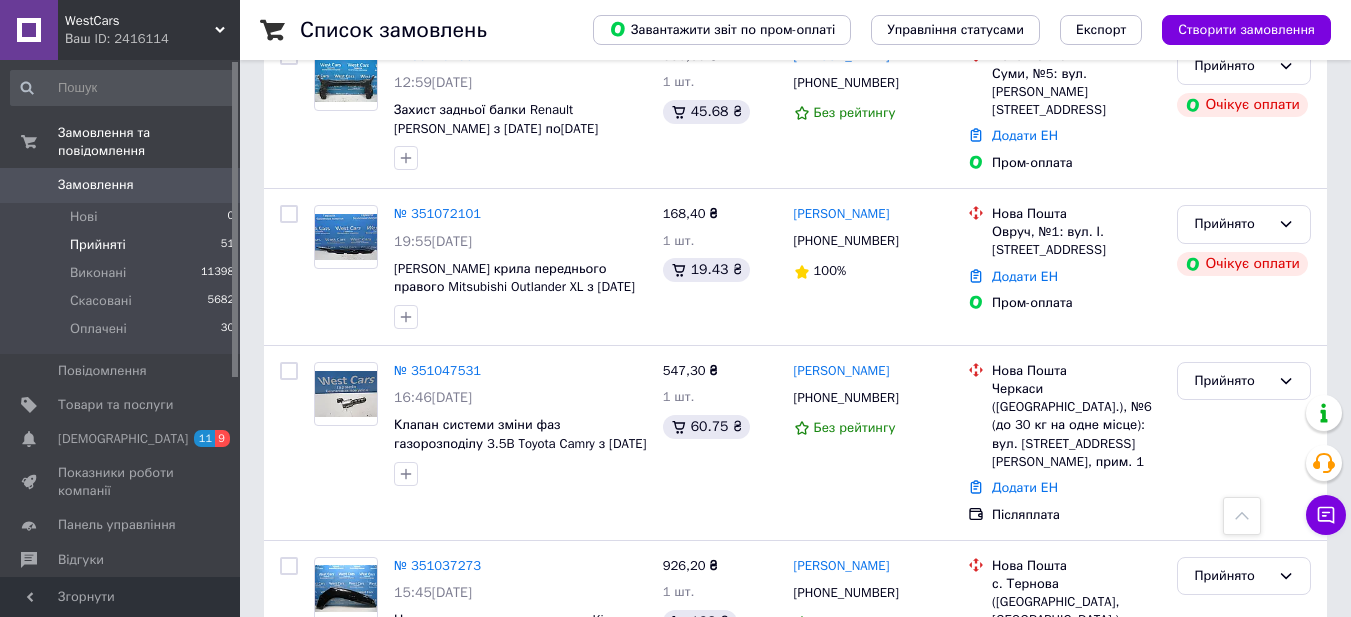 scroll, scrollTop: 1391, scrollLeft: 0, axis: vertical 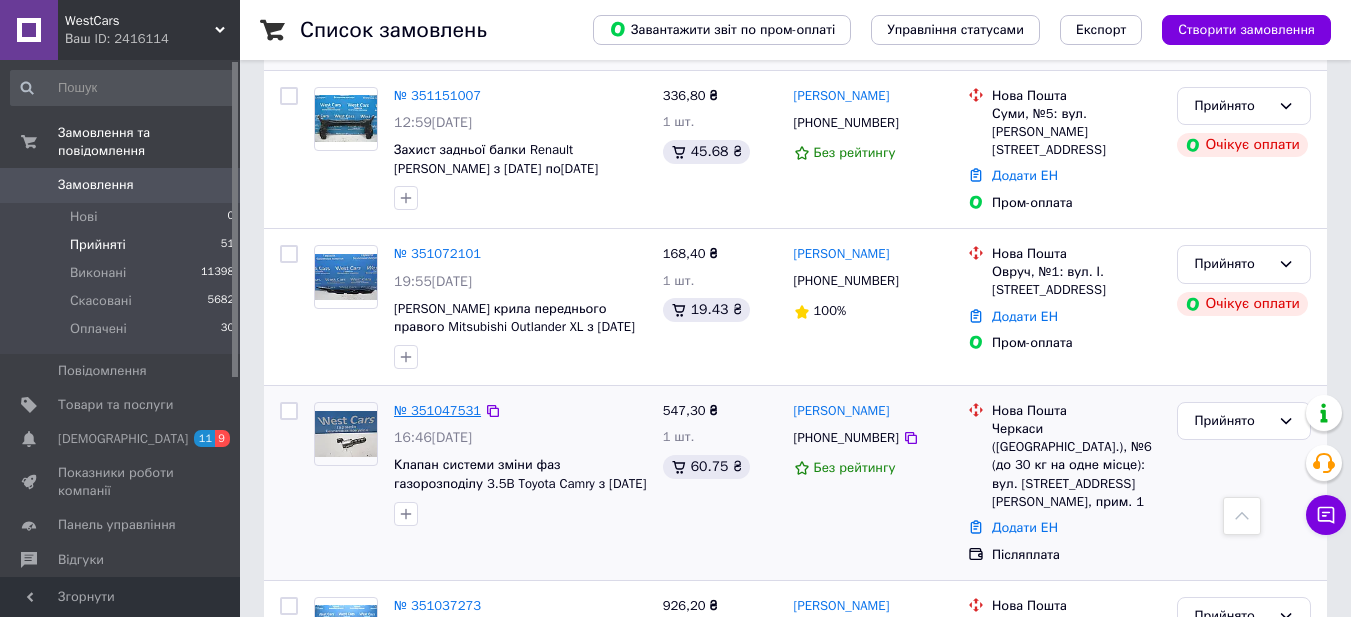 click on "№ 351047531" at bounding box center [437, 410] 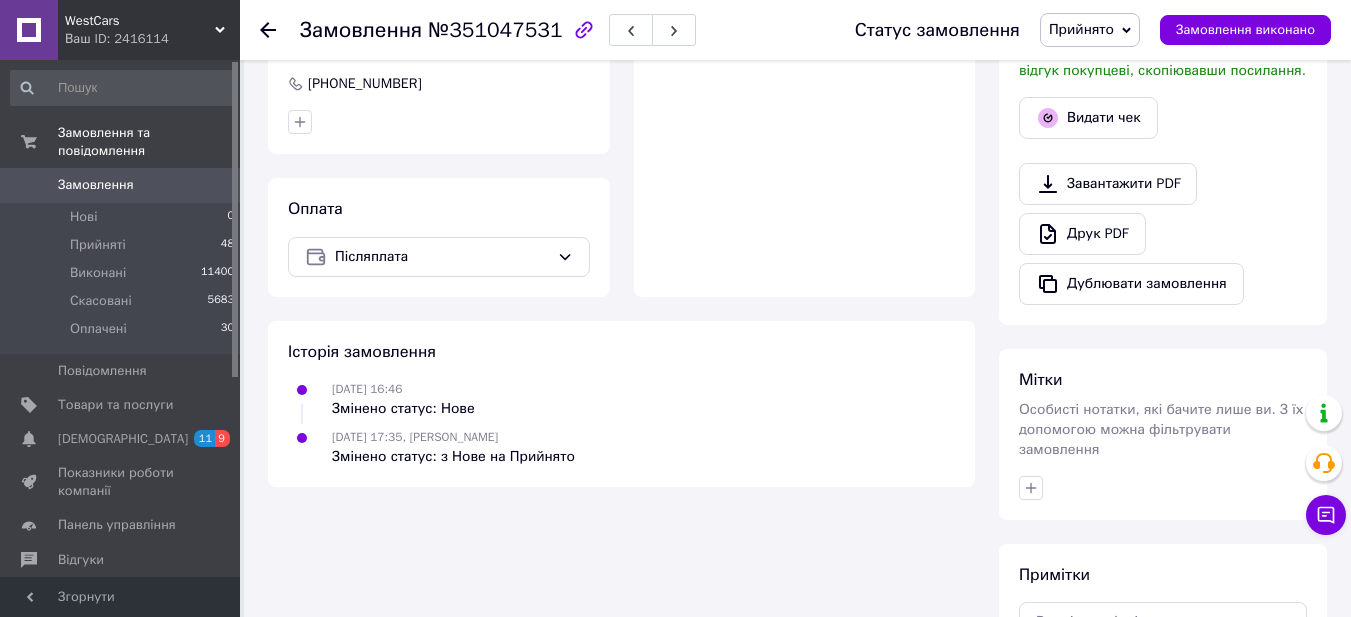 scroll, scrollTop: 600, scrollLeft: 0, axis: vertical 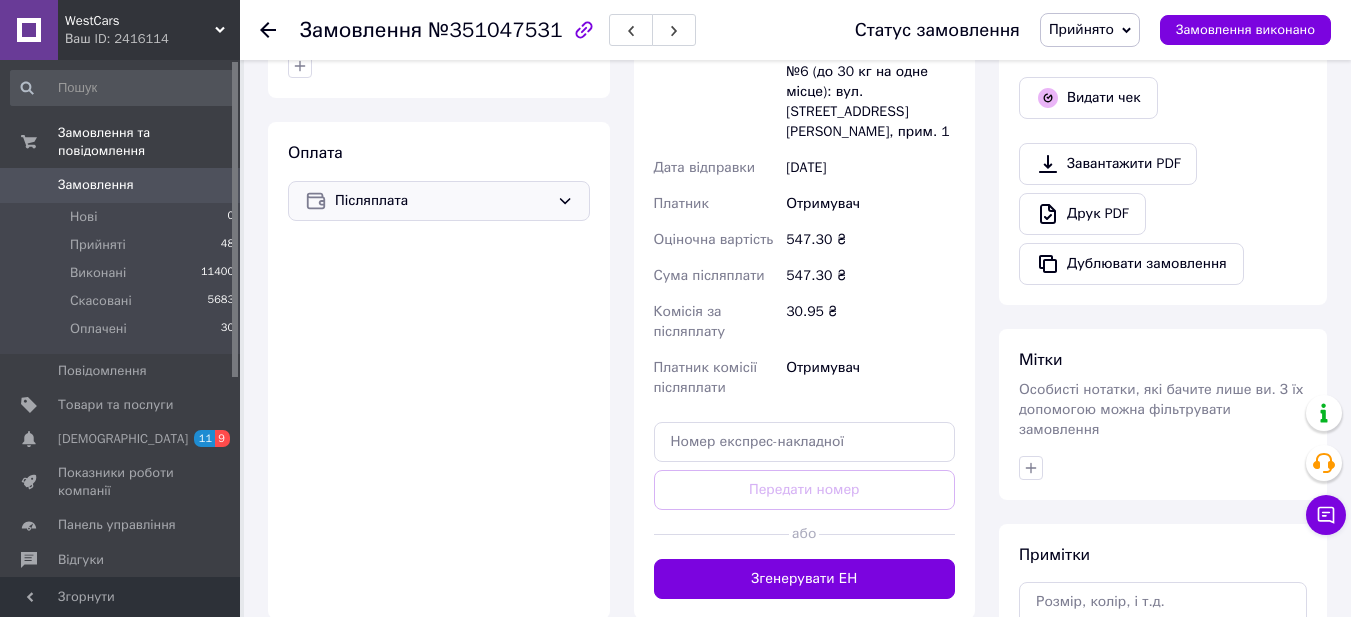 click on "Післяплата" at bounding box center (442, 201) 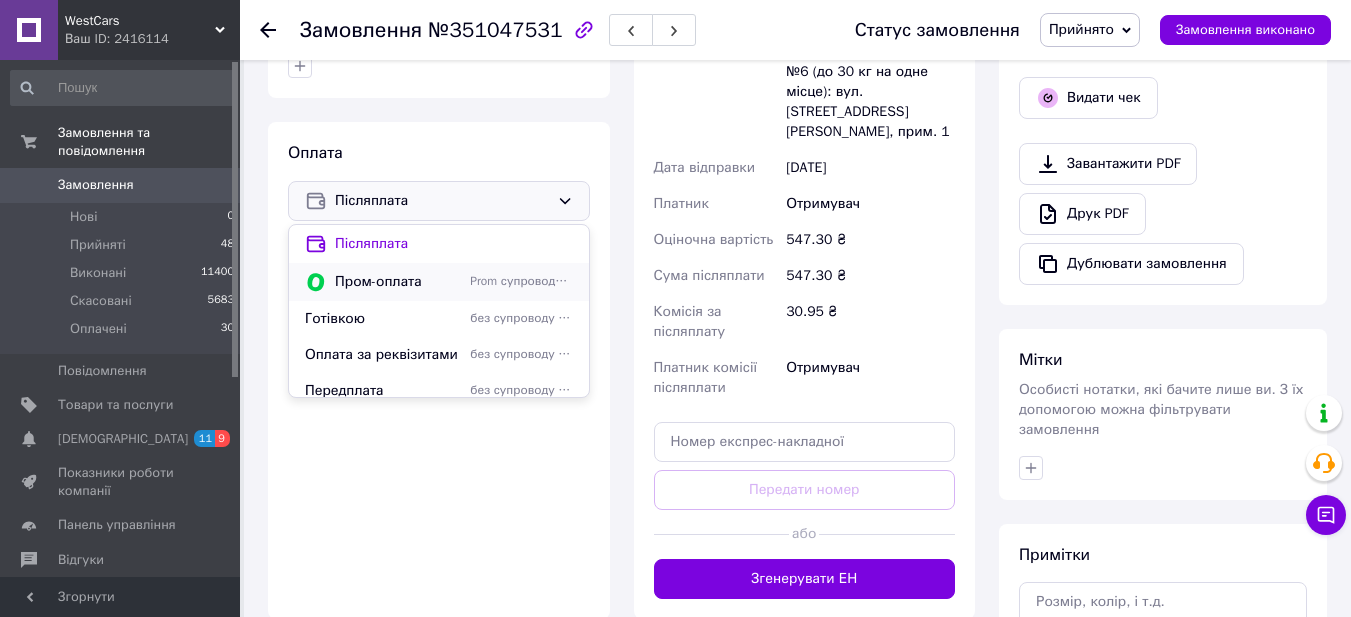 click on "Пром-оплата" at bounding box center [398, 282] 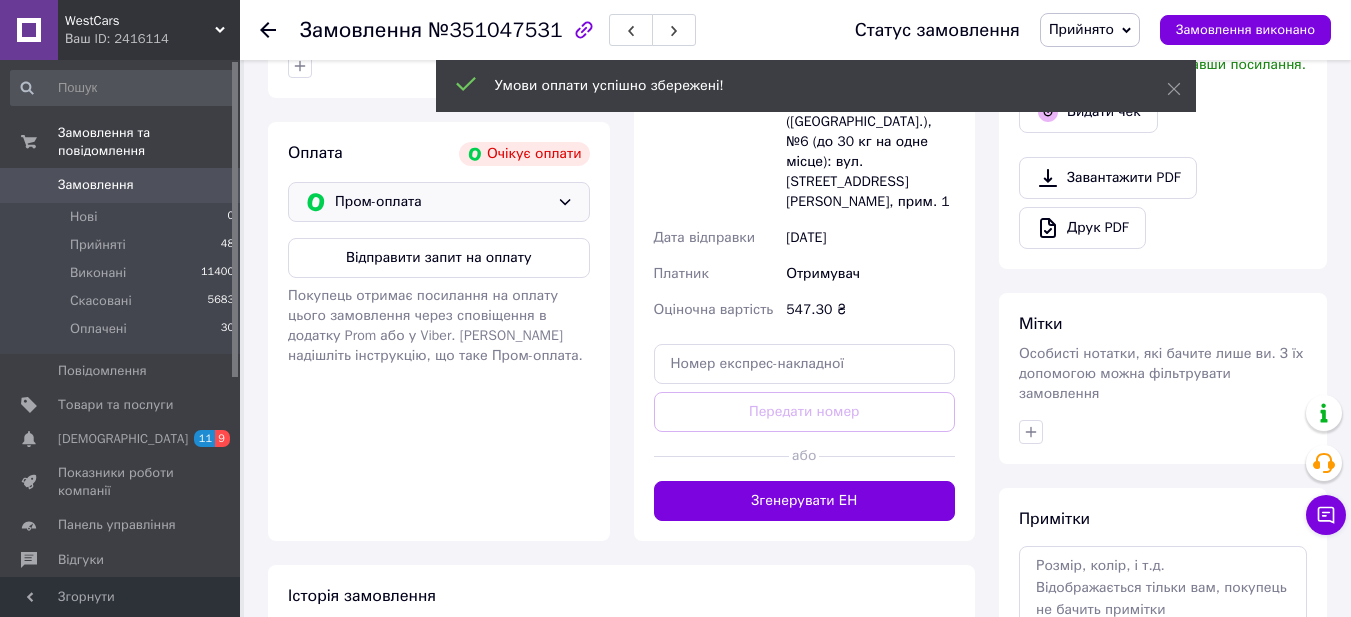 click on "Замовлення" at bounding box center [96, 185] 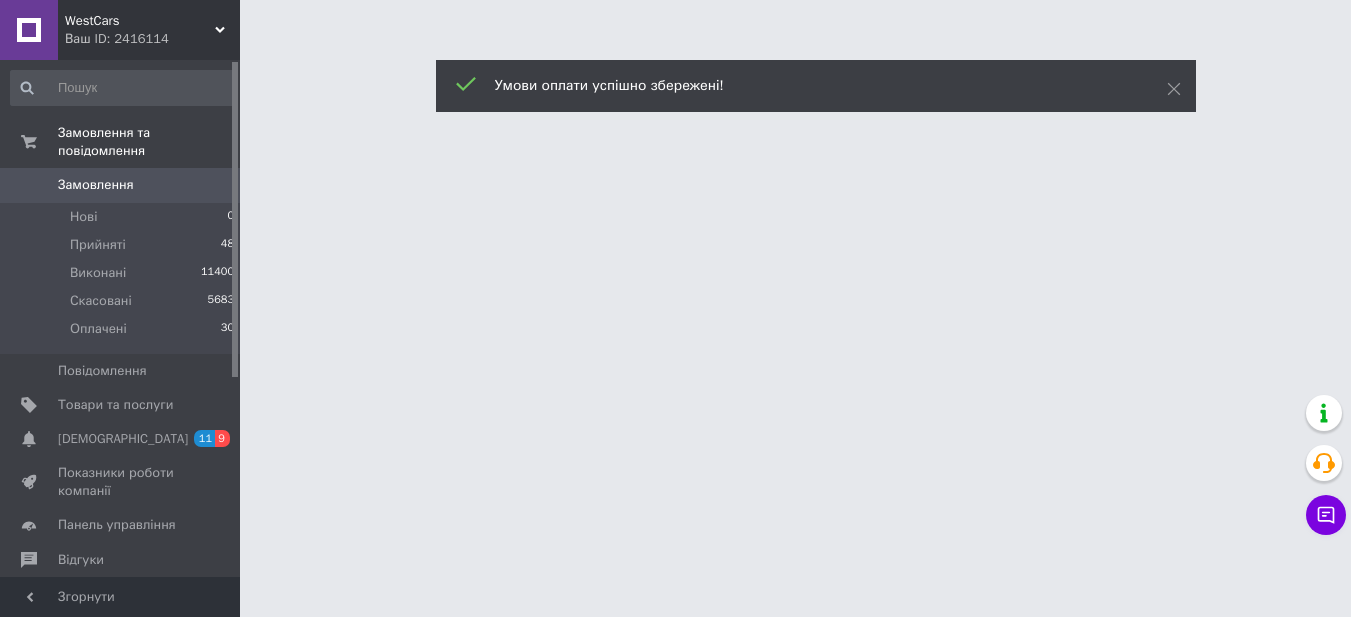 scroll, scrollTop: 0, scrollLeft: 0, axis: both 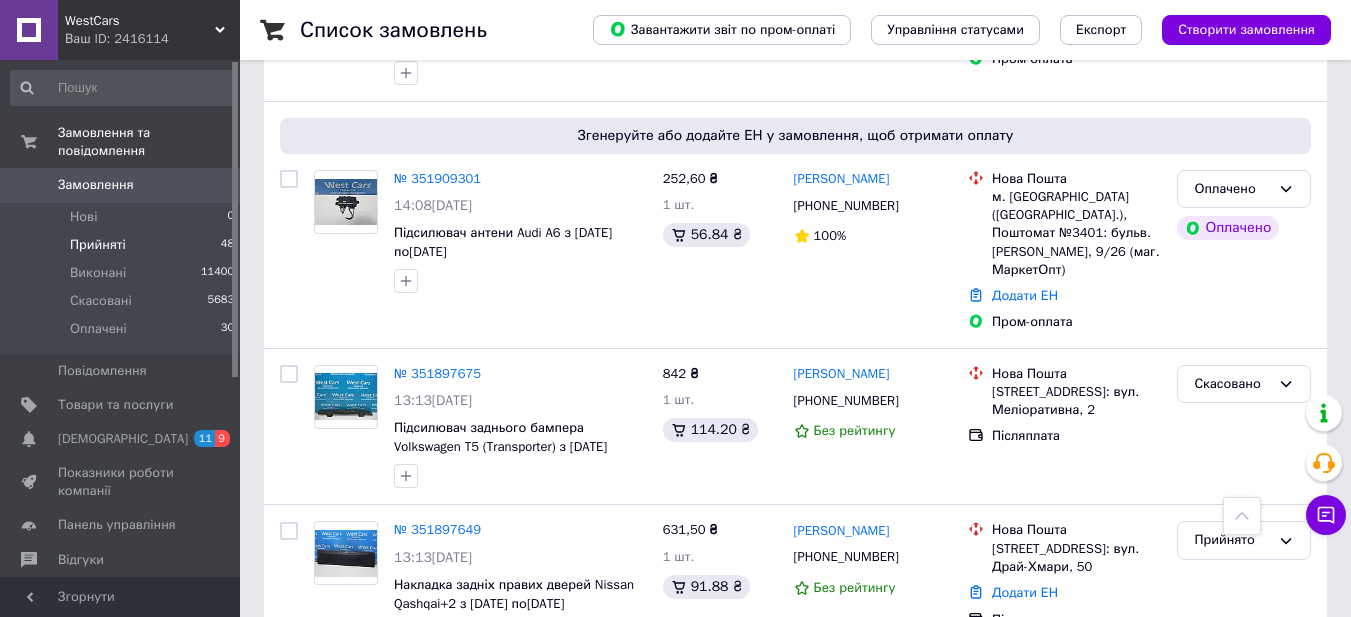 click on "Прийняті" at bounding box center [98, 245] 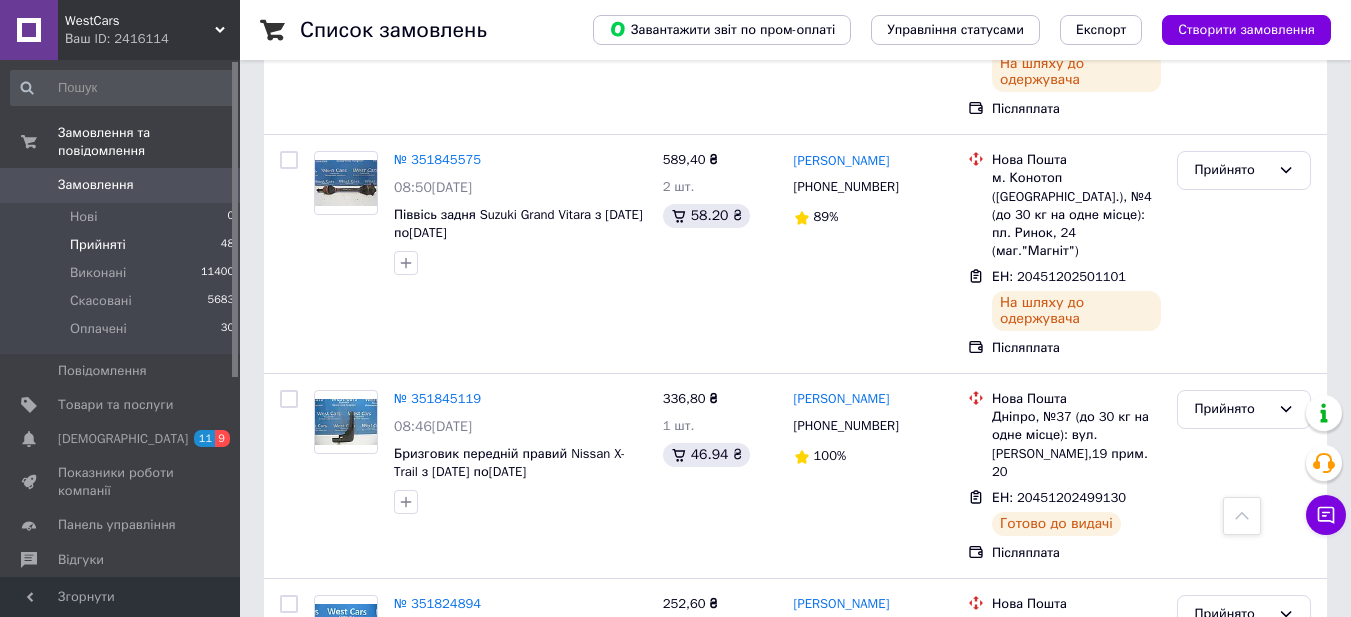 scroll, scrollTop: 3518, scrollLeft: 0, axis: vertical 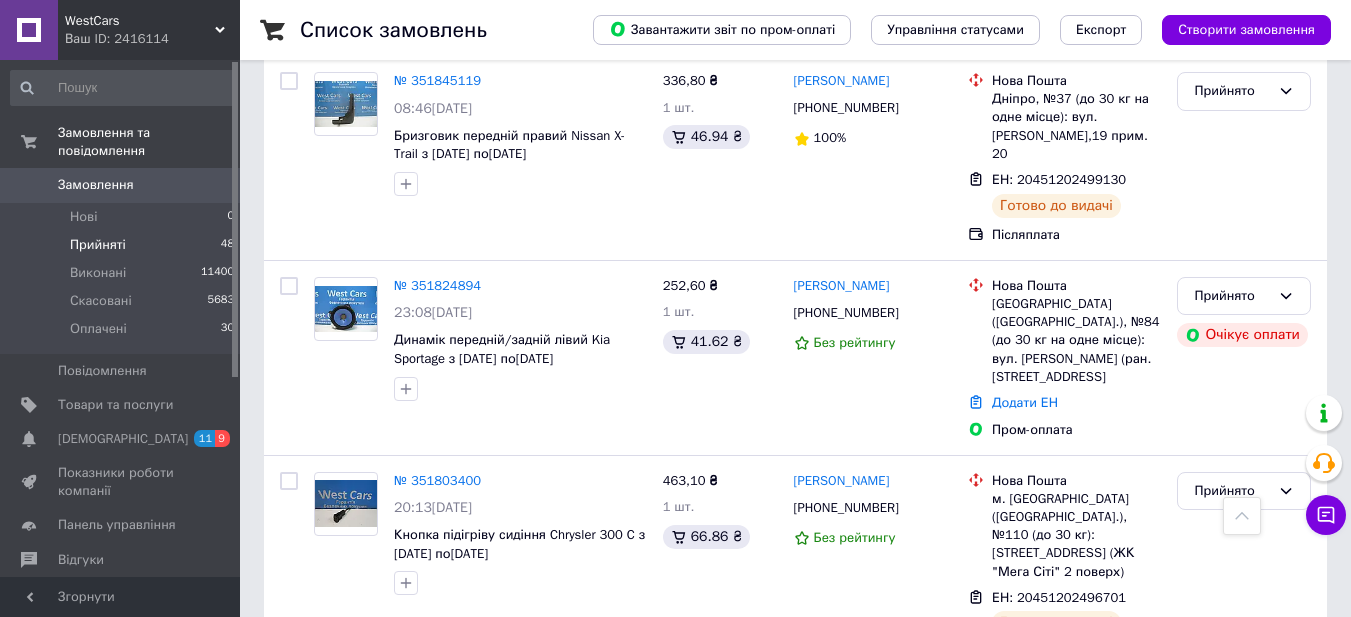 click on "3" at bounding box center [371, 723] 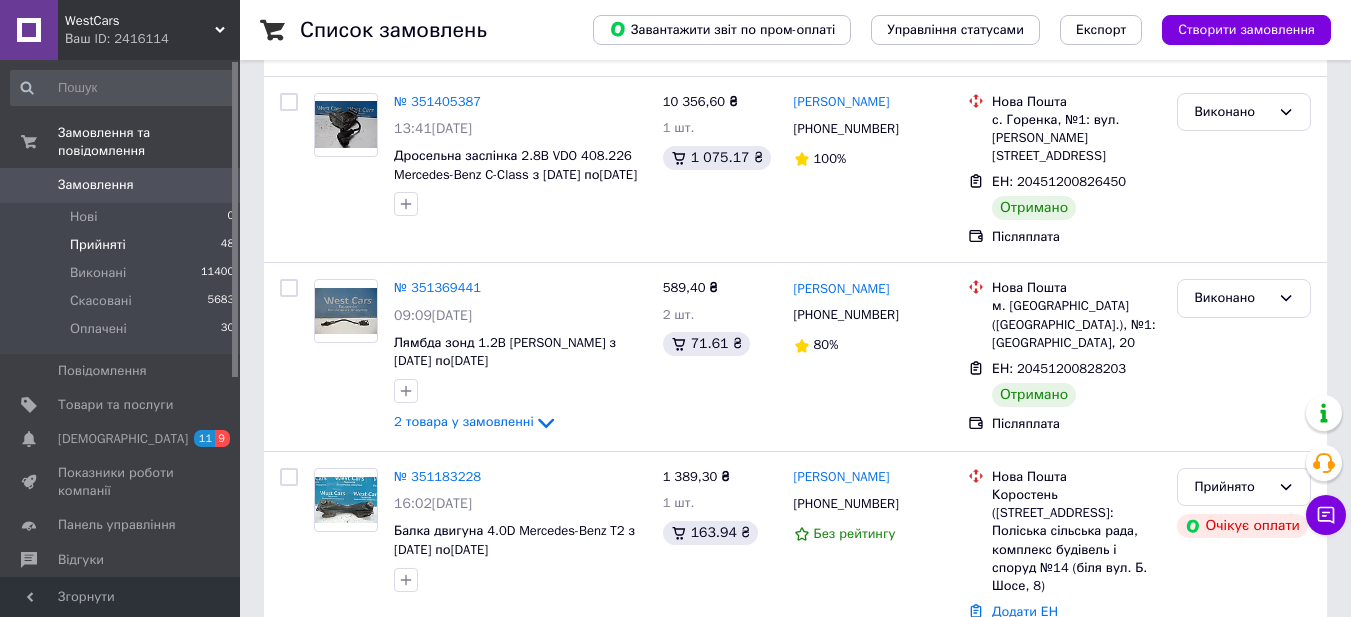 scroll, scrollTop: 561, scrollLeft: 0, axis: vertical 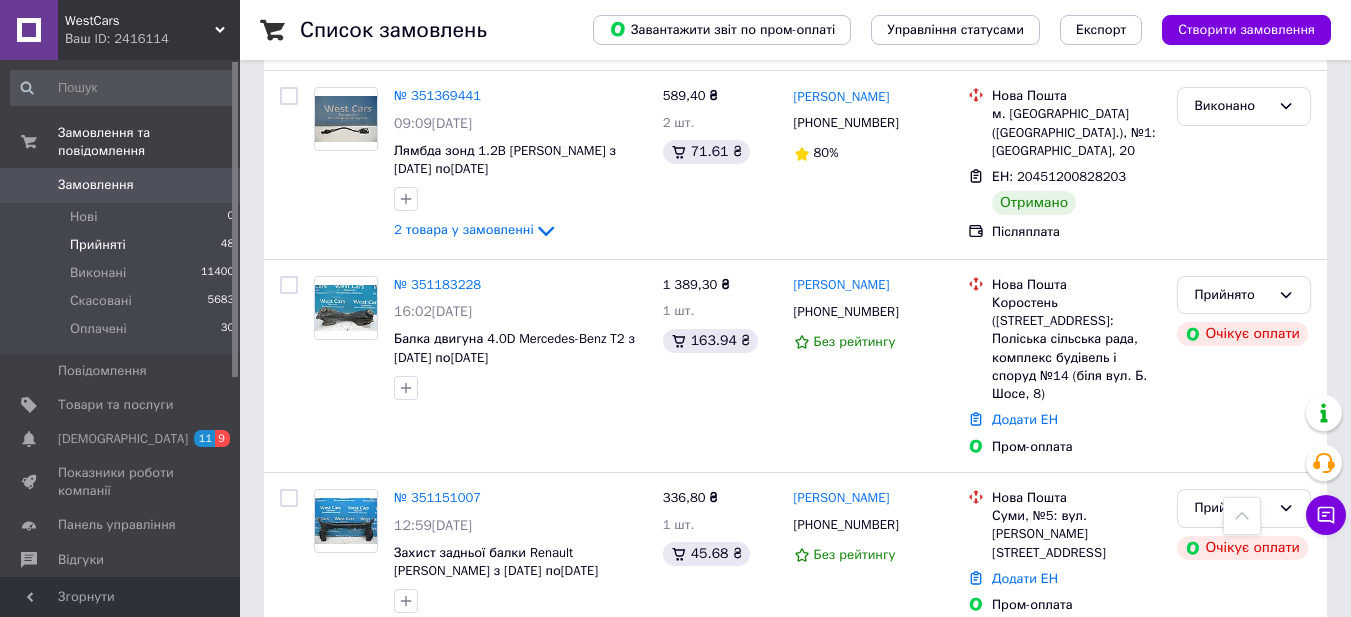 click on "Замовлення" at bounding box center [96, 185] 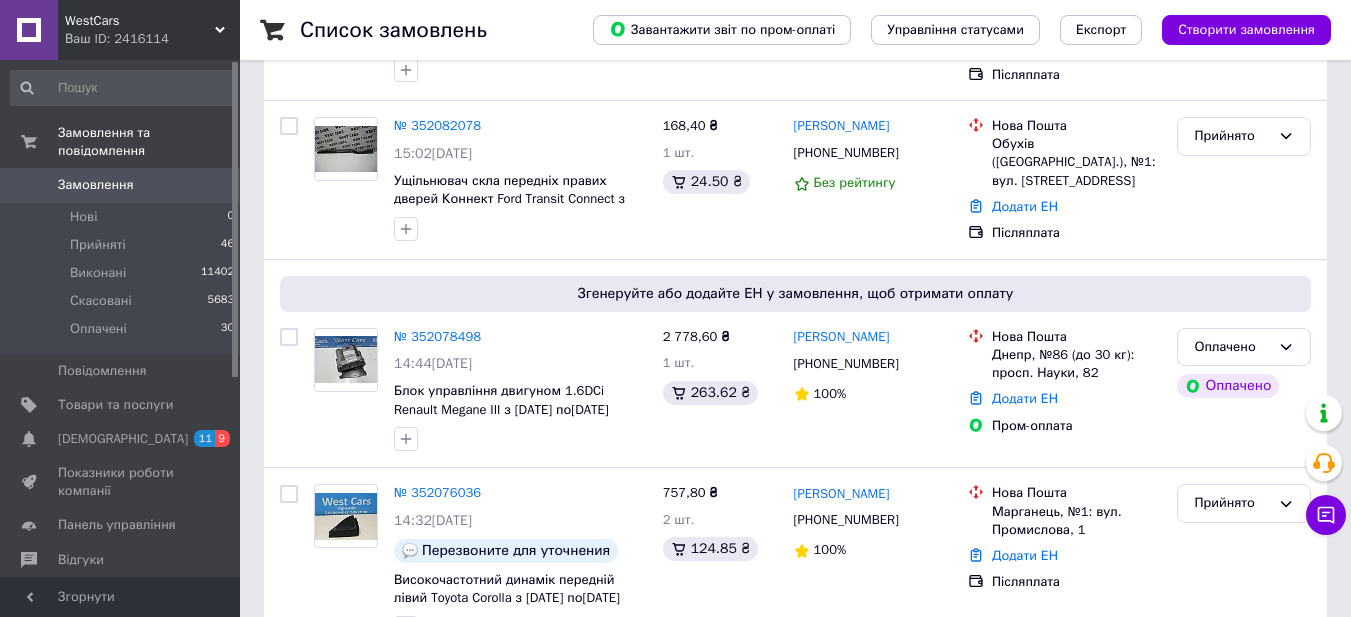 scroll, scrollTop: 300, scrollLeft: 0, axis: vertical 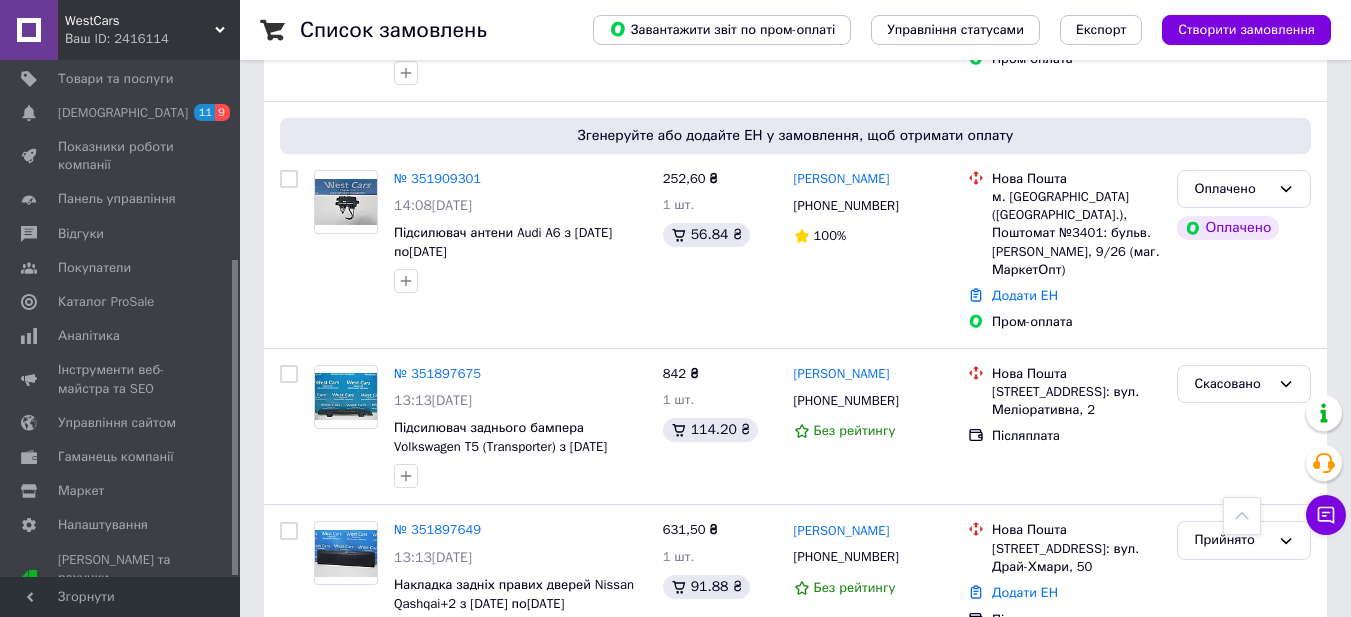 click on "2" at bounding box center (327, 706) 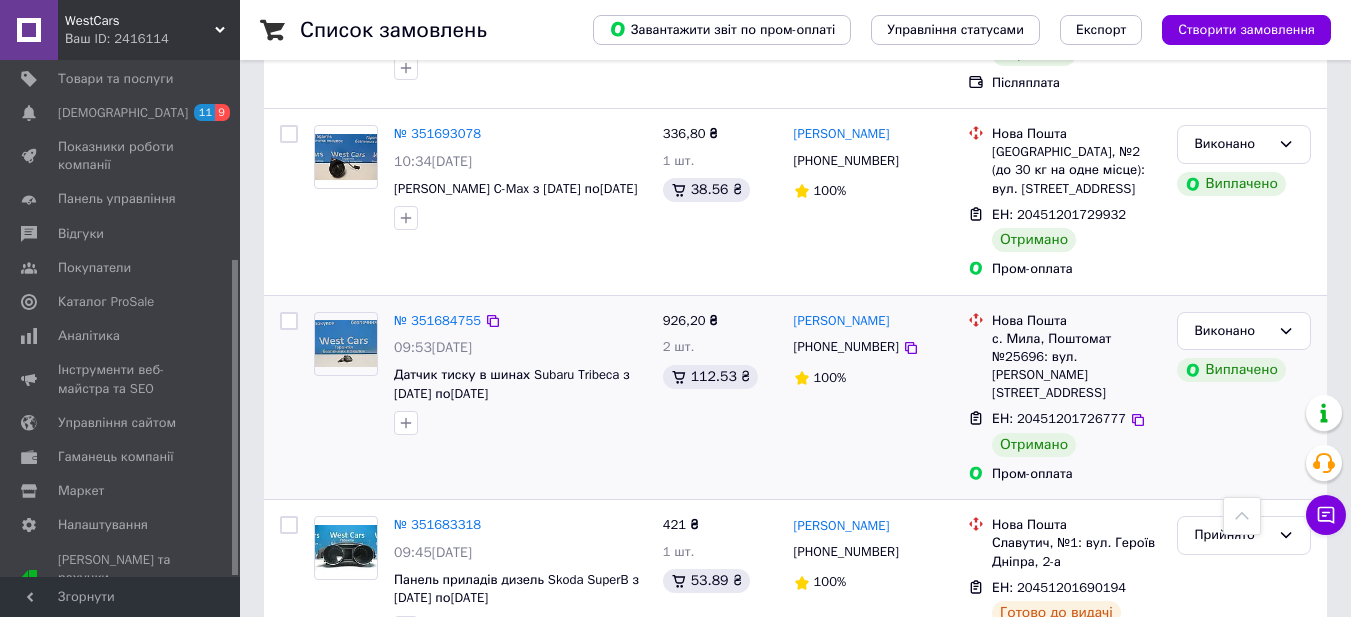 scroll, scrollTop: 3603, scrollLeft: 0, axis: vertical 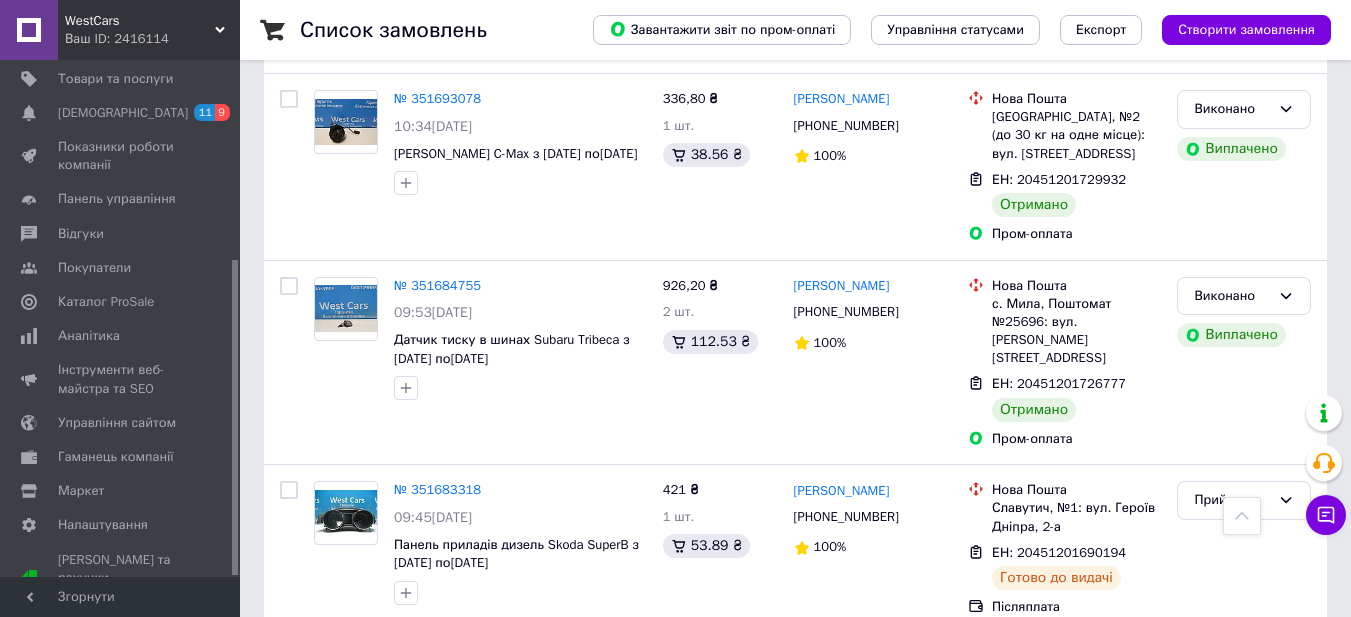 click on "3" at bounding box center (494, 678) 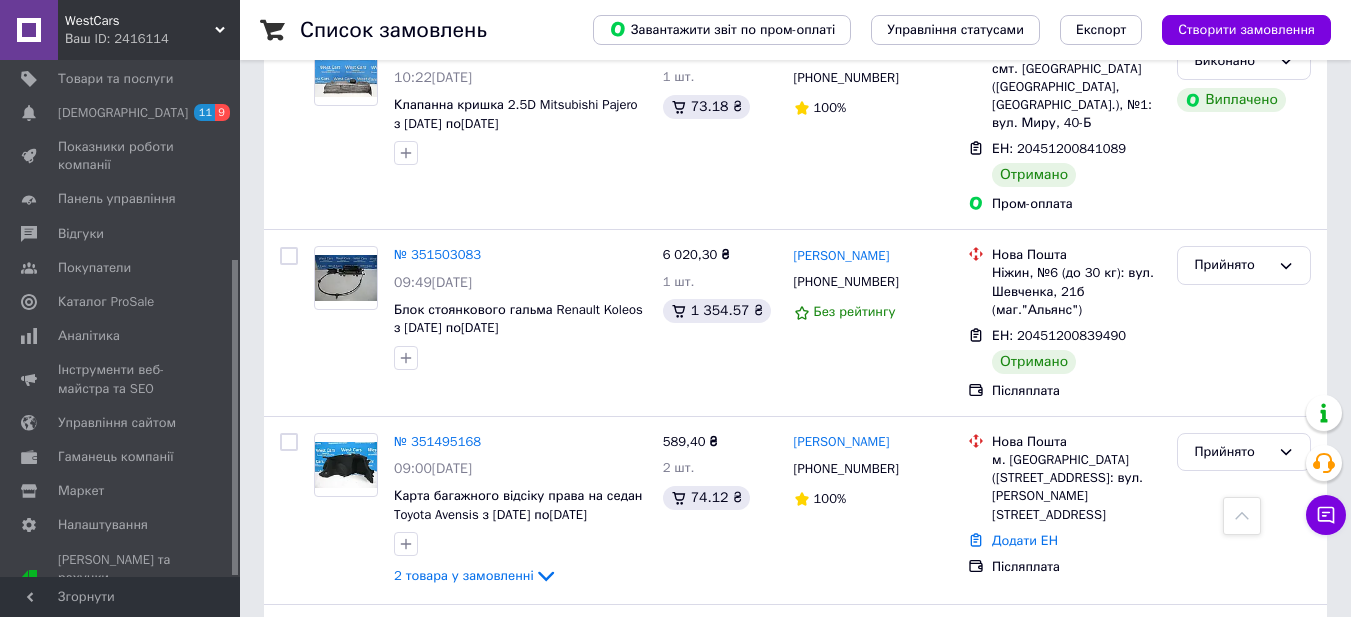 scroll, scrollTop: 2500, scrollLeft: 0, axis: vertical 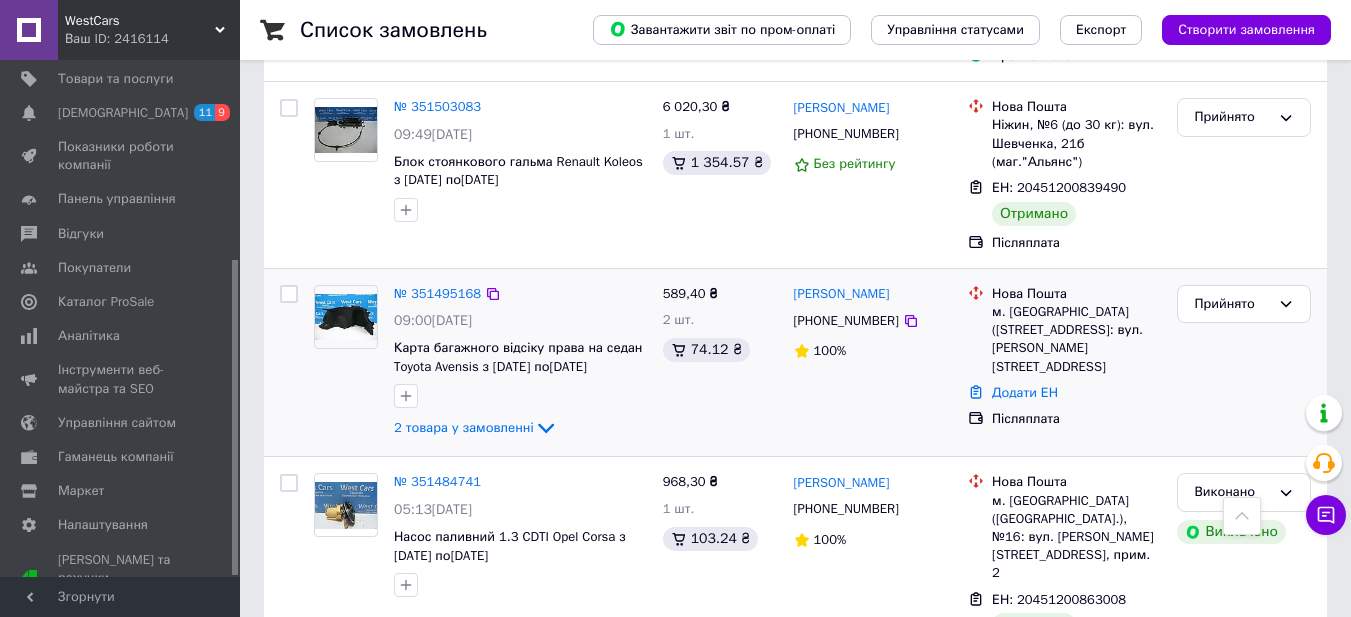 click on "+380985118456" at bounding box center (846, 321) 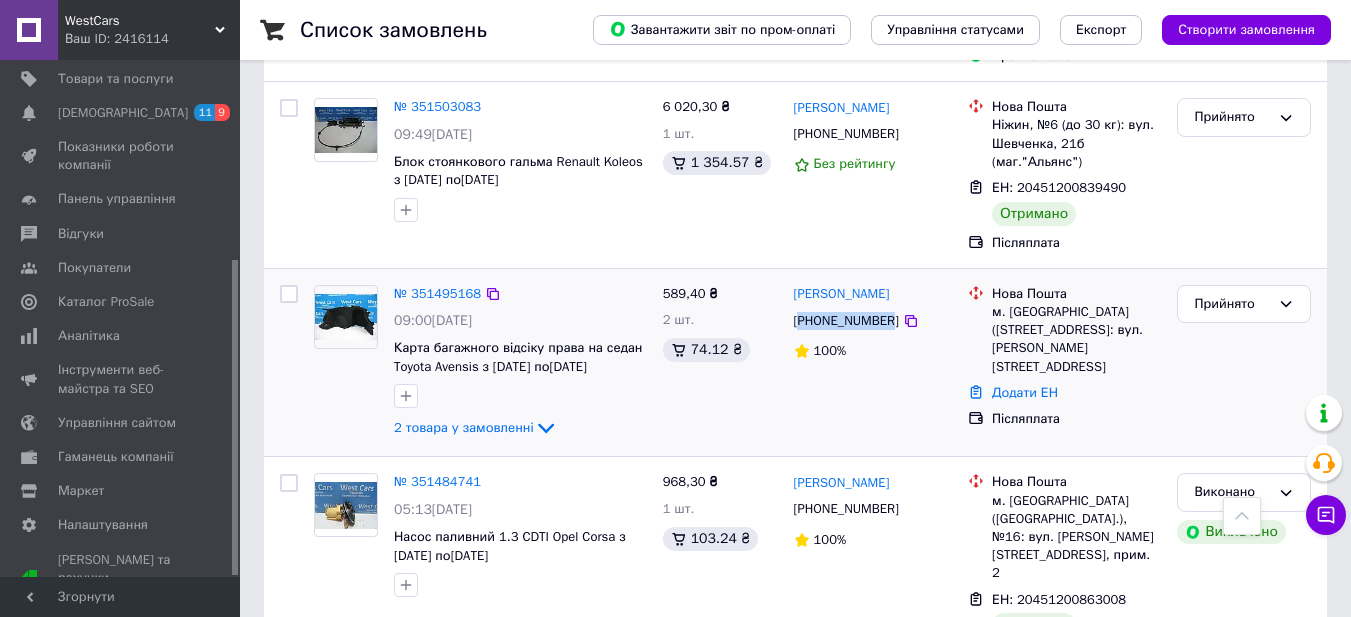 click on "+380985118456" at bounding box center (846, 321) 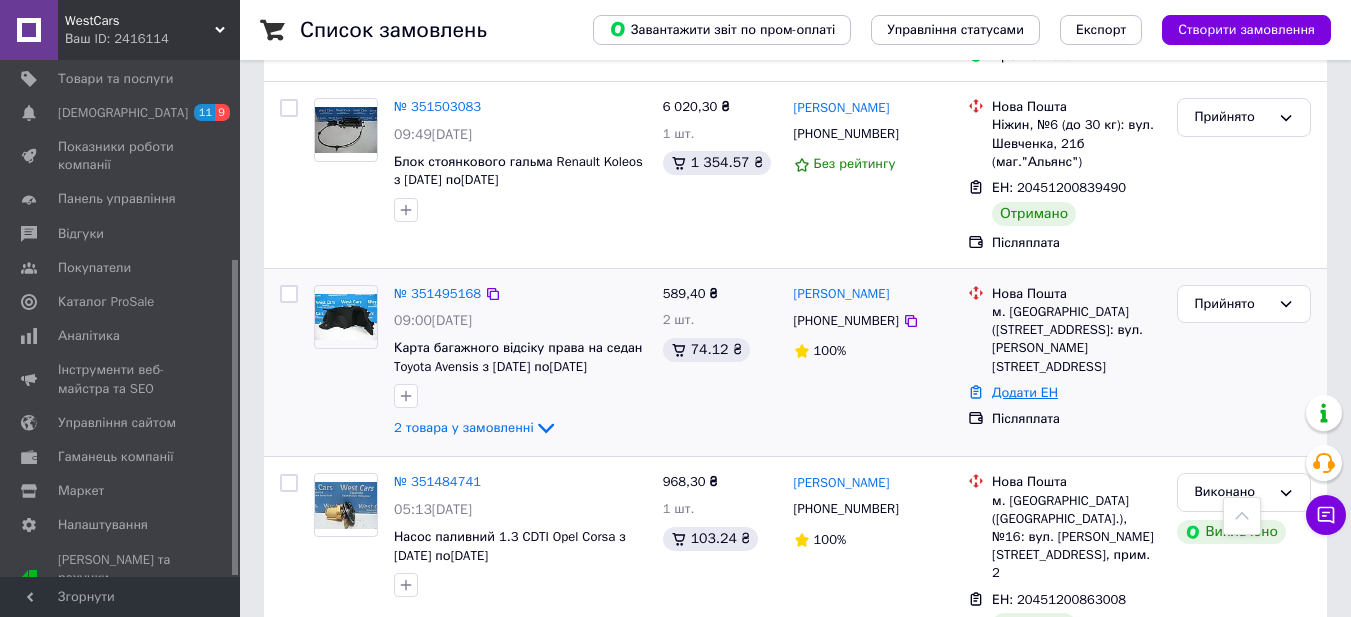 click on "Додати ЕН" at bounding box center [1025, 392] 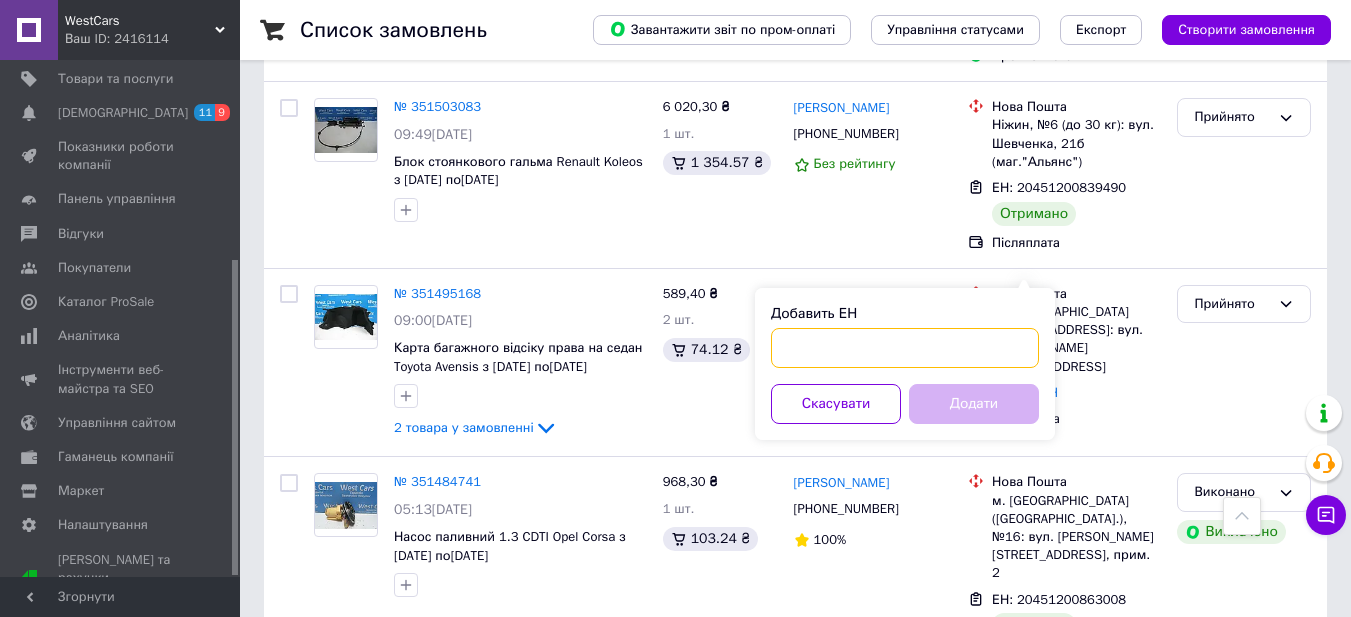 click on "Добавить ЕН" at bounding box center [905, 348] 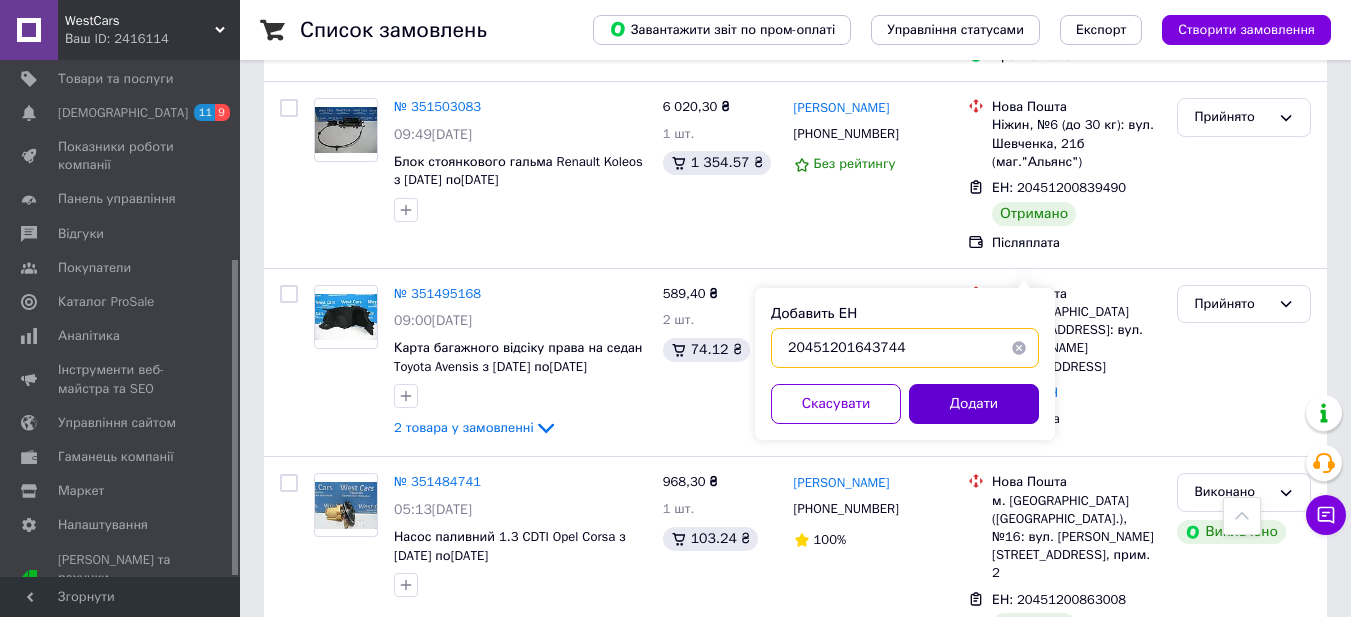 type on "20451201643744" 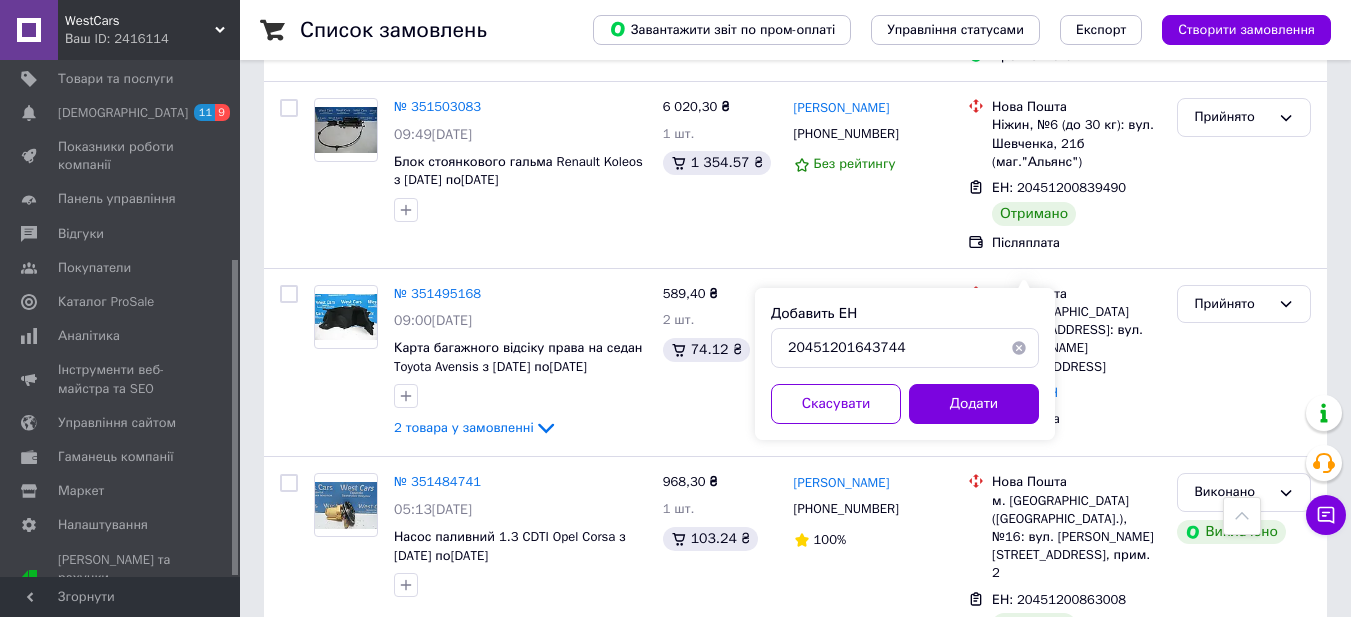 click on "Додати" at bounding box center [974, 404] 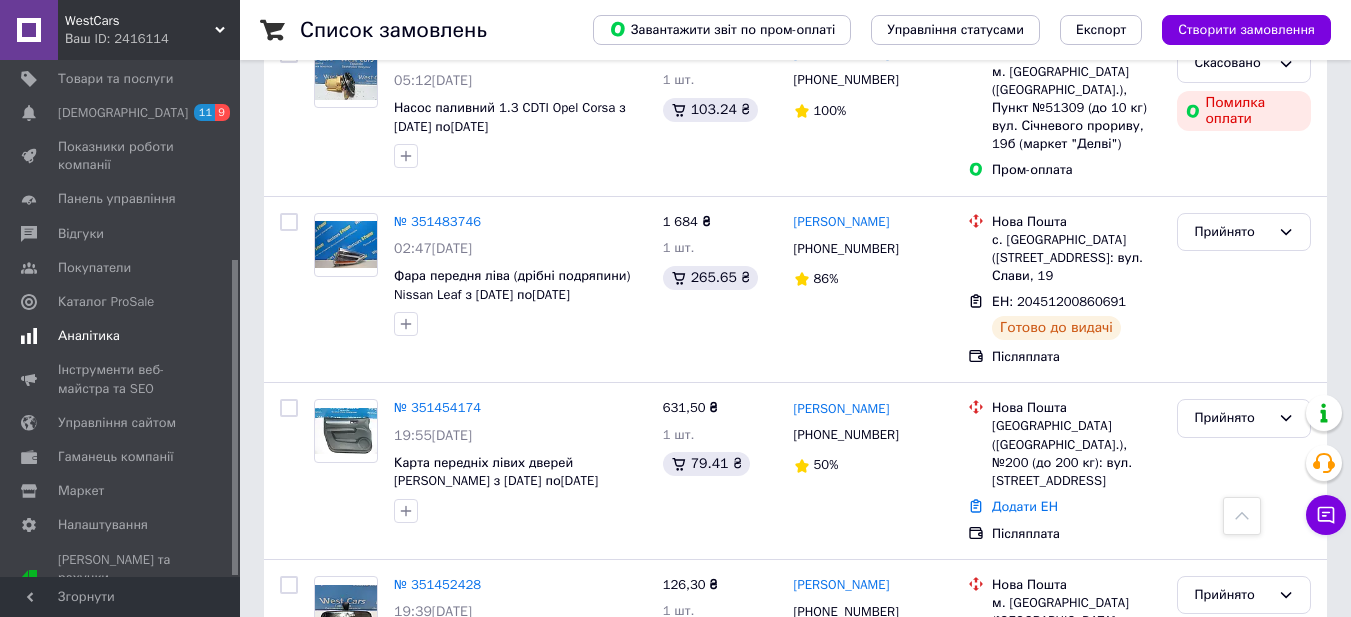 scroll, scrollTop: 3242, scrollLeft: 0, axis: vertical 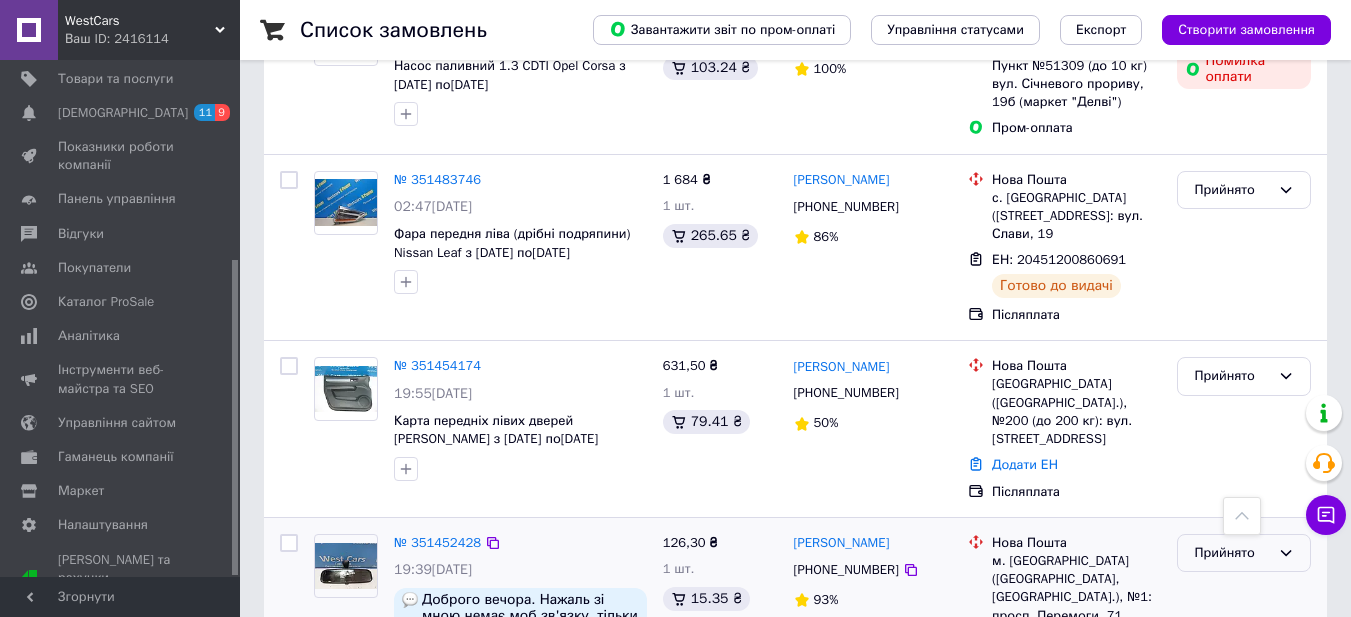 click on "Прийнято" at bounding box center [1244, 553] 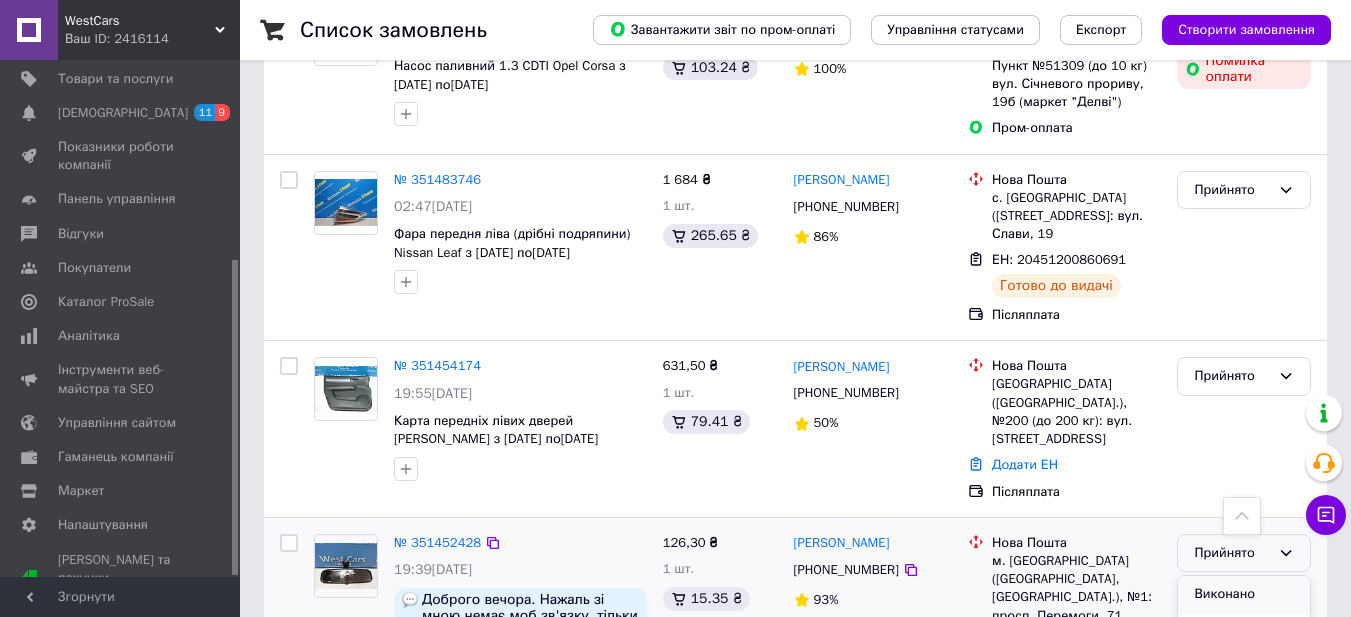 click on "Виконано" at bounding box center (1244, 594) 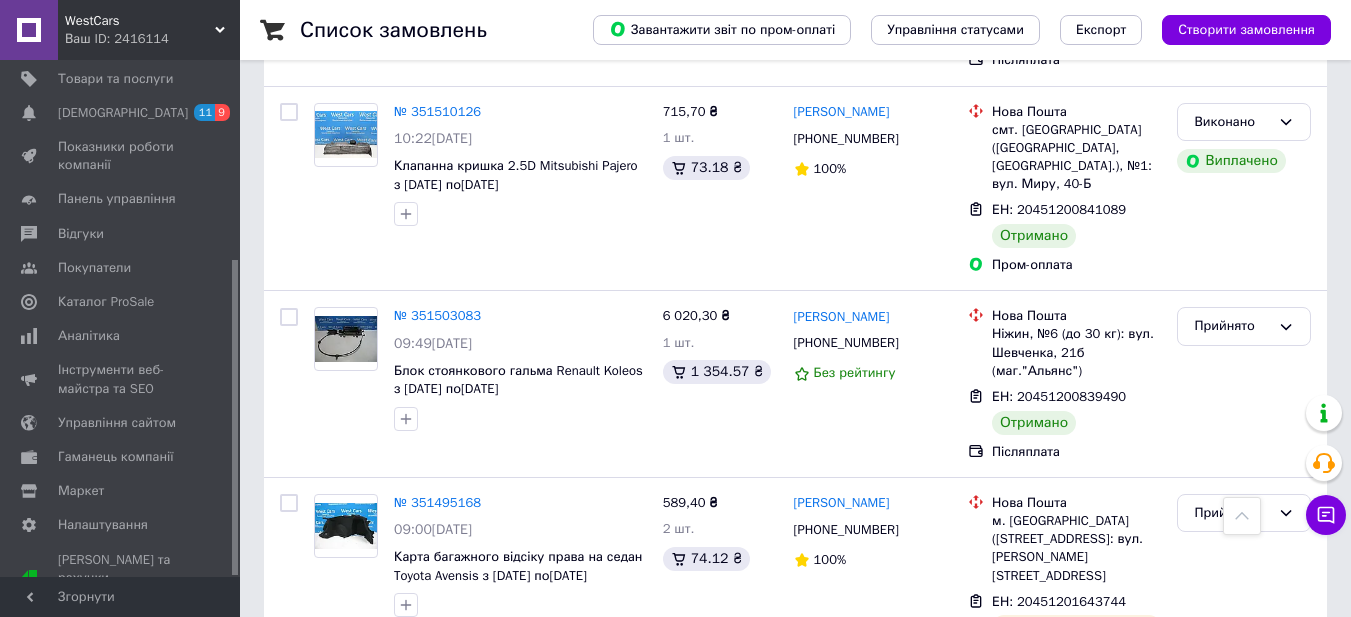 scroll, scrollTop: 2242, scrollLeft: 0, axis: vertical 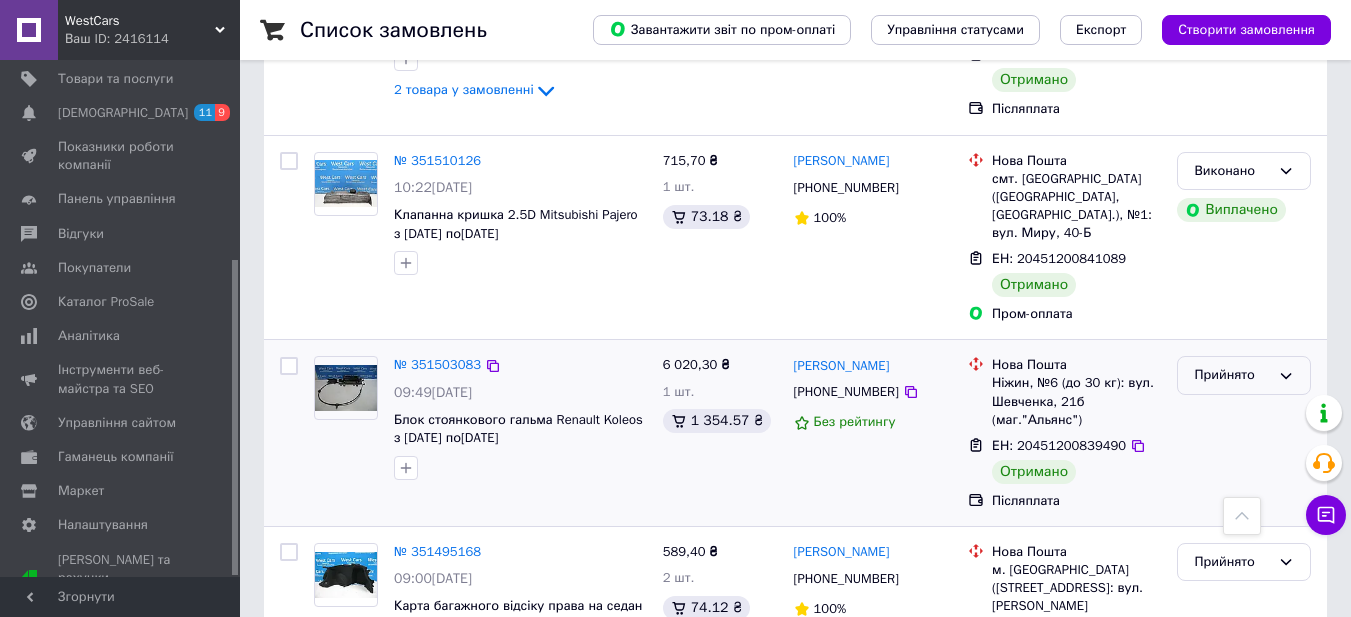 click on "Прийнято" at bounding box center [1232, 375] 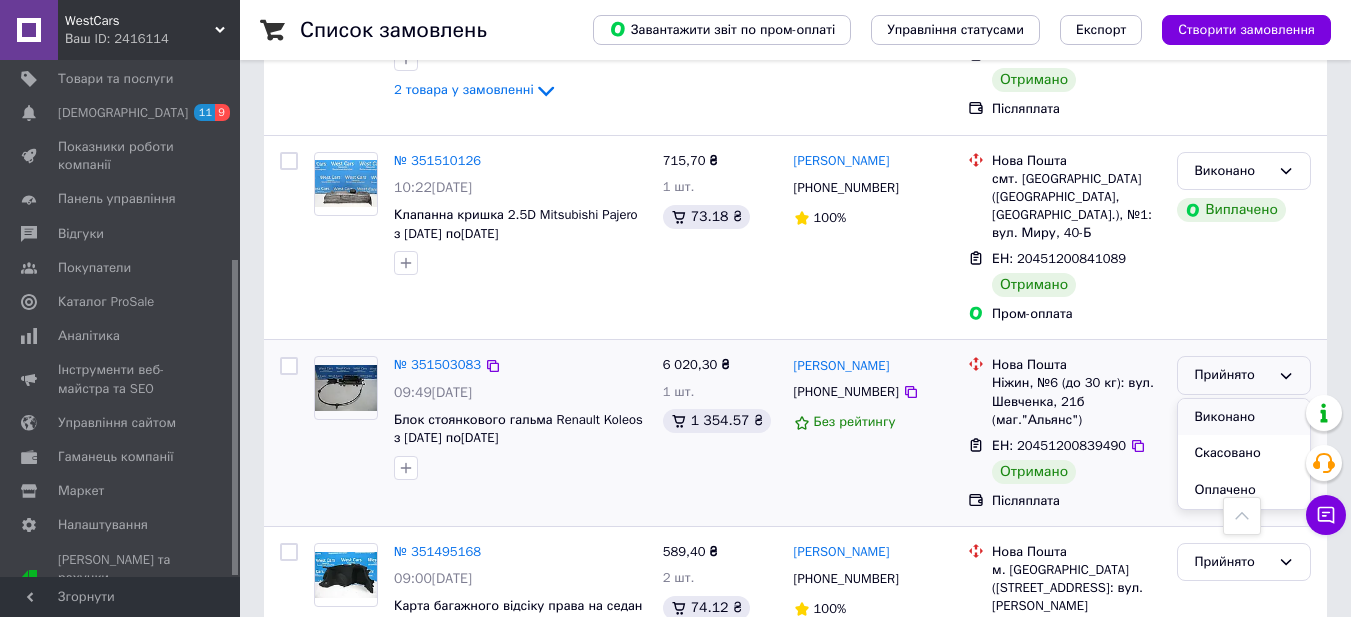 click on "Виконано" at bounding box center (1244, 417) 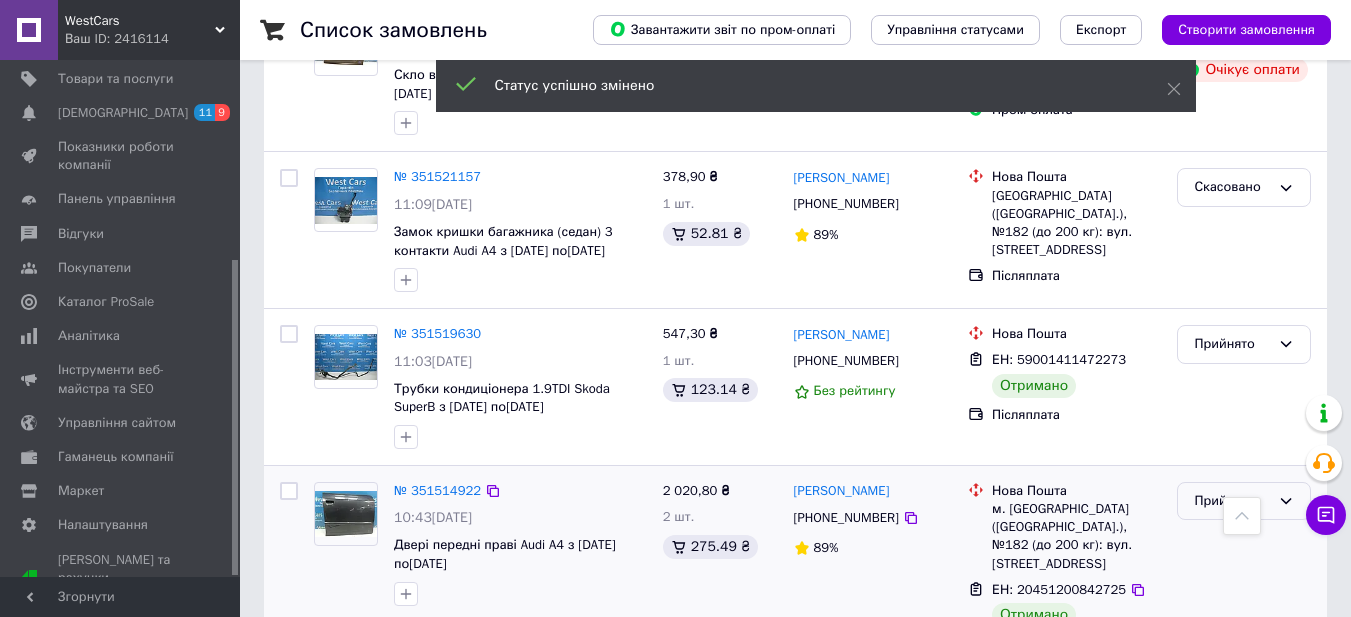 scroll, scrollTop: 1742, scrollLeft: 0, axis: vertical 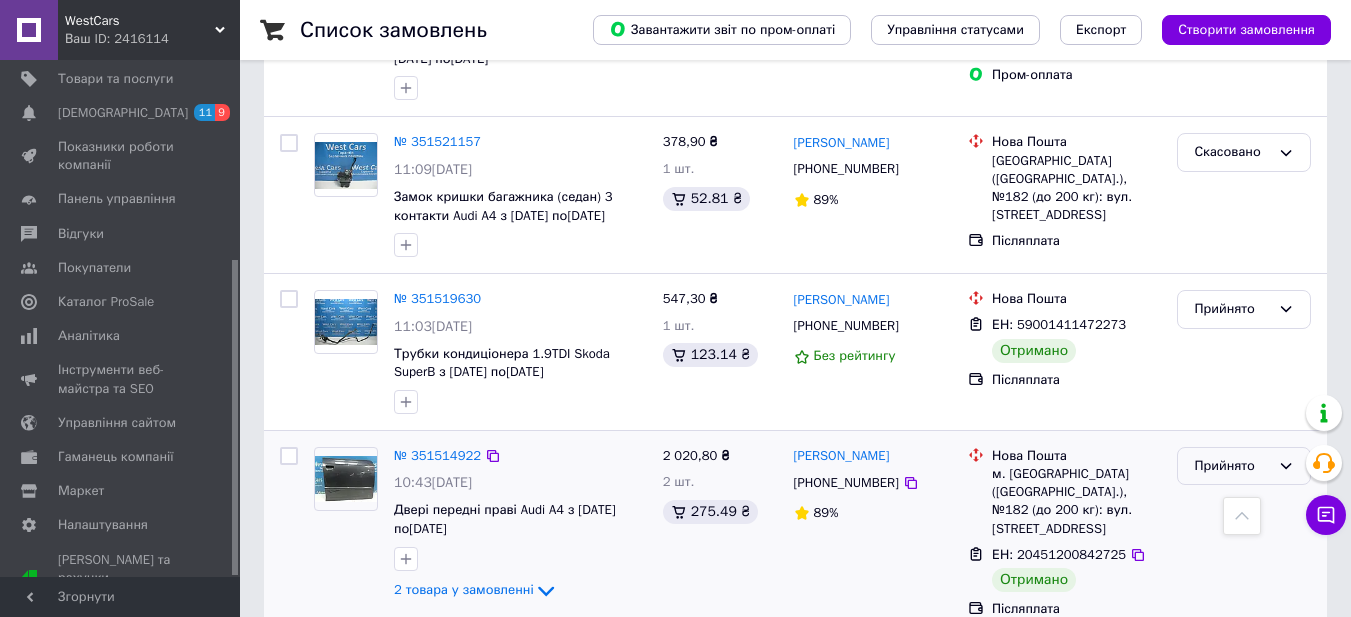 click on "Прийнято" at bounding box center (1232, 466) 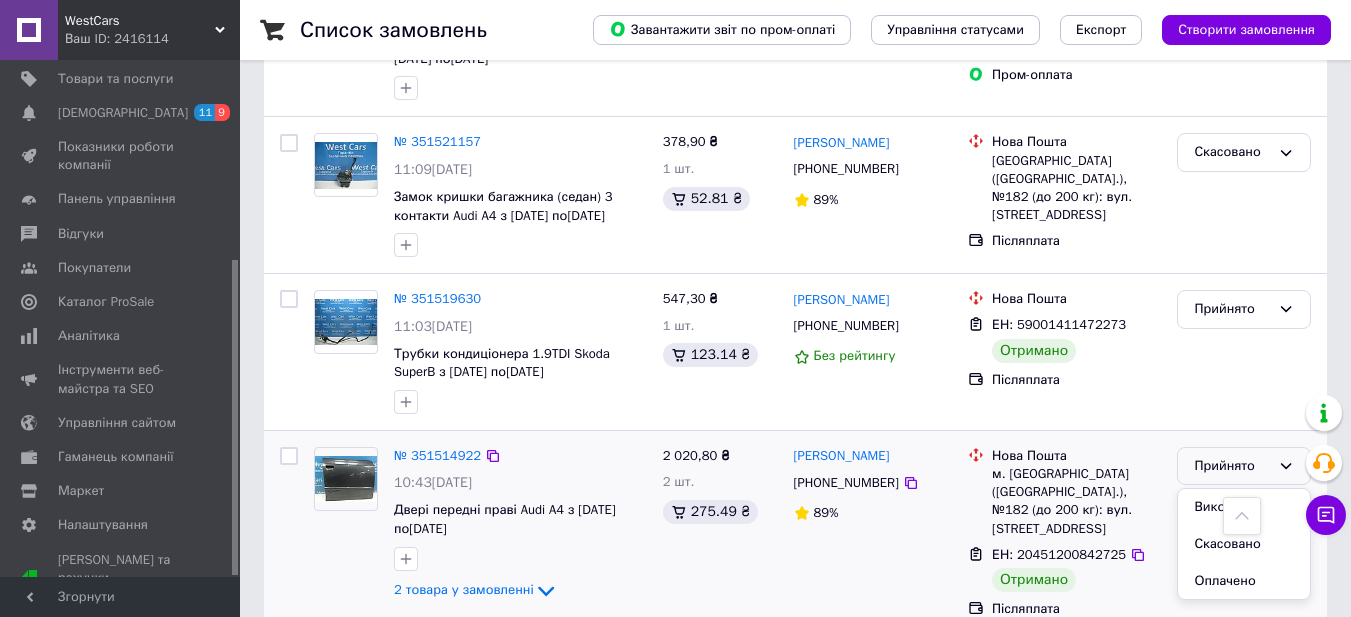 click on "Виконано" at bounding box center [1244, 507] 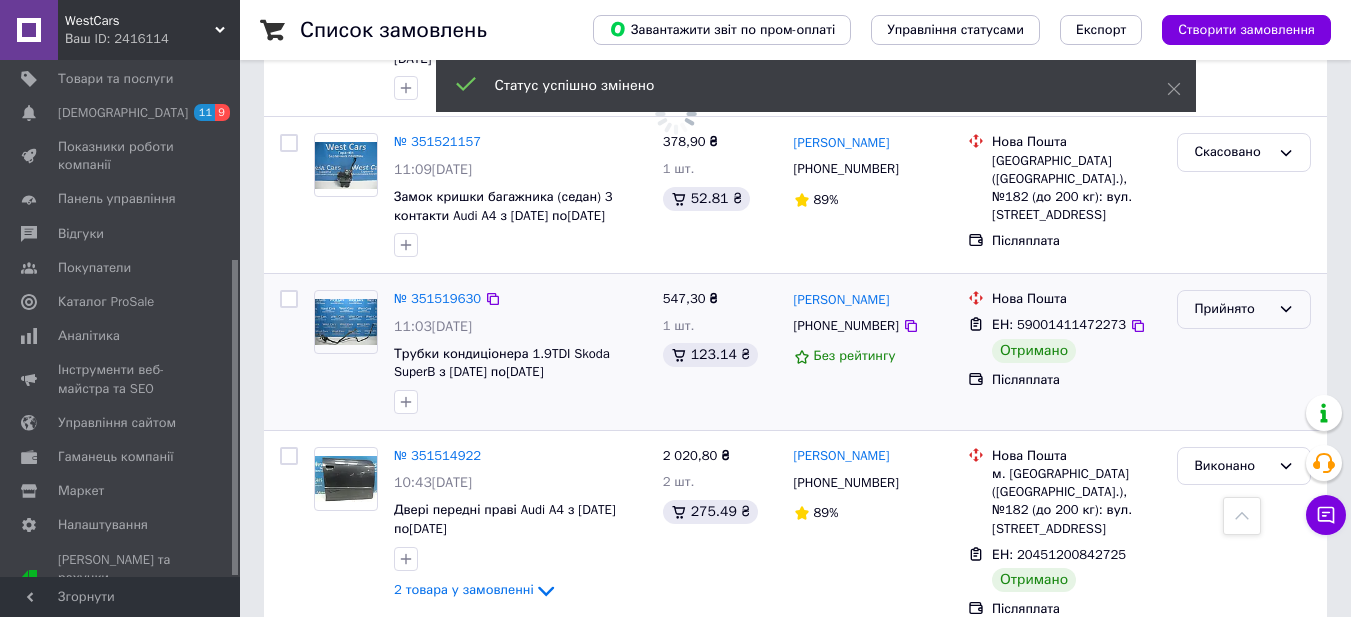 click on "Прийнято" at bounding box center (1232, 309) 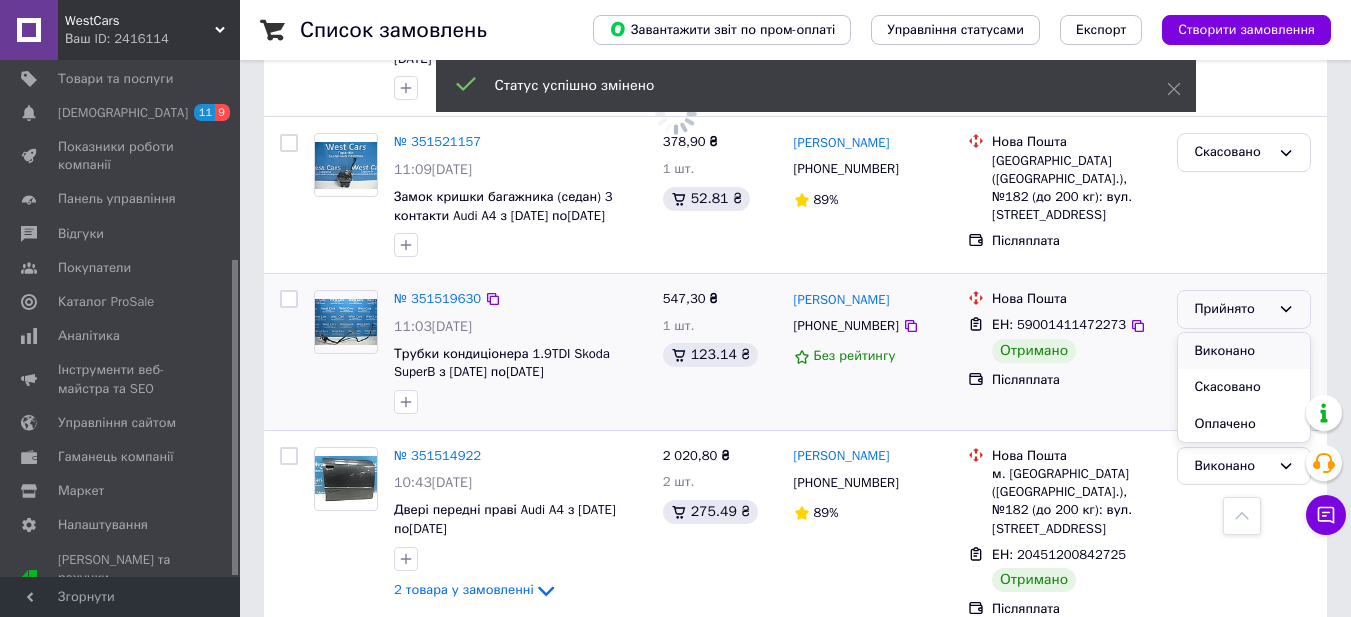 click on "Виконано" at bounding box center [1244, 351] 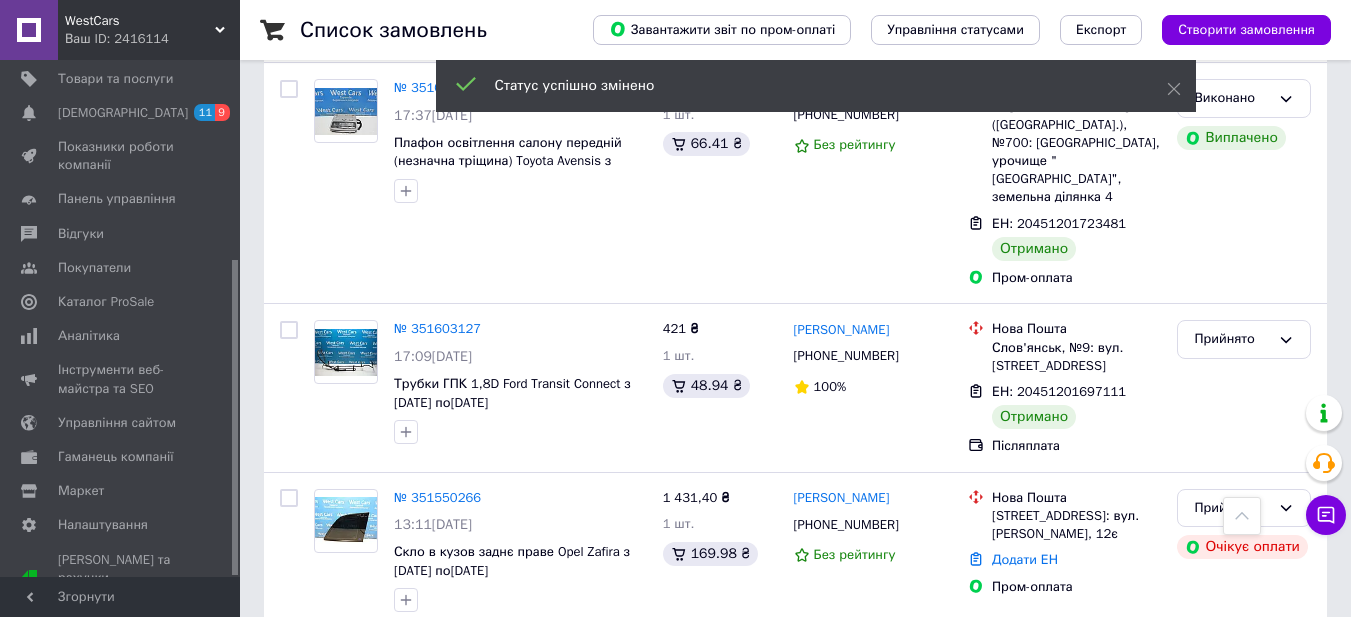 scroll, scrollTop: 1142, scrollLeft: 0, axis: vertical 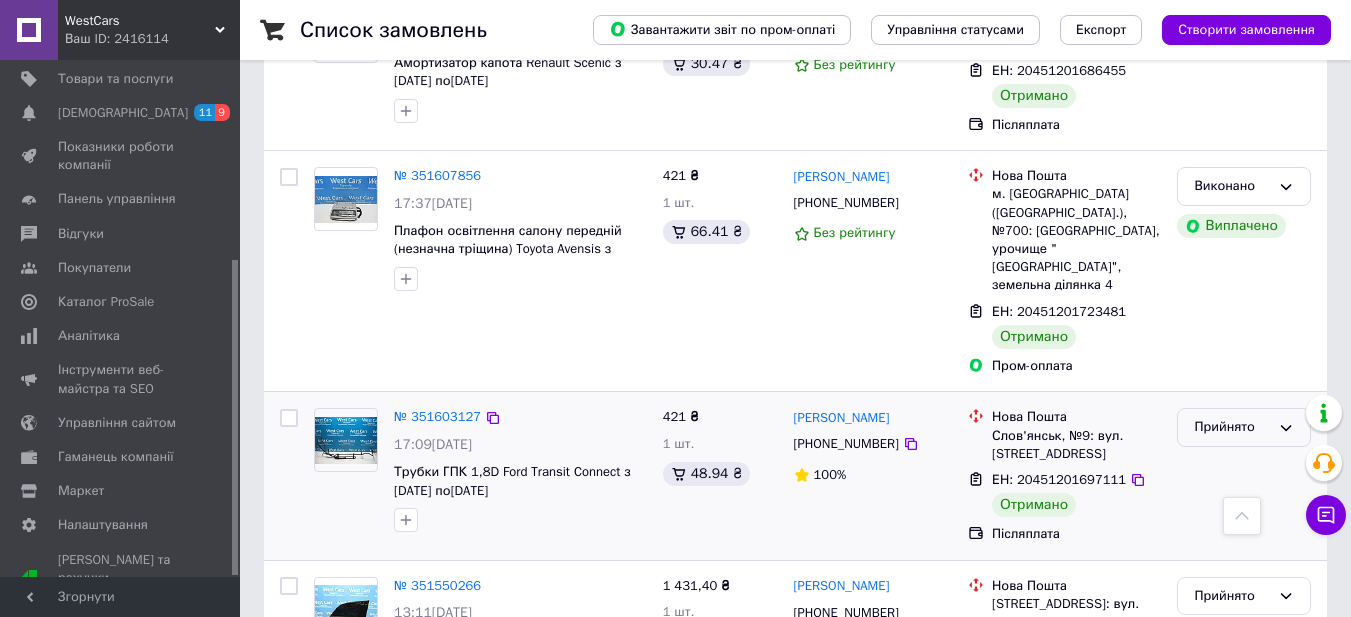 click on "Прийнято" at bounding box center [1232, 427] 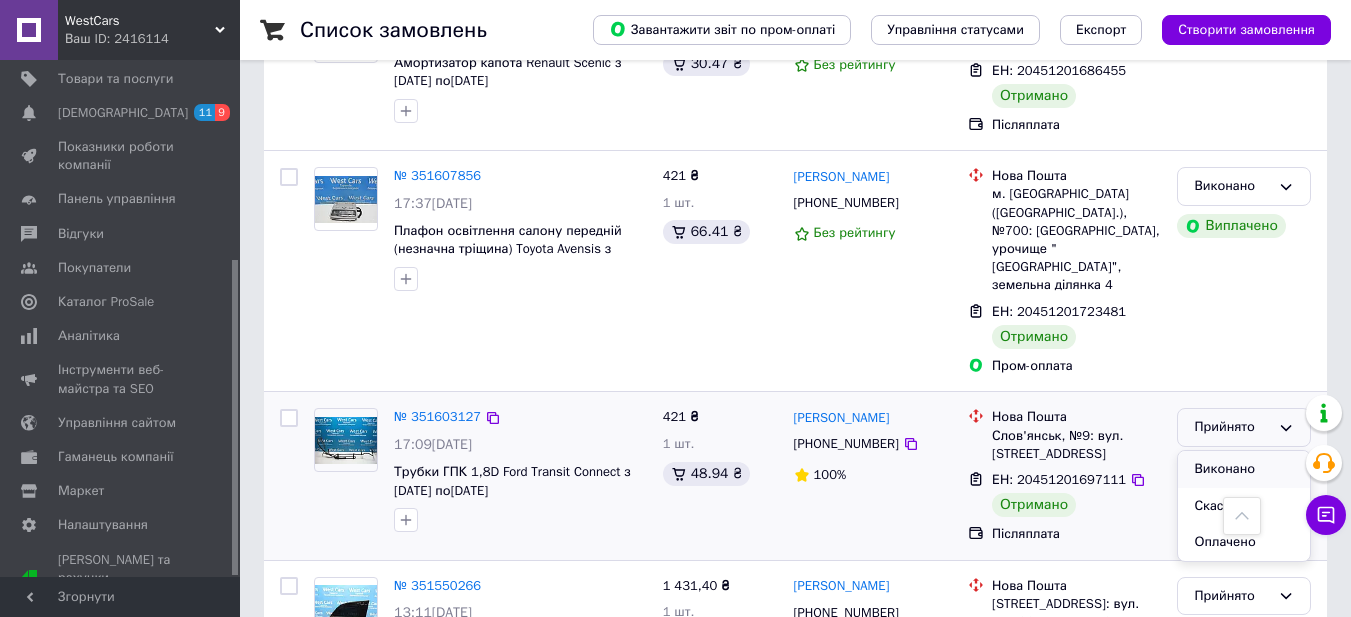click on "Виконано" at bounding box center [1244, 469] 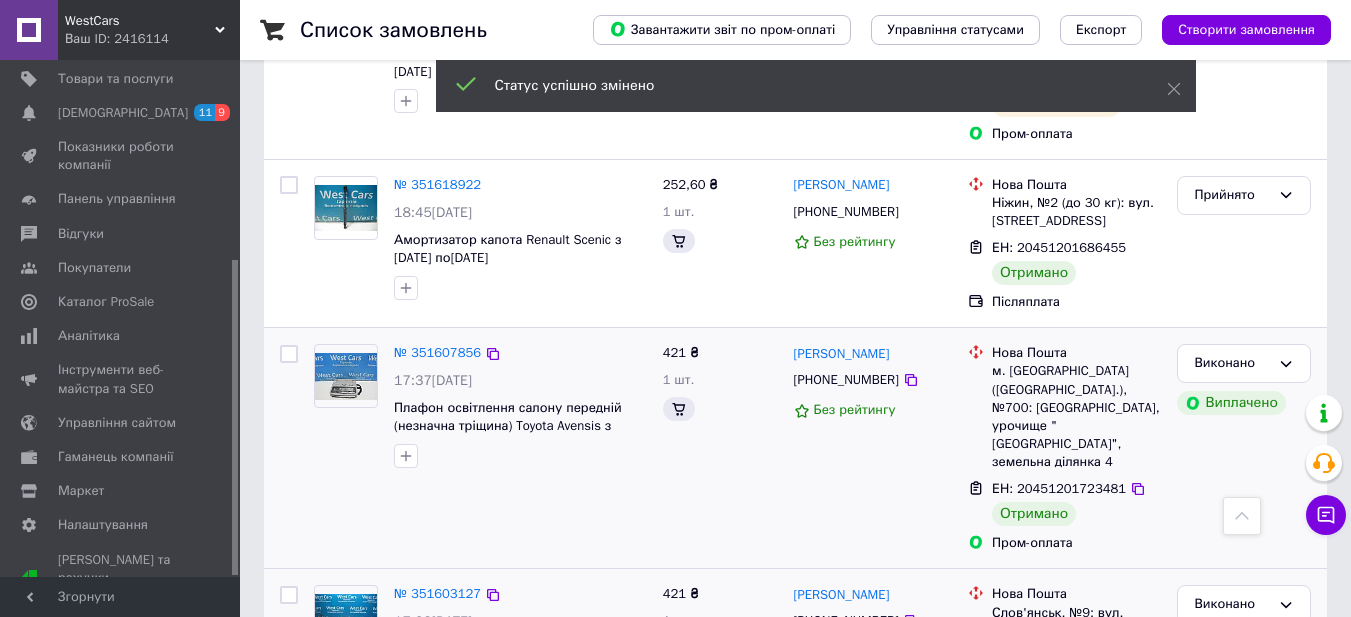 scroll, scrollTop: 742, scrollLeft: 0, axis: vertical 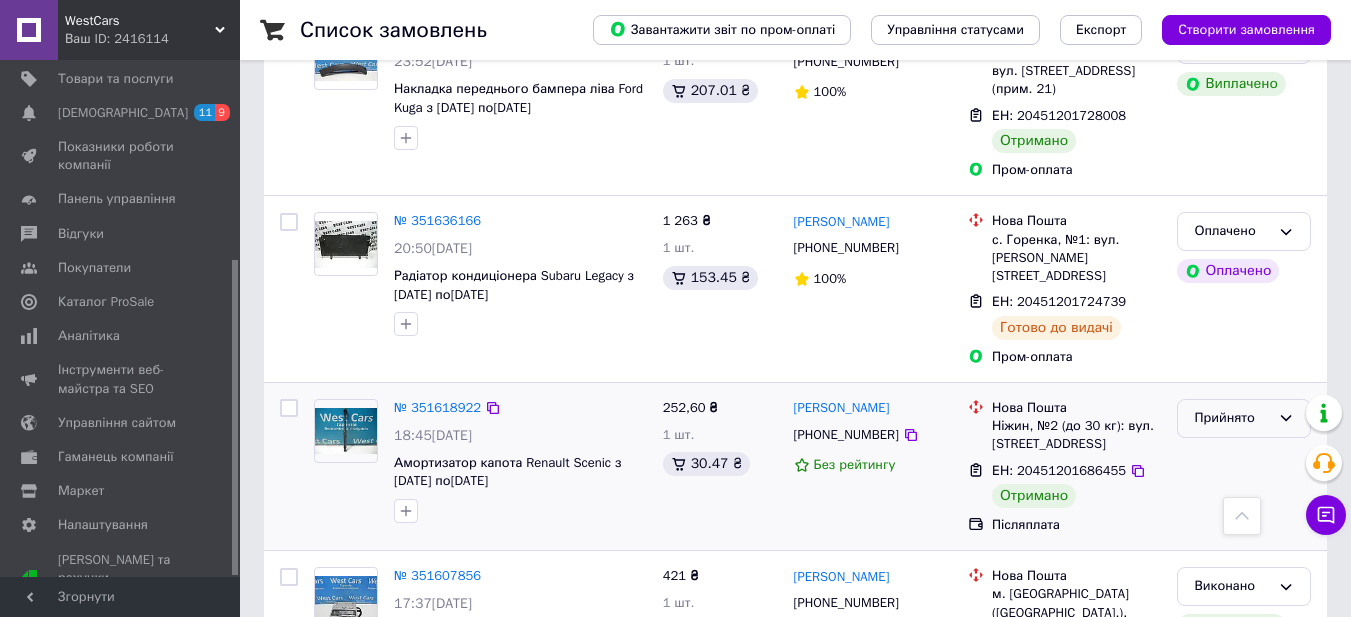 click on "Прийнято" at bounding box center (1244, 418) 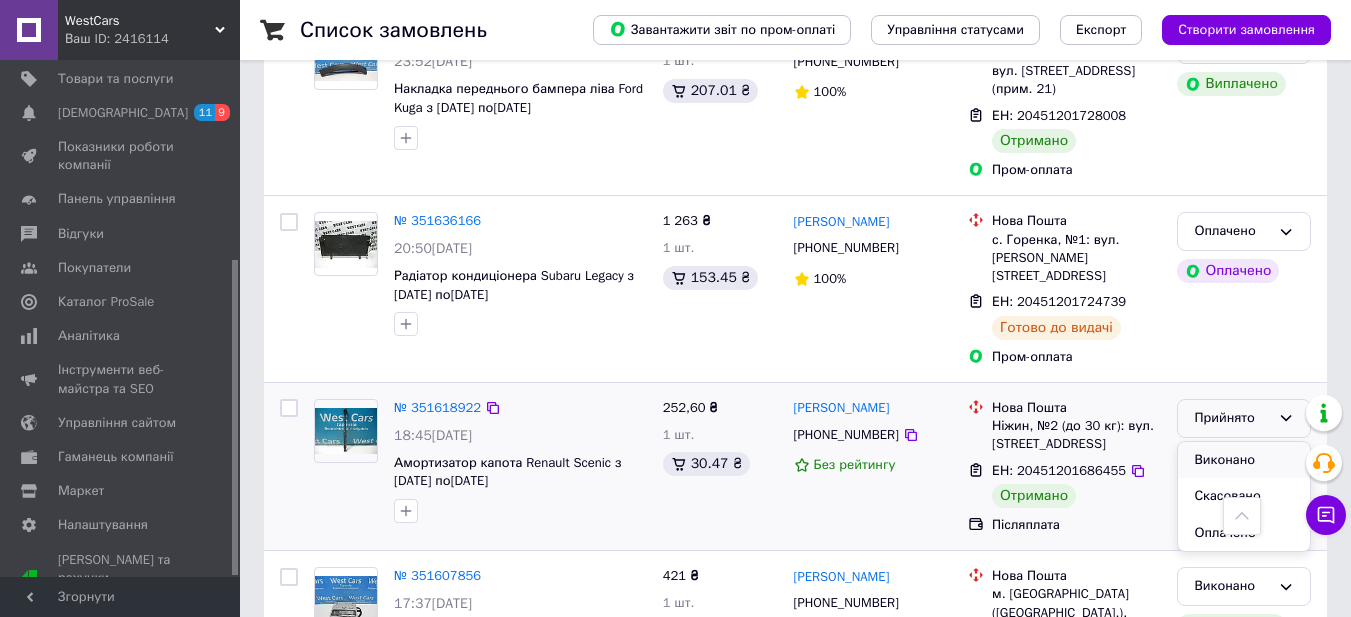 click on "Виконано" at bounding box center (1244, 460) 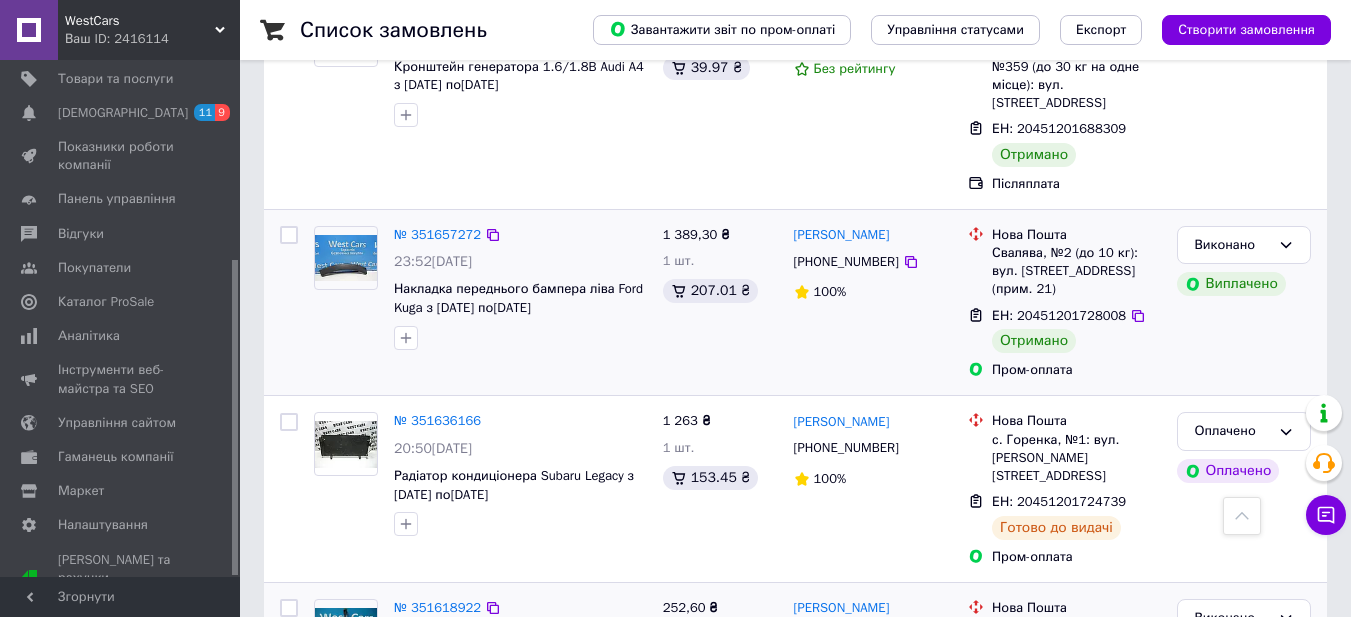 scroll, scrollTop: 342, scrollLeft: 0, axis: vertical 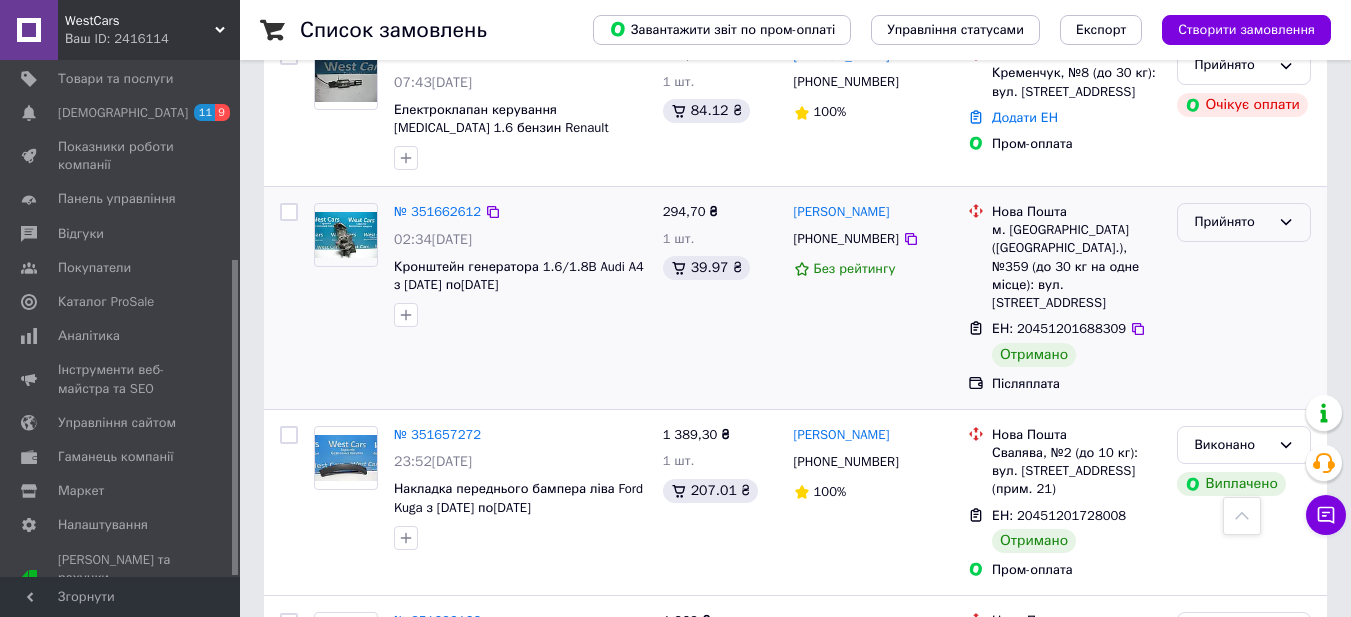 click on "Прийнято" at bounding box center (1232, 222) 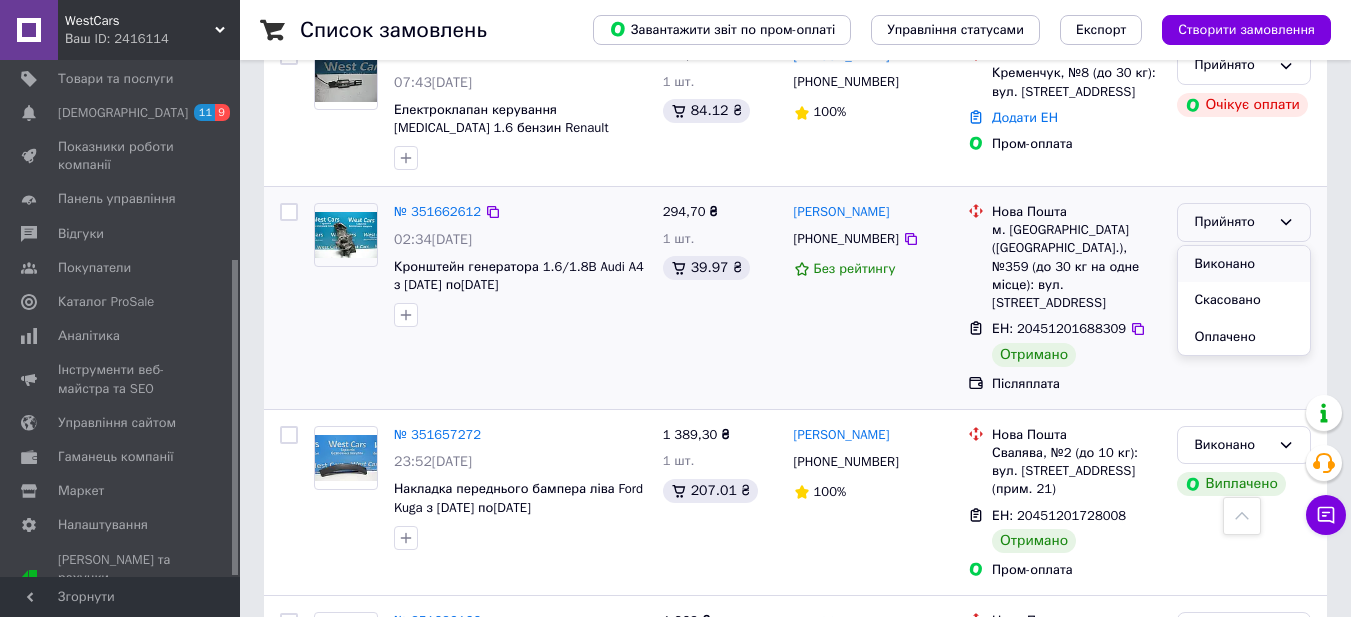 click on "Виконано" at bounding box center [1244, 264] 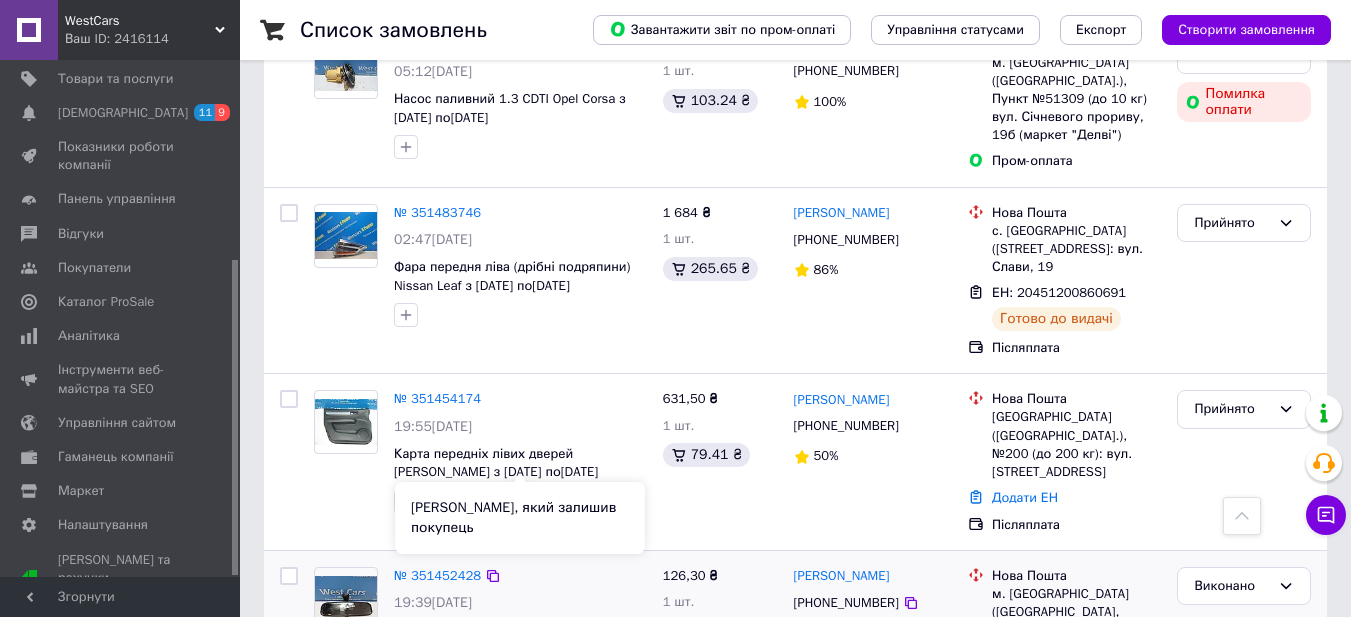 scroll, scrollTop: 3242, scrollLeft: 0, axis: vertical 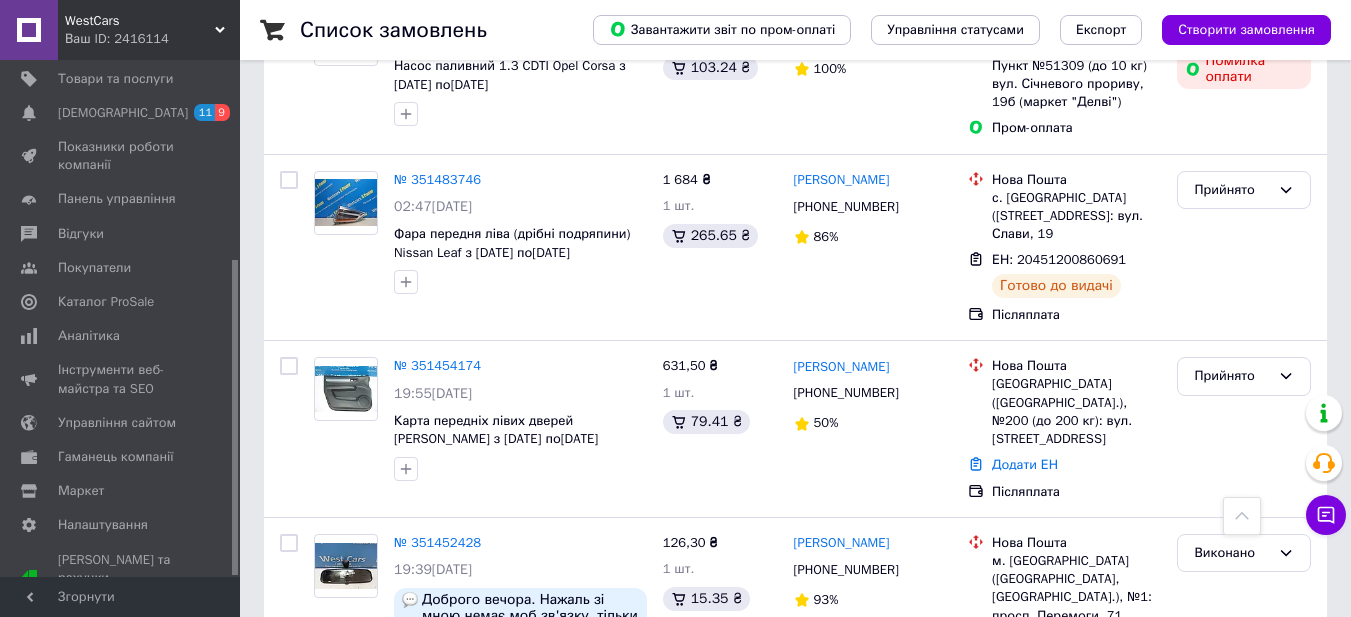click on "4" at bounding box center [539, 767] 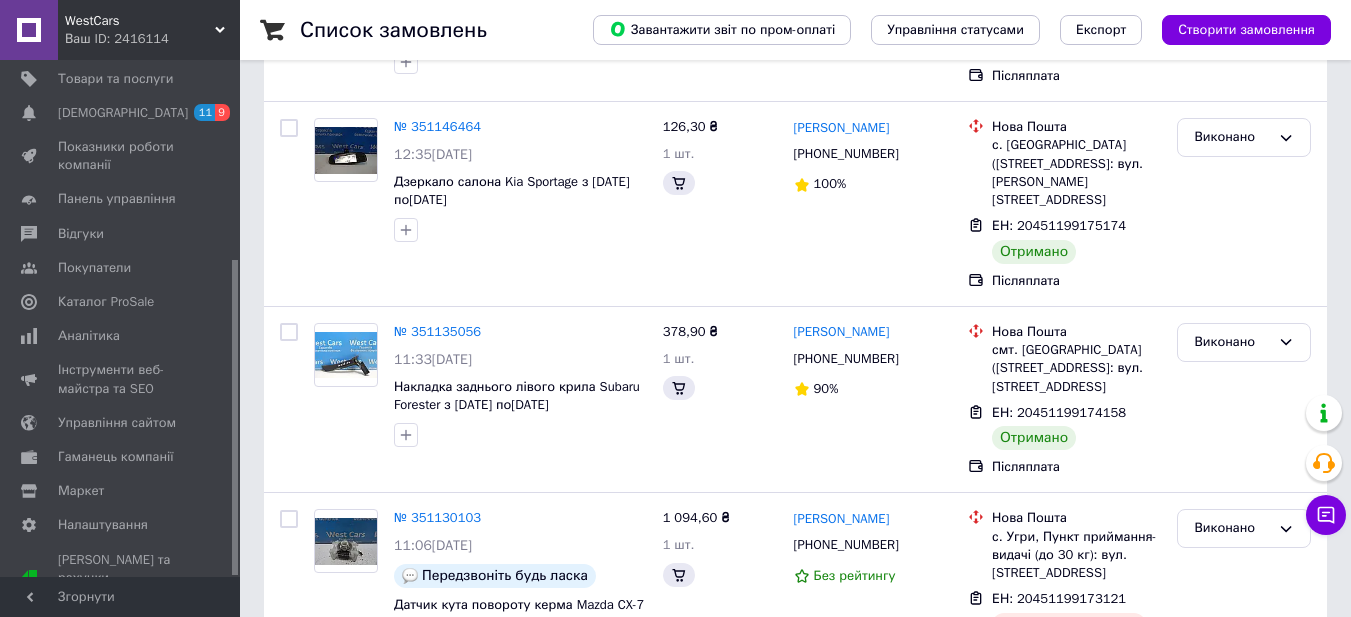 scroll, scrollTop: 0, scrollLeft: 0, axis: both 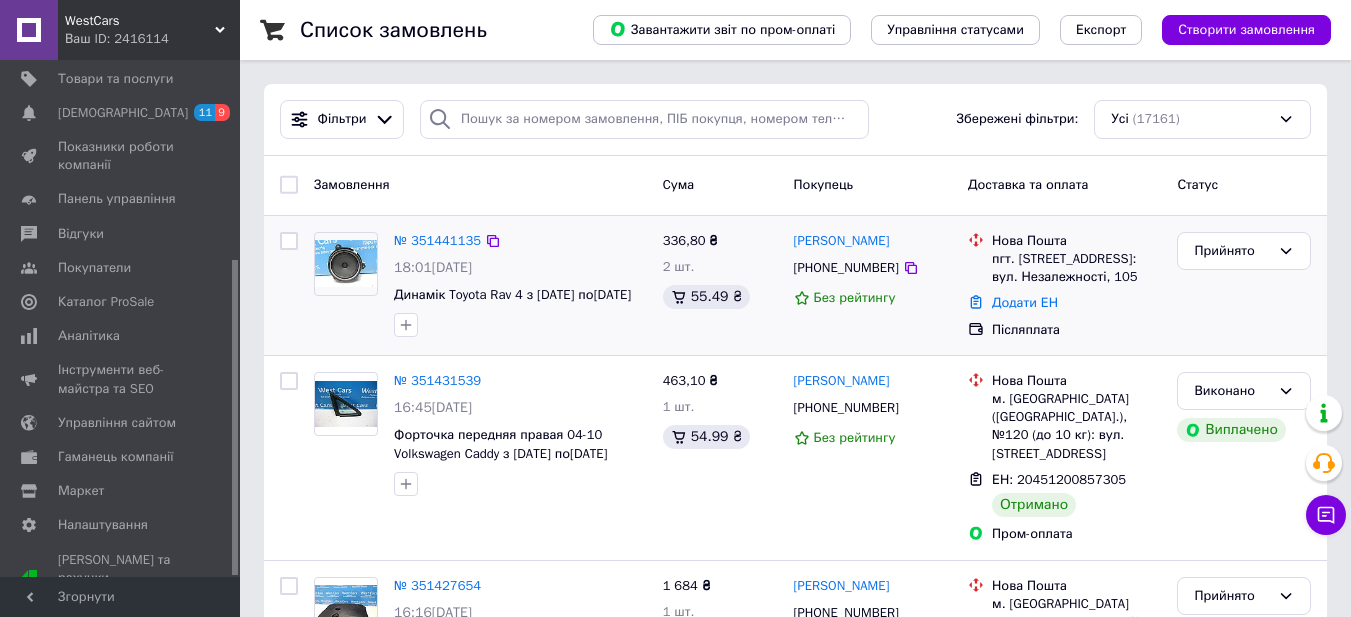 click on "+380994757093" at bounding box center [846, 268] 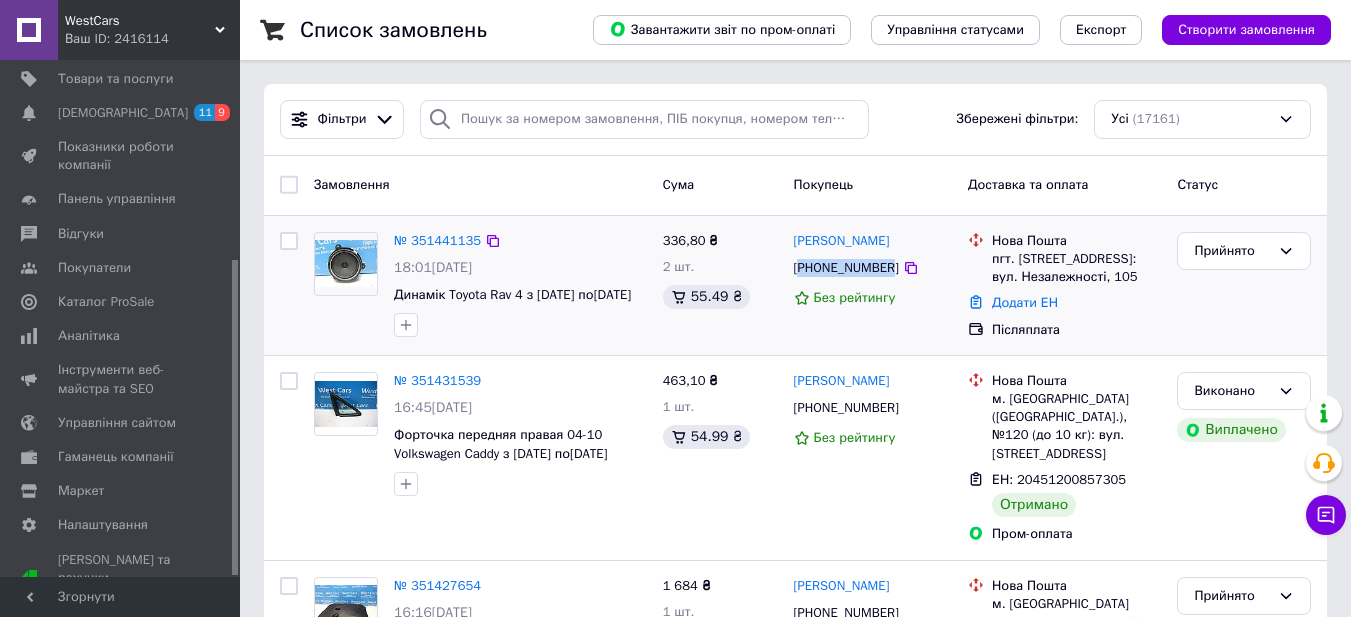 click on "+380994757093" at bounding box center (846, 268) 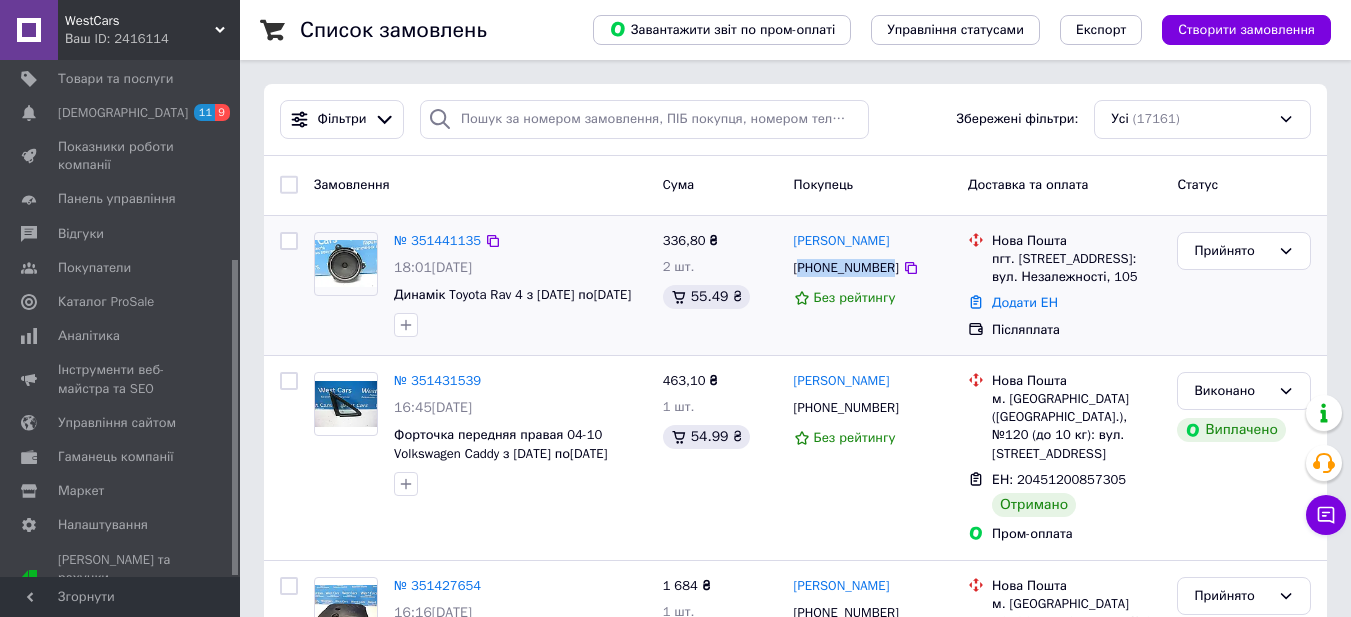 copy on "380994757093" 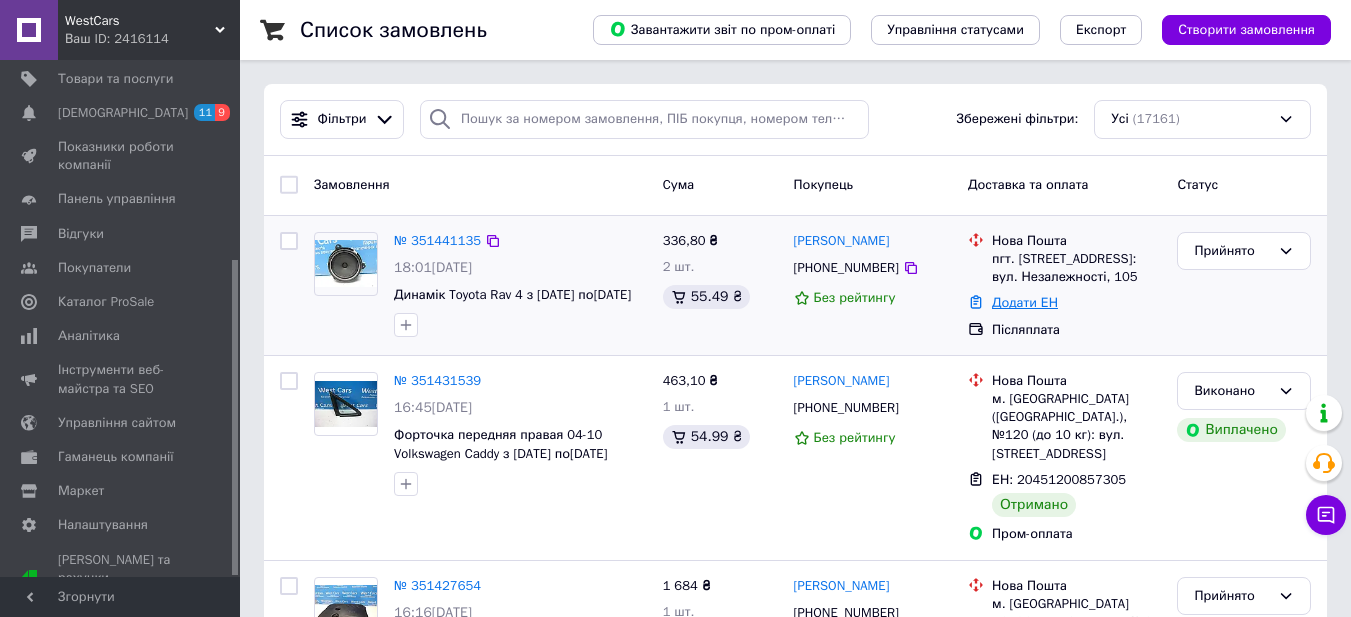 click on "Додати ЕН" at bounding box center (1025, 302) 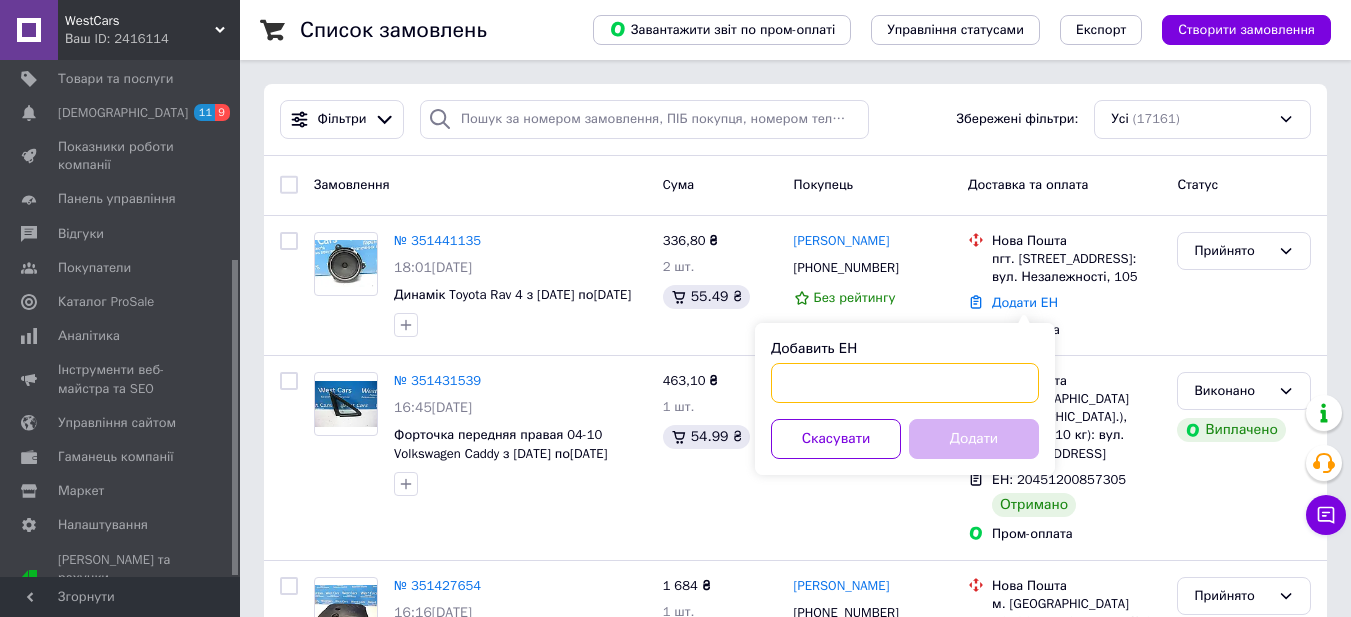 click on "Добавить ЕН" at bounding box center (905, 383) 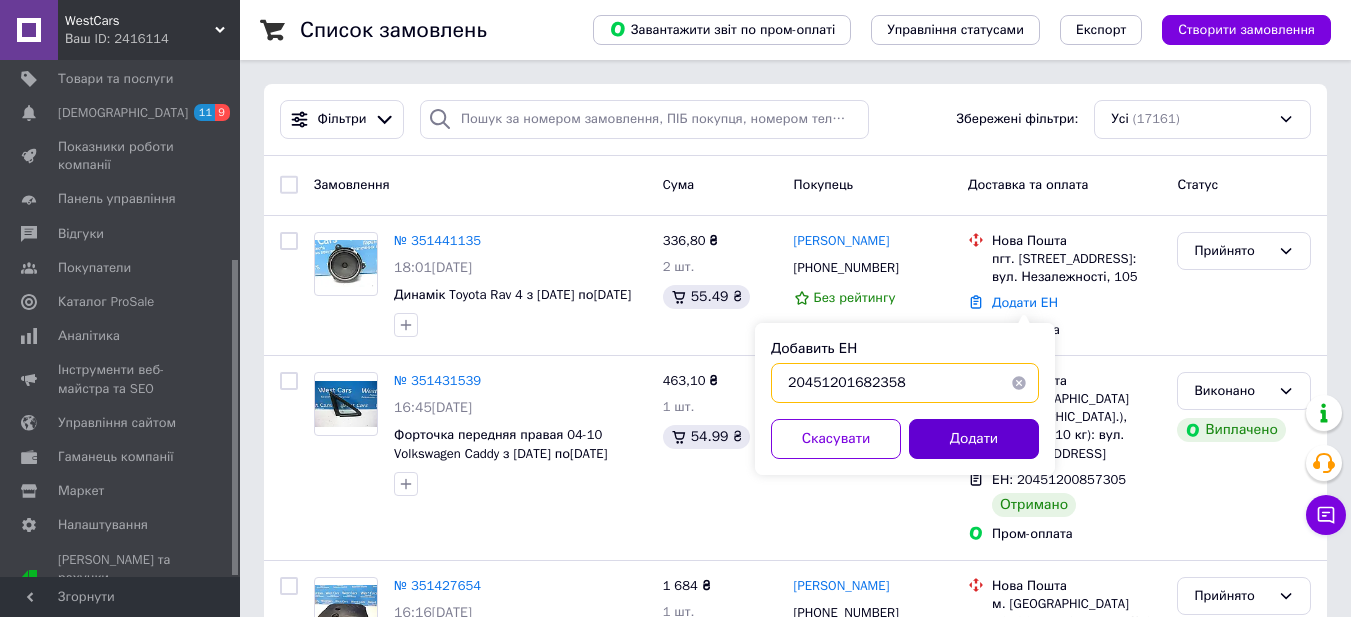 type on "20451201682358" 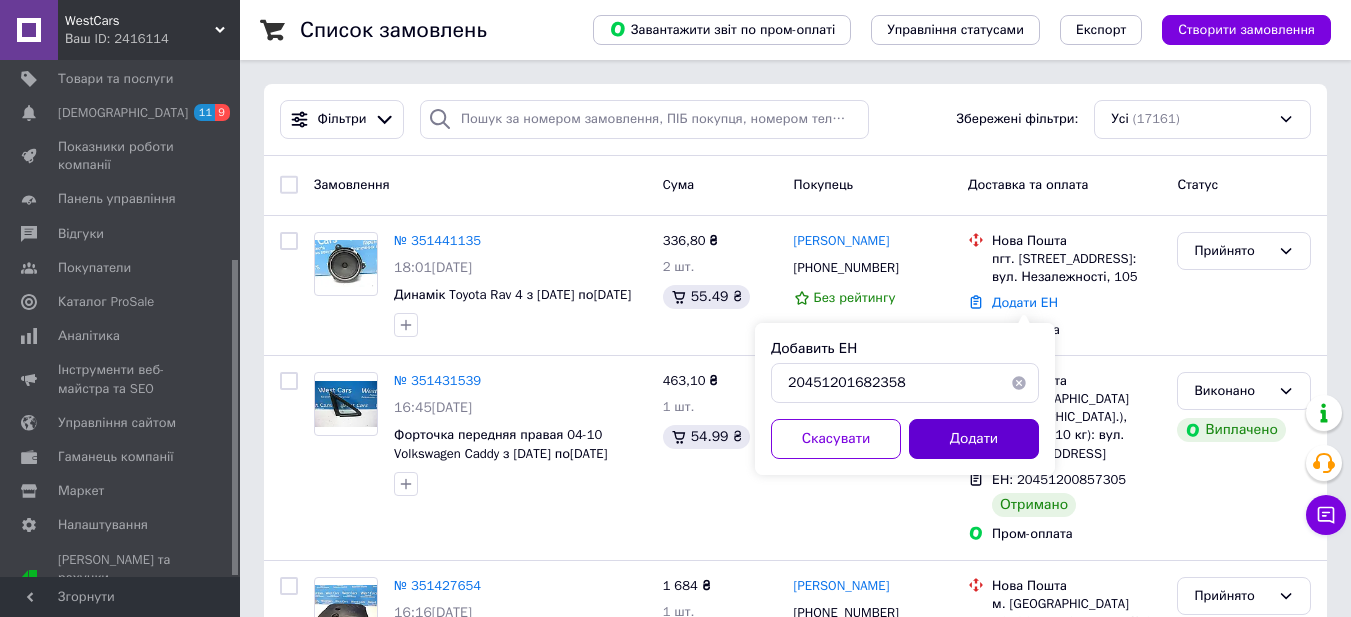click on "Додати" at bounding box center (974, 439) 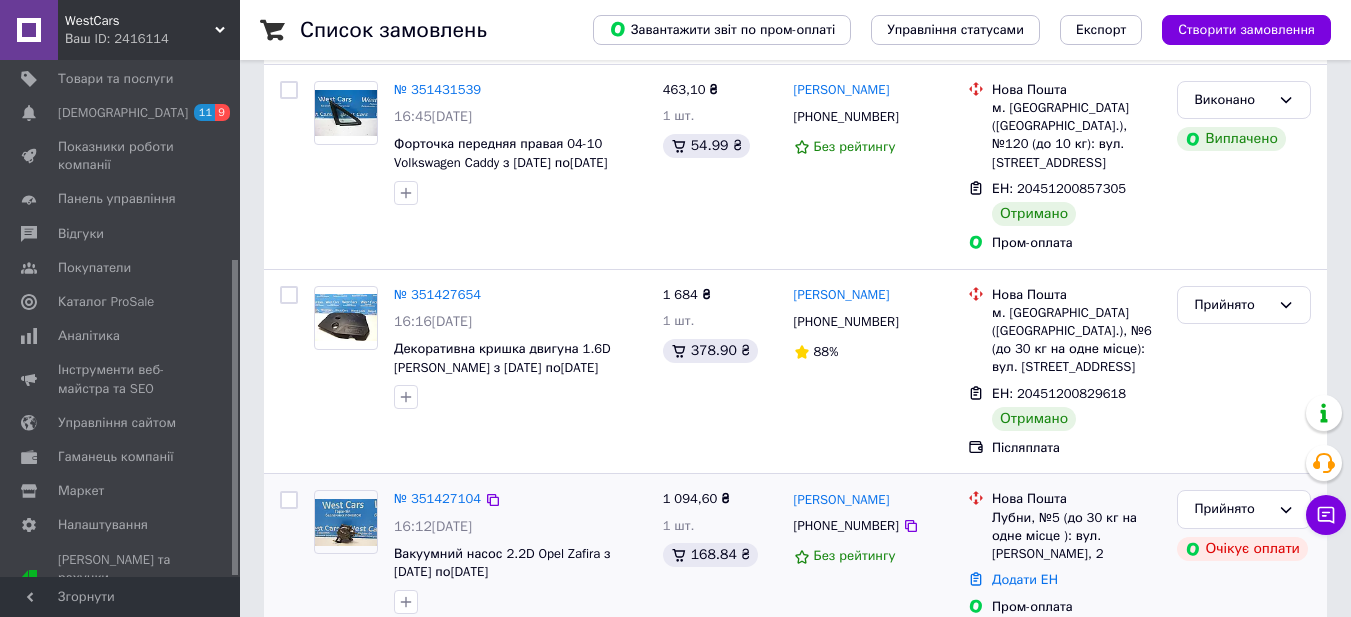 scroll, scrollTop: 400, scrollLeft: 0, axis: vertical 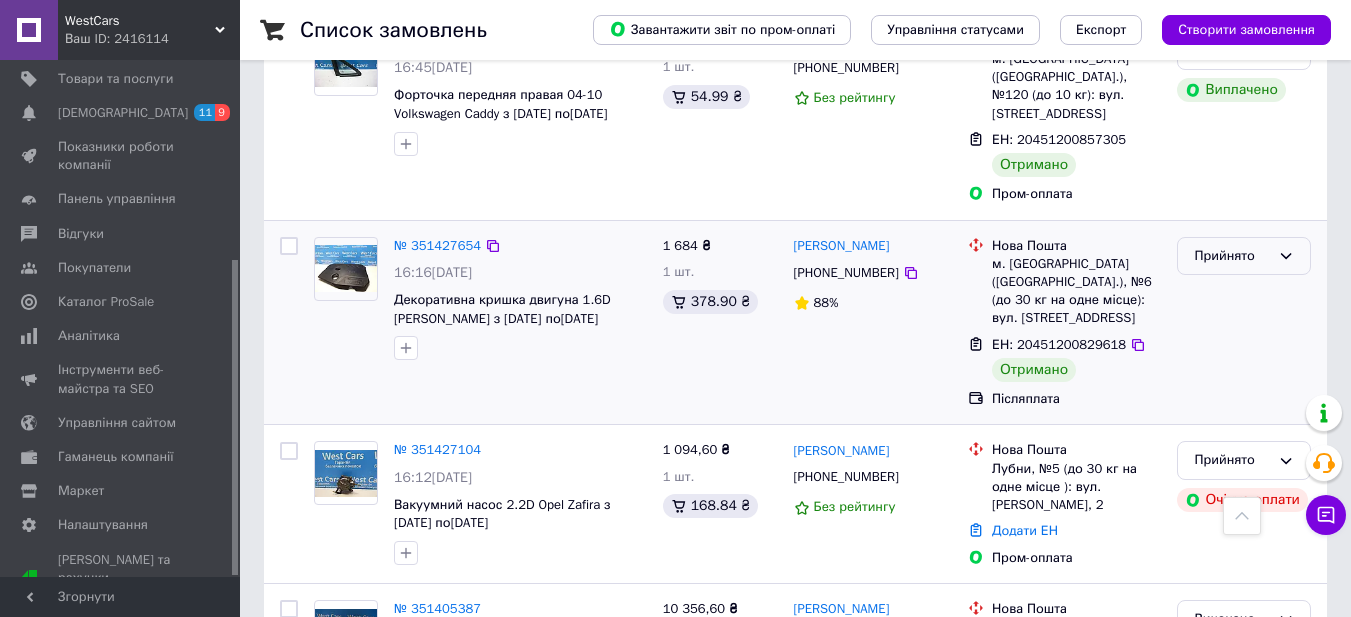 click on "Прийнято" at bounding box center (1232, 256) 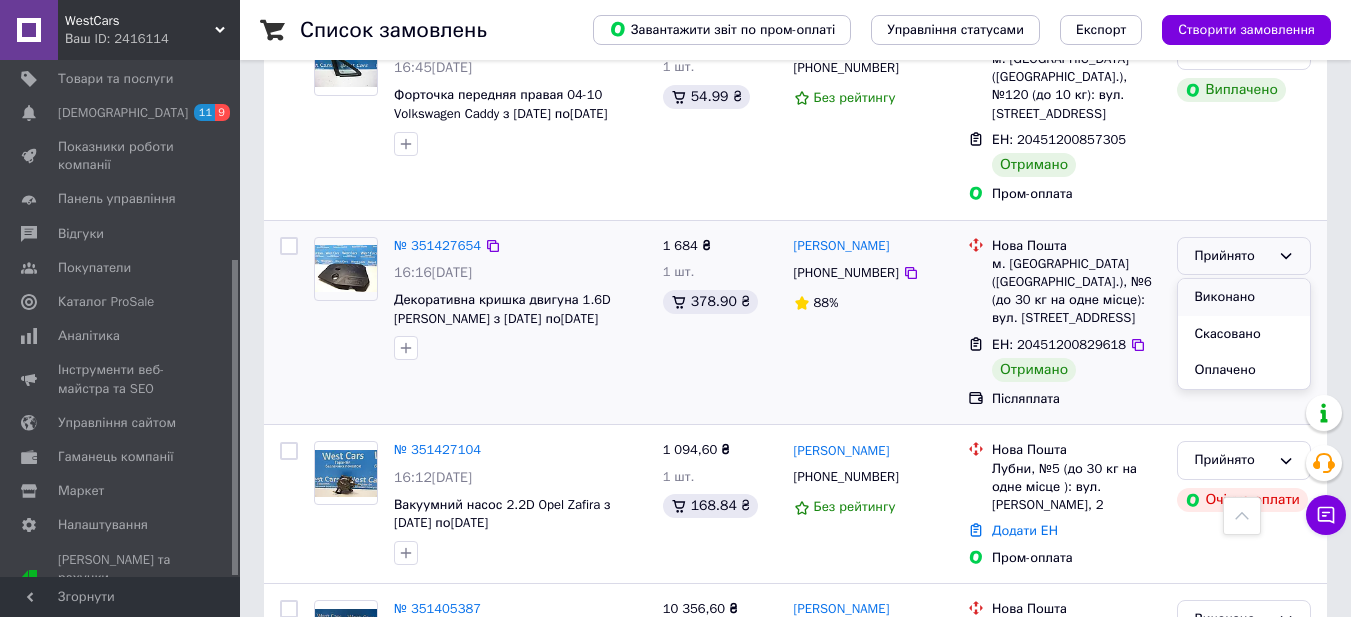 click on "Виконано" at bounding box center [1244, 297] 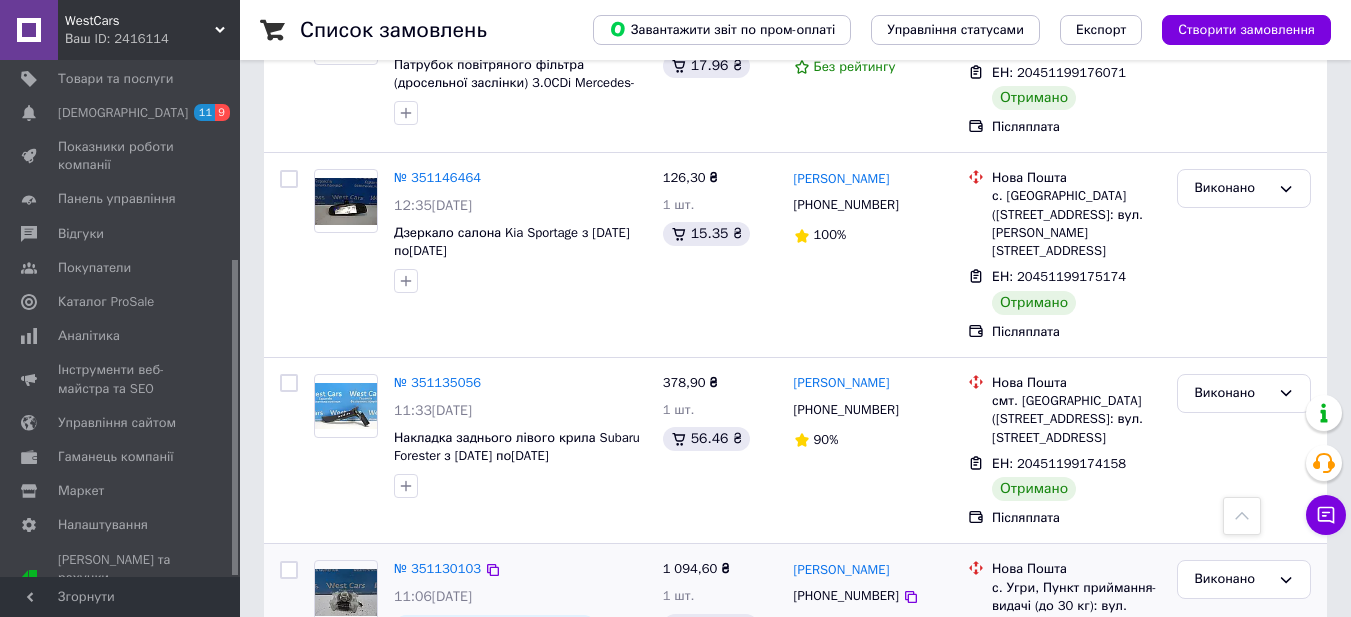 scroll, scrollTop: 3269, scrollLeft: 0, axis: vertical 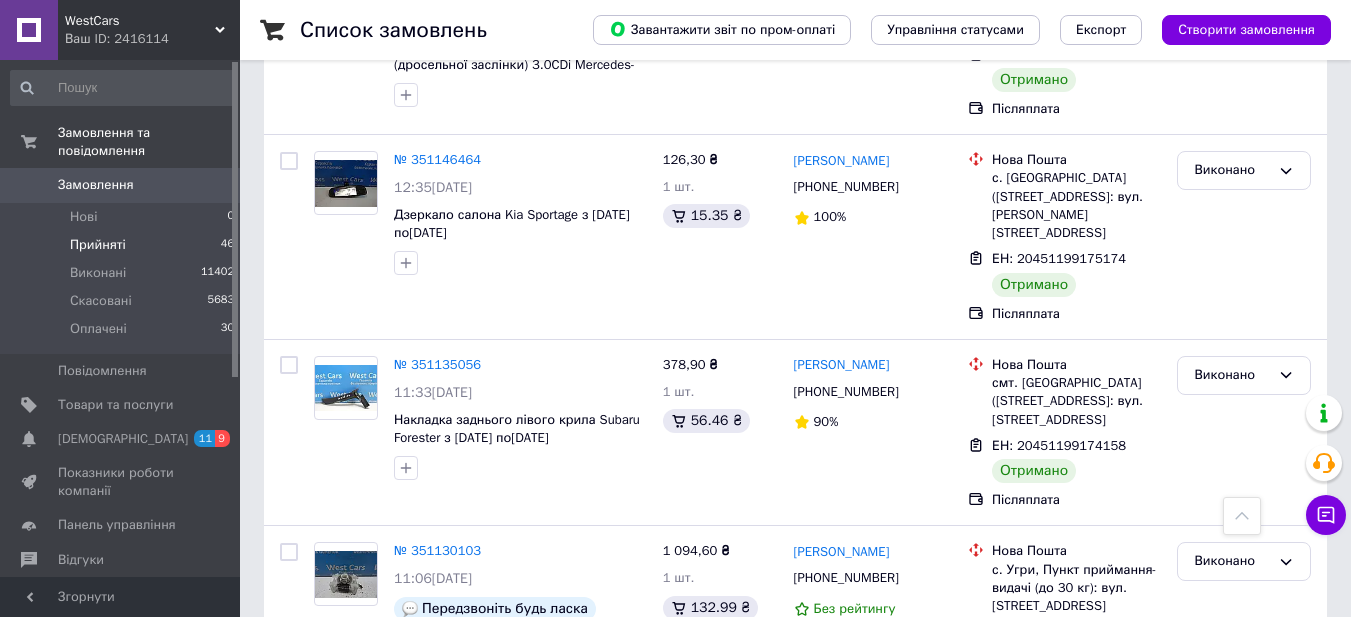 click on "Прийняті" at bounding box center (98, 245) 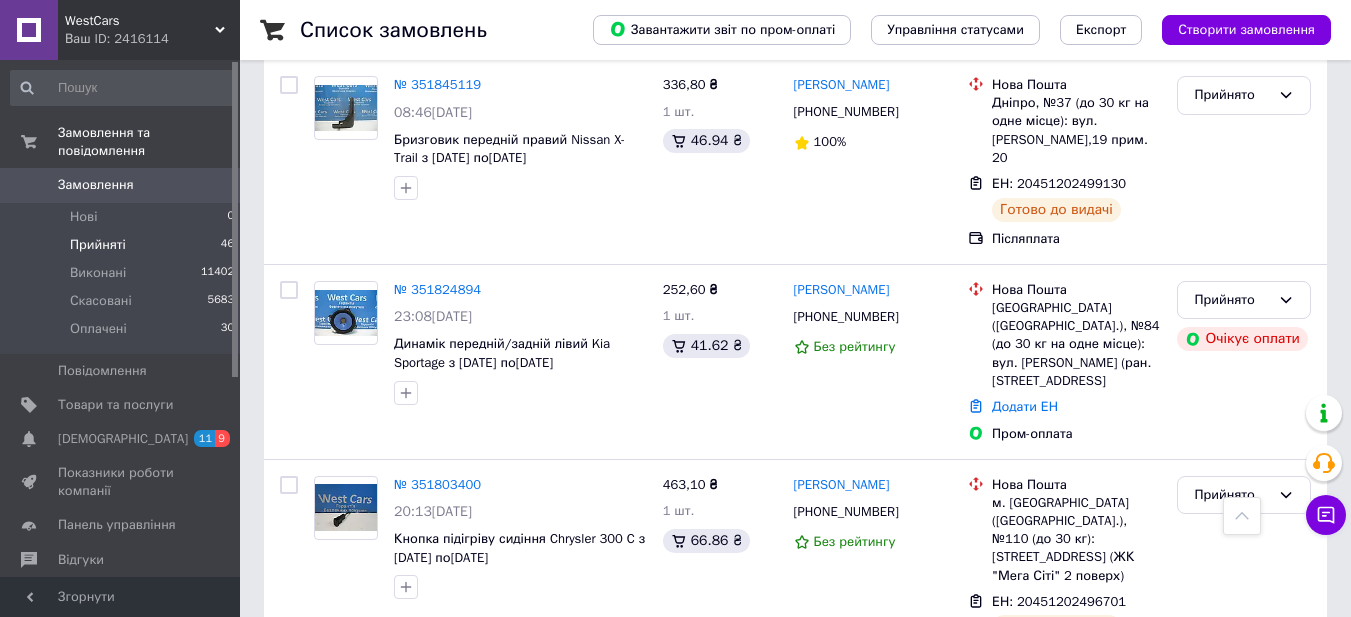 scroll, scrollTop: 3518, scrollLeft: 0, axis: vertical 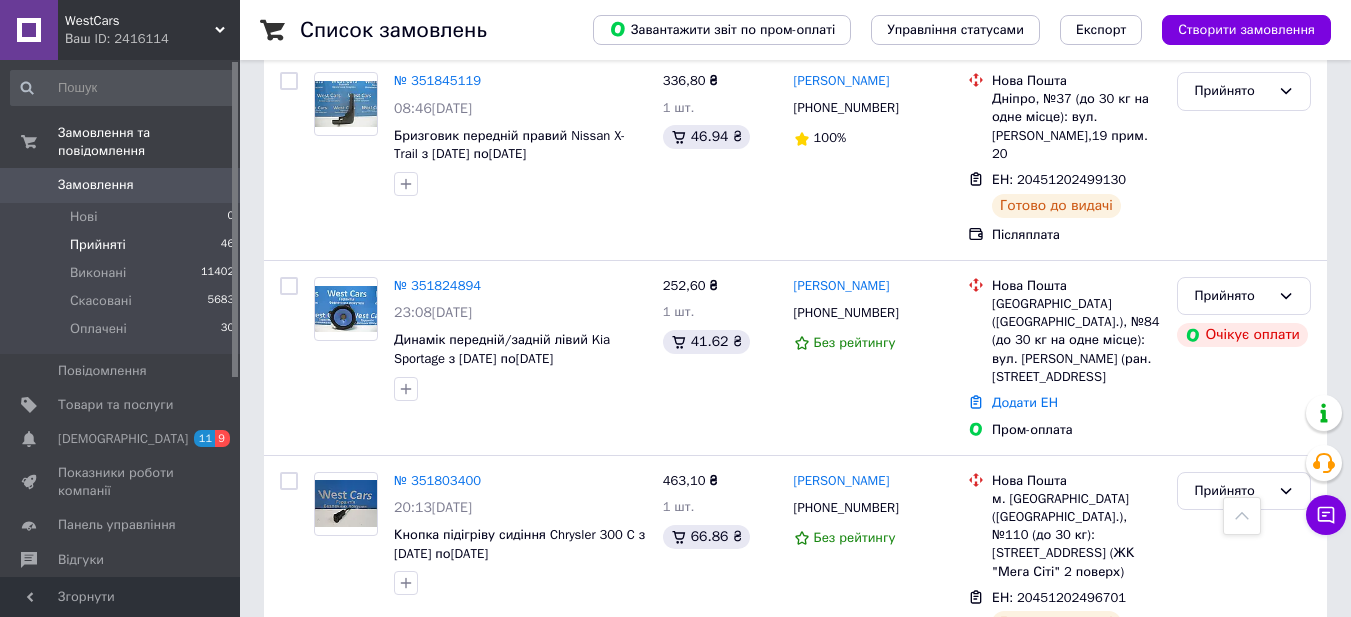 click on "2" at bounding box center (327, 723) 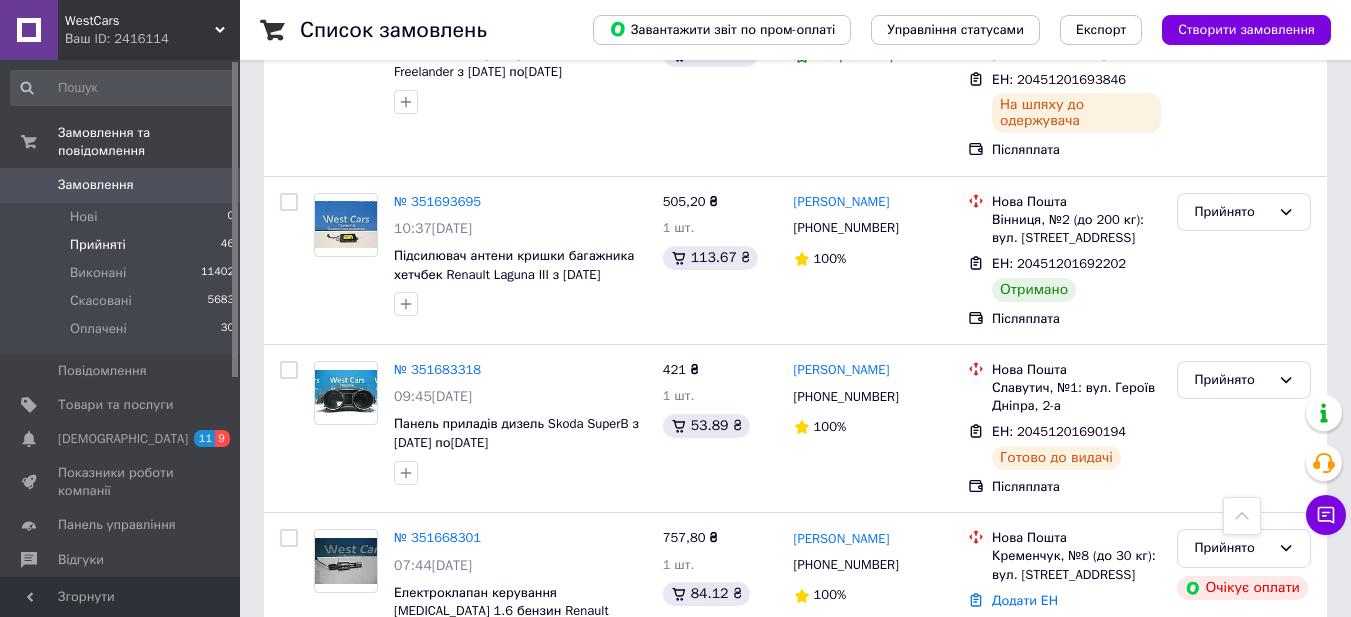 scroll, scrollTop: 700, scrollLeft: 0, axis: vertical 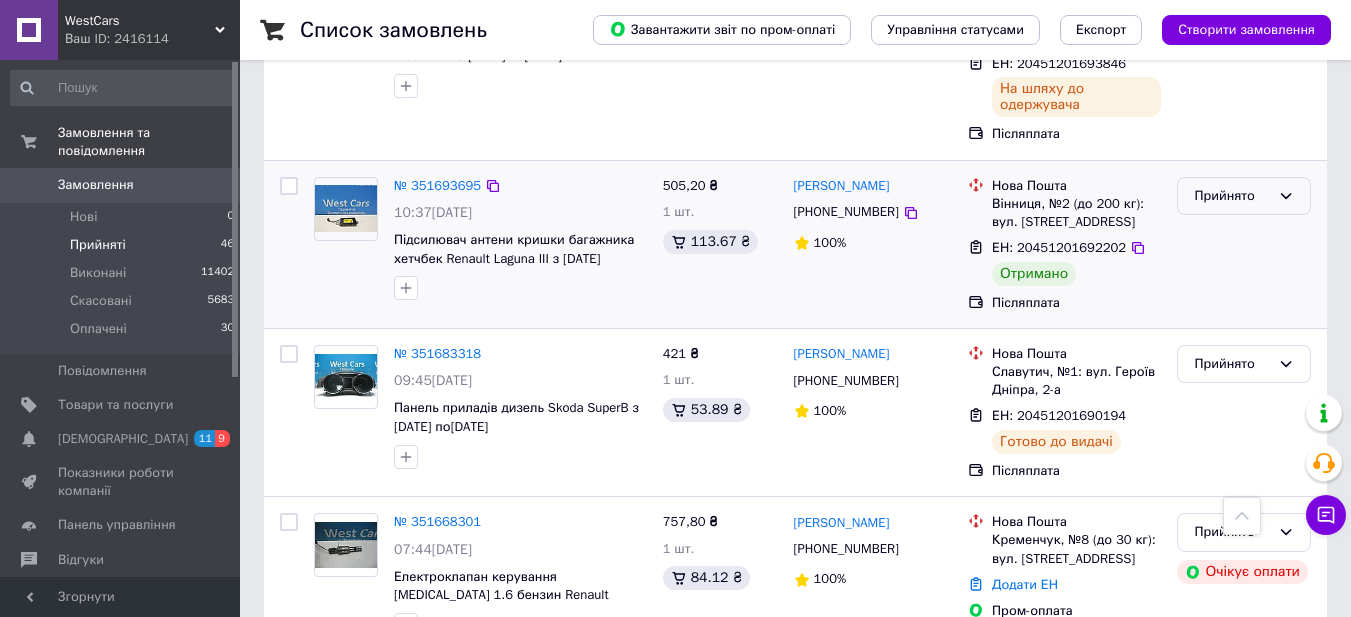 click on "Прийнято" at bounding box center [1232, 196] 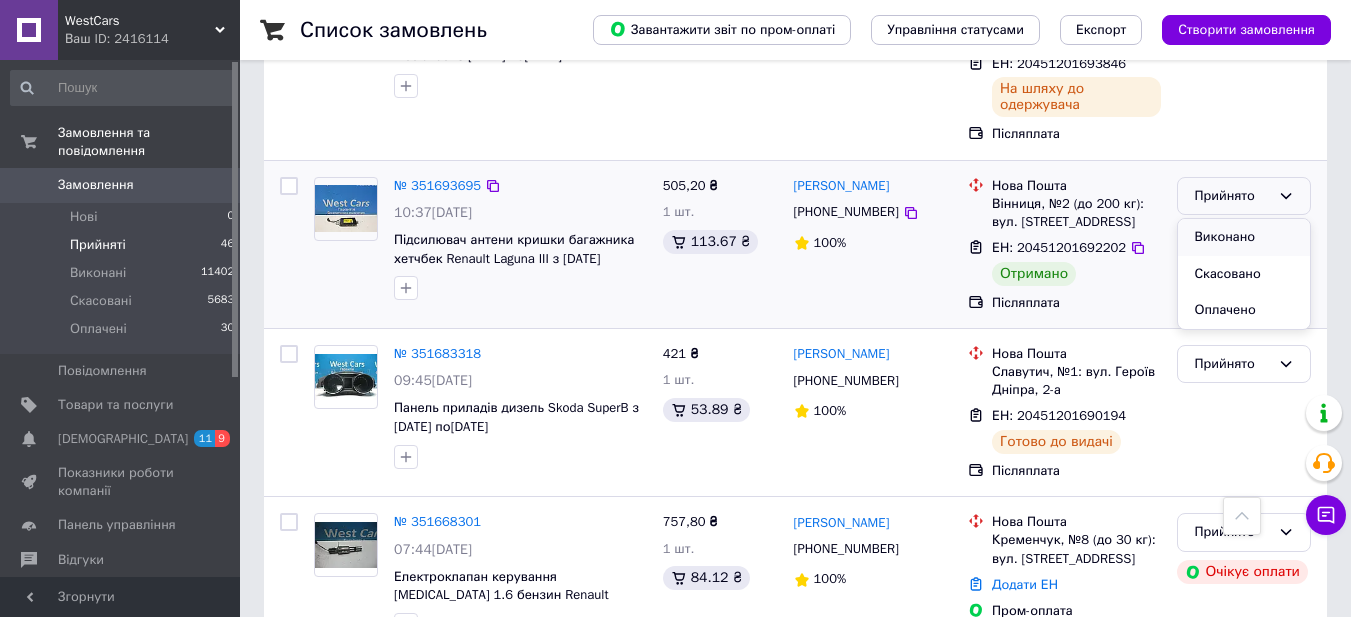 click on "Виконано" at bounding box center [1244, 237] 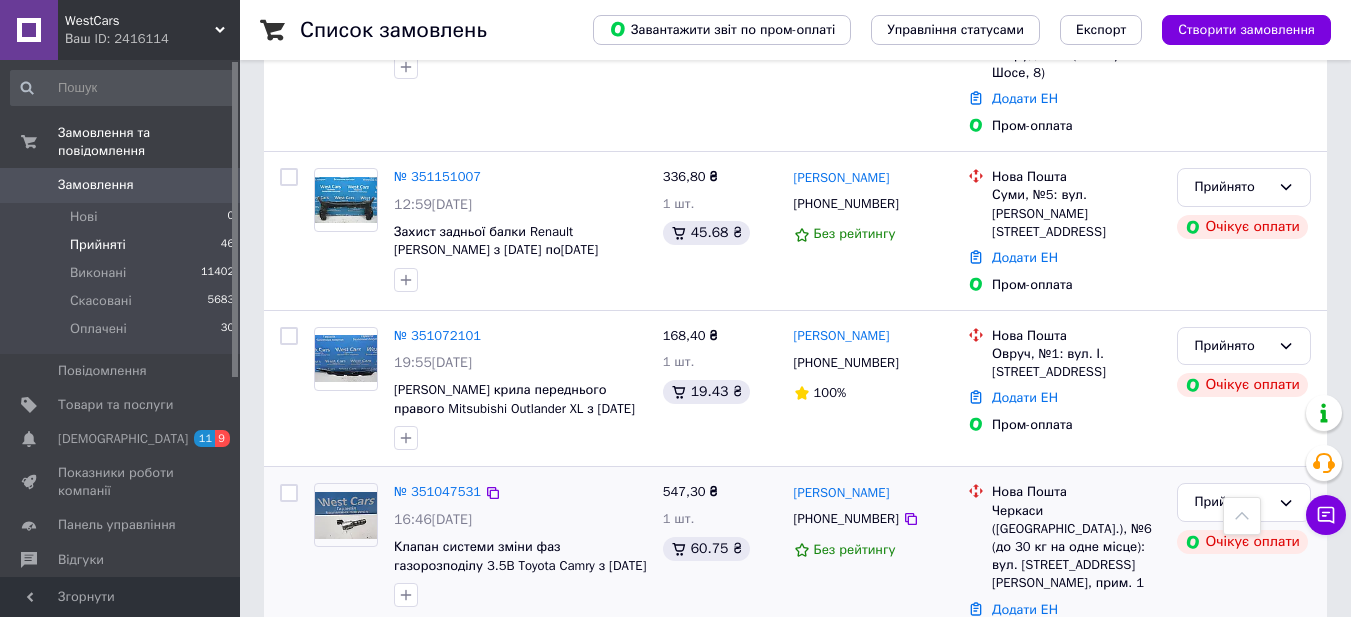 scroll, scrollTop: 2648, scrollLeft: 0, axis: vertical 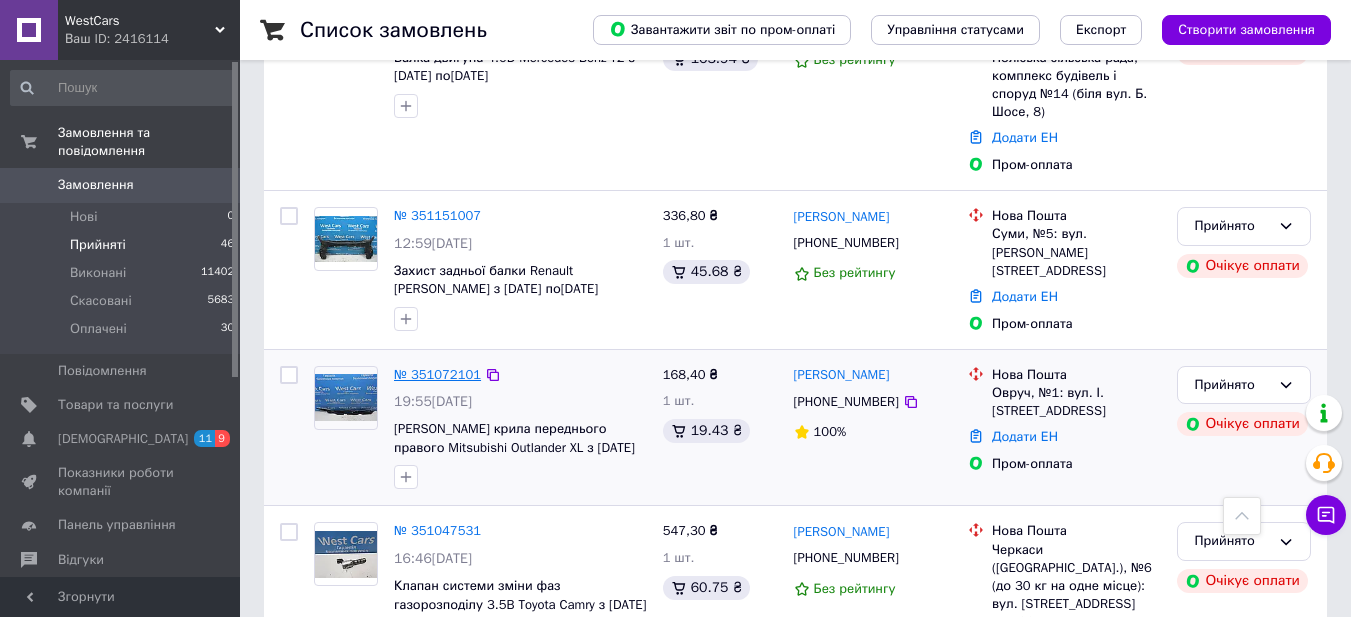 click on "№ 351072101" at bounding box center (437, 374) 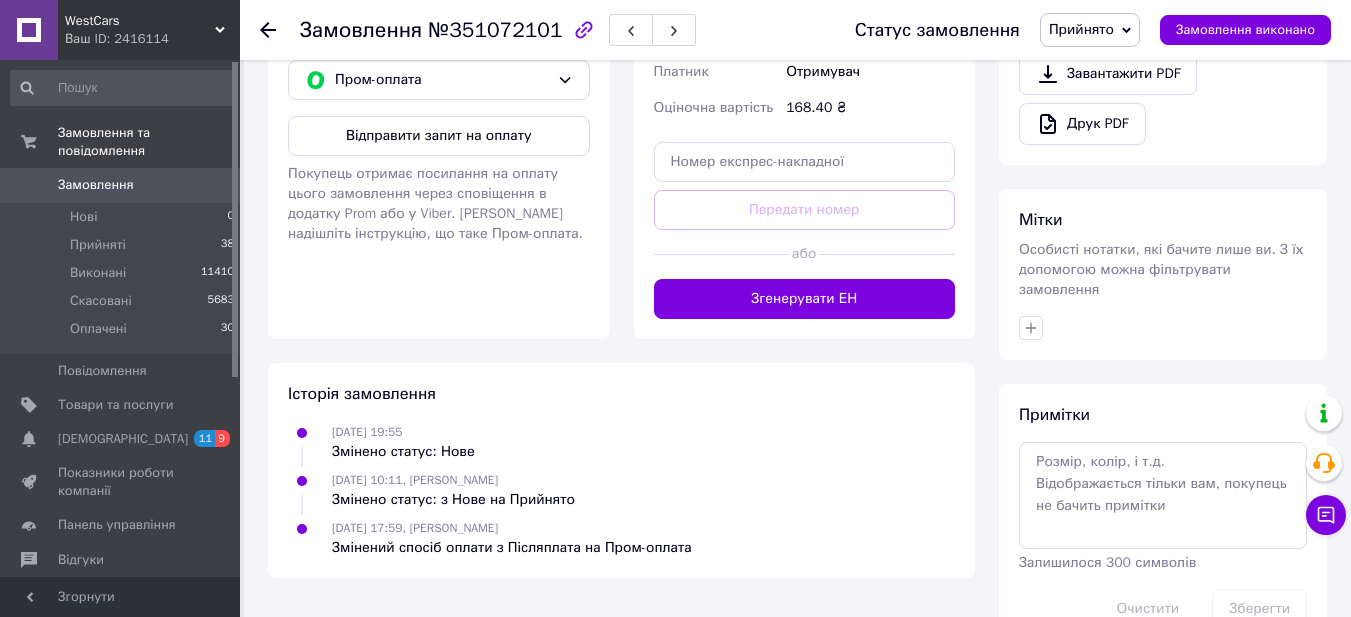 scroll, scrollTop: 778, scrollLeft: 0, axis: vertical 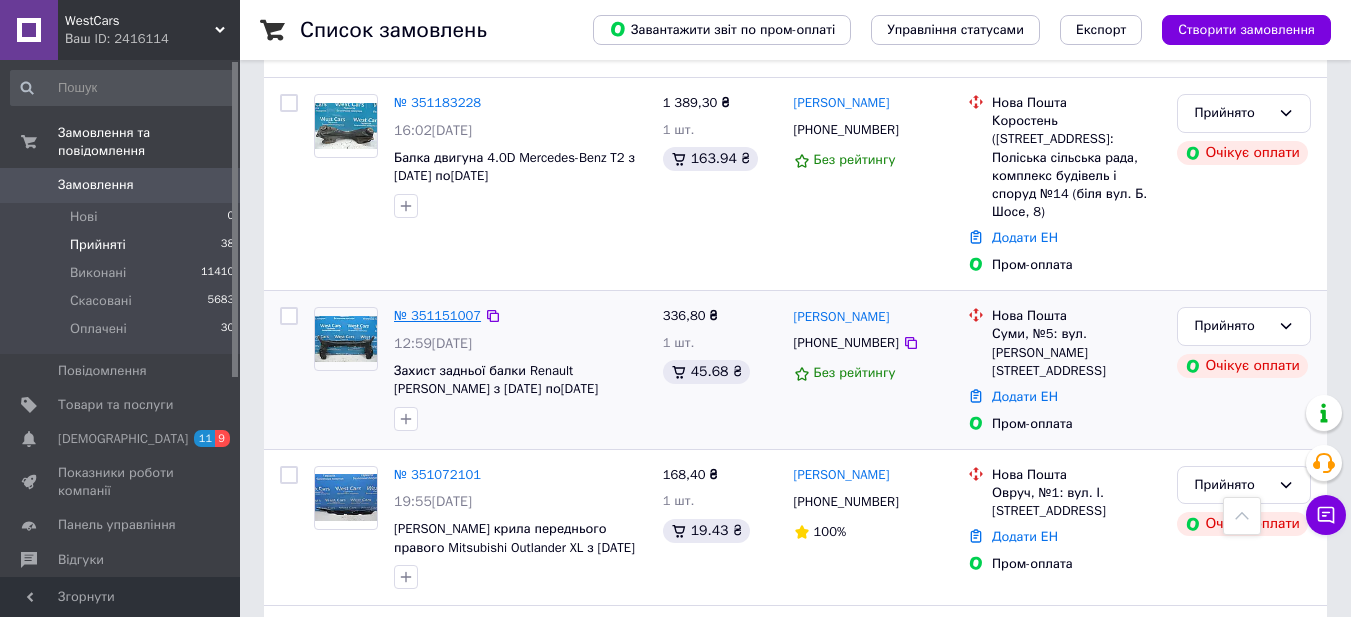 click on "№ 351151007" at bounding box center [437, 315] 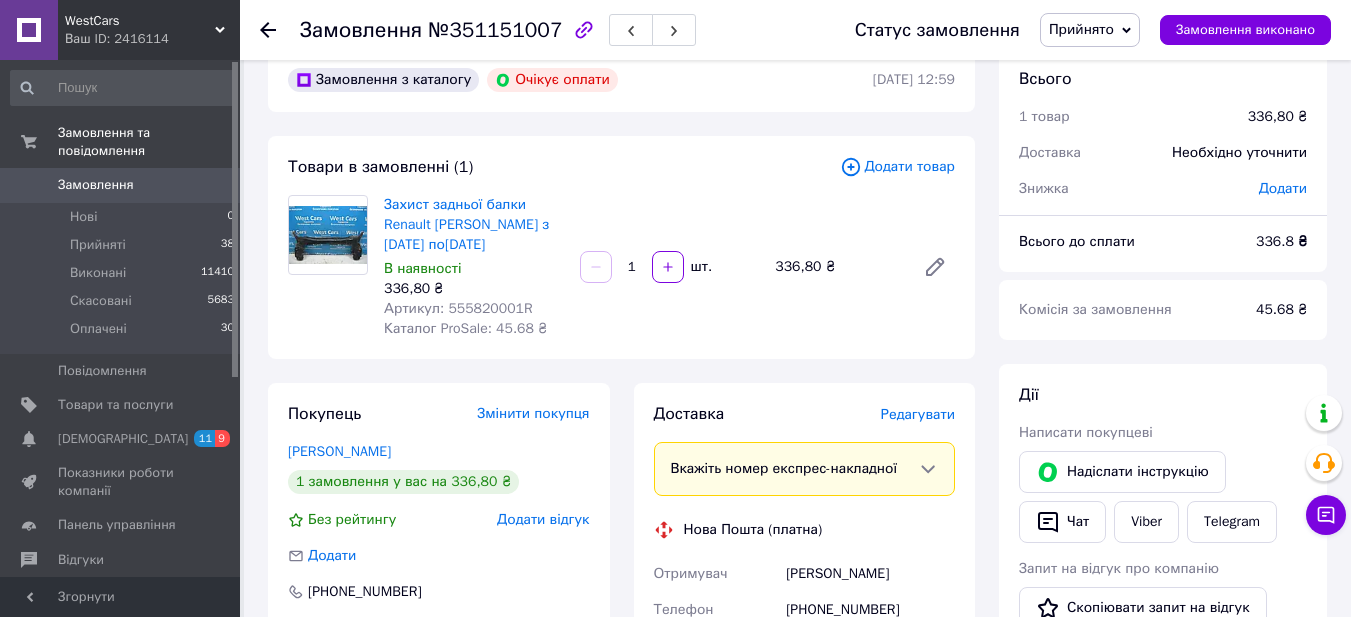 scroll, scrollTop: 0, scrollLeft: 0, axis: both 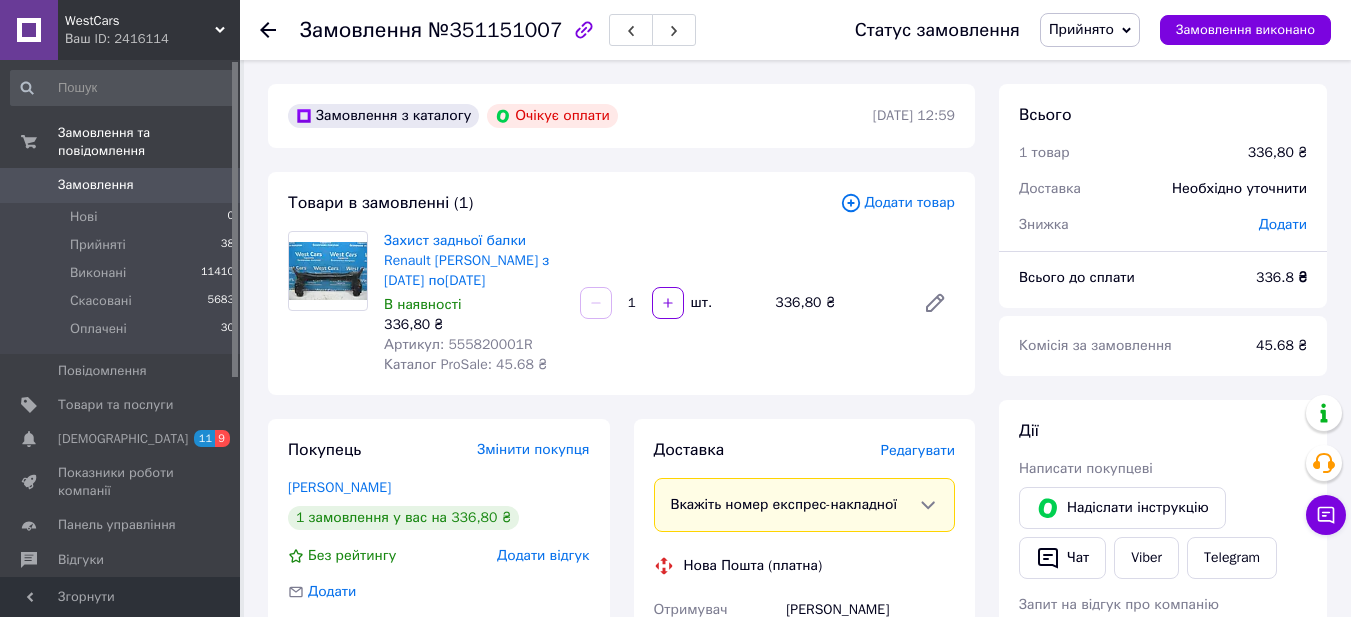 click 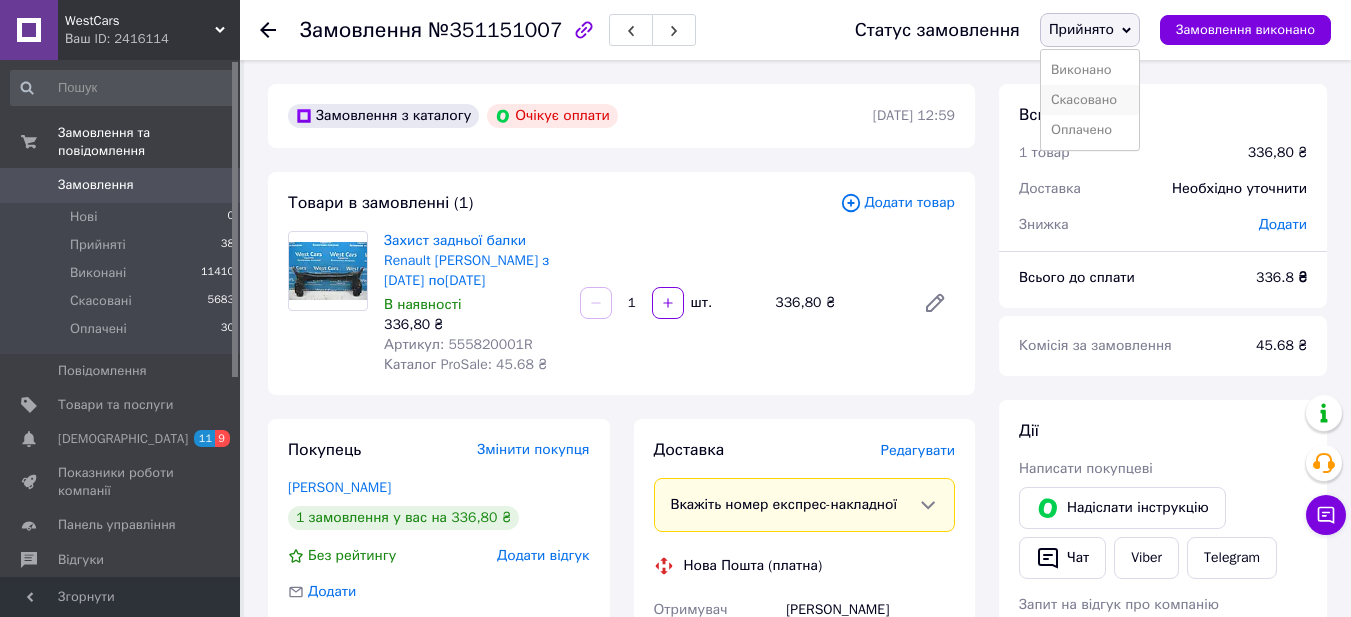 click on "Скасовано" at bounding box center [1090, 100] 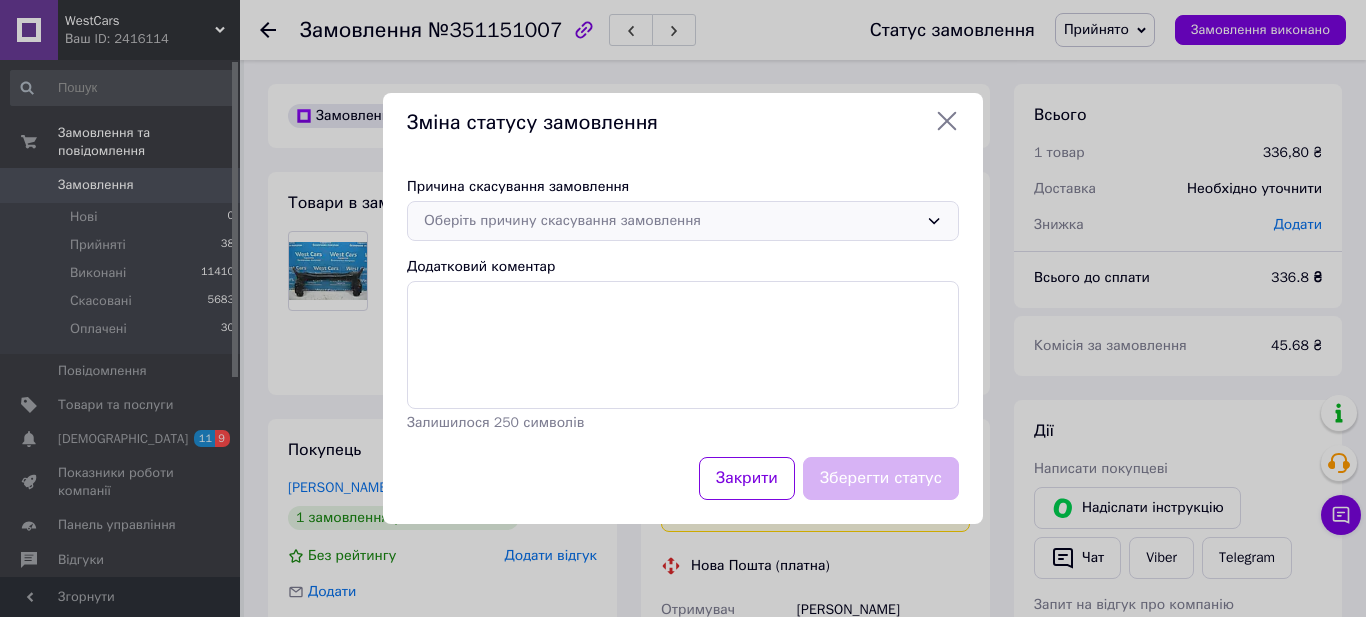 click on "Оберіть причину скасування замовлення" at bounding box center [671, 221] 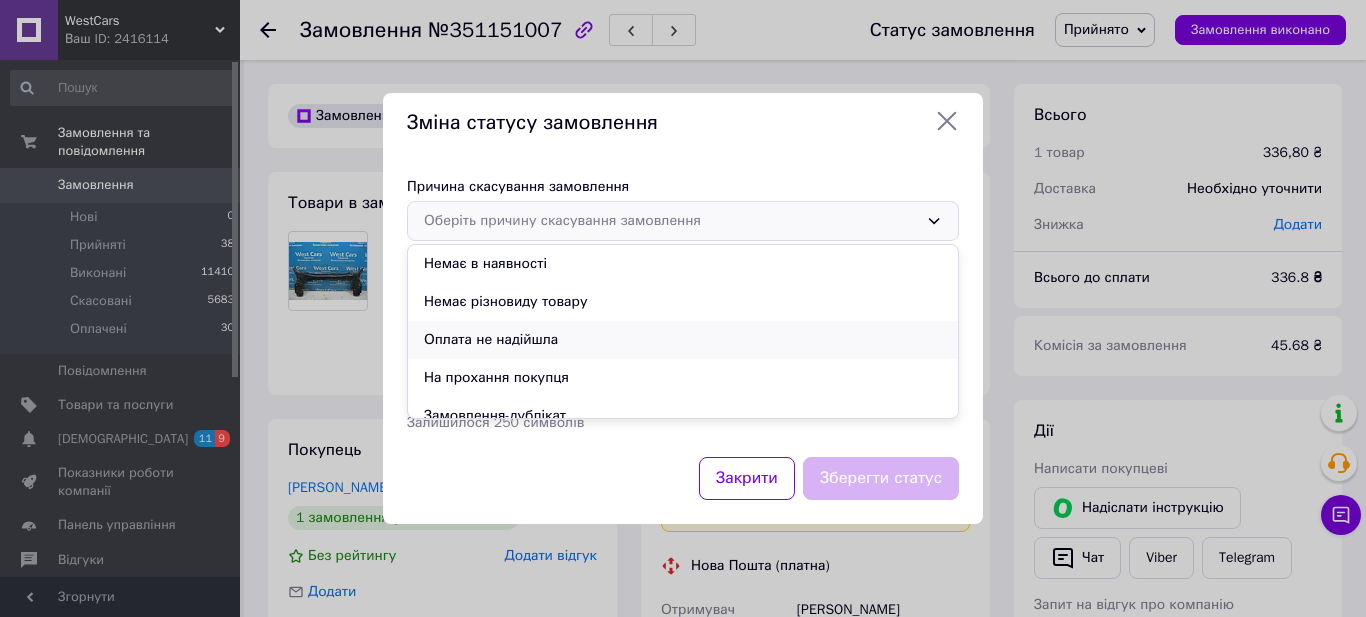 click on "Оплата не надійшла" at bounding box center (683, 340) 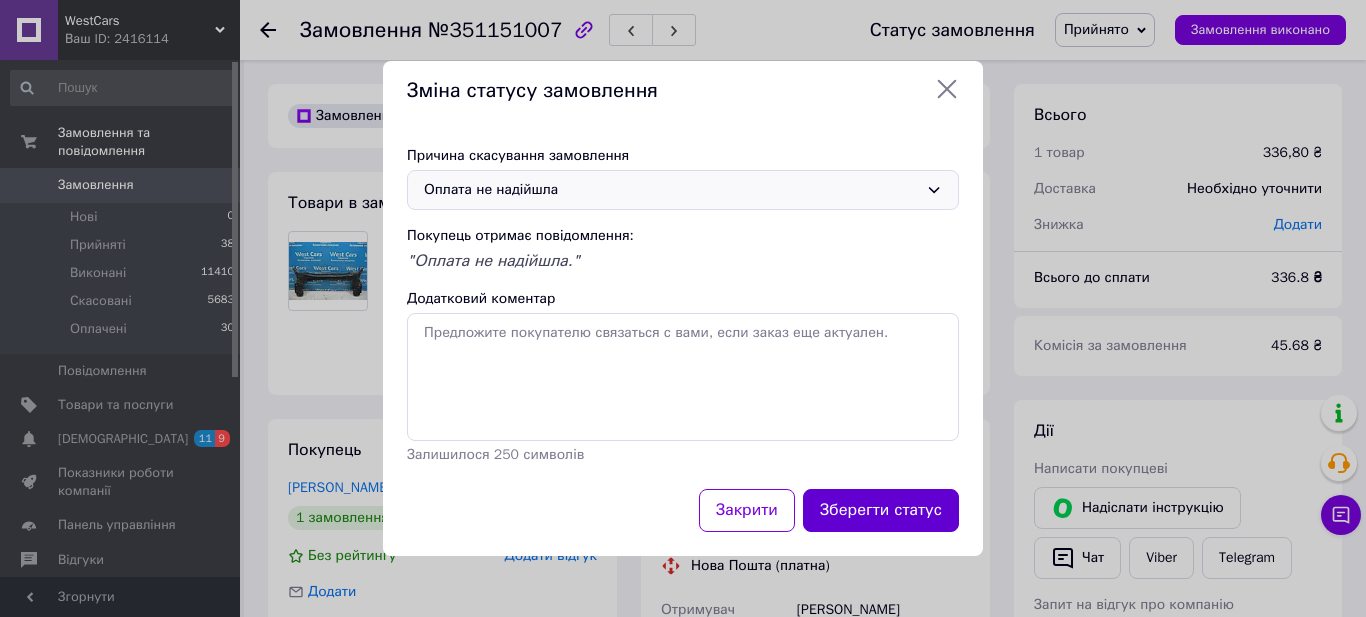 click on "Зберегти статус" at bounding box center [881, 510] 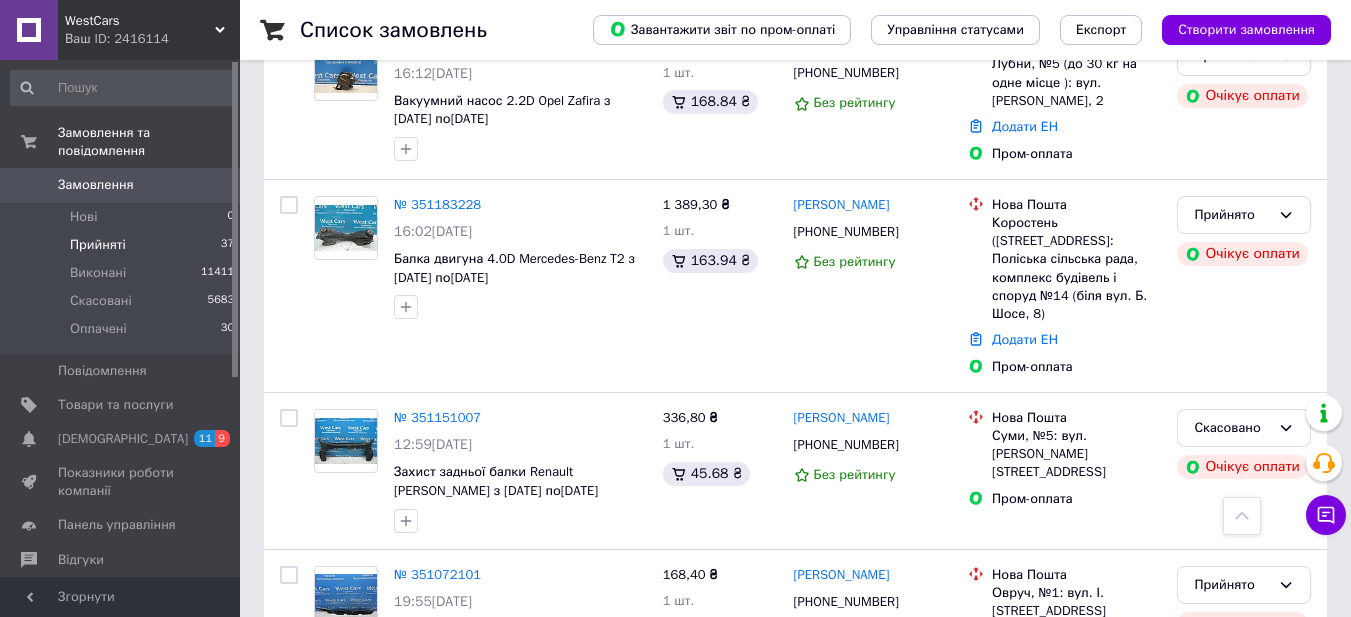 scroll, scrollTop: 2180, scrollLeft: 0, axis: vertical 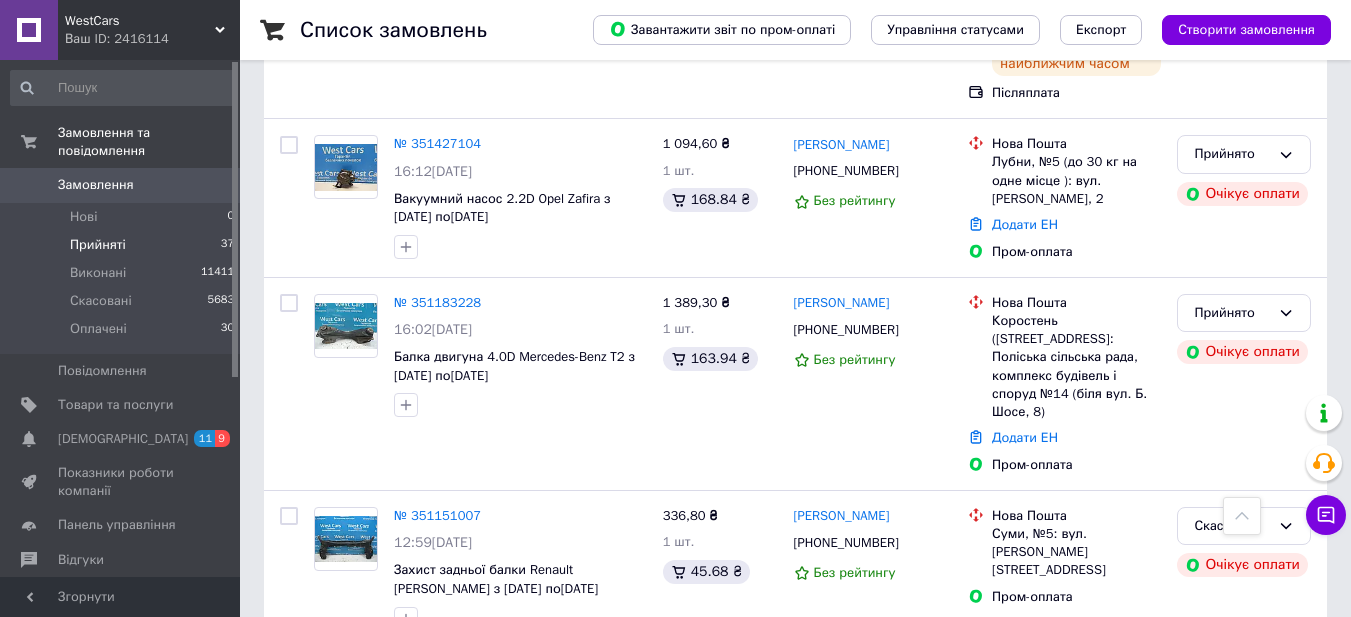 click on "Замовлення" at bounding box center [96, 185] 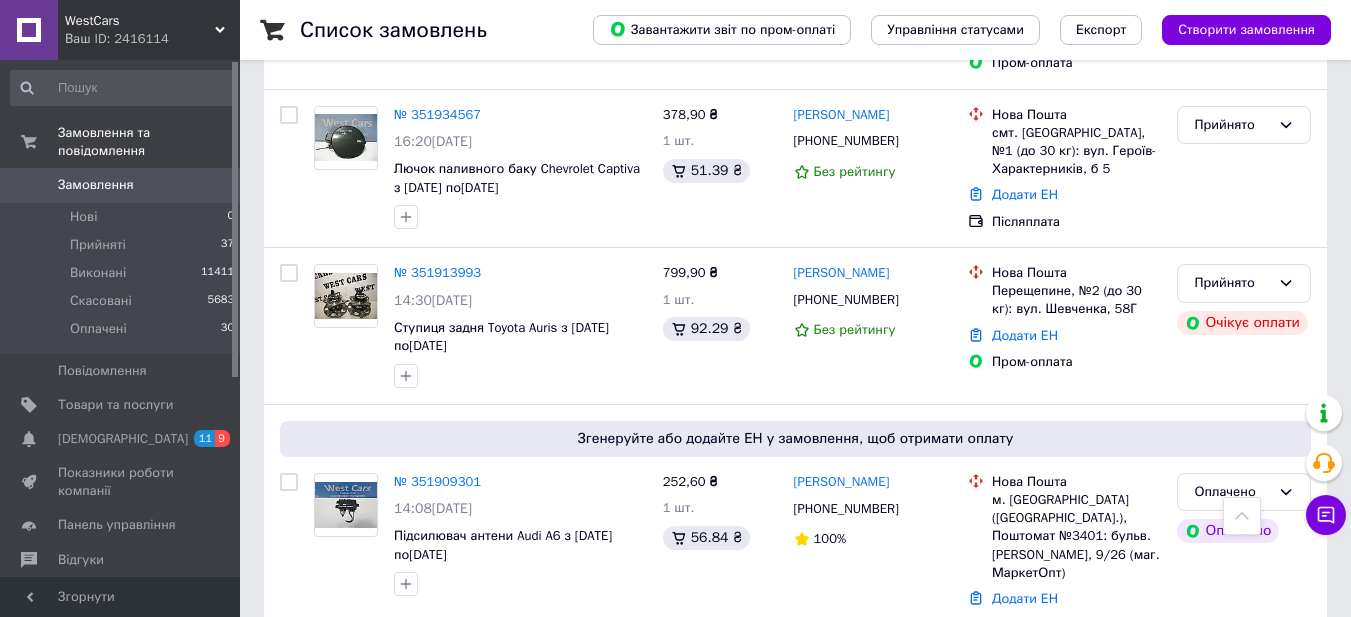 scroll, scrollTop: 3396, scrollLeft: 0, axis: vertical 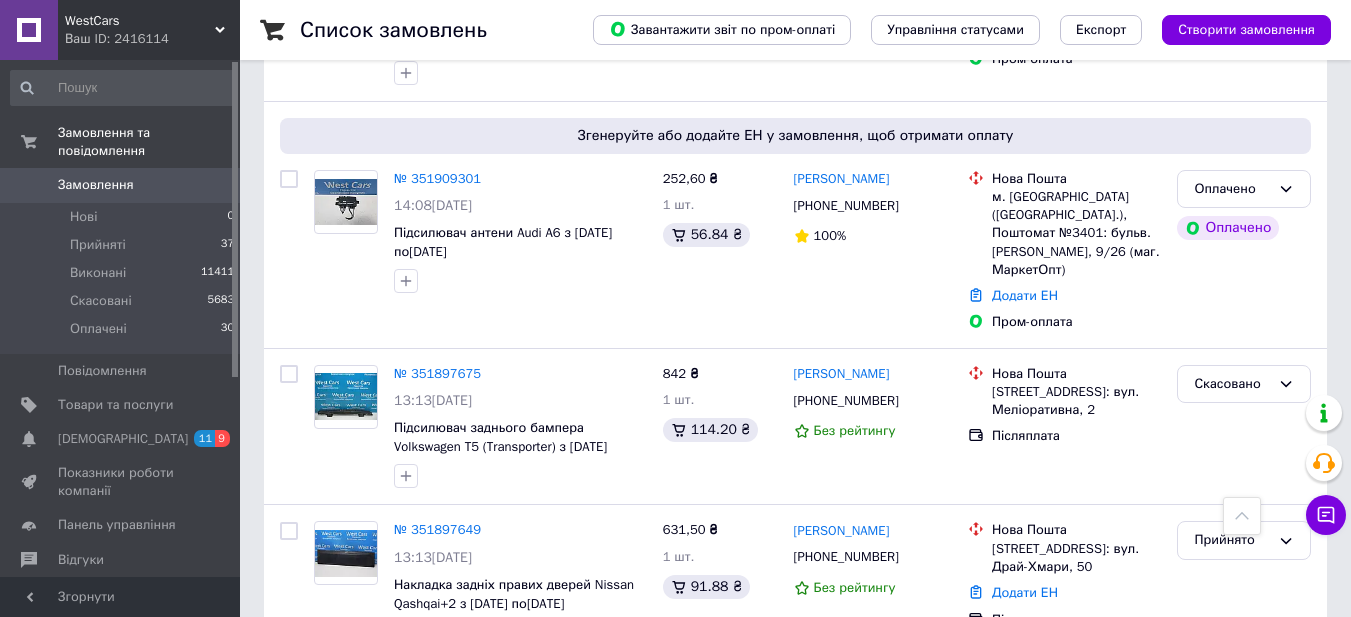 click on "2" at bounding box center [327, 706] 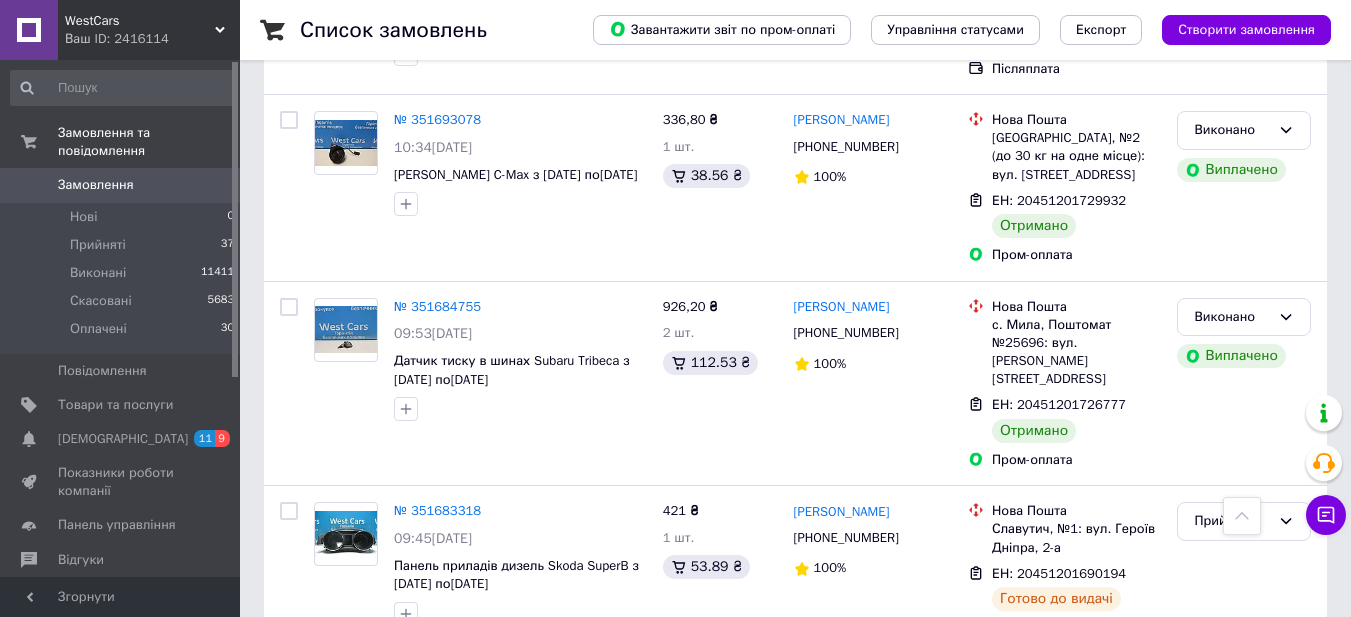 scroll, scrollTop: 3603, scrollLeft: 0, axis: vertical 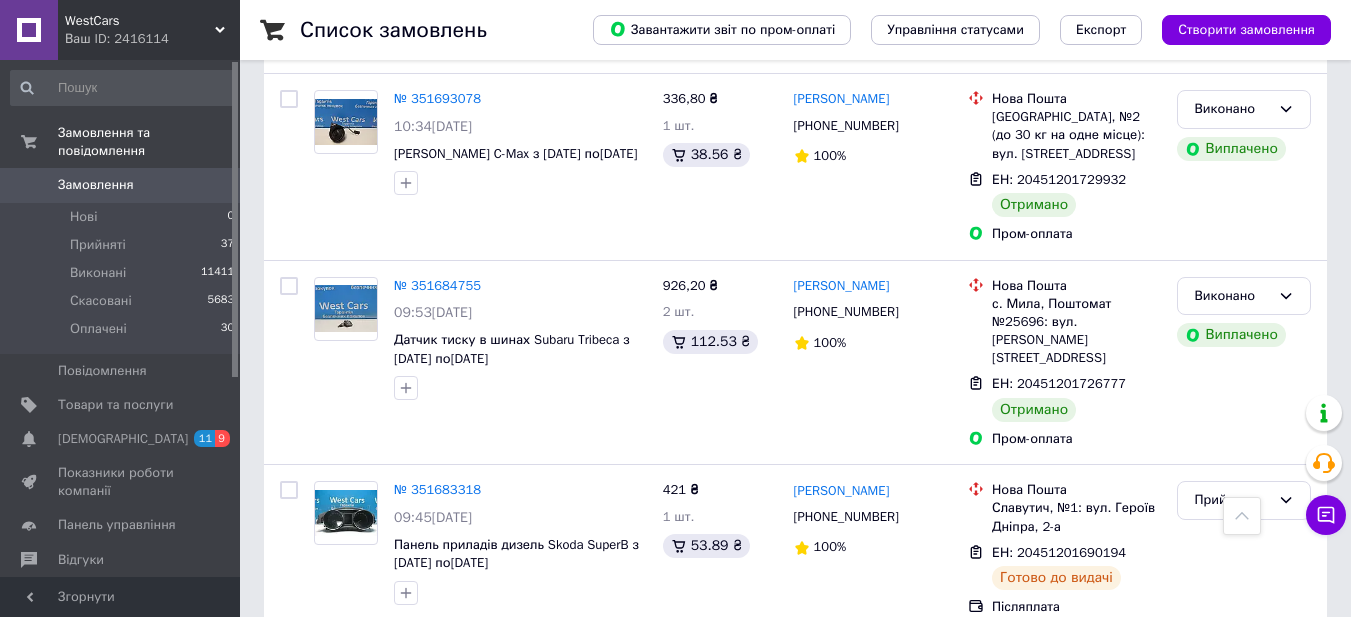 click on "3" at bounding box center [494, 678] 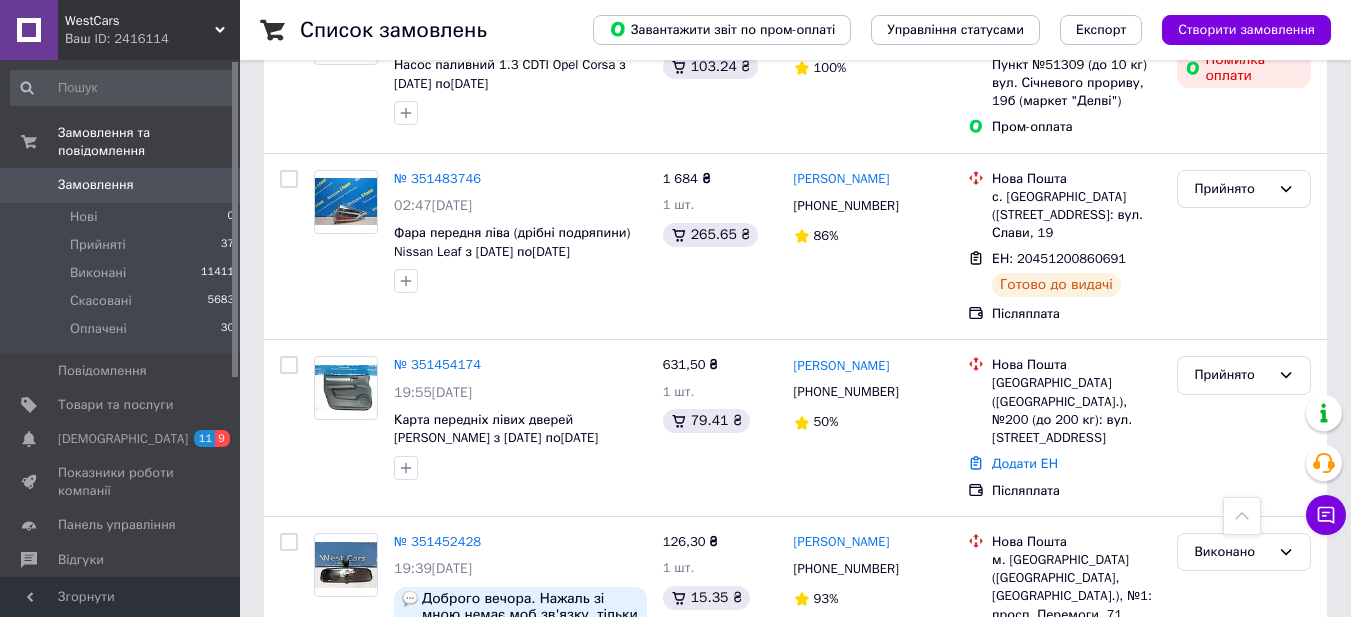 scroll, scrollTop: 3212, scrollLeft: 0, axis: vertical 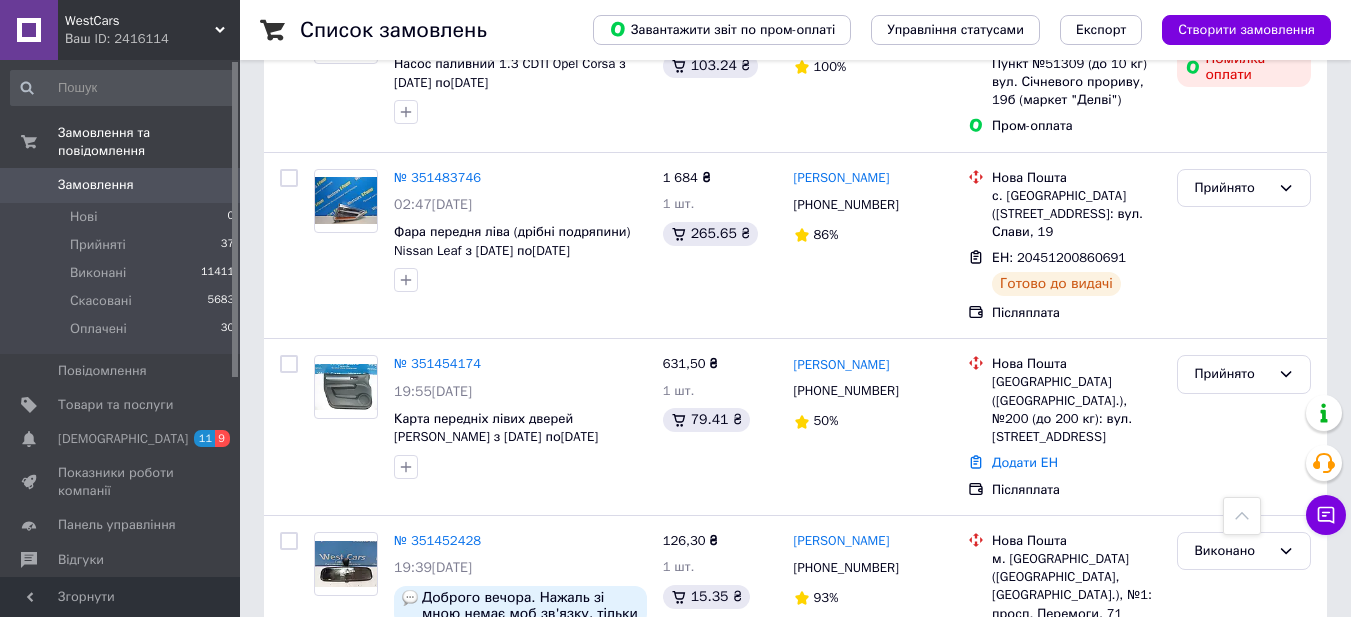click on "4" at bounding box center [539, 765] 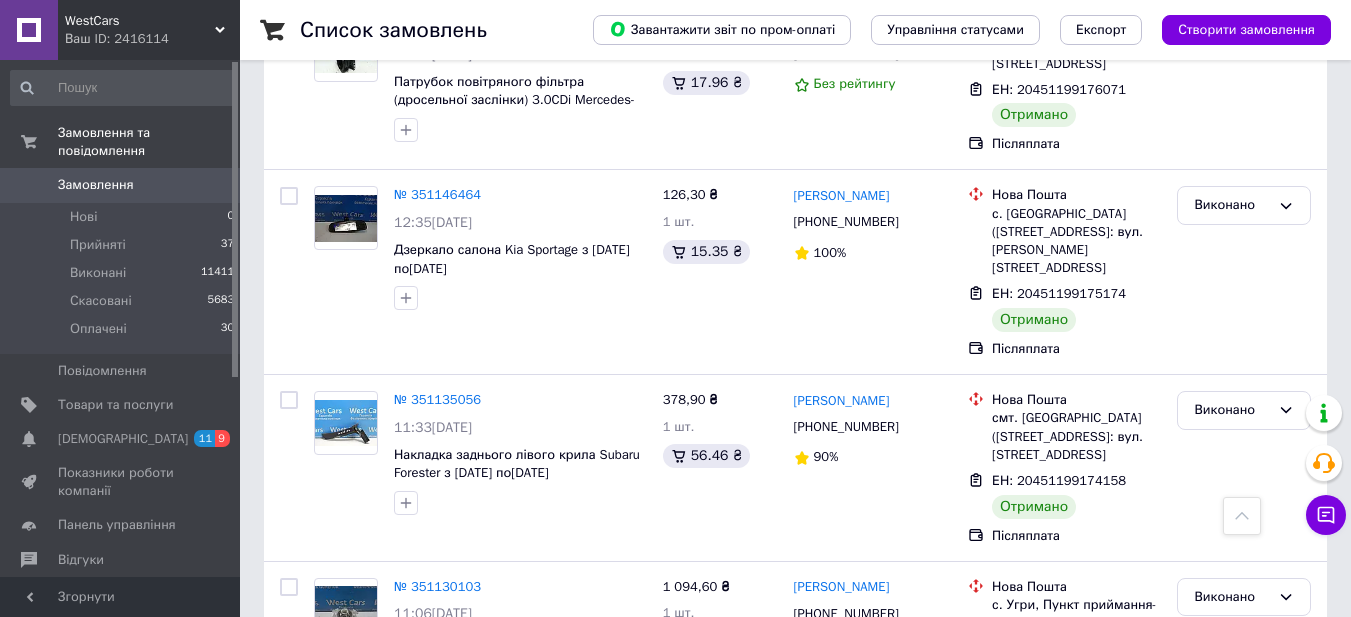 scroll, scrollTop: 3237, scrollLeft: 0, axis: vertical 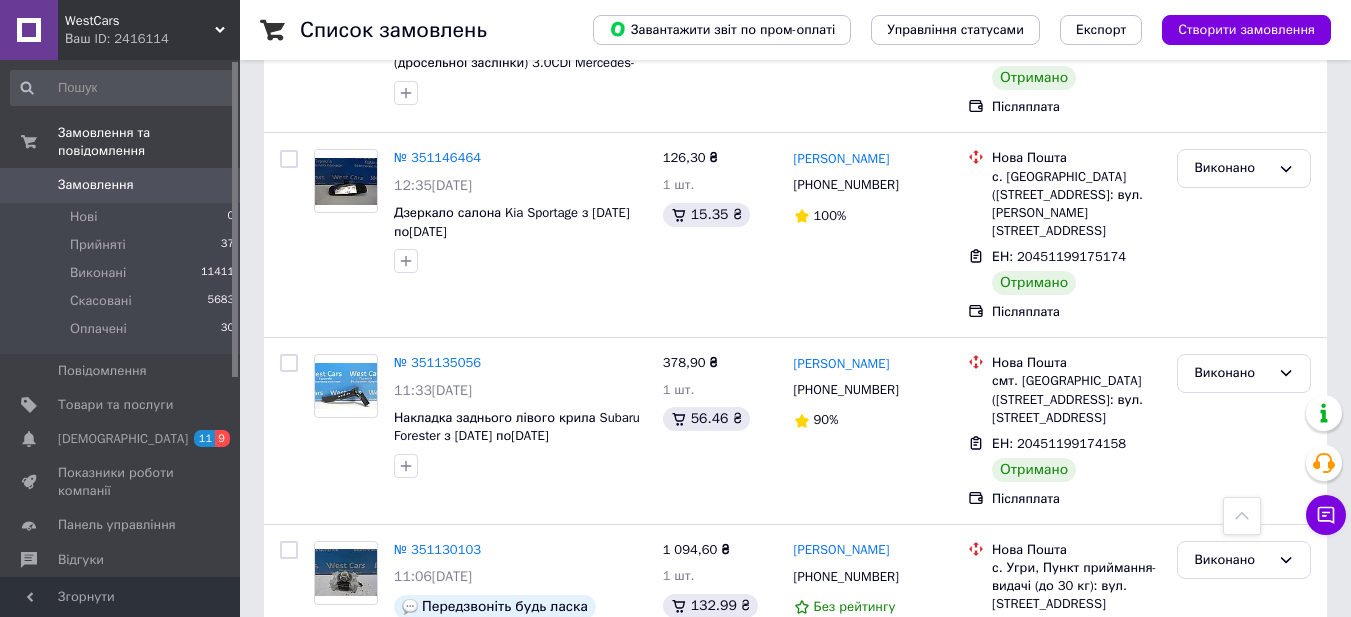 click on "1" at bounding box center (404, 757) 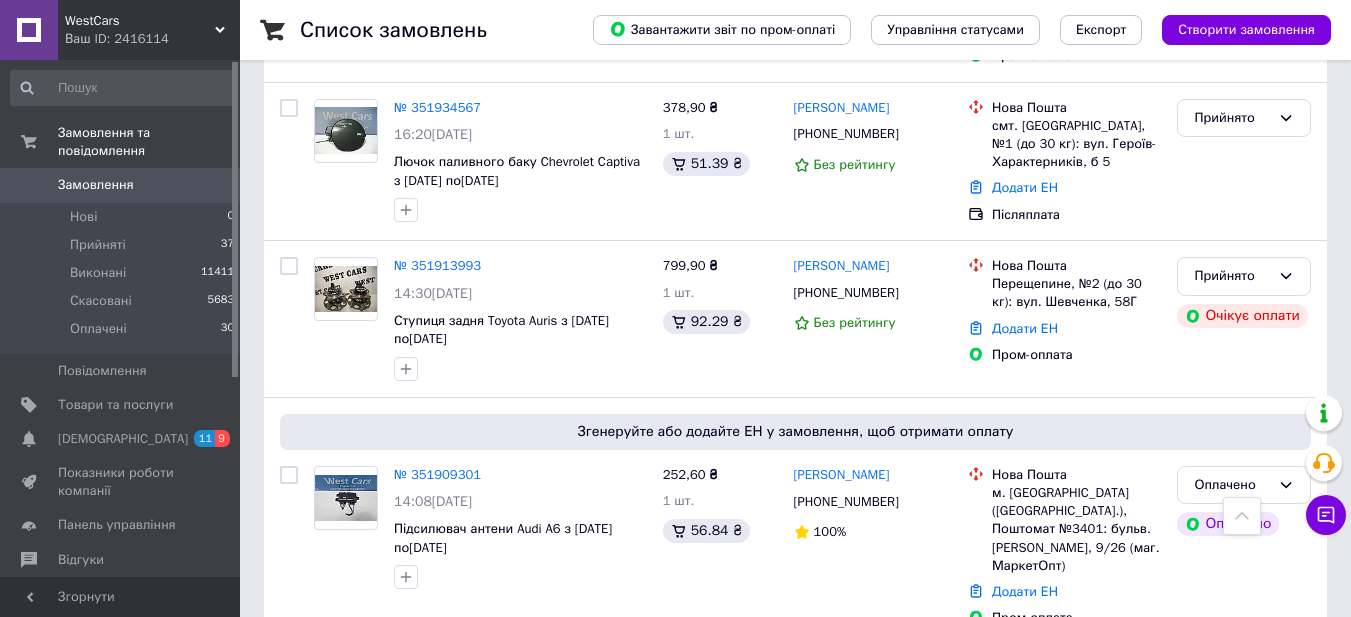scroll, scrollTop: 3396, scrollLeft: 0, axis: vertical 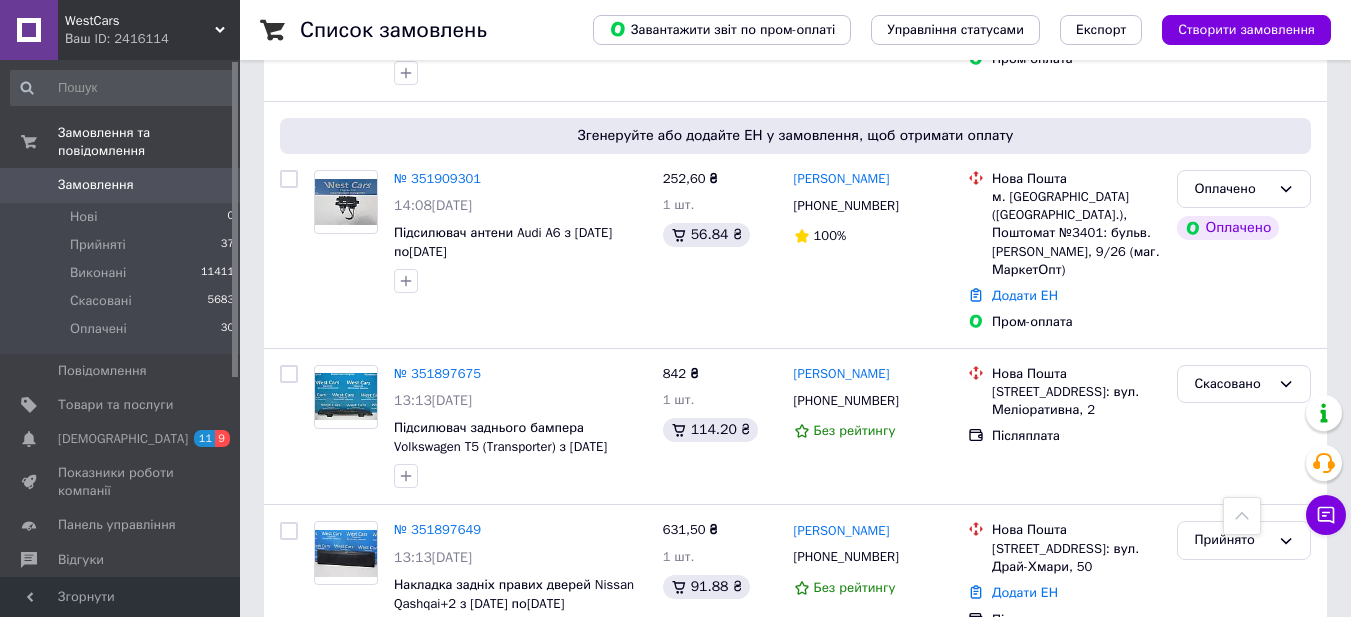 click on "2" at bounding box center (327, 706) 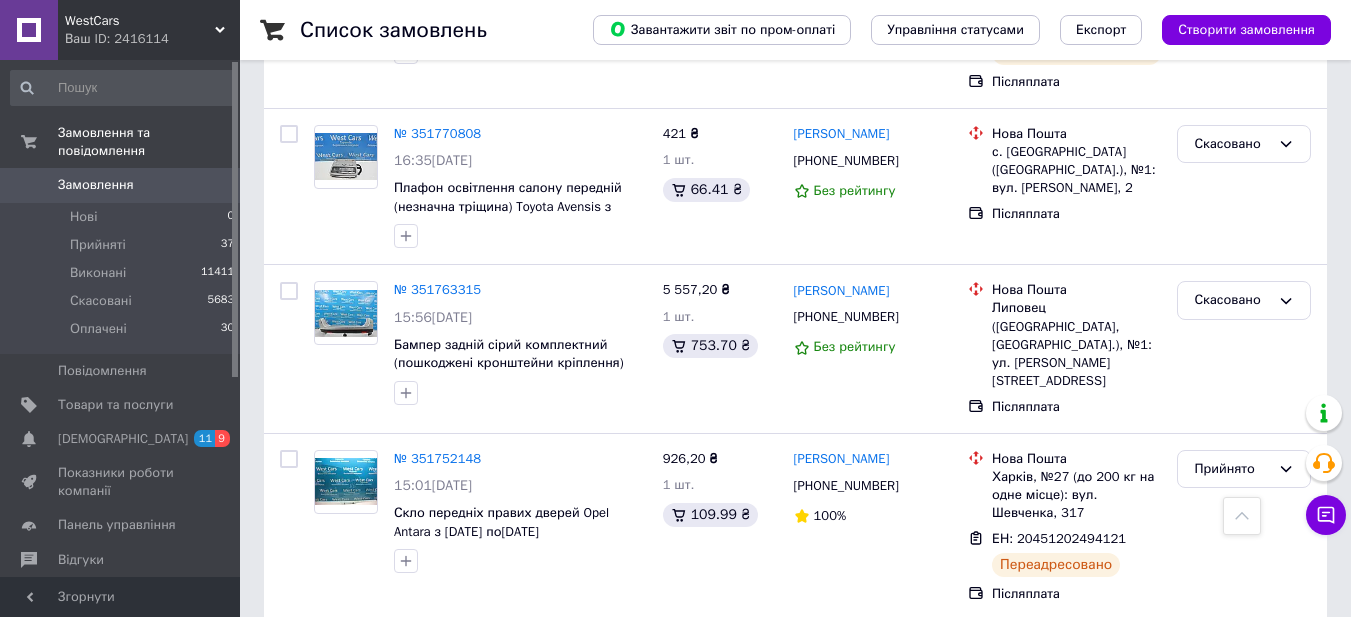 scroll, scrollTop: 2300, scrollLeft: 0, axis: vertical 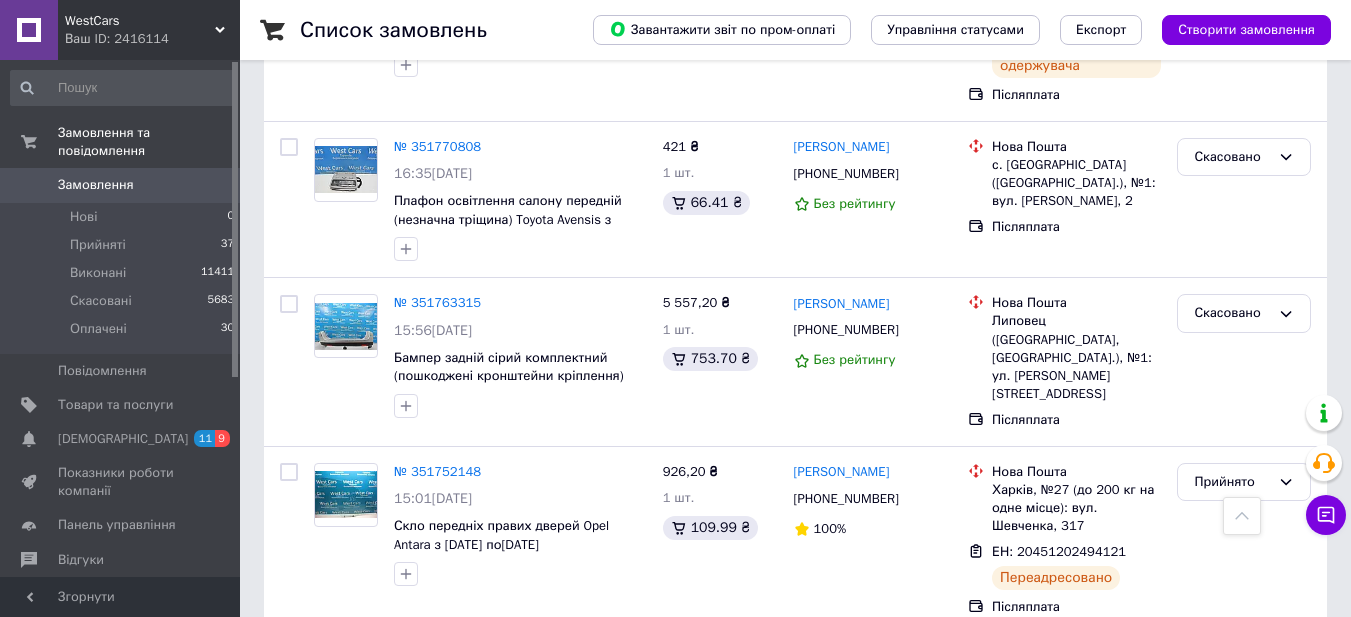 click on "WestCars" at bounding box center (140, 21) 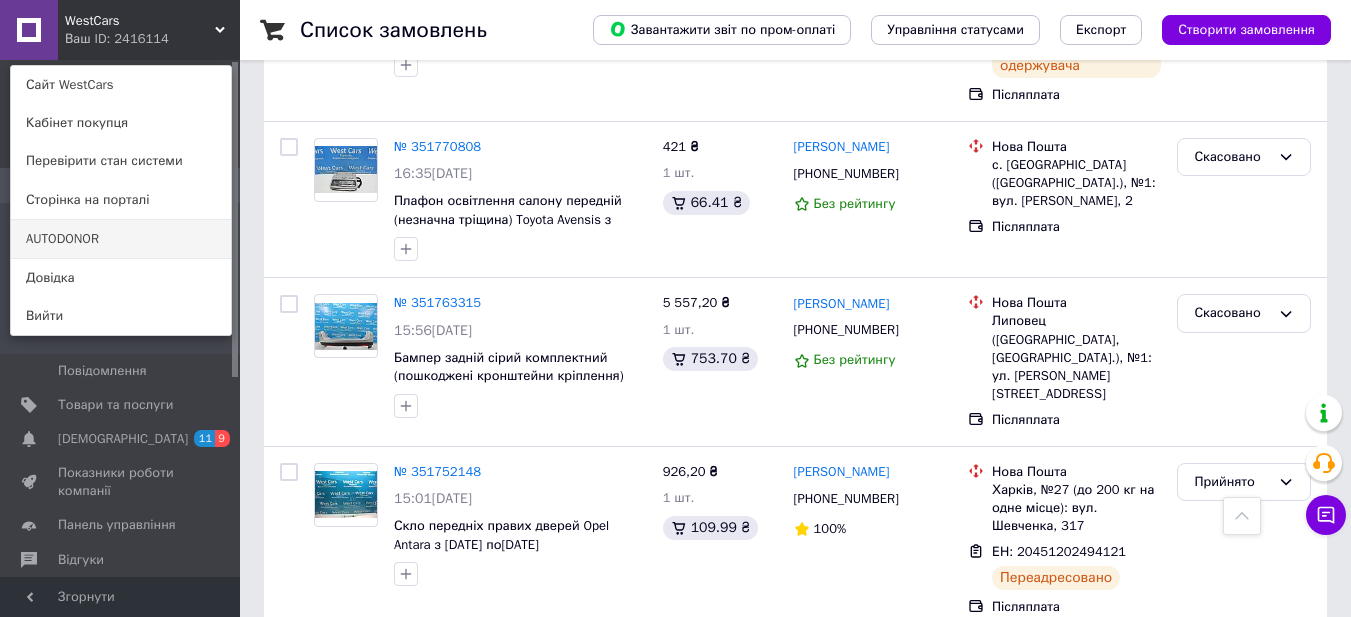 click on "AUTODONOR" at bounding box center (121, 239) 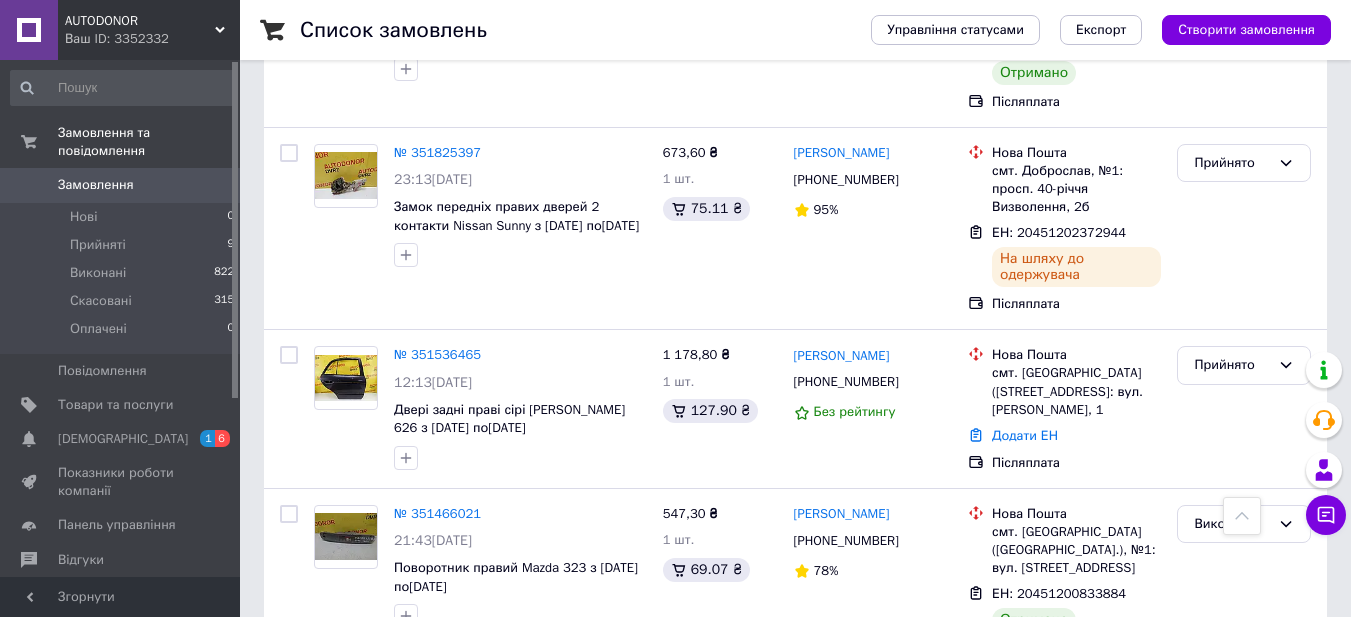 scroll, scrollTop: 1500, scrollLeft: 0, axis: vertical 